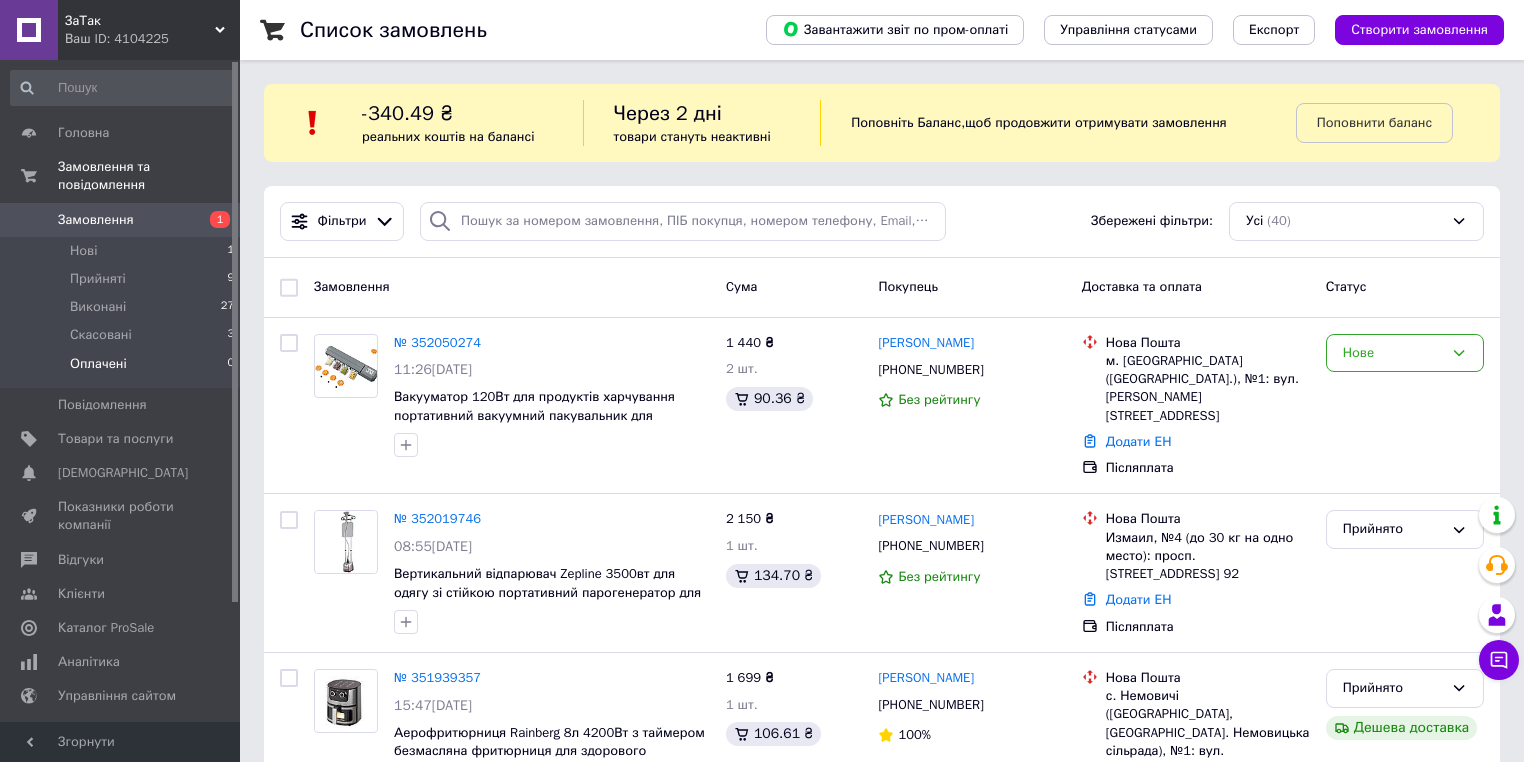 scroll, scrollTop: 0, scrollLeft: 0, axis: both 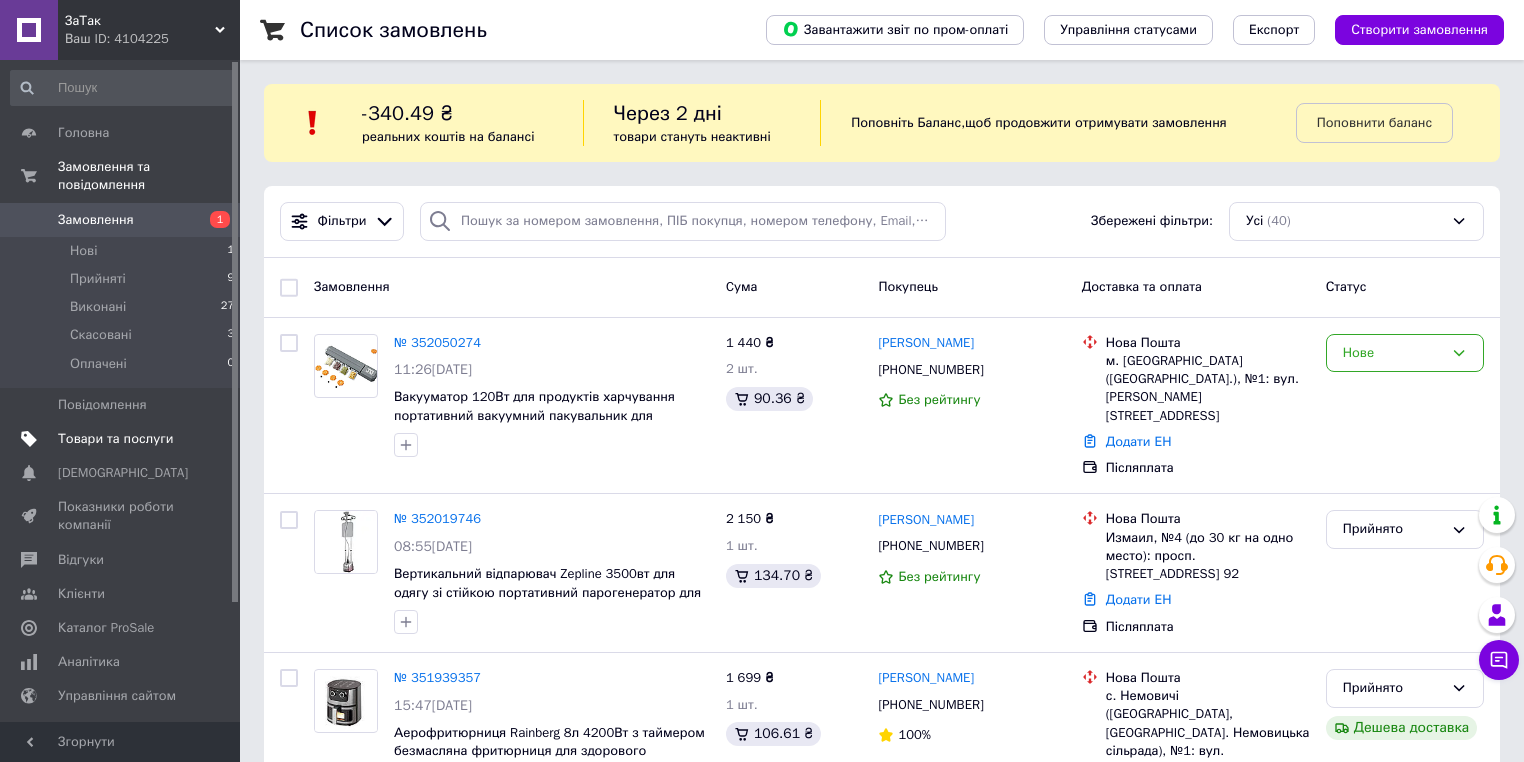 click on "Товари та послуги" at bounding box center (115, 439) 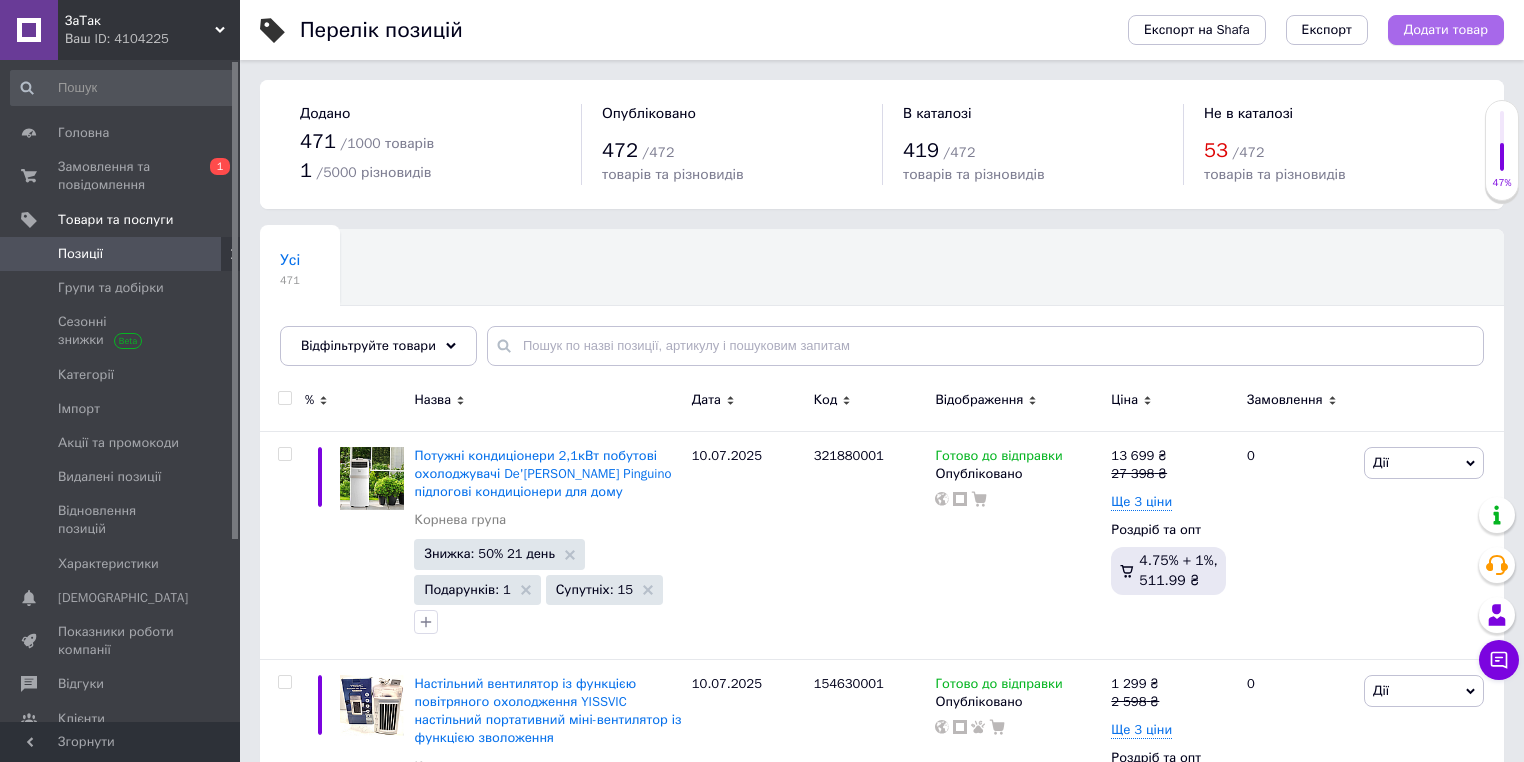 click on "Додати товар" at bounding box center [1446, 30] 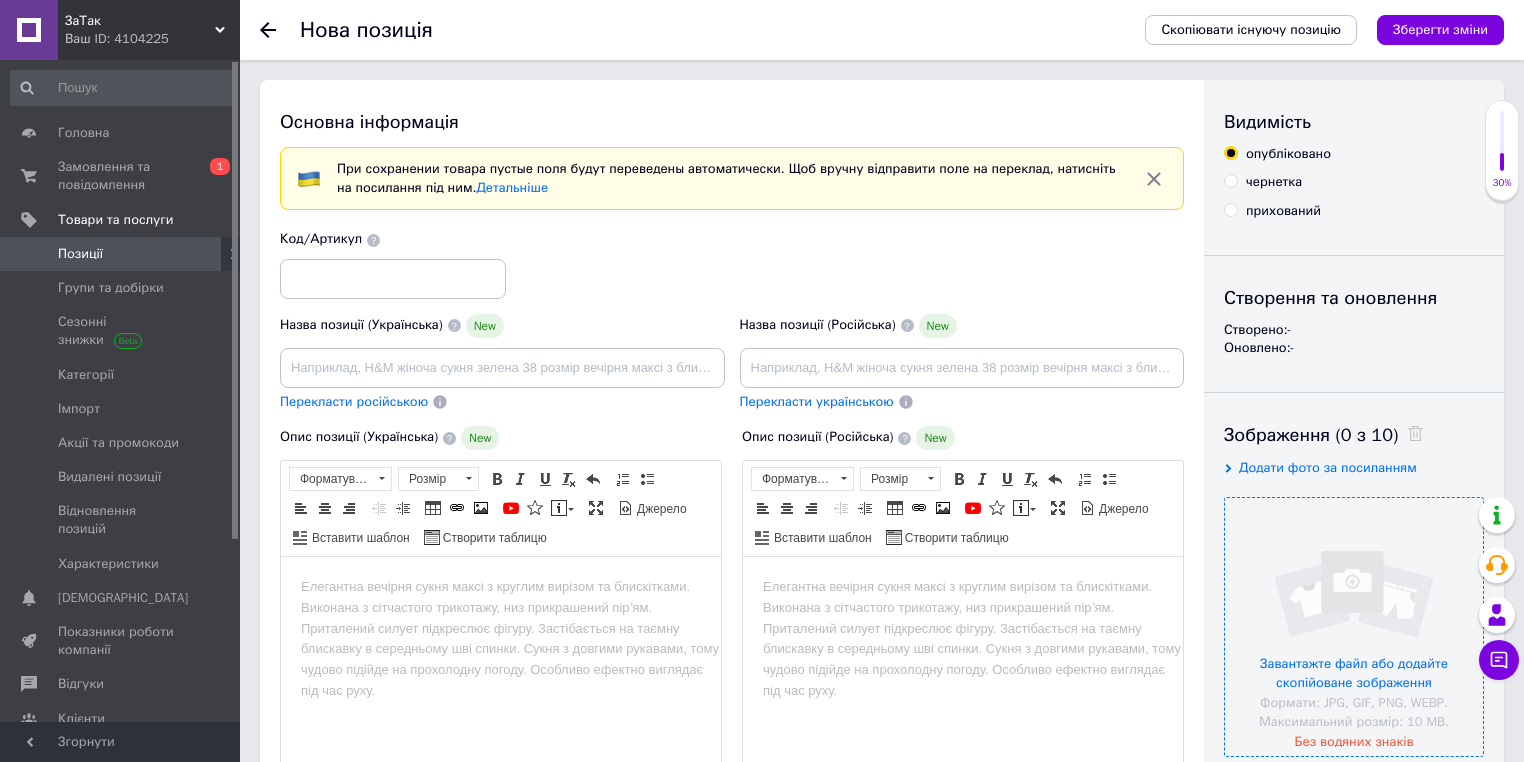 scroll, scrollTop: 0, scrollLeft: 0, axis: both 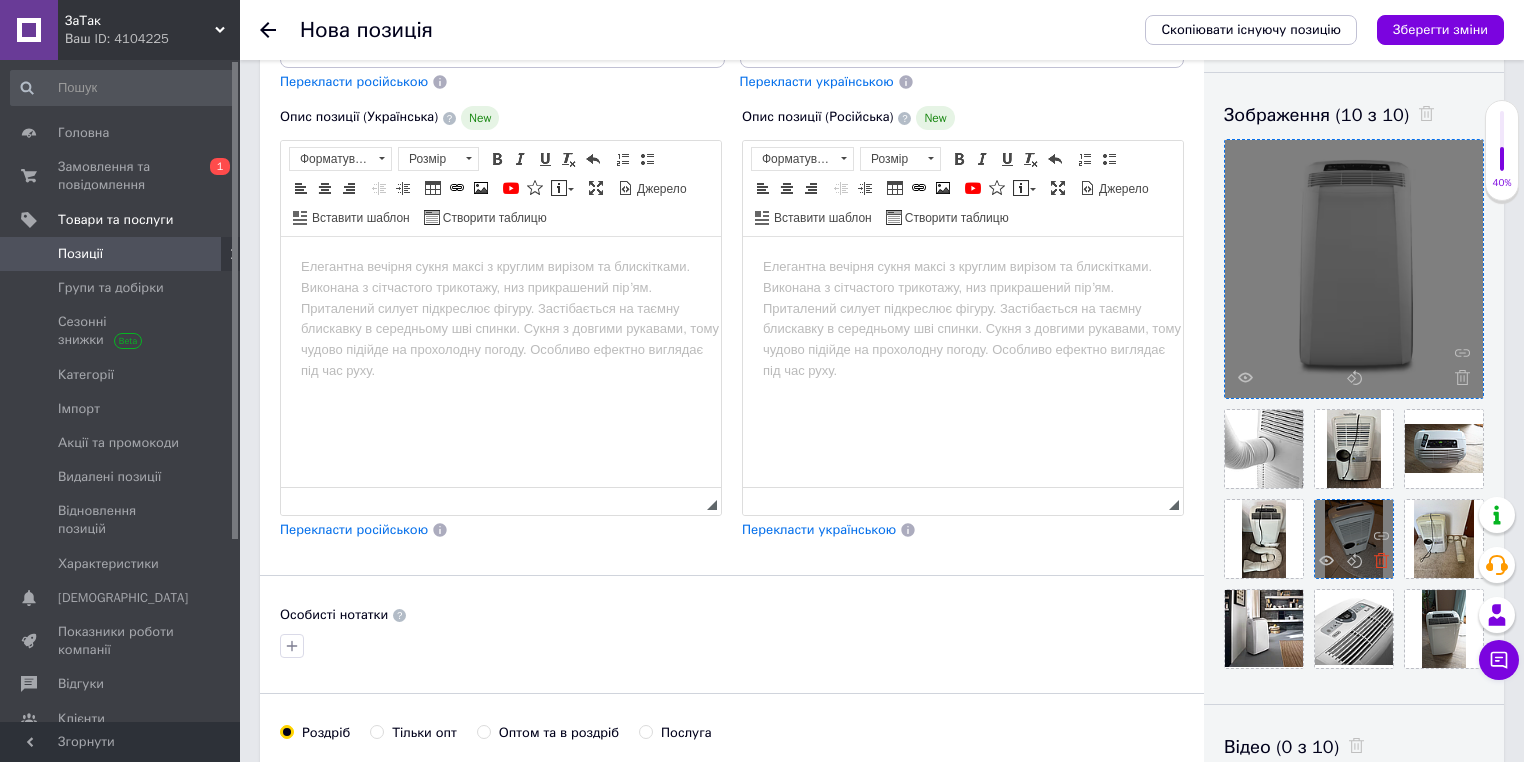 click 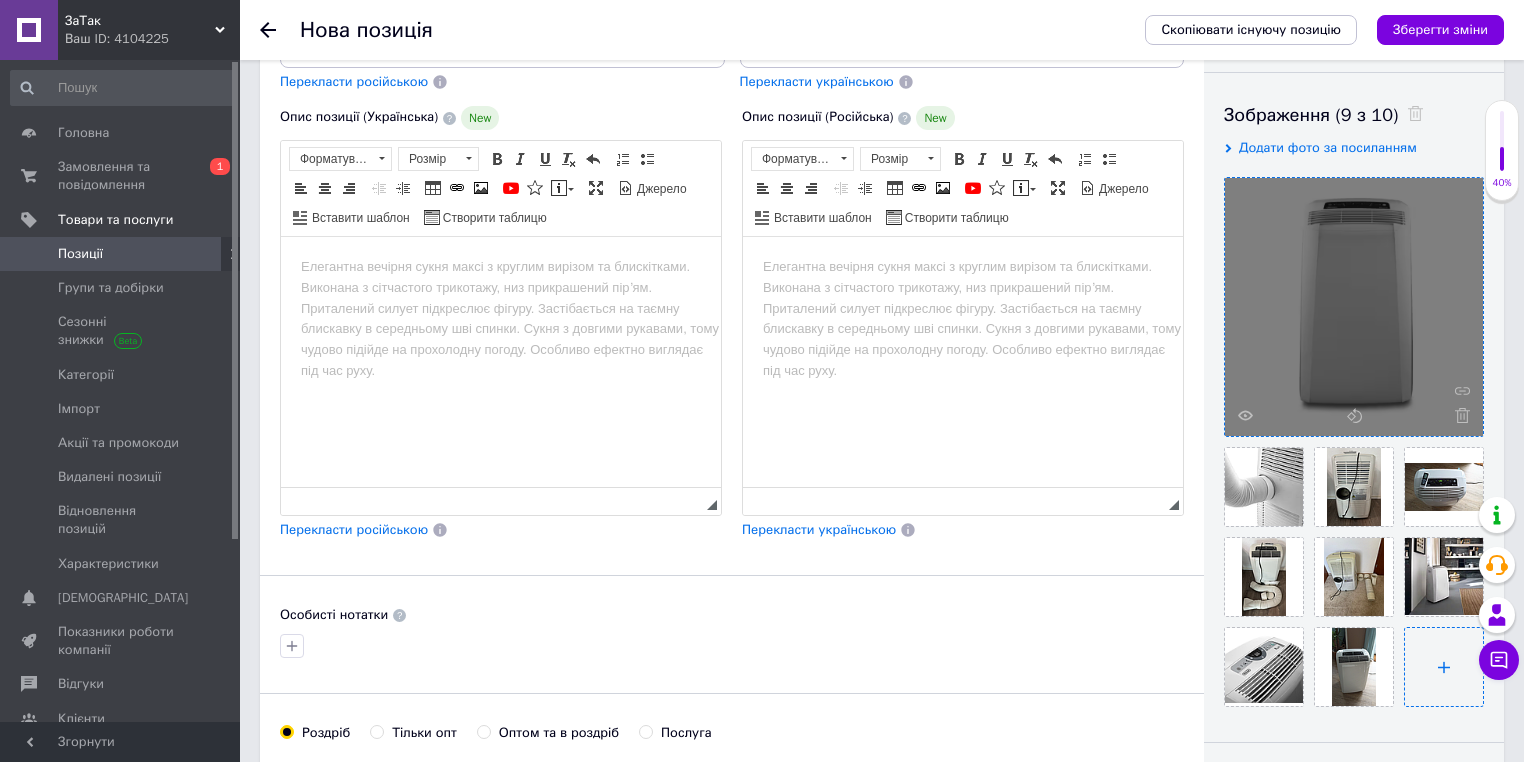 click at bounding box center [1444, 667] 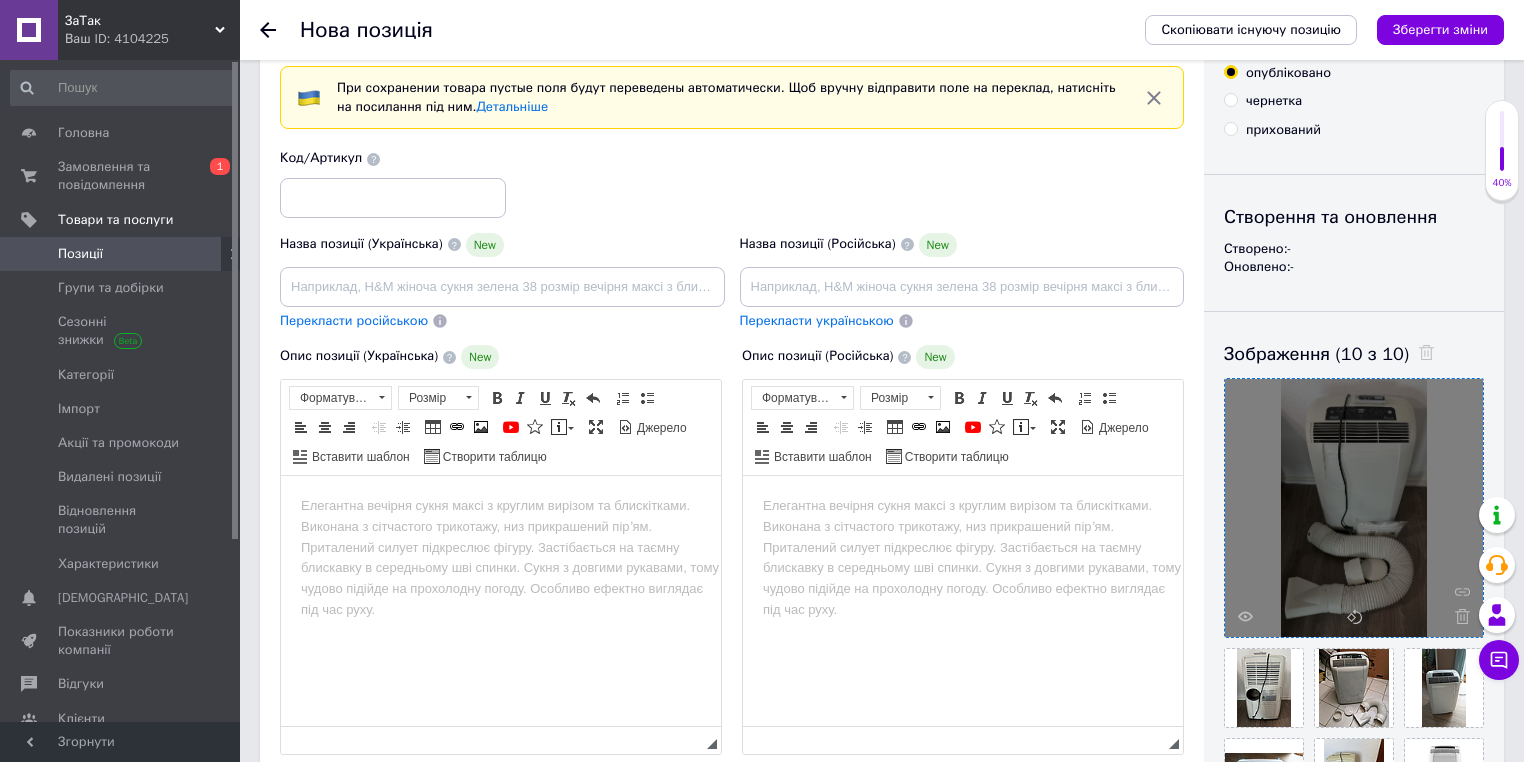 scroll, scrollTop: 80, scrollLeft: 0, axis: vertical 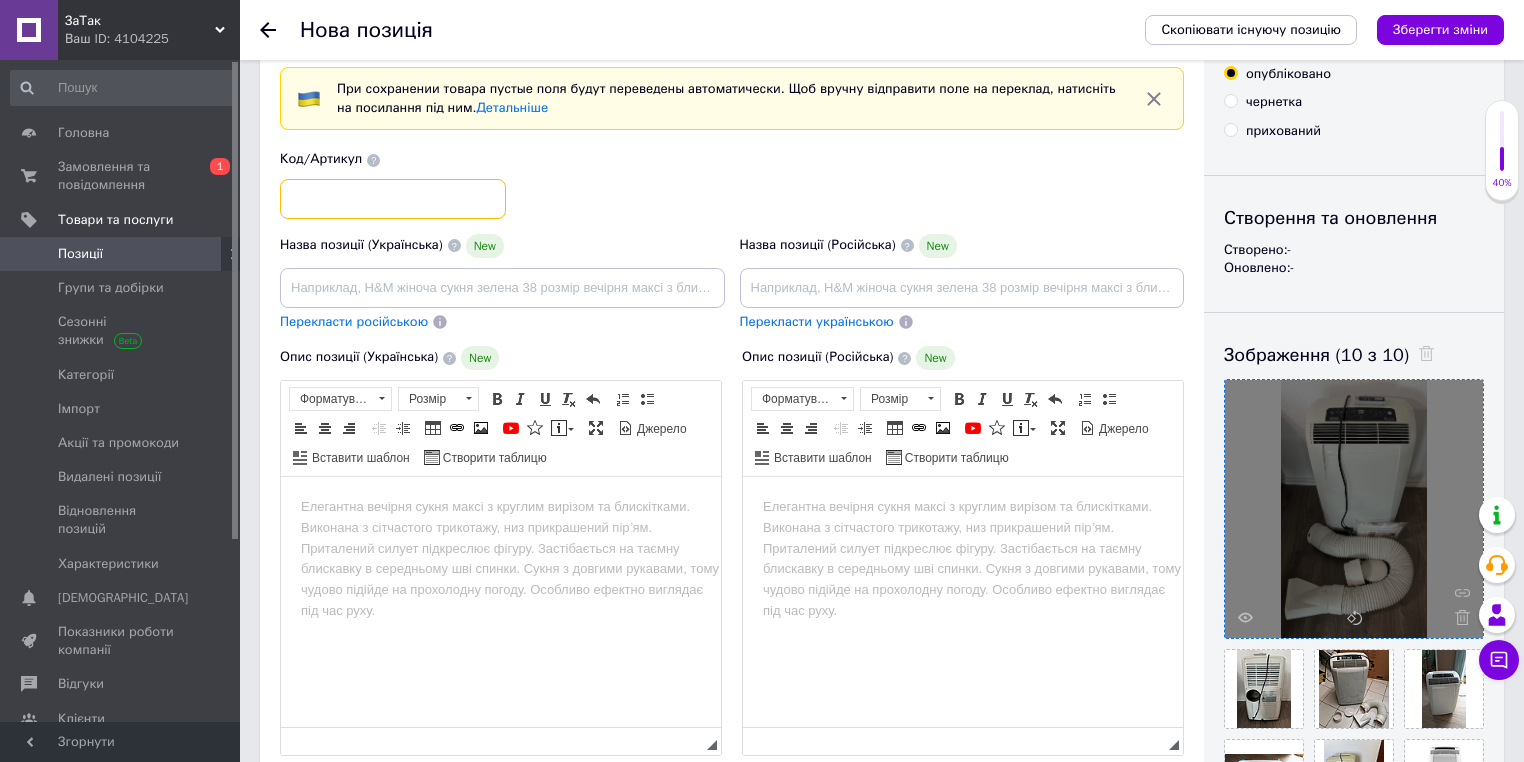 click at bounding box center (393, 199) 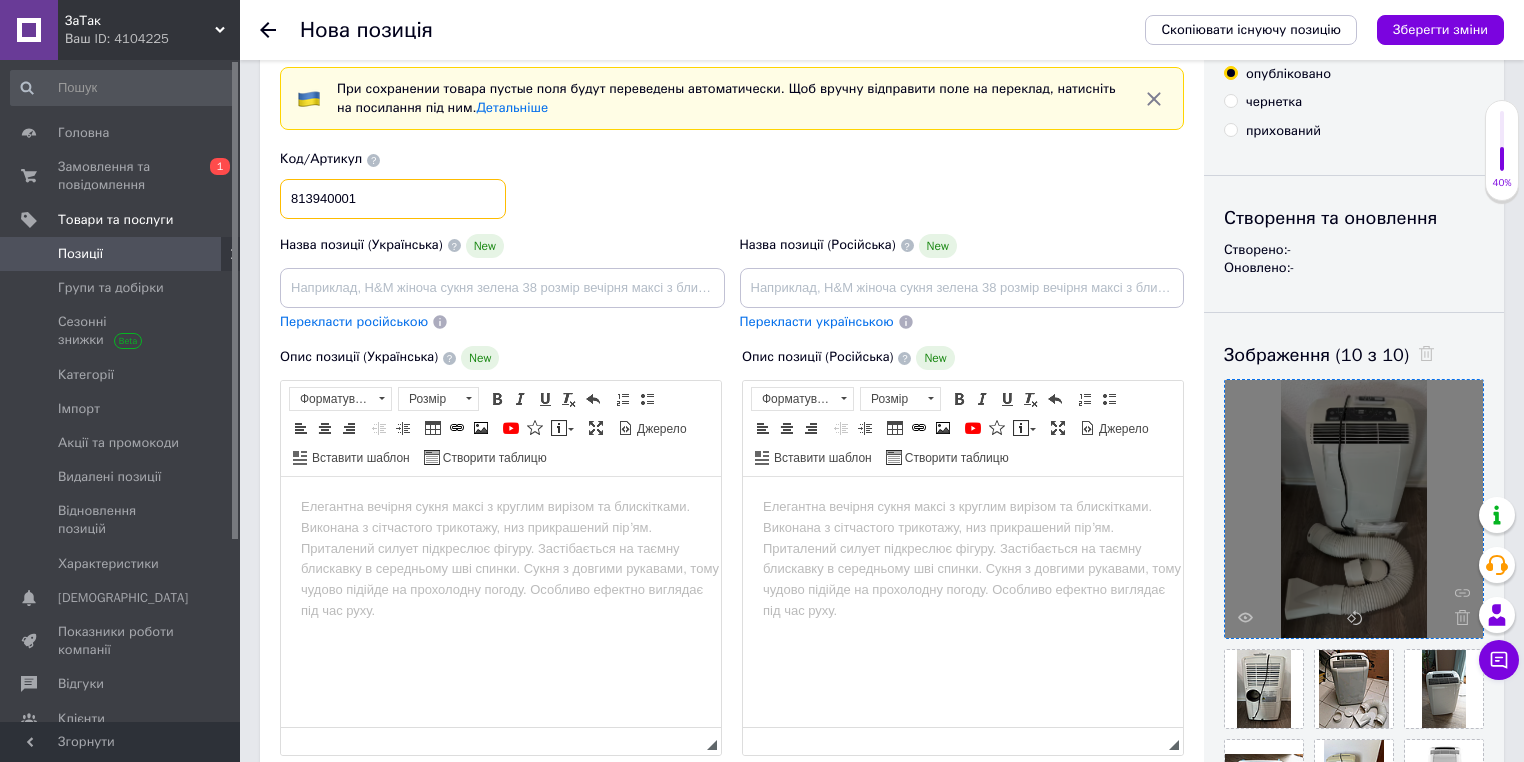type on "813940001" 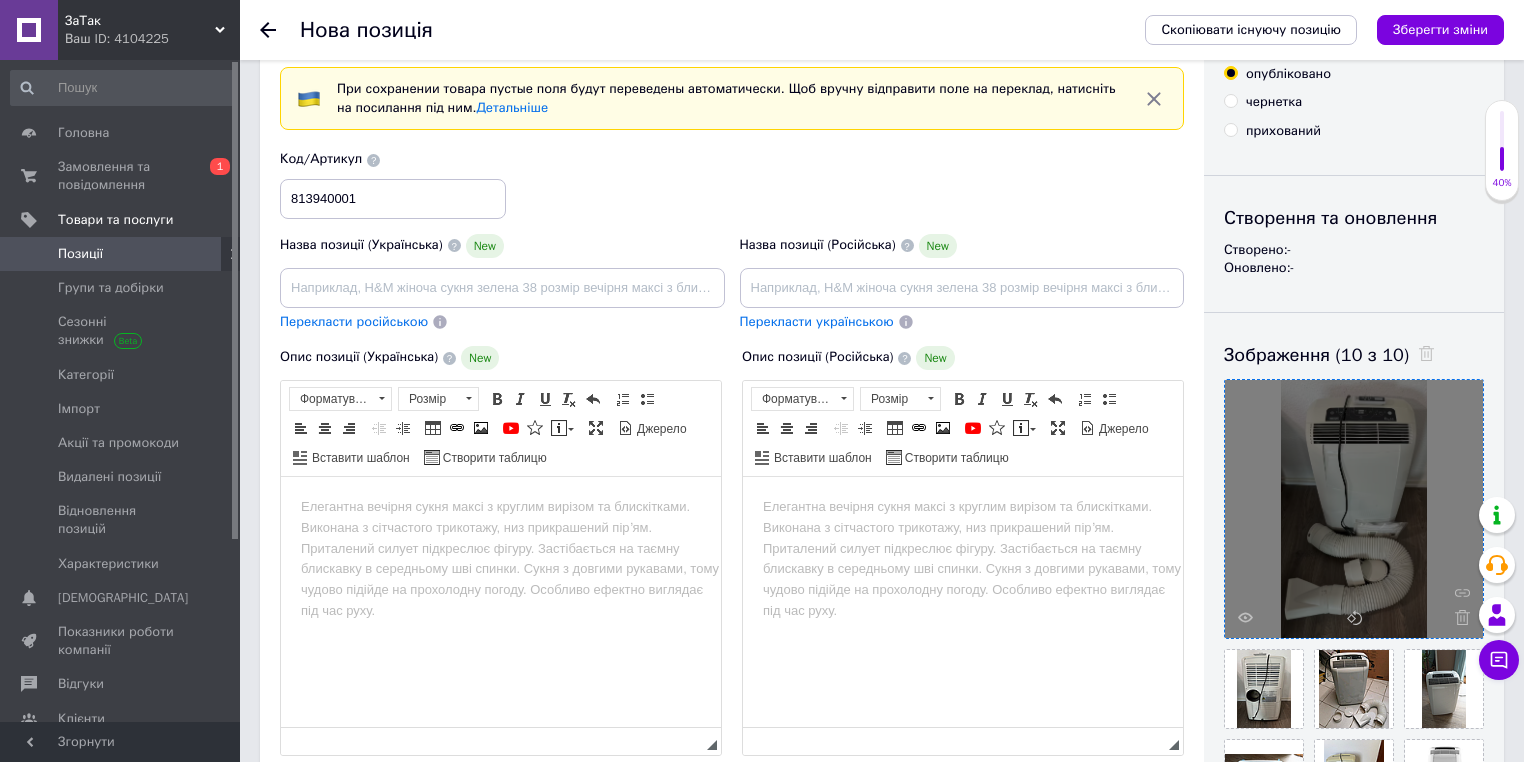 drag, startPoint x: 265, startPoint y: 240, endPoint x: 275, endPoint y: 241, distance: 10.049875 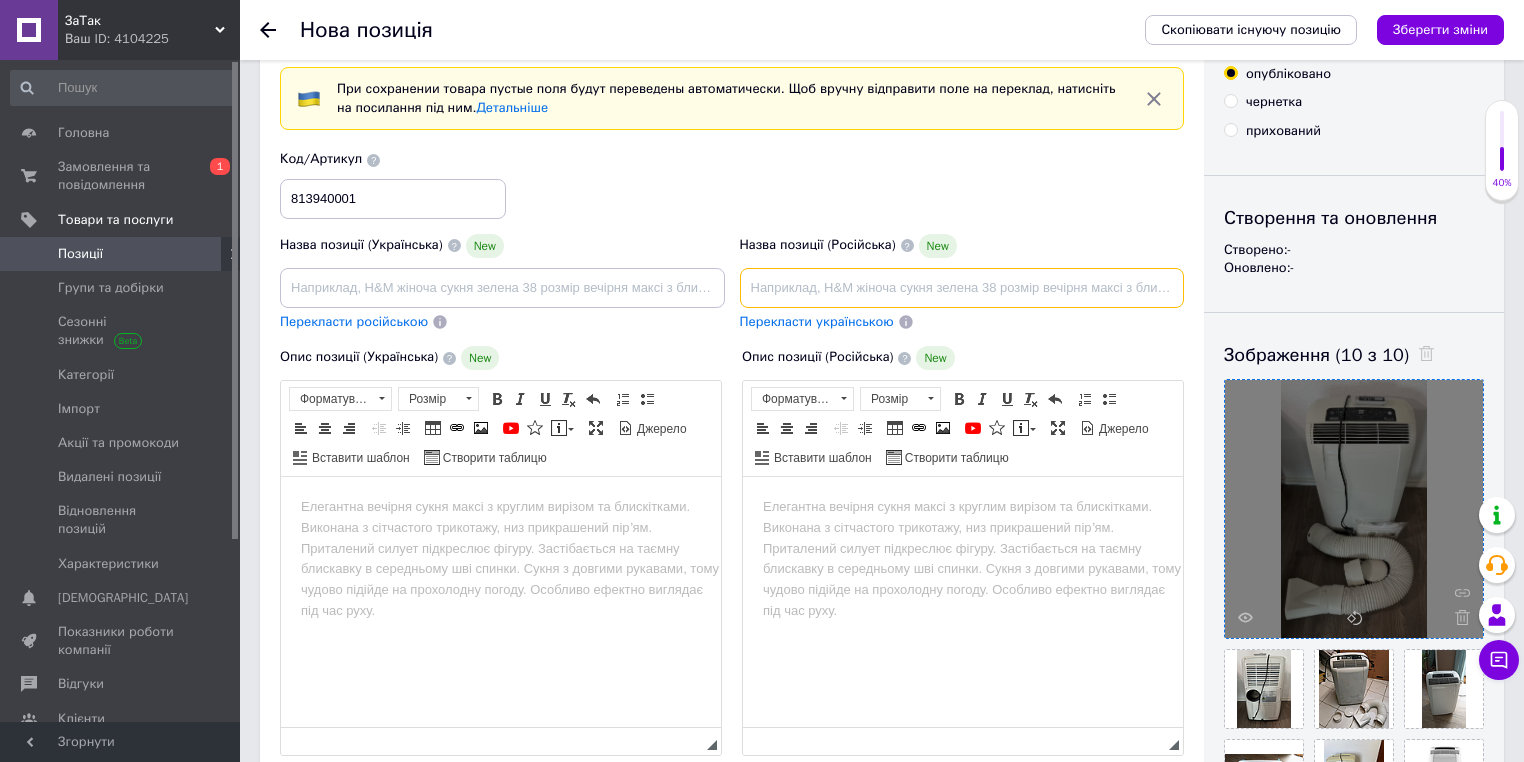 click at bounding box center (962, 288) 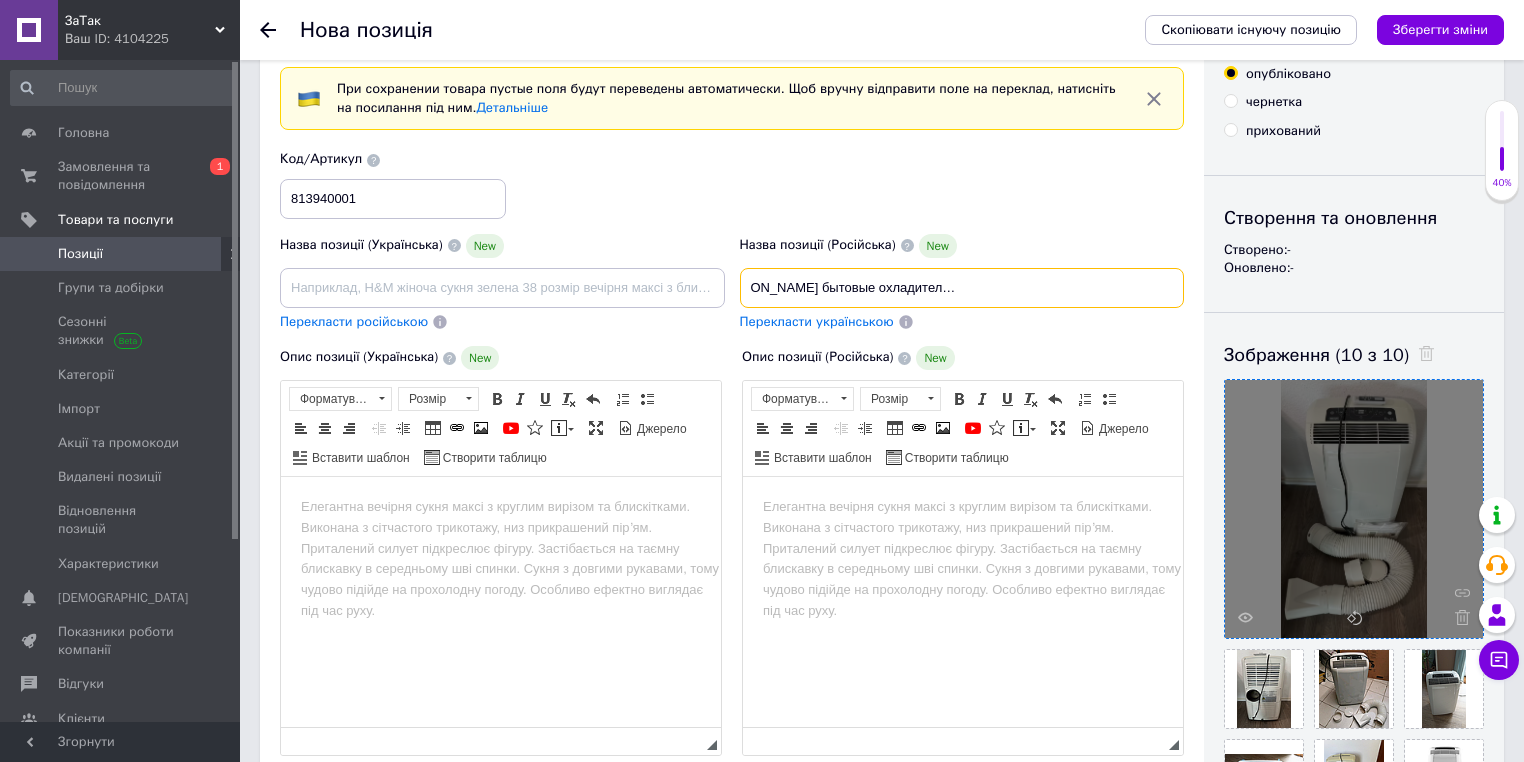 scroll, scrollTop: 0, scrollLeft: 0, axis: both 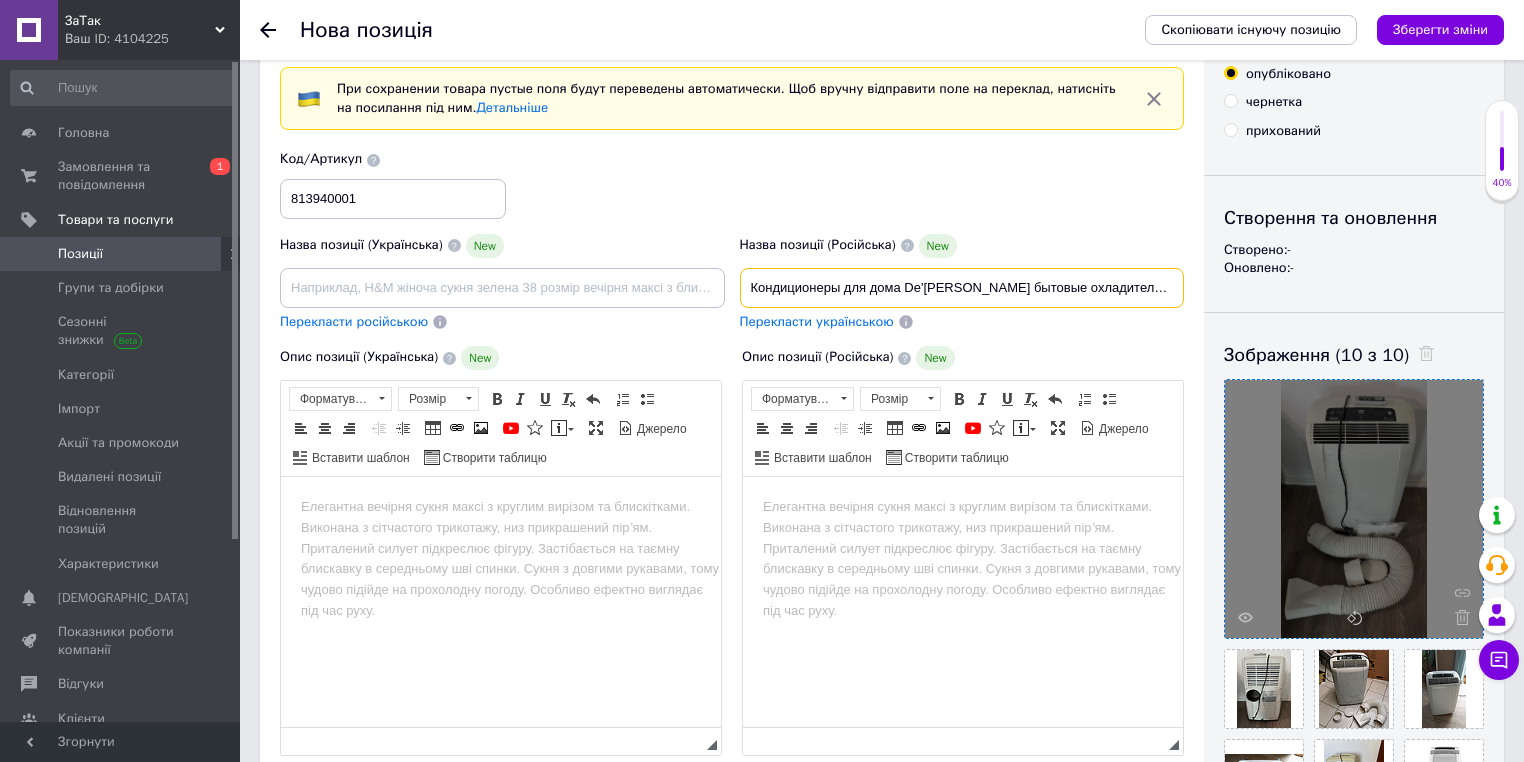 drag, startPoint x: 1175, startPoint y: 288, endPoint x: 663, endPoint y: 277, distance: 512.11816 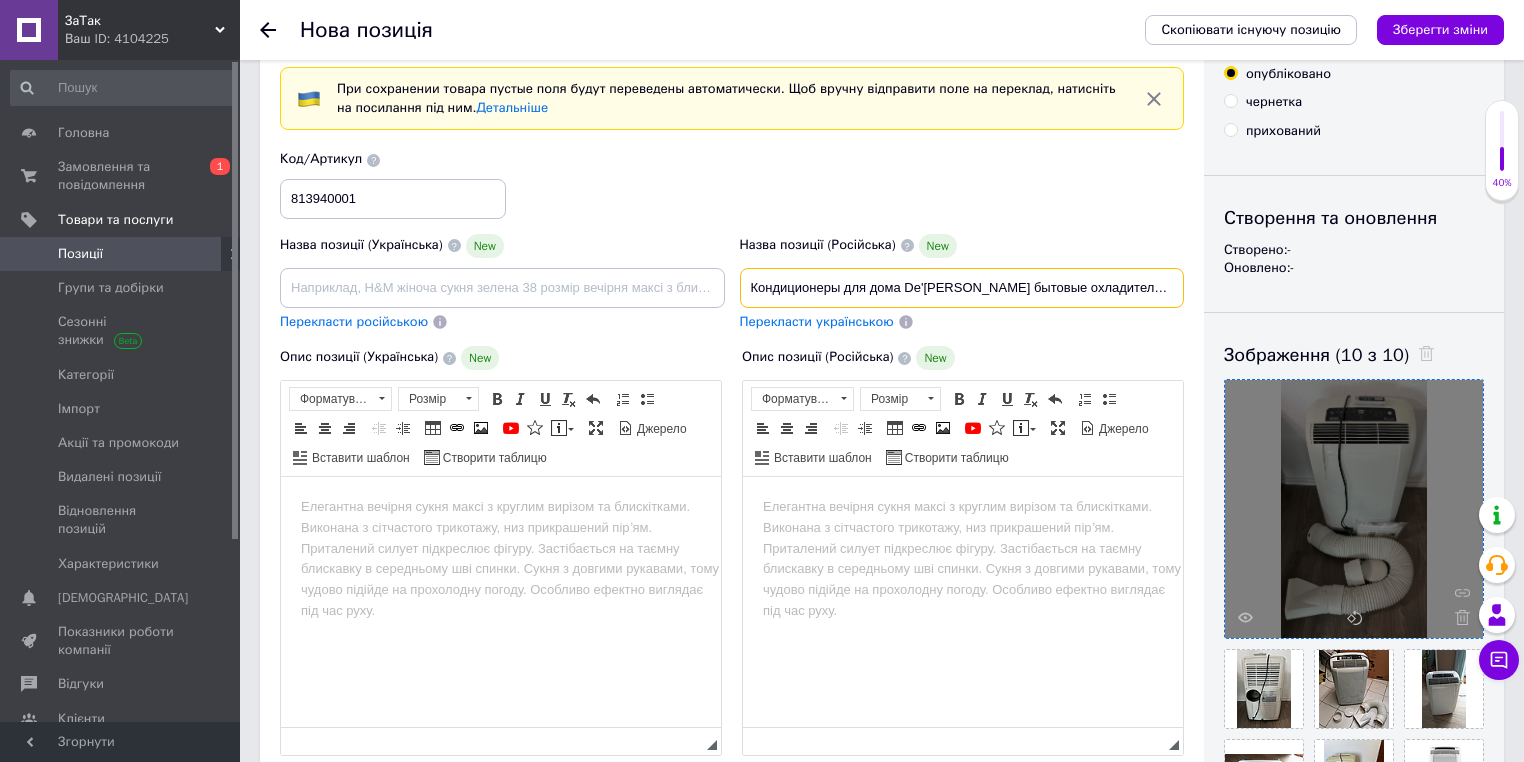 type on "Кондиционеры для дома De'[PERSON_NAME] бытовые охладители до 90 м³ кондиционер для офиса 350 куб.м/час" 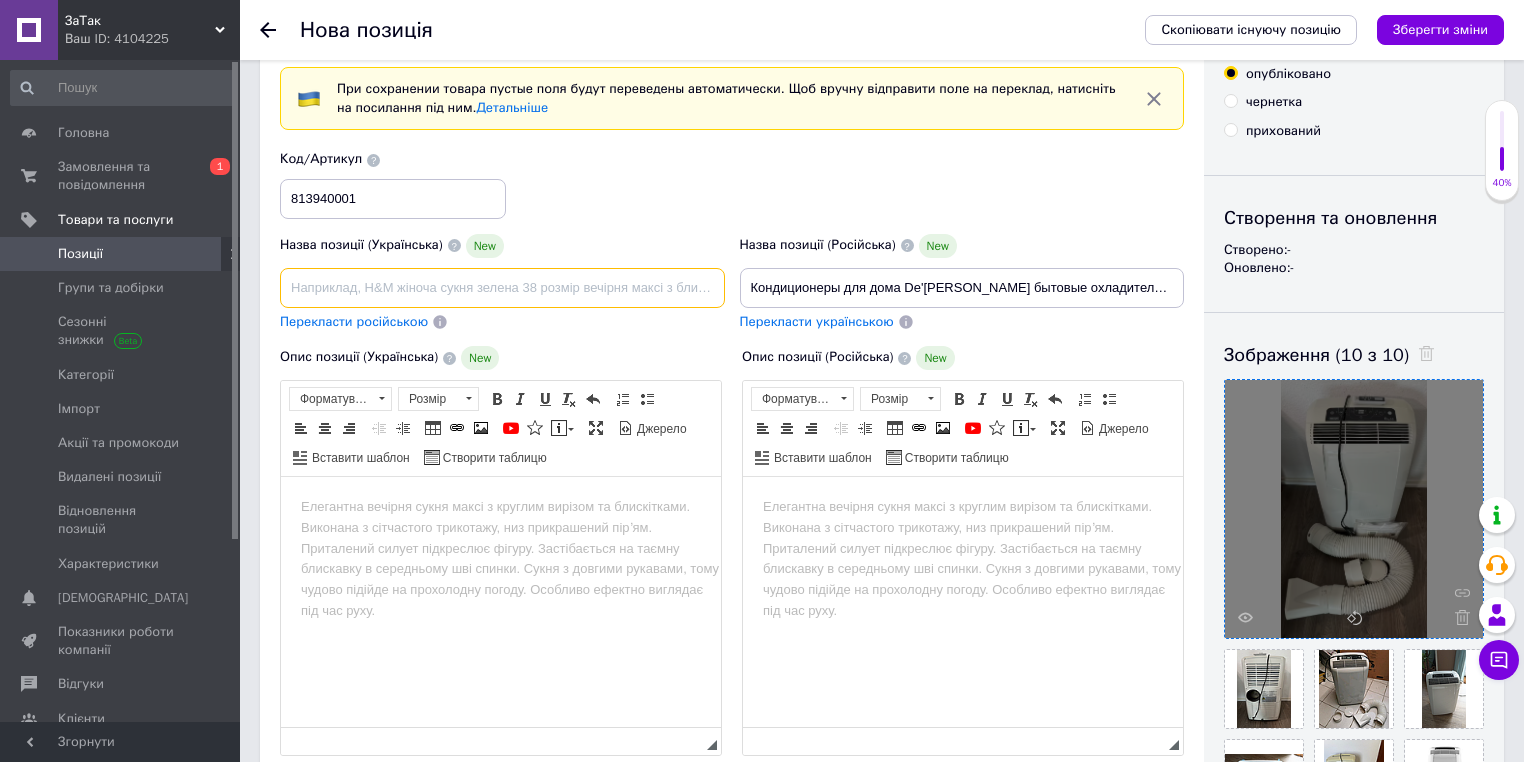 click at bounding box center [502, 288] 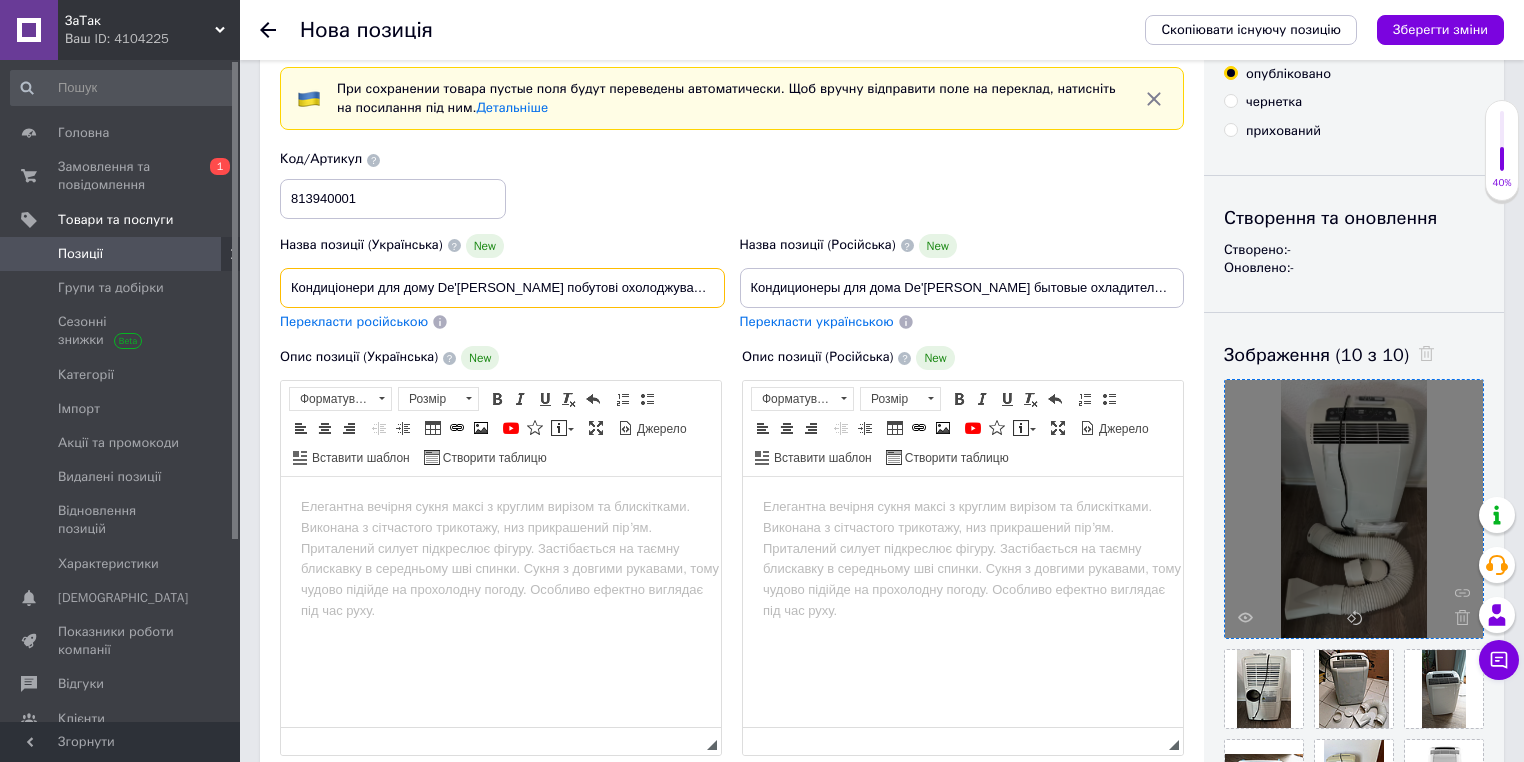 scroll, scrollTop: 0, scrollLeft: 201, axis: horizontal 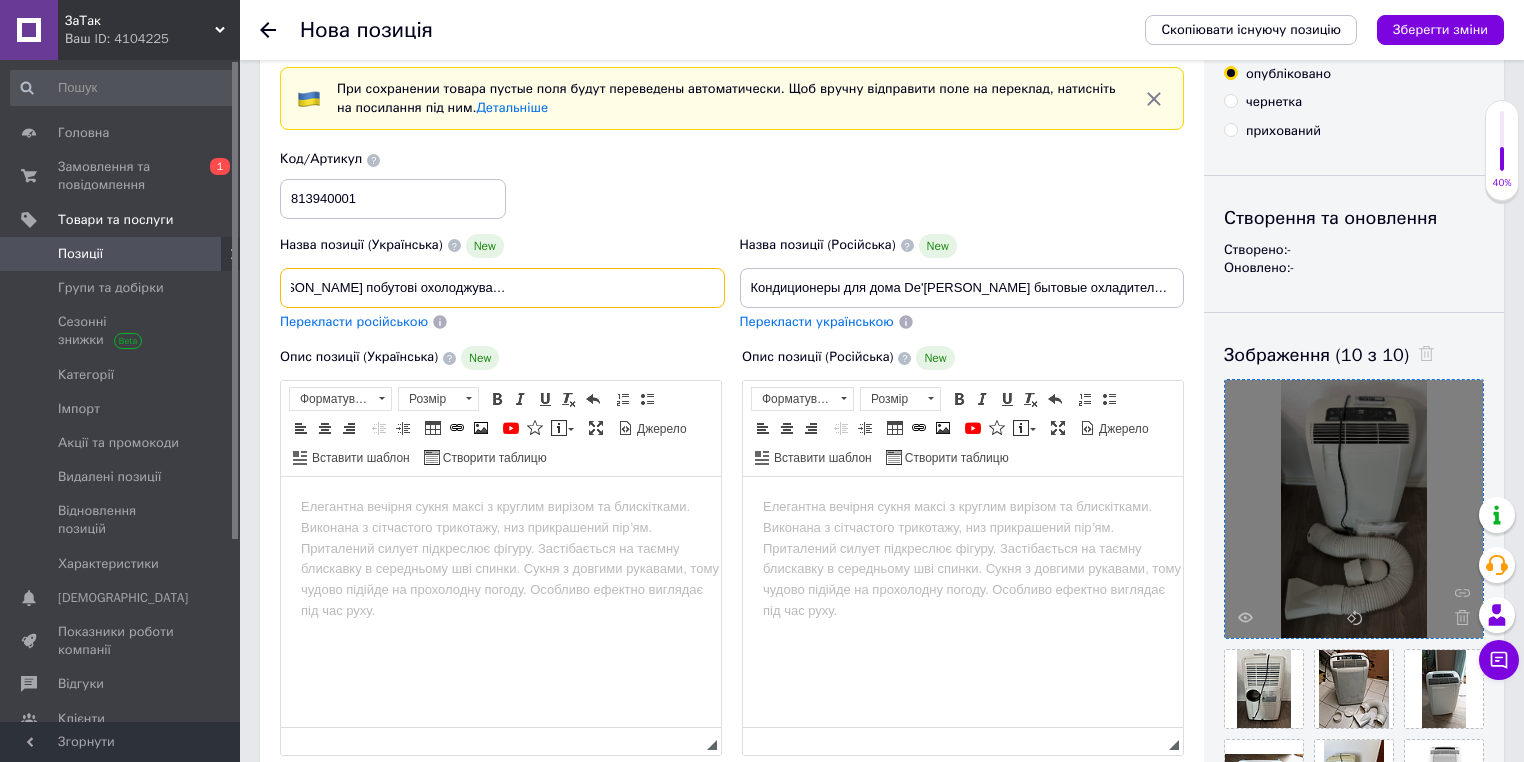 type on "Кондиціонери для дому De'[PERSON_NAME] побутові охолоджувачі до 90 м³ кондиціонер для офісу 350 куб.м/год" 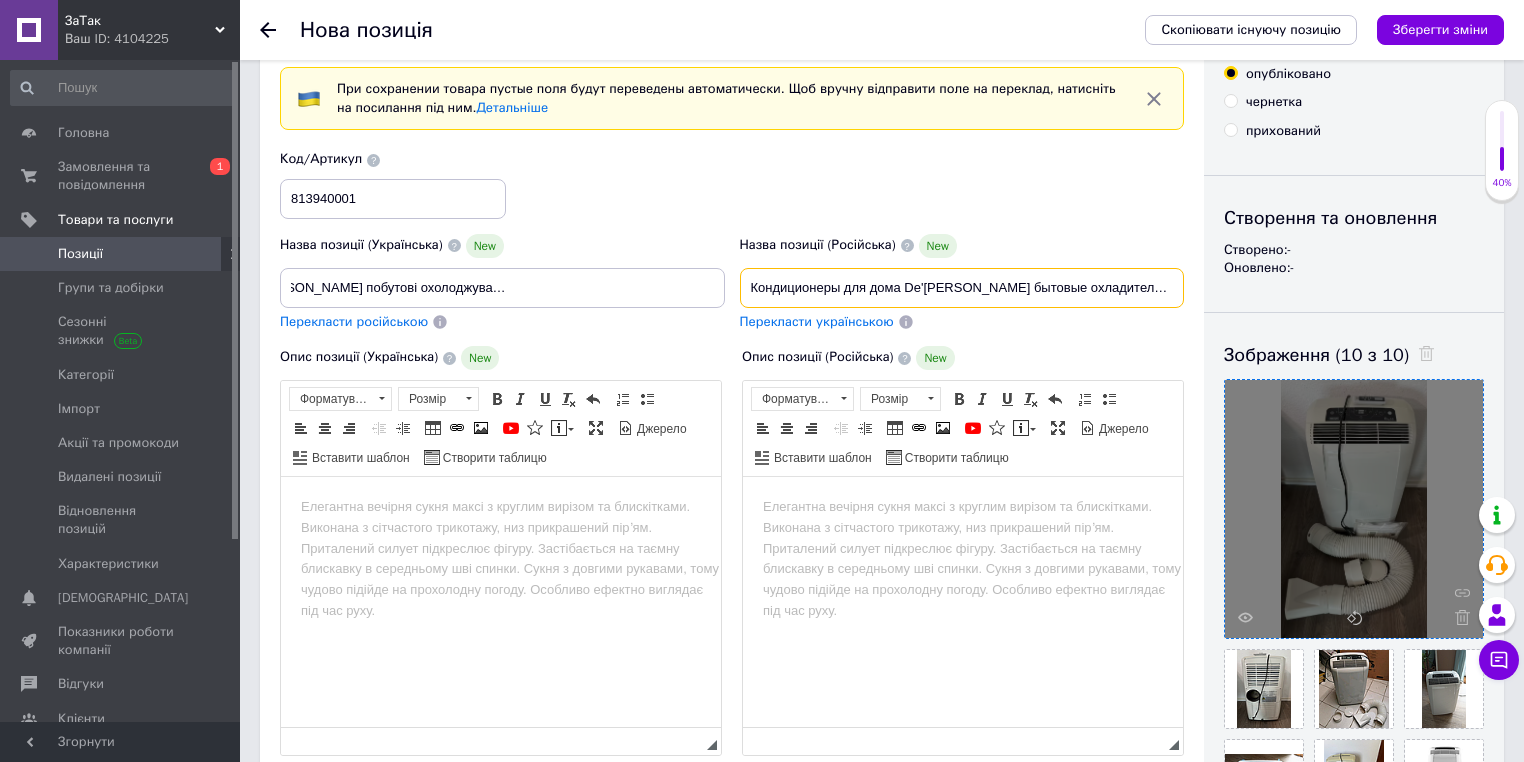 scroll, scrollTop: 0, scrollLeft: 0, axis: both 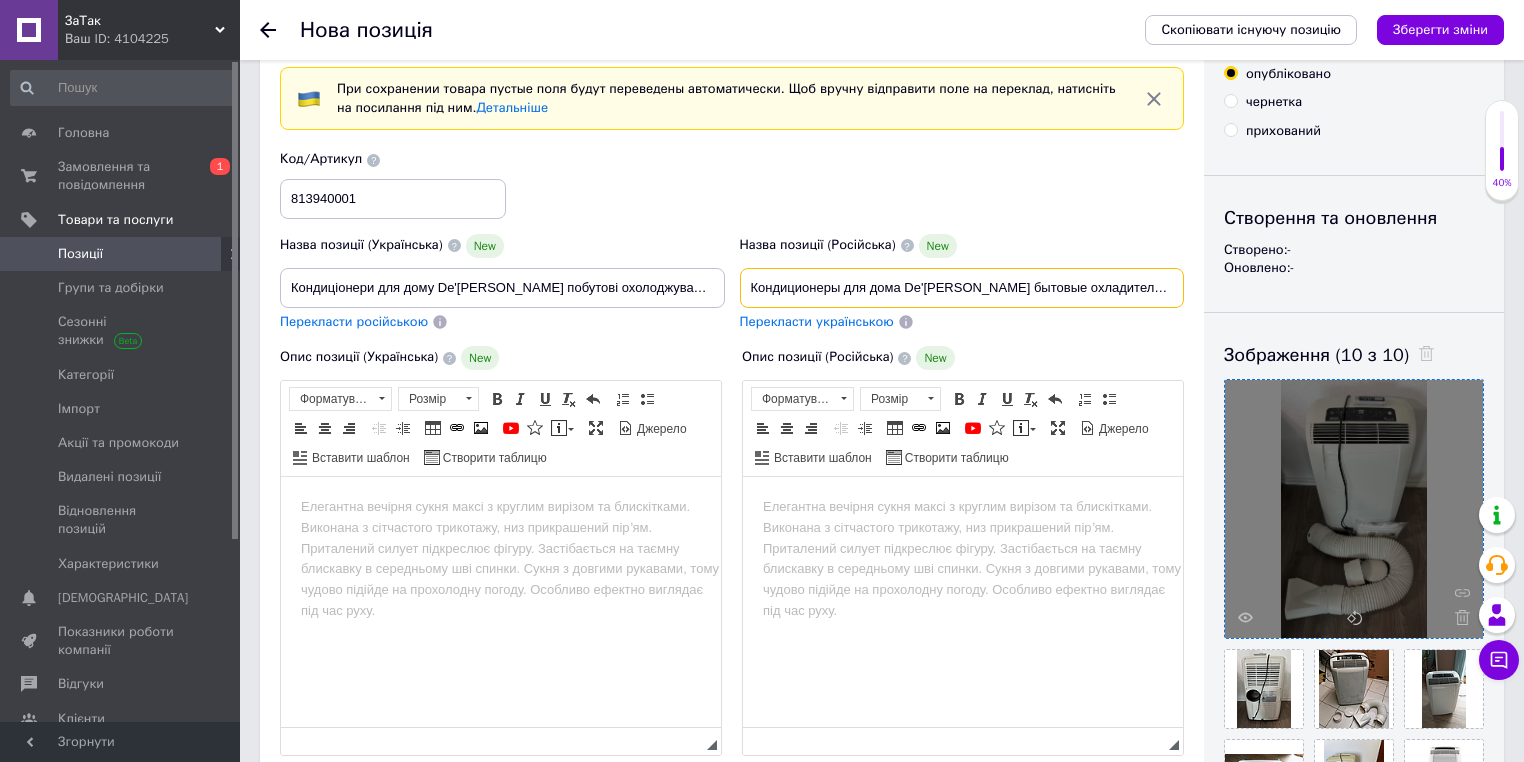 drag, startPoint x: 767, startPoint y: 286, endPoint x: 825, endPoint y: 290, distance: 58.137768 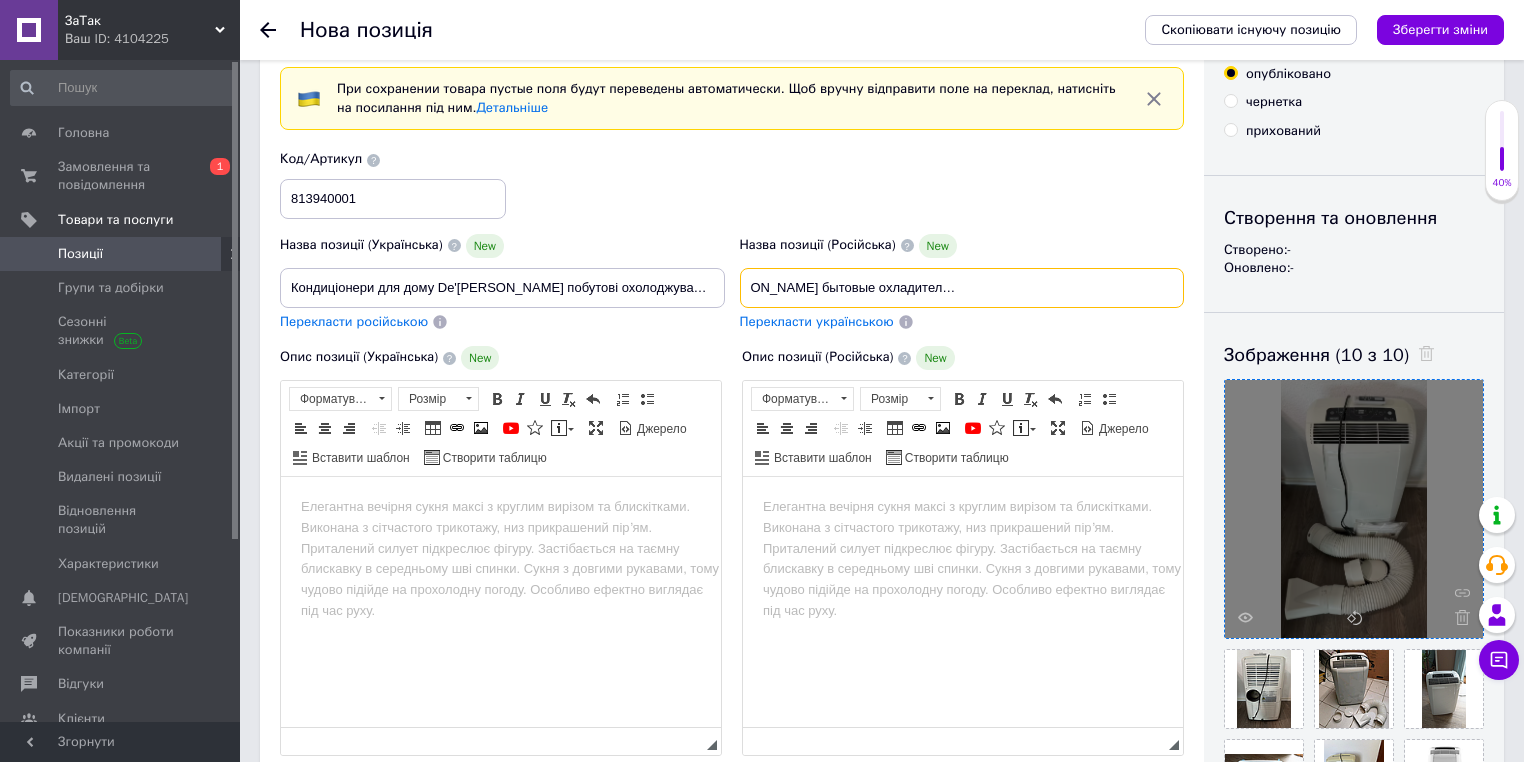 drag, startPoint x: 745, startPoint y: 282, endPoint x: 1267, endPoint y: 274, distance: 522.0613 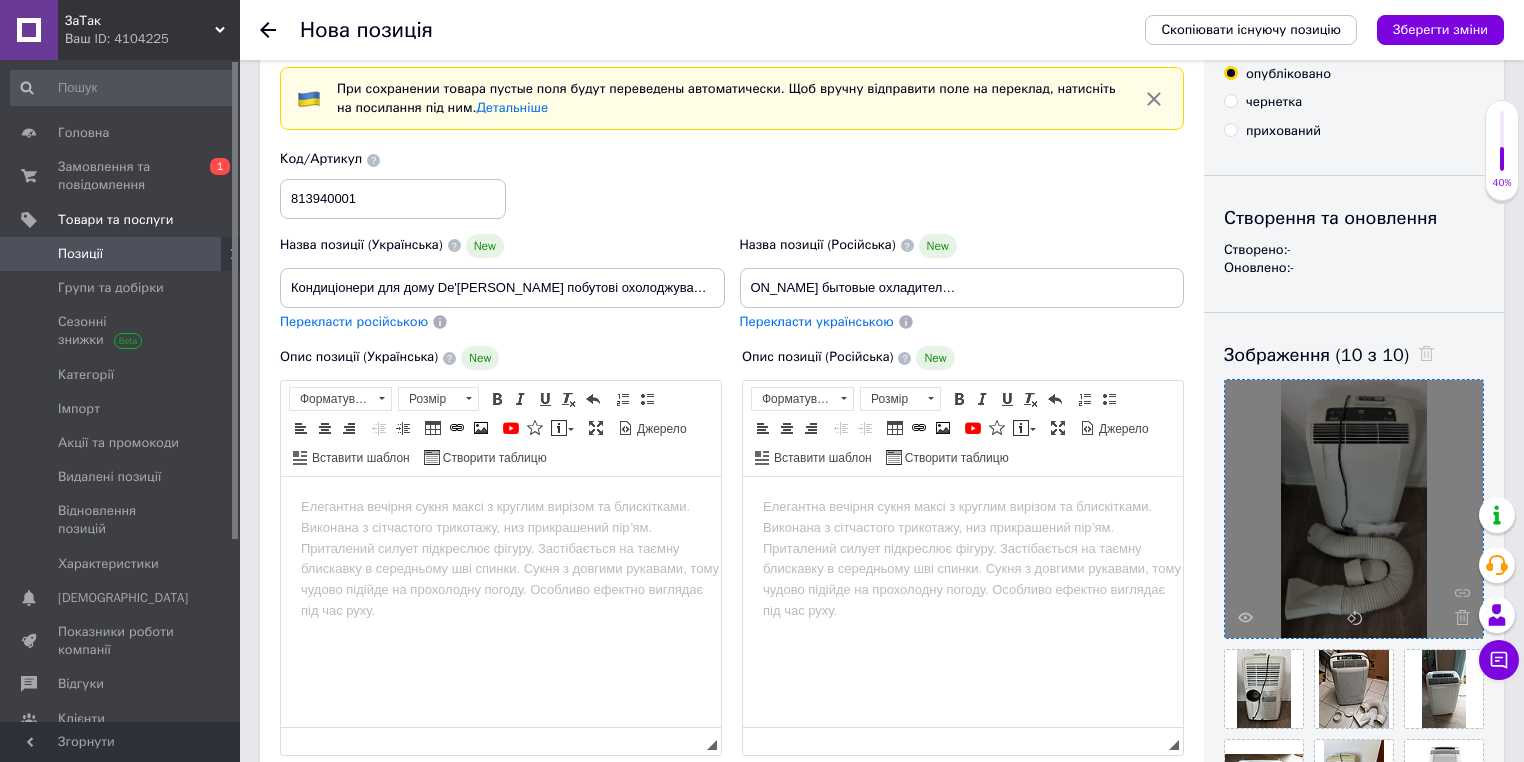 click at bounding box center [963, 507] 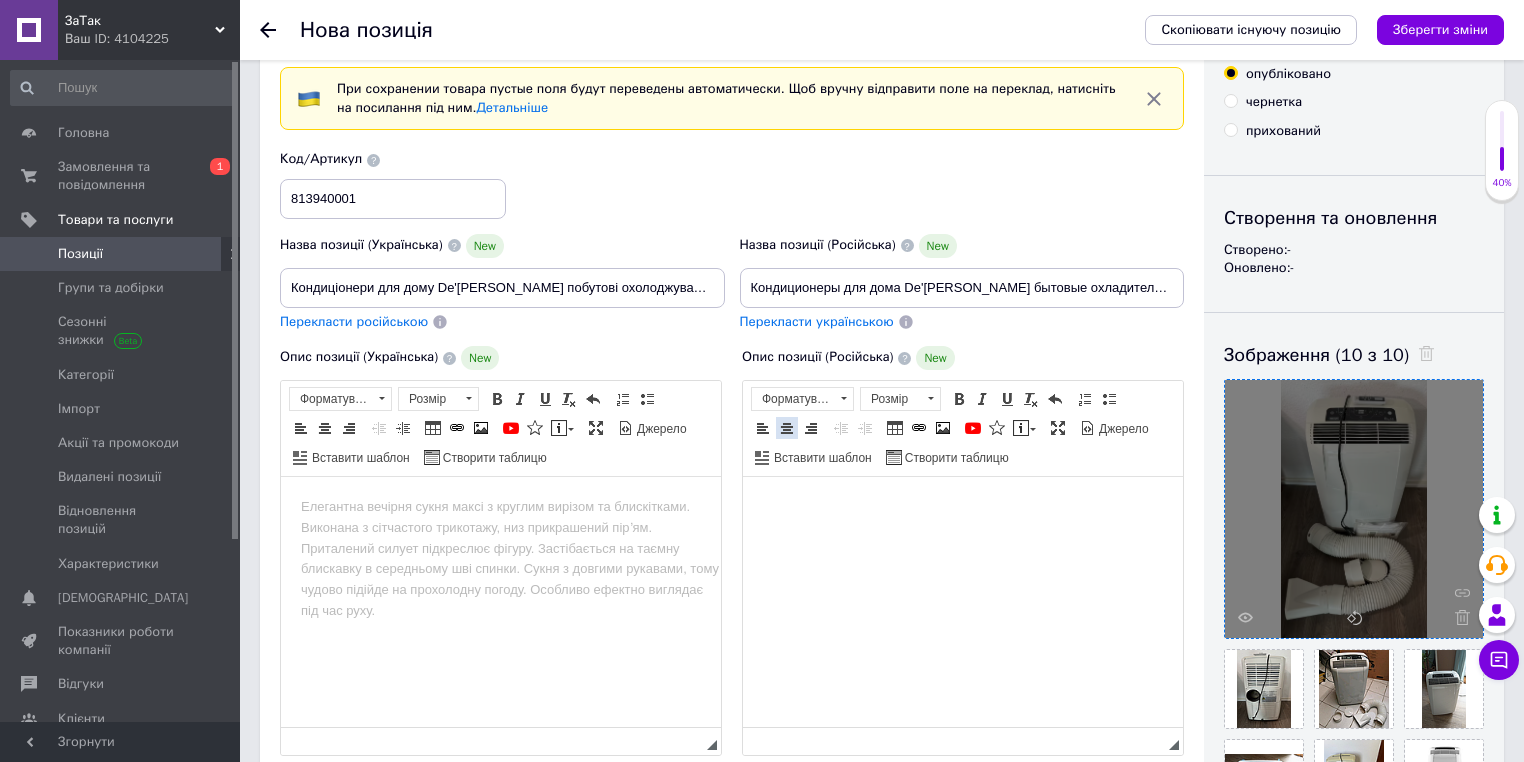 click at bounding box center (787, 428) 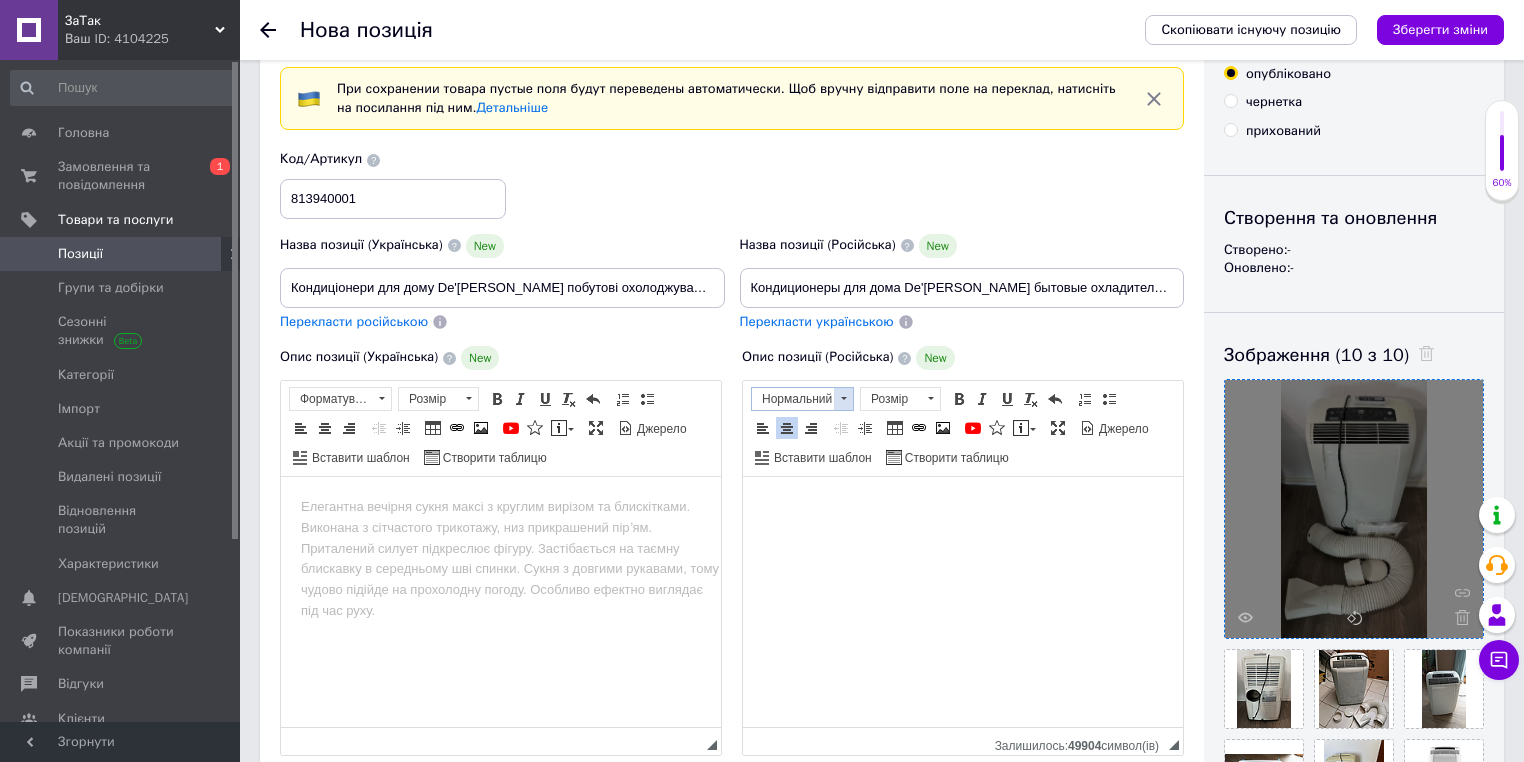click on "Нормальний" at bounding box center (793, 399) 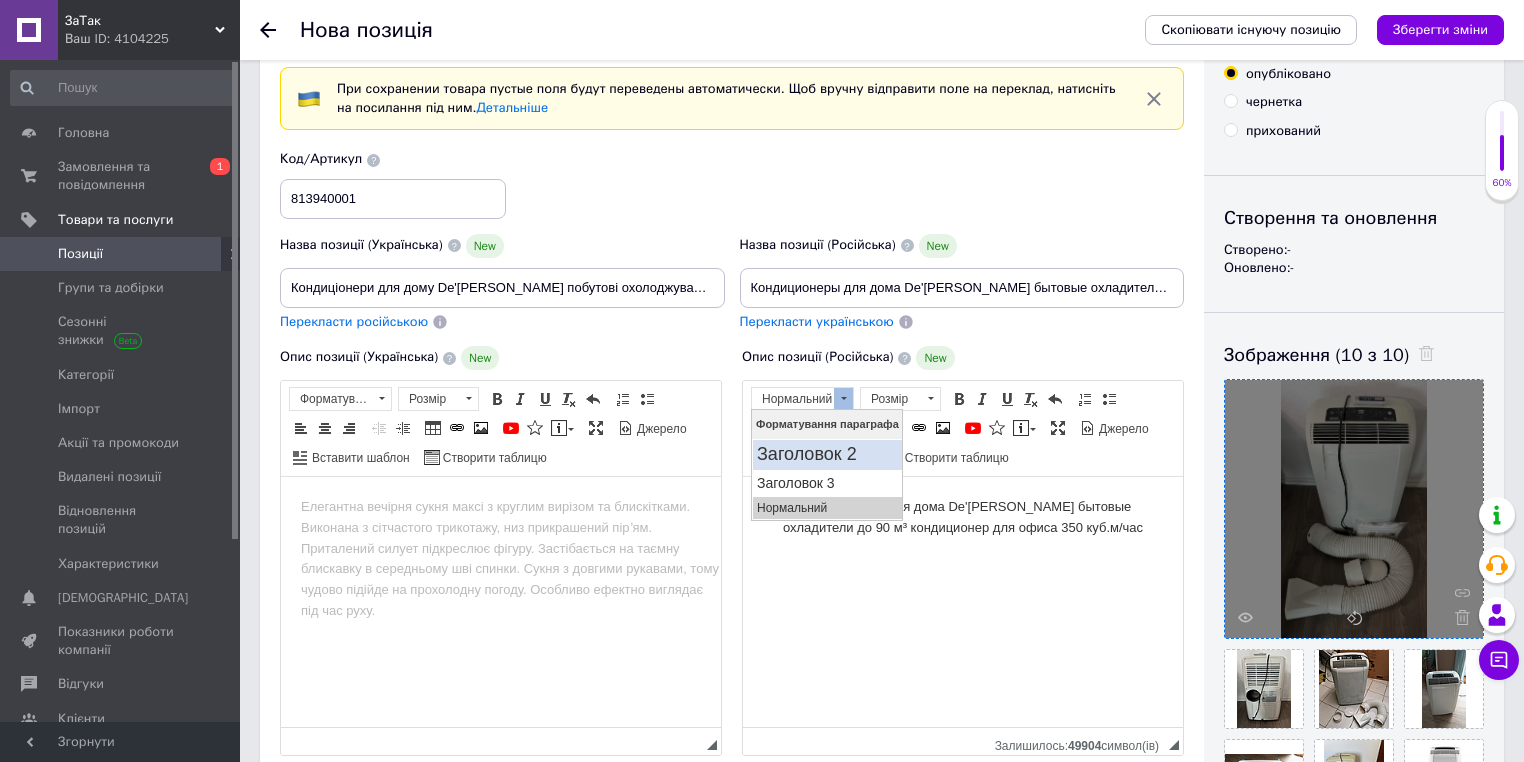 scroll, scrollTop: 0, scrollLeft: 0, axis: both 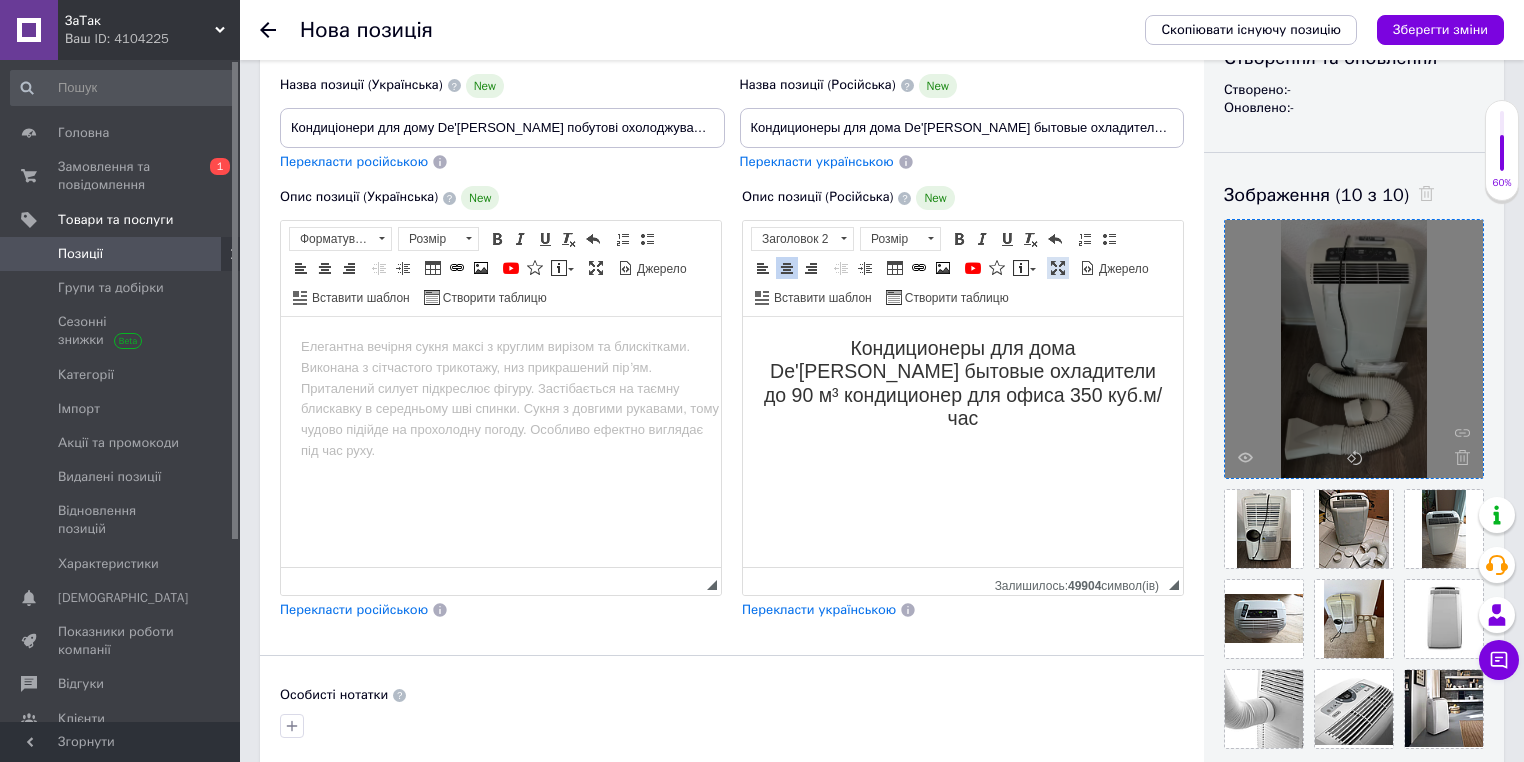 click at bounding box center [1058, 268] 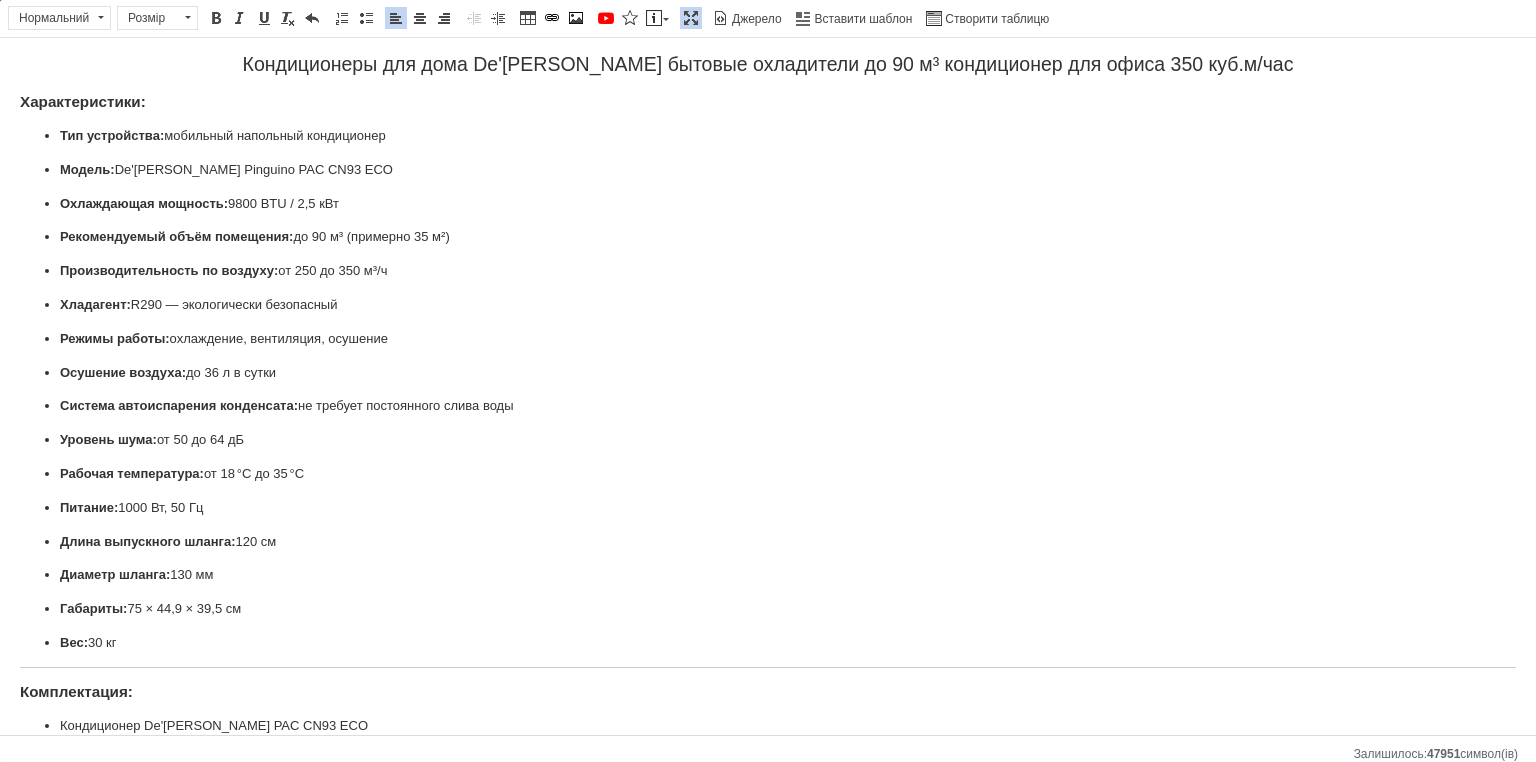 scroll, scrollTop: 0, scrollLeft: 0, axis: both 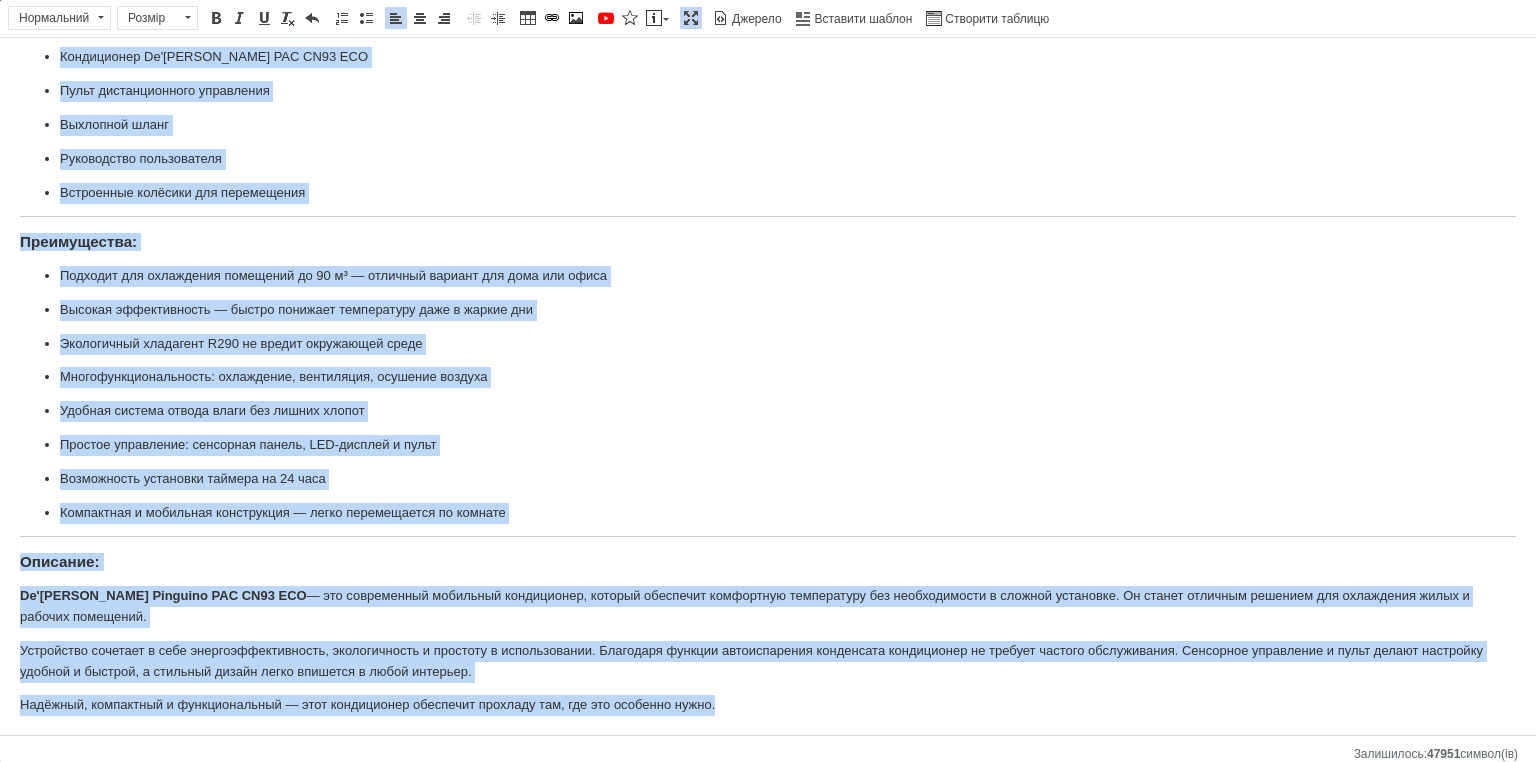 drag, startPoint x: 49, startPoint y: 114, endPoint x: 729, endPoint y: 703, distance: 899.6227 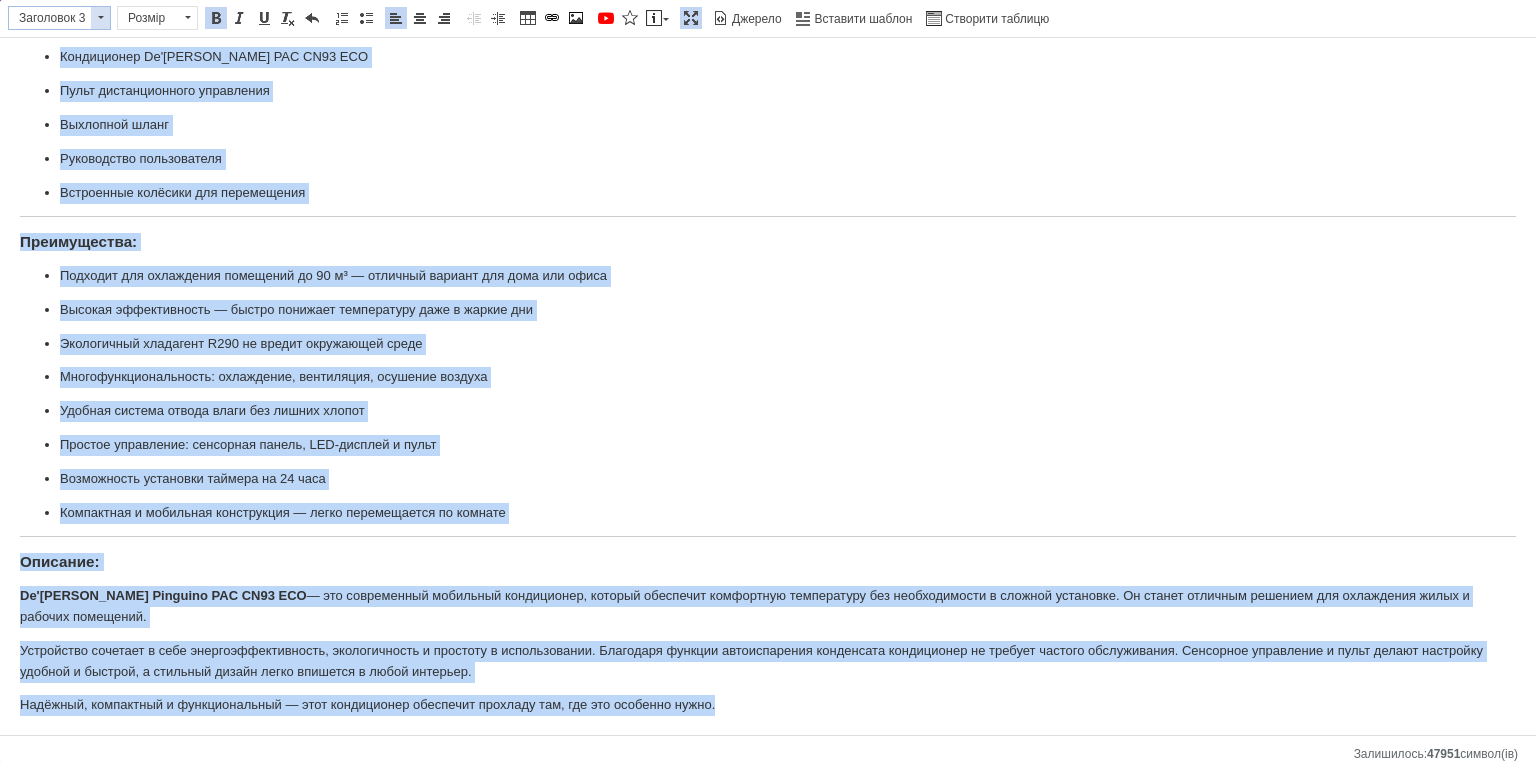 drag, startPoint x: 74, startPoint y: 14, endPoint x: 74, endPoint y: 31, distance: 17 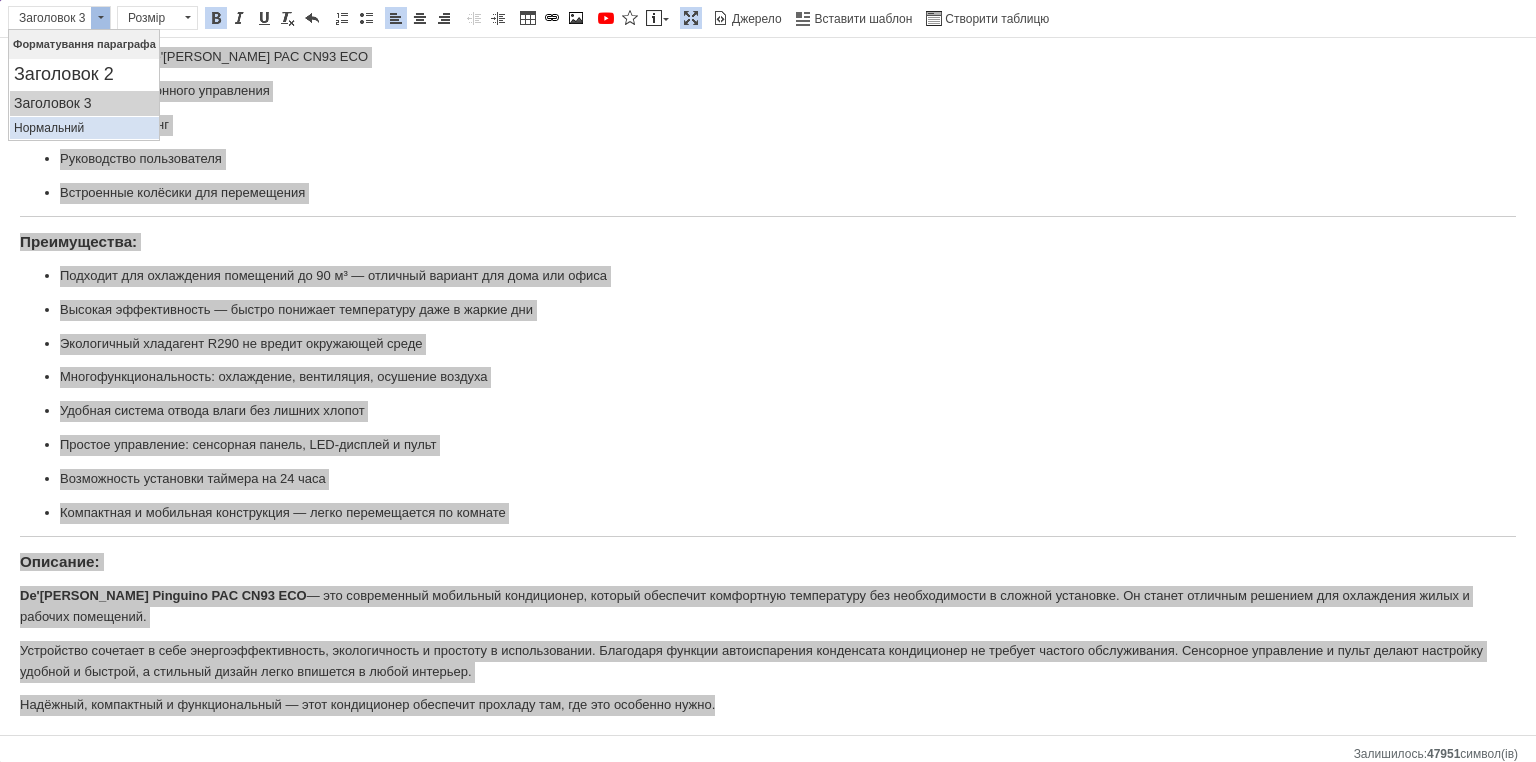 click on "Нормальний" at bounding box center (84, 128) 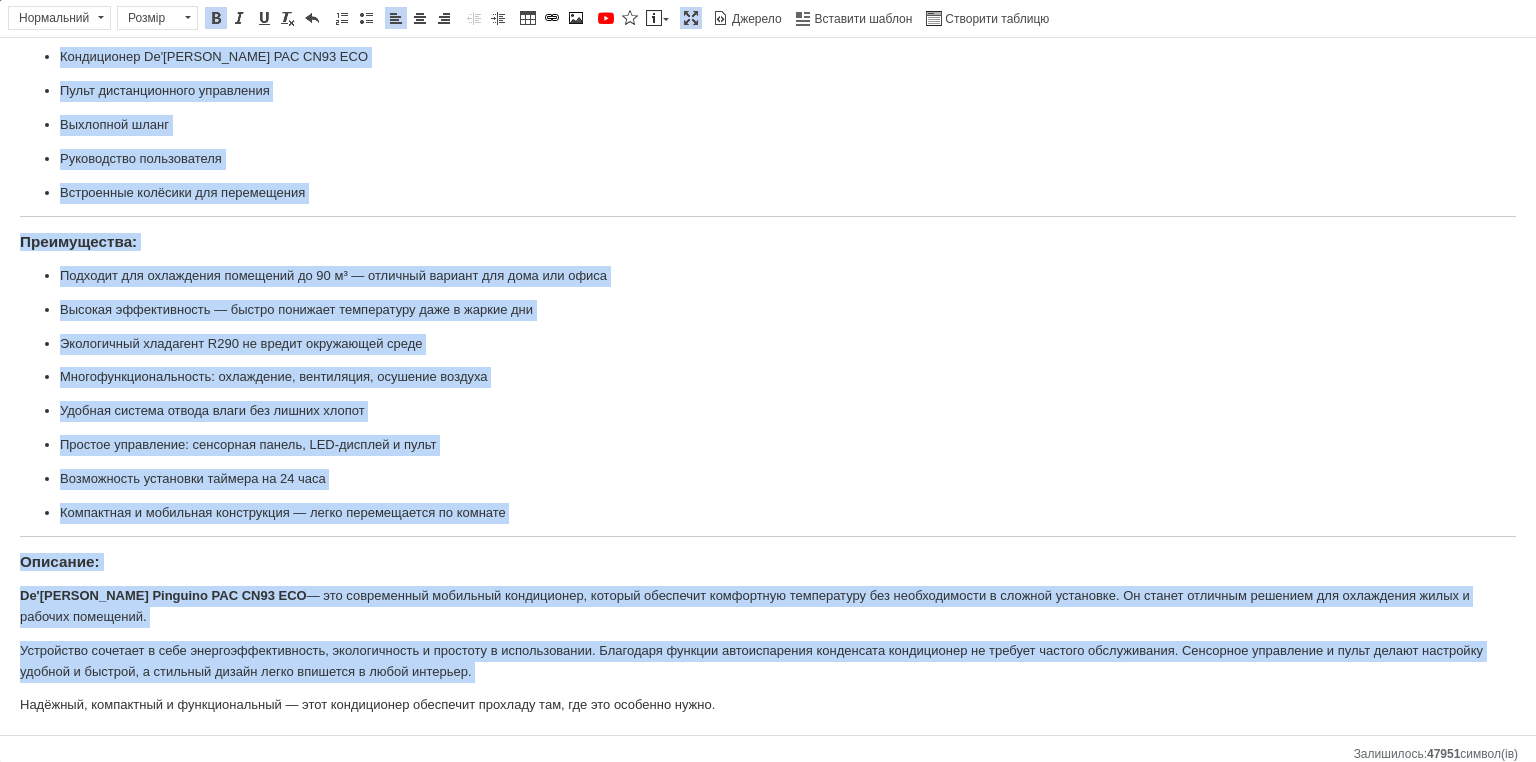 scroll, scrollTop: 669, scrollLeft: 0, axis: vertical 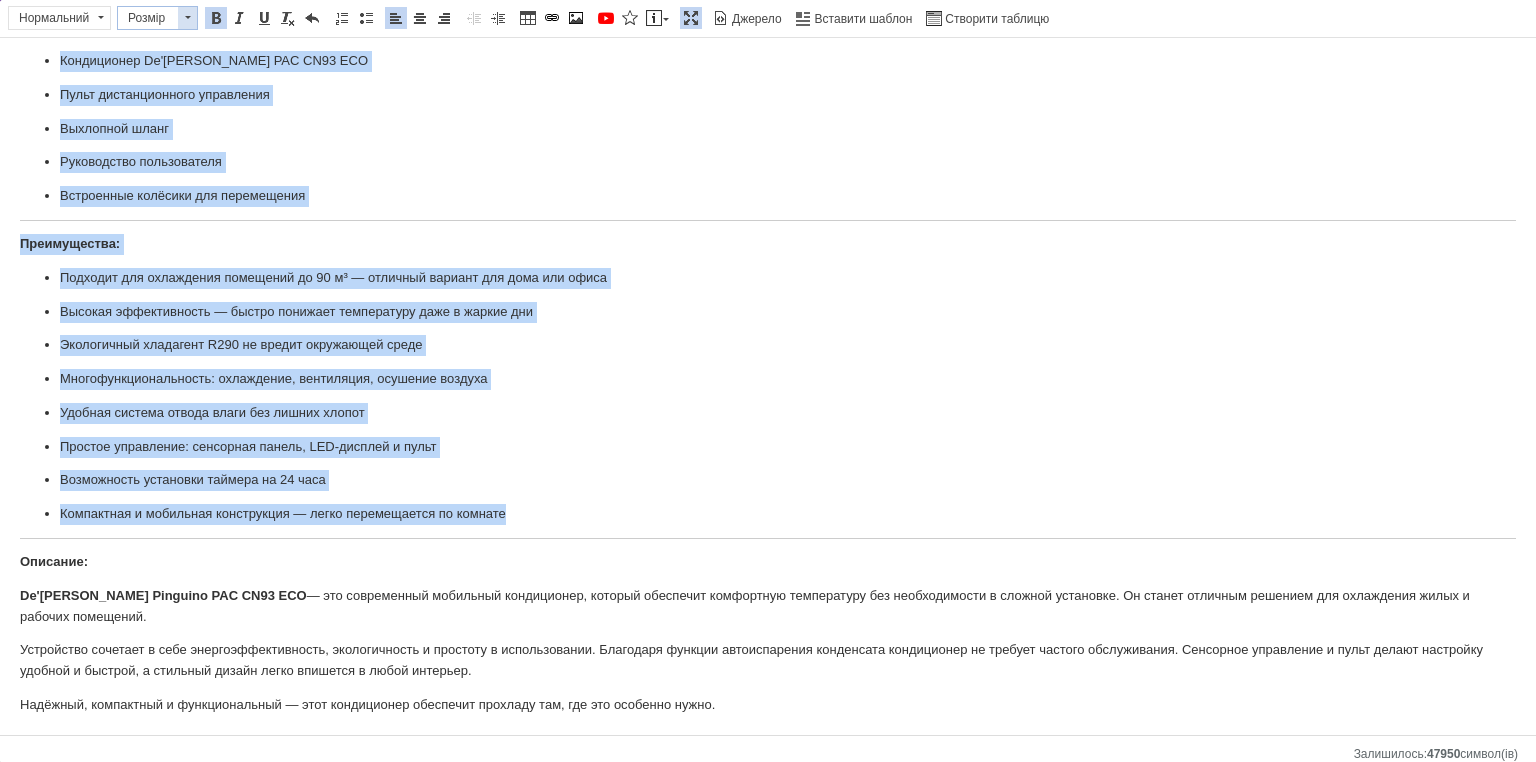 click on "Розмір" at bounding box center [148, 18] 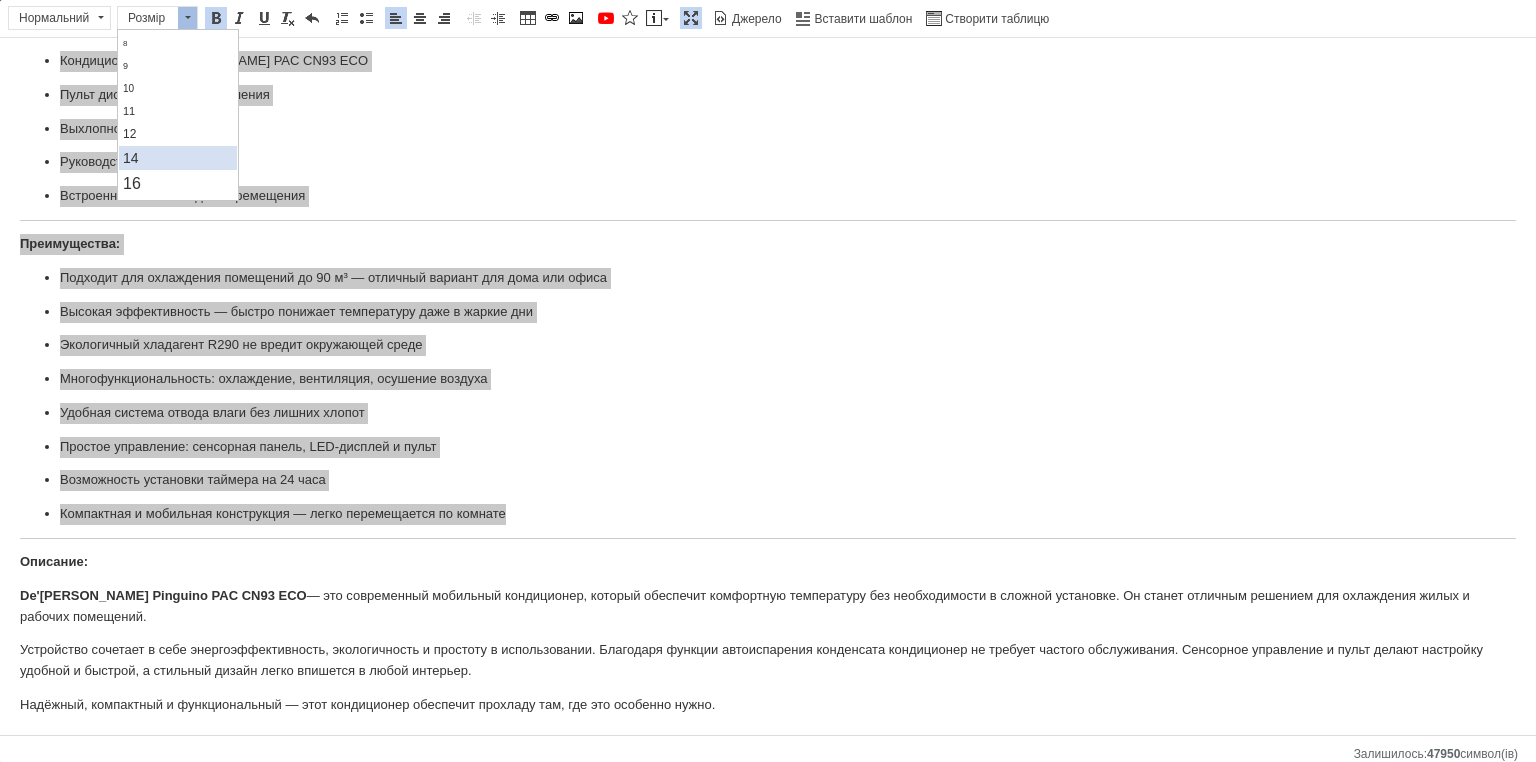 scroll, scrollTop: 80, scrollLeft: 0, axis: vertical 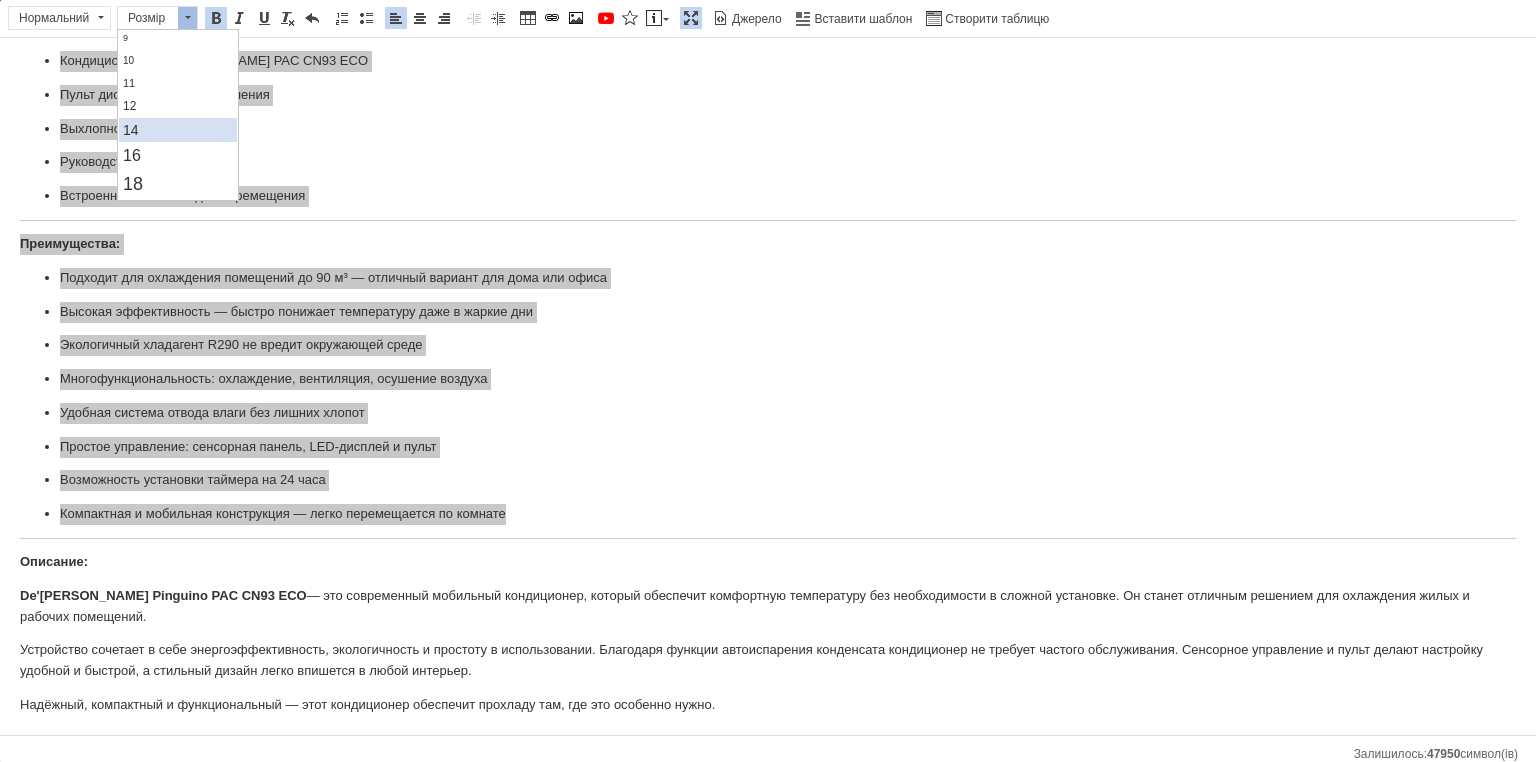 click on "14" at bounding box center [177, 130] 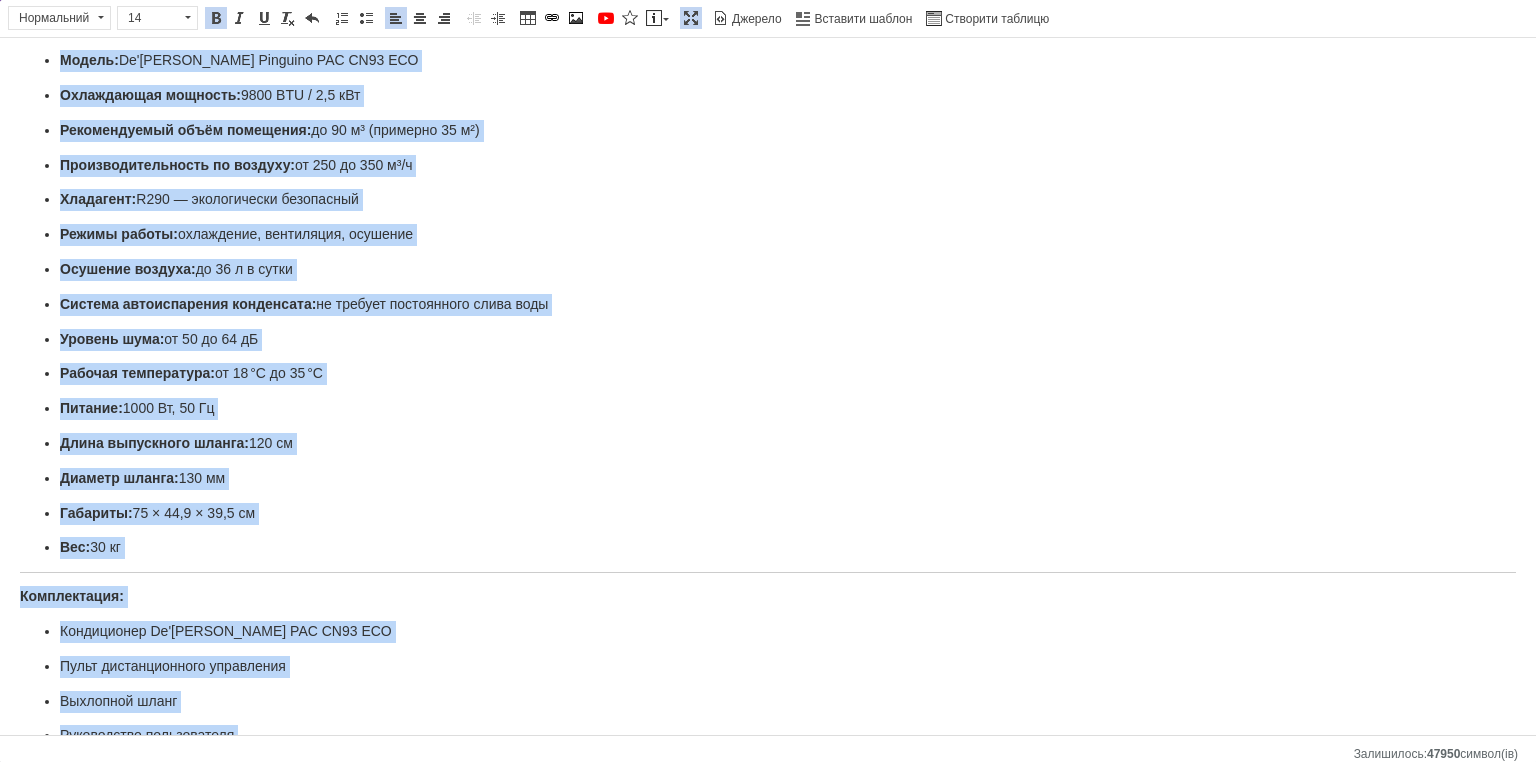 scroll, scrollTop: 0, scrollLeft: 0, axis: both 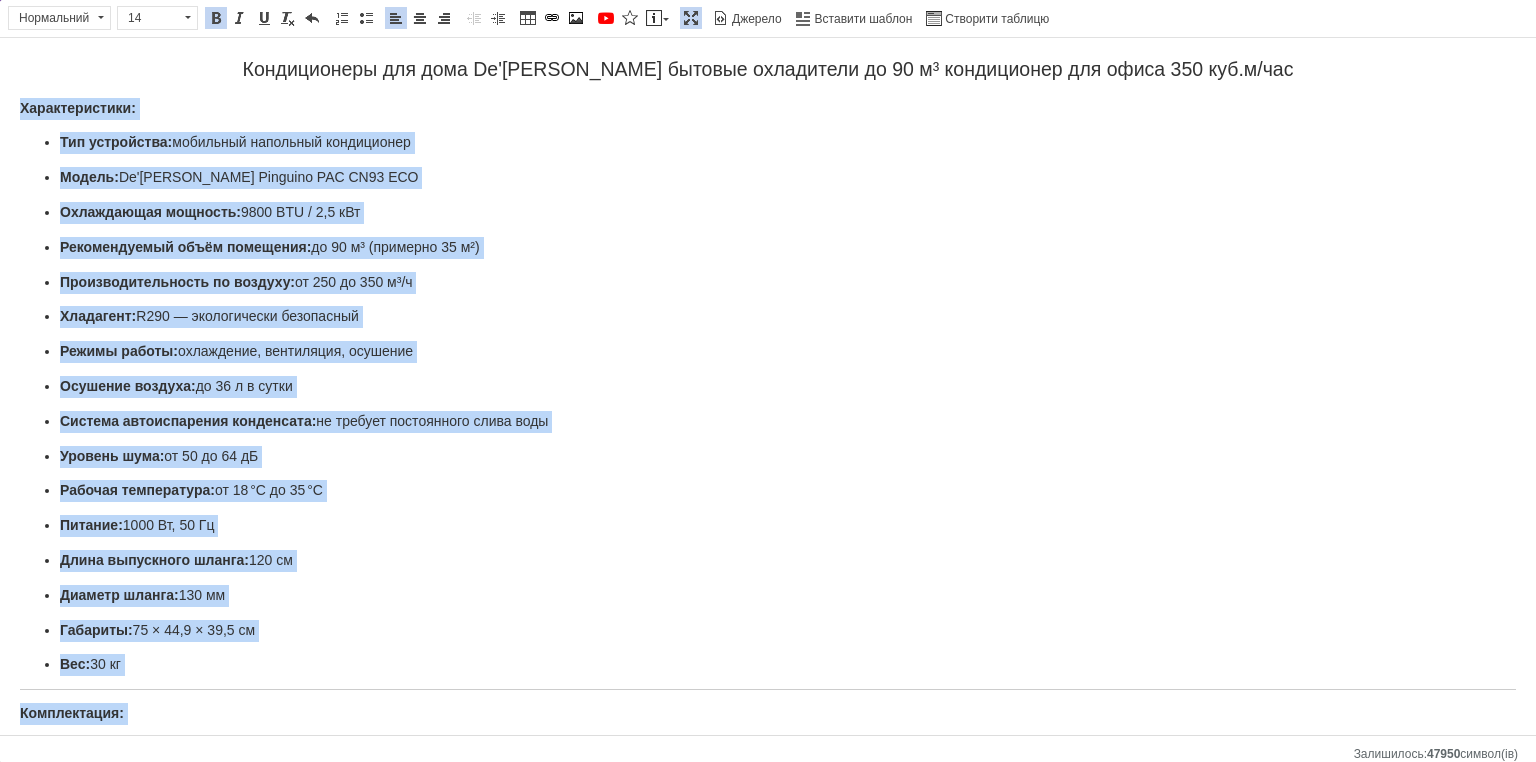 click on "Характеристики:" at bounding box center [768, 109] 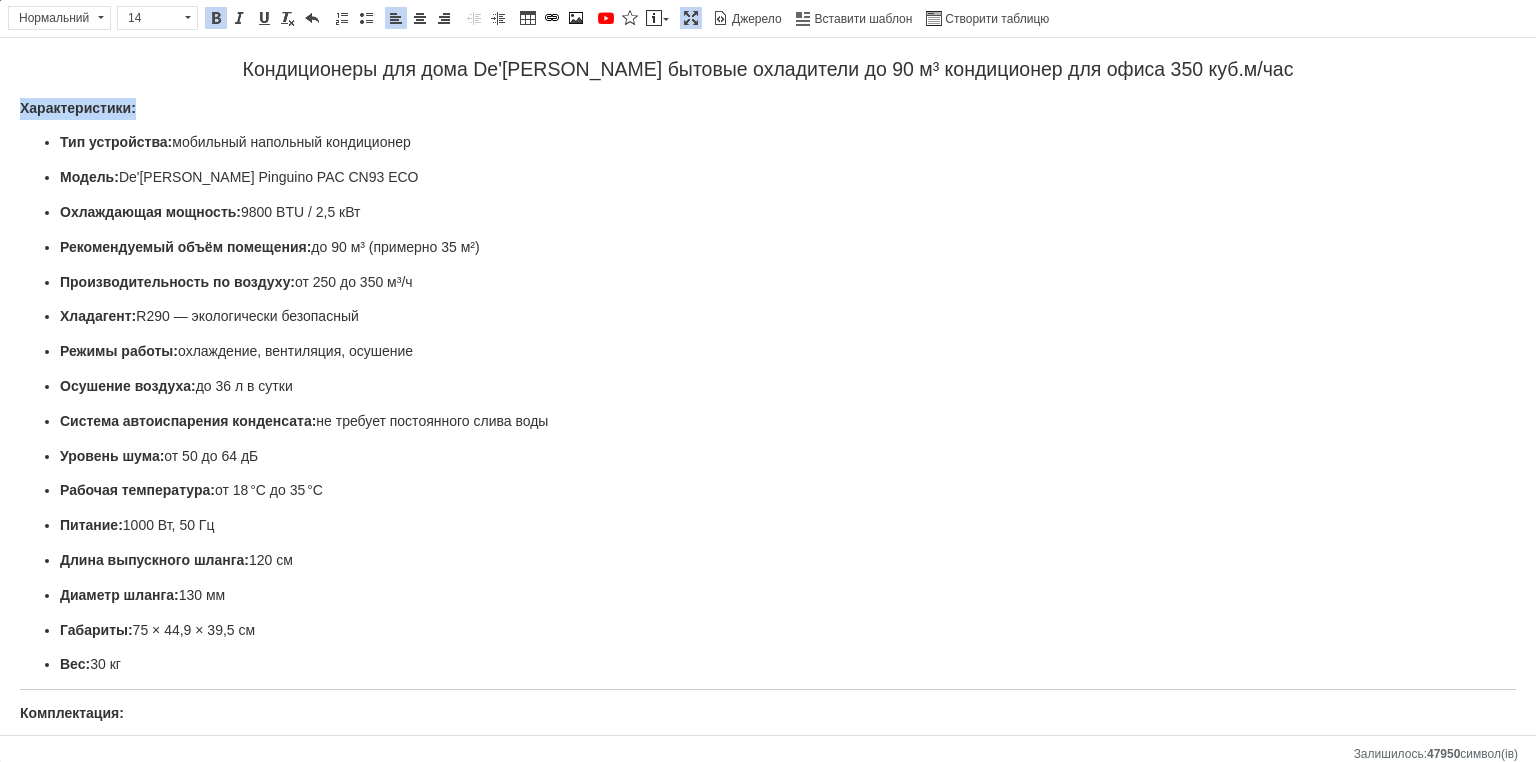 drag, startPoint x: 44, startPoint y: 105, endPoint x: 0, endPoint y: 103, distance: 44.04543 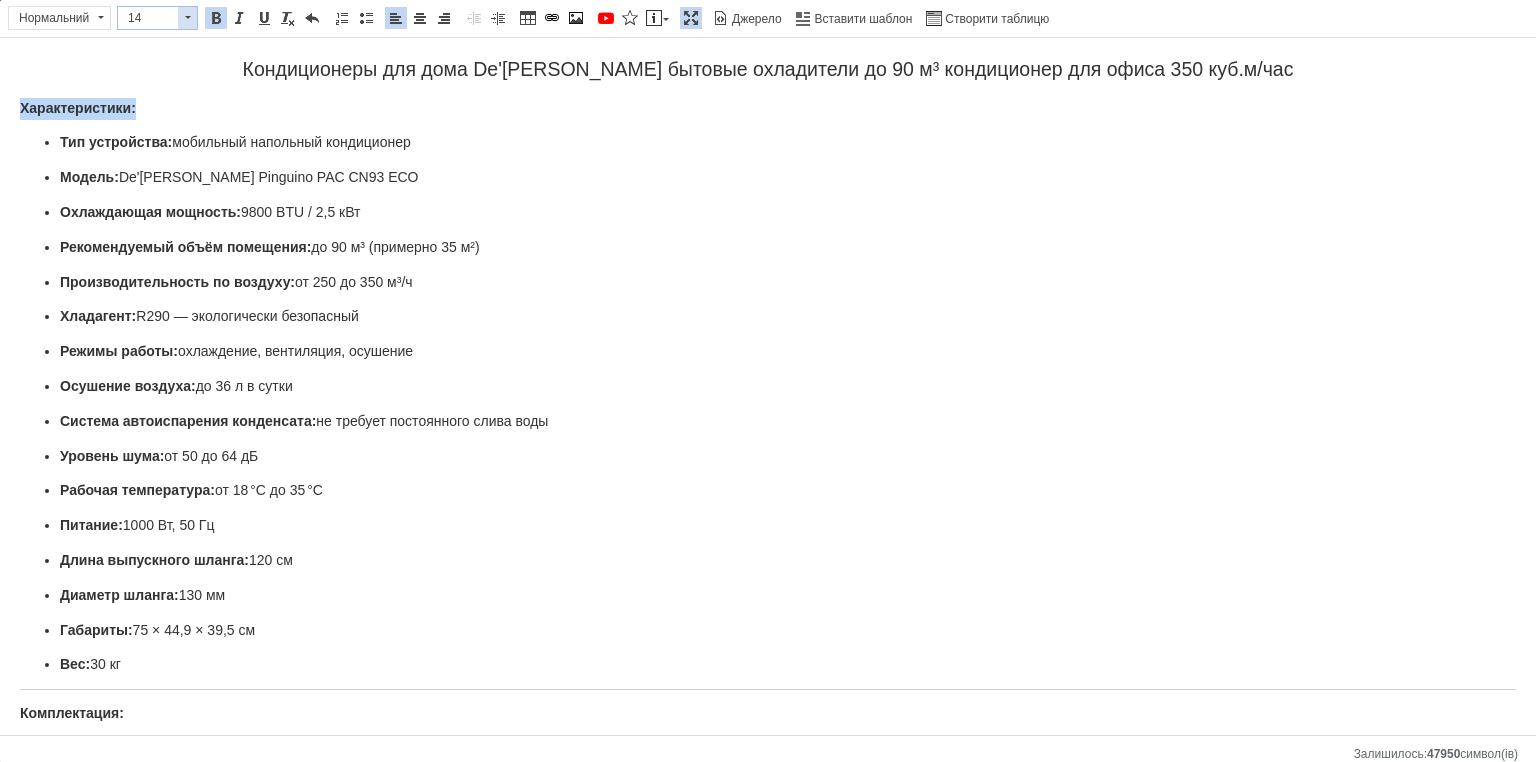 click on "14" at bounding box center [148, 18] 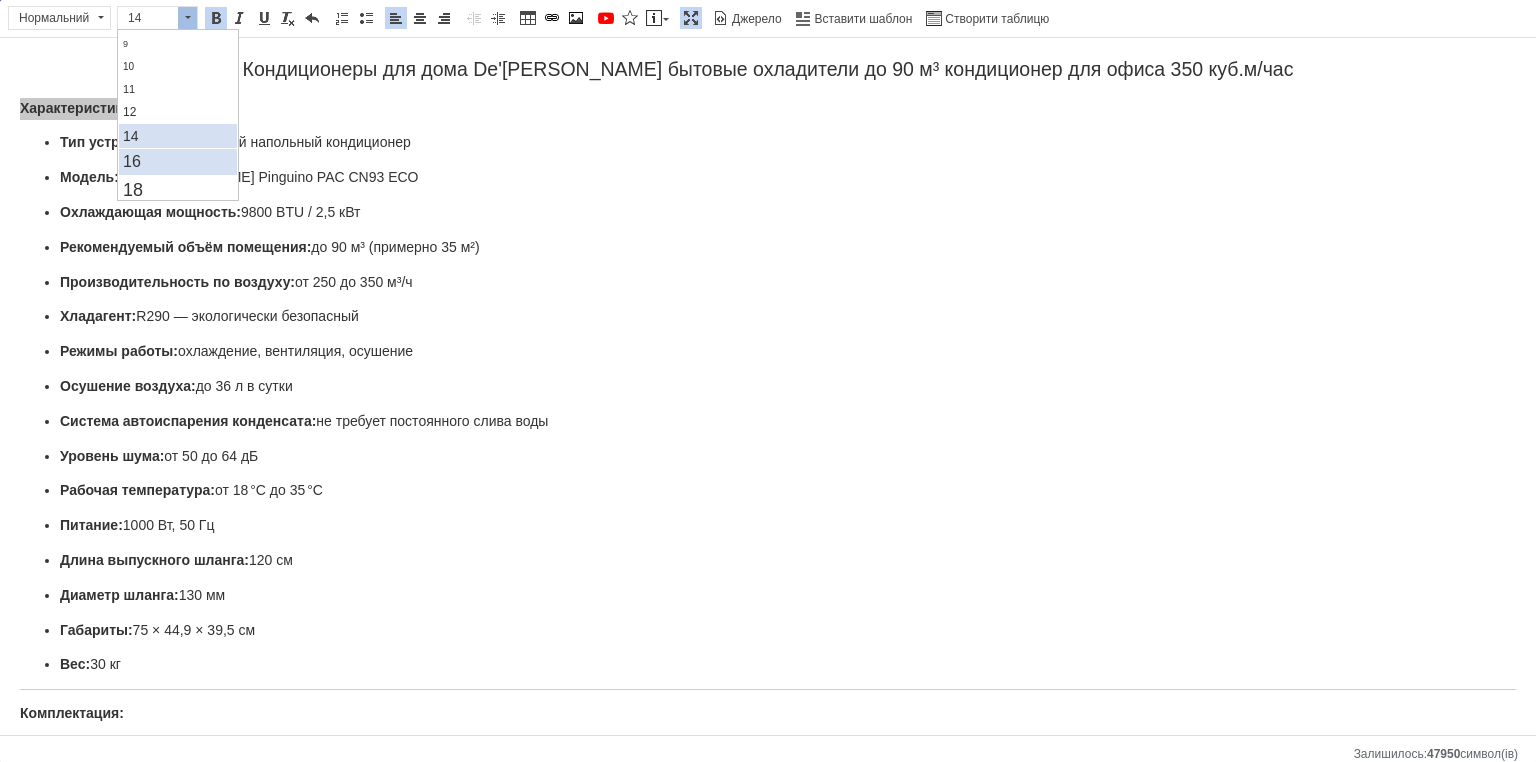 scroll, scrollTop: 100, scrollLeft: 0, axis: vertical 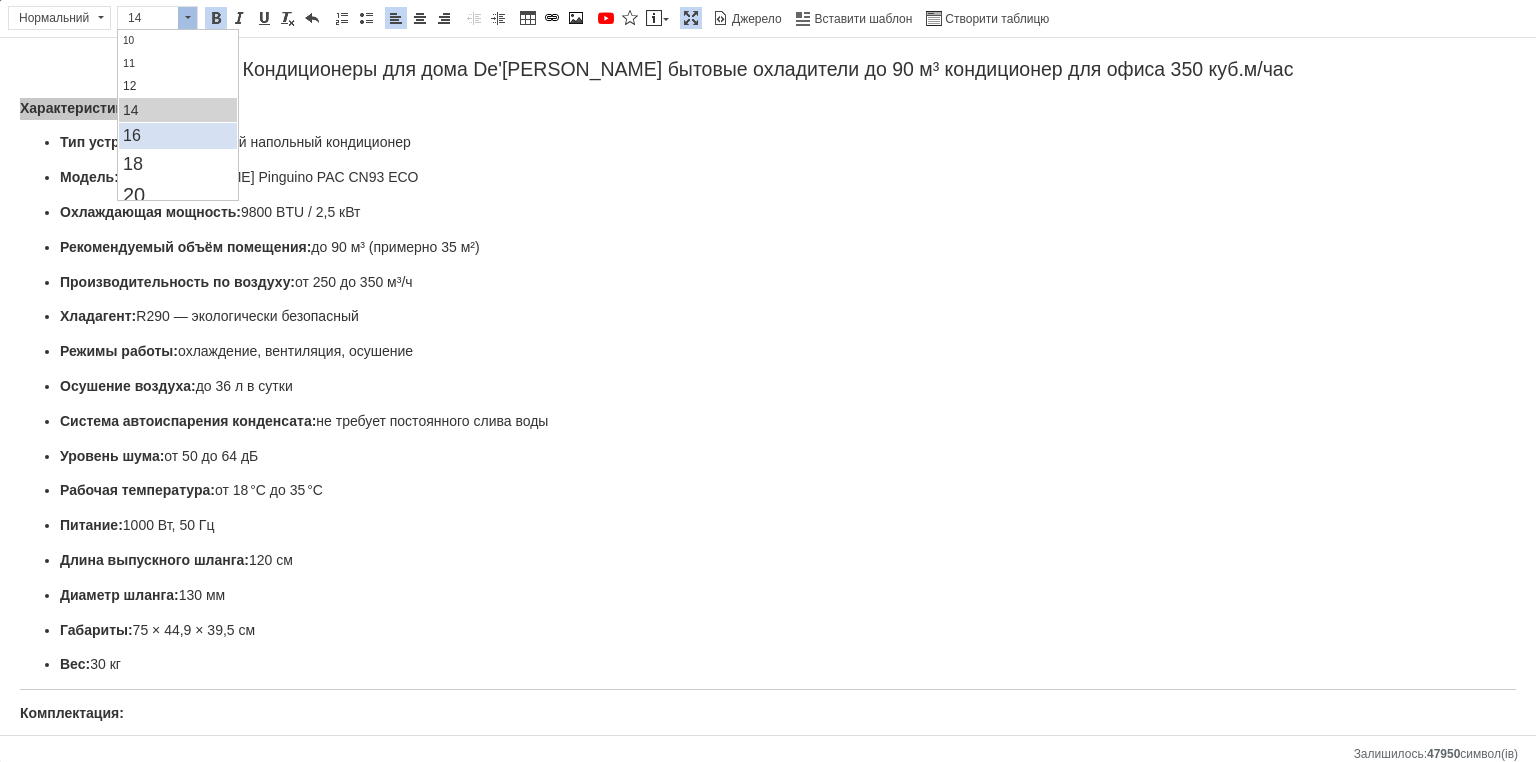 click on "16" at bounding box center (131, 135) 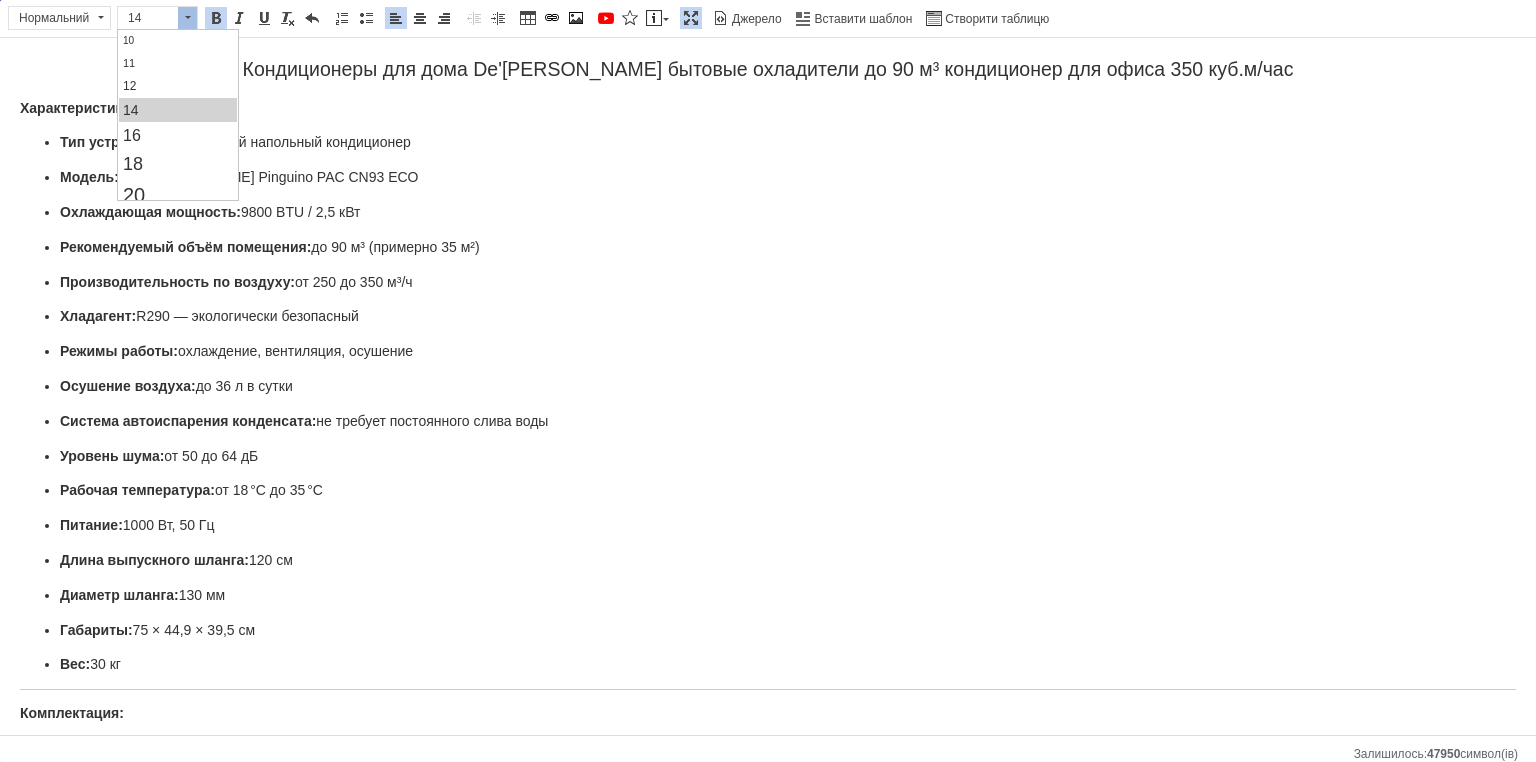scroll, scrollTop: 0, scrollLeft: 0, axis: both 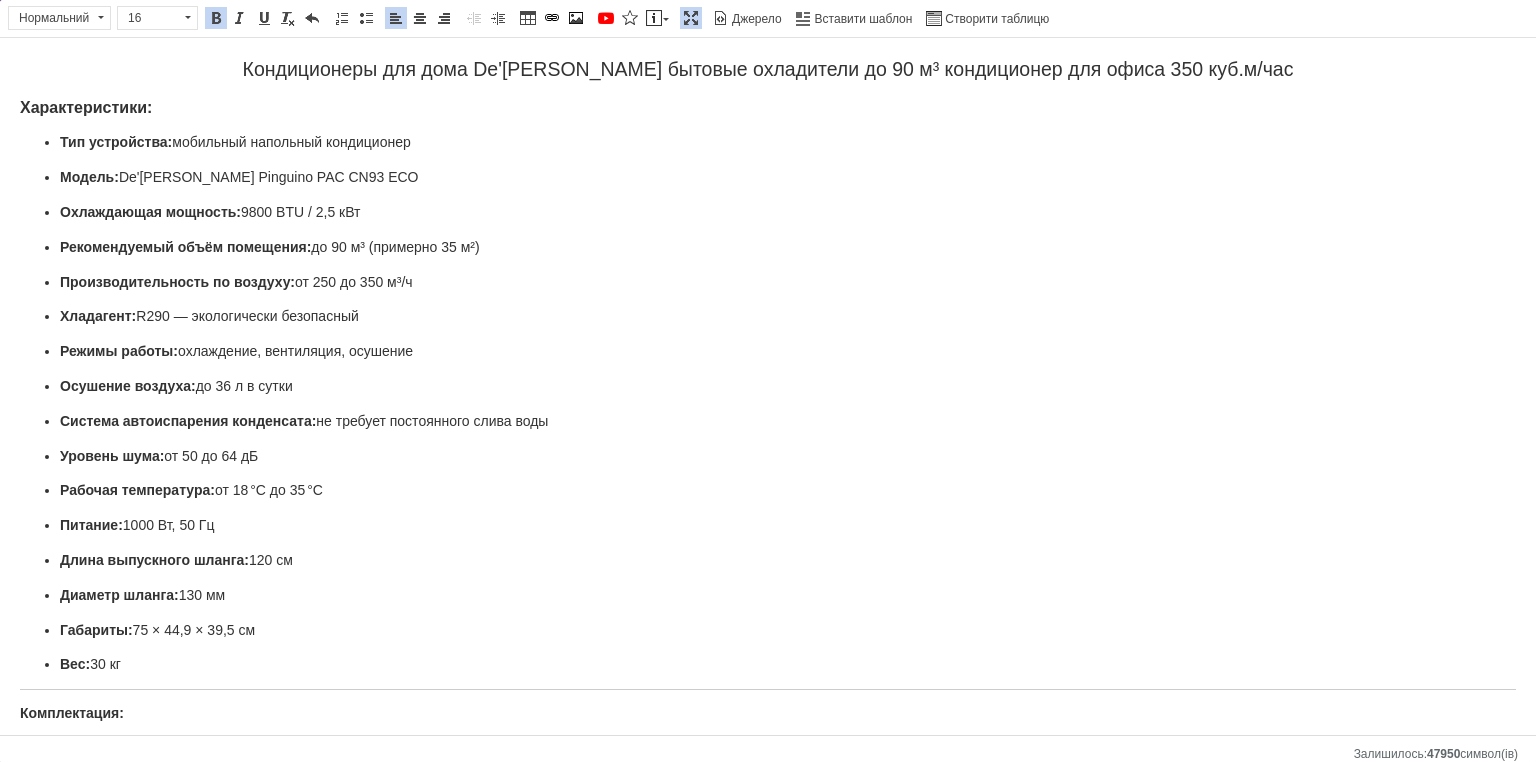 click on "Модель:  De'[PERSON_NAME] Pinguino PAC CN93 ECO" at bounding box center [768, 178] 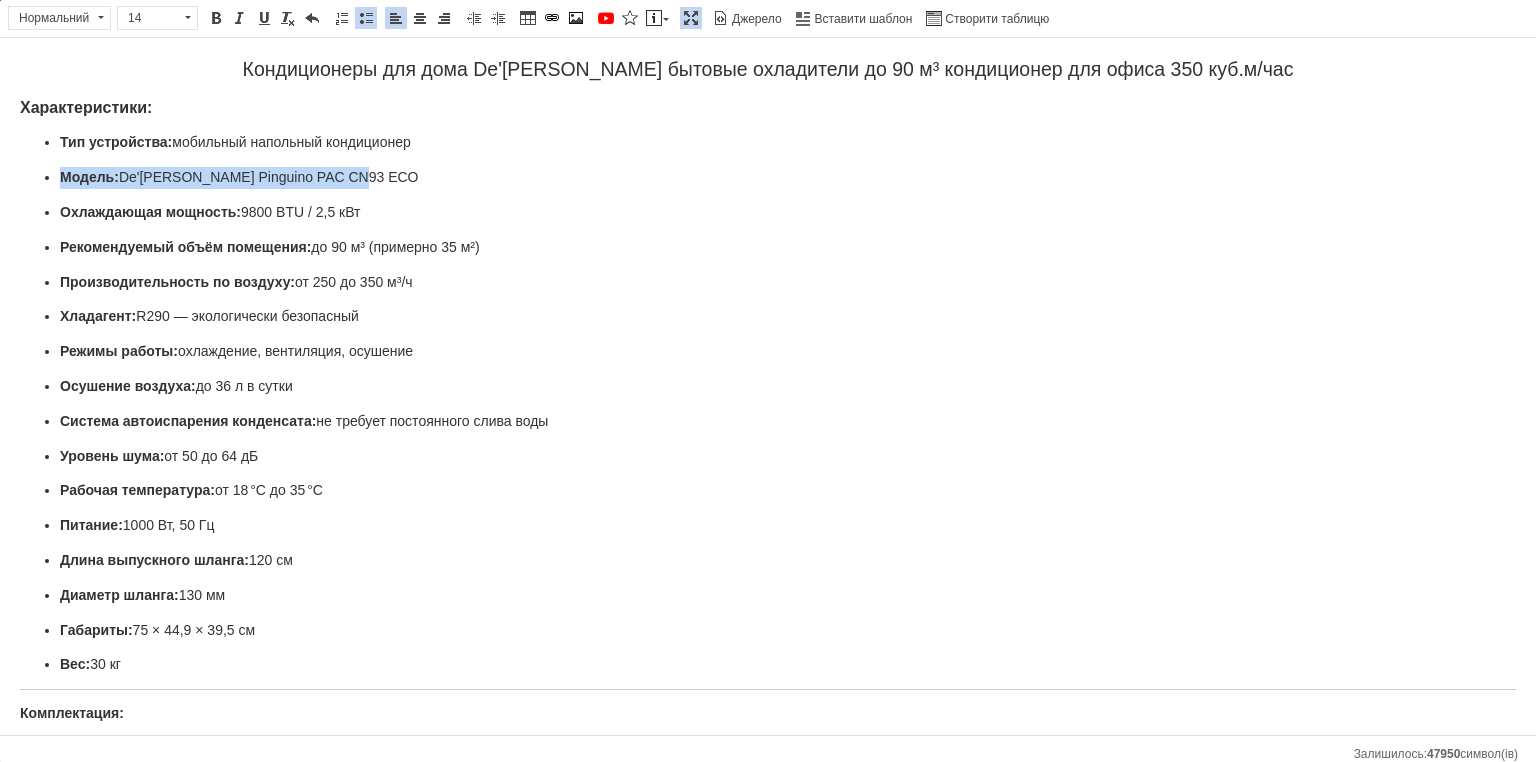 drag, startPoint x: 369, startPoint y: 177, endPoint x: 46, endPoint y: 169, distance: 323.09906 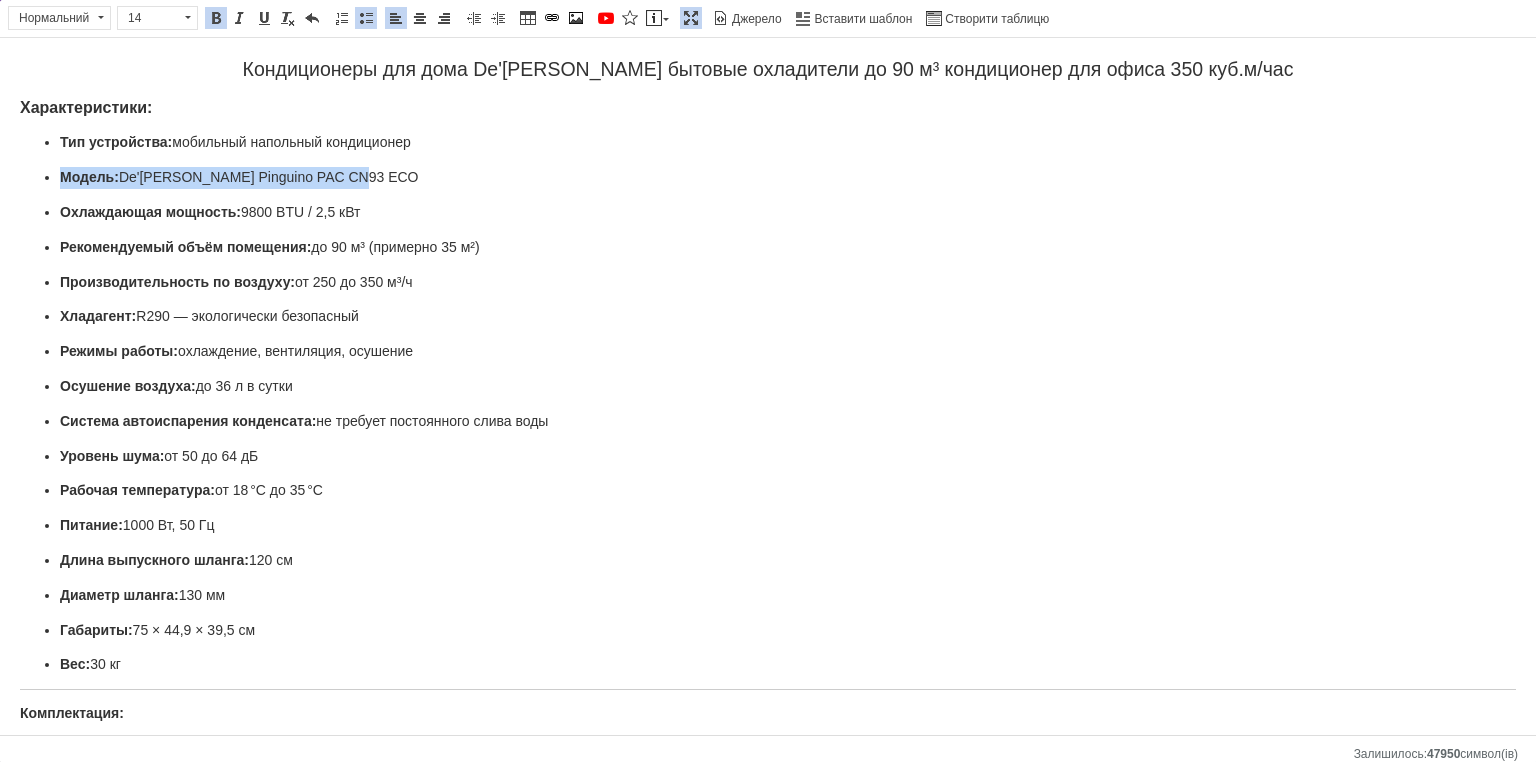 type 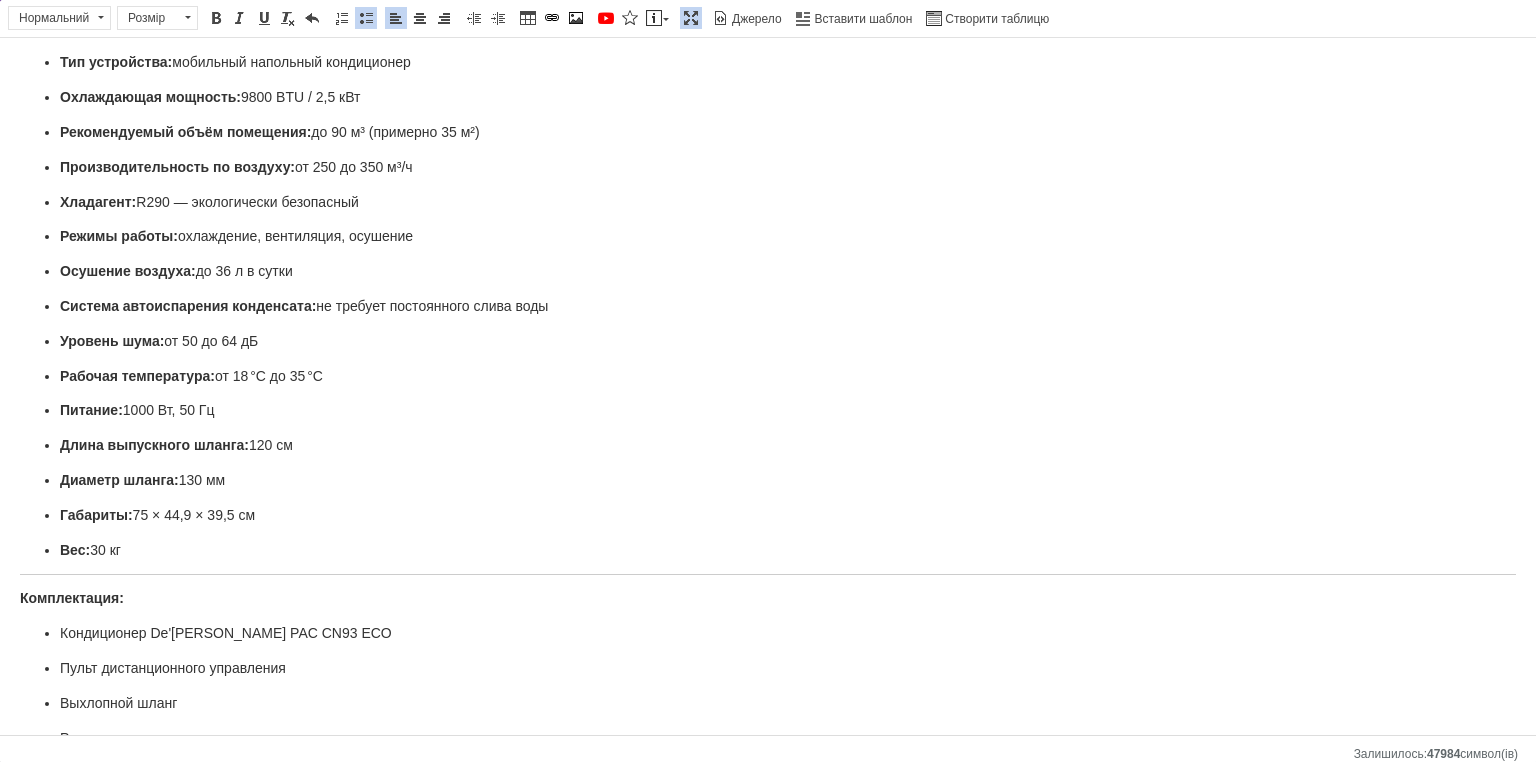 scroll, scrollTop: 240, scrollLeft: 0, axis: vertical 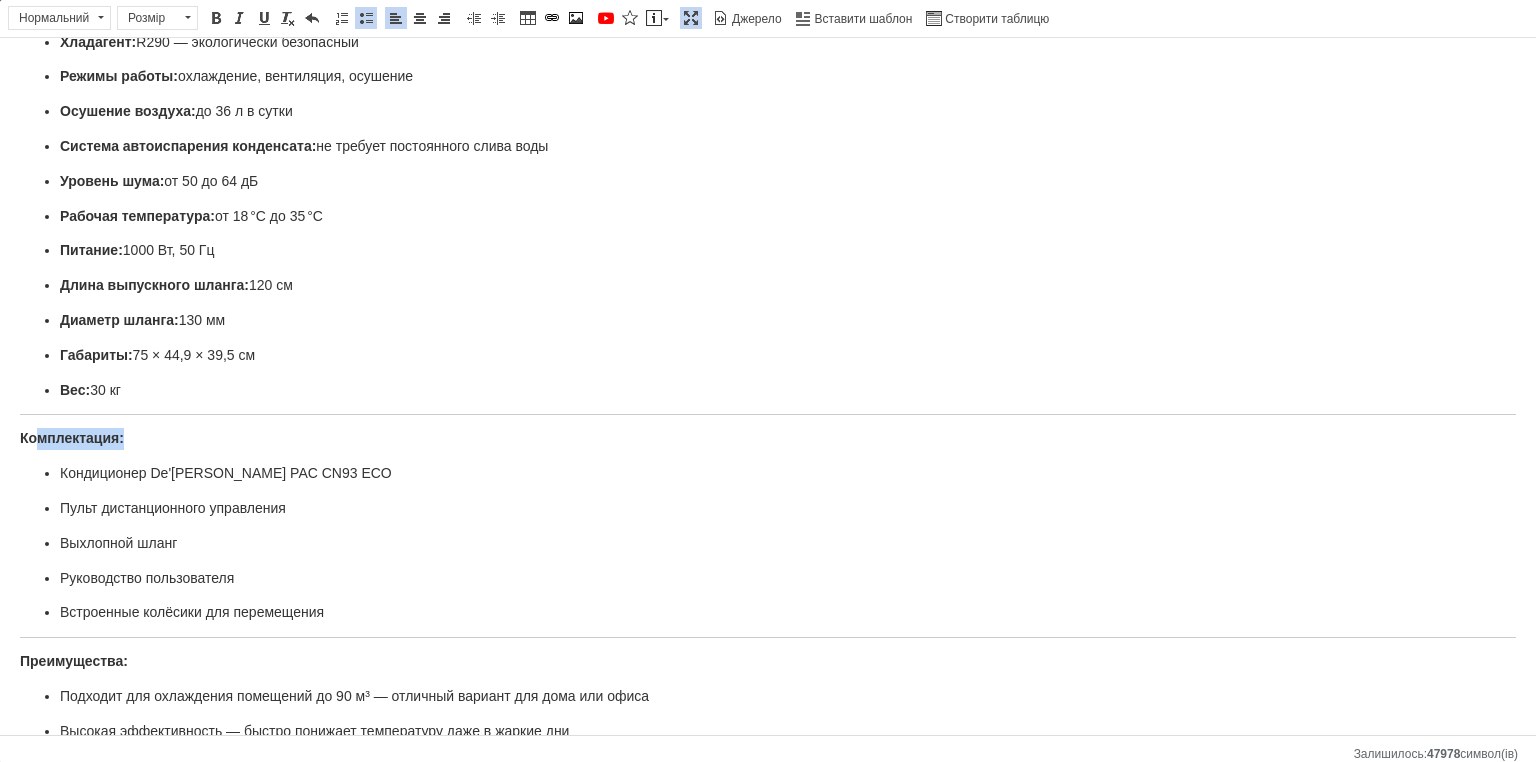 drag, startPoint x: 53, startPoint y: 415, endPoint x: 40, endPoint y: 414, distance: 13.038404 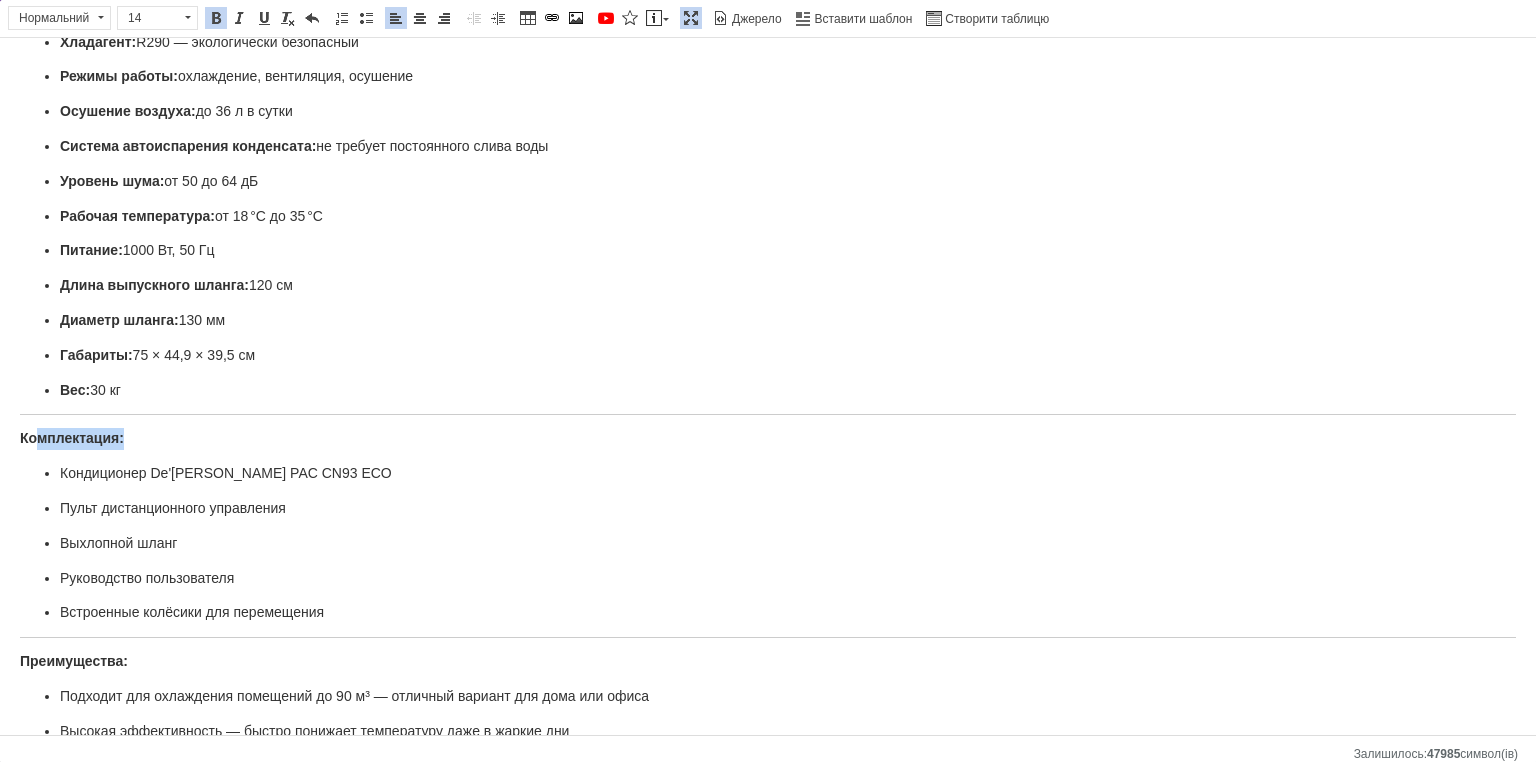click on "Комплектация:" at bounding box center (768, 439) 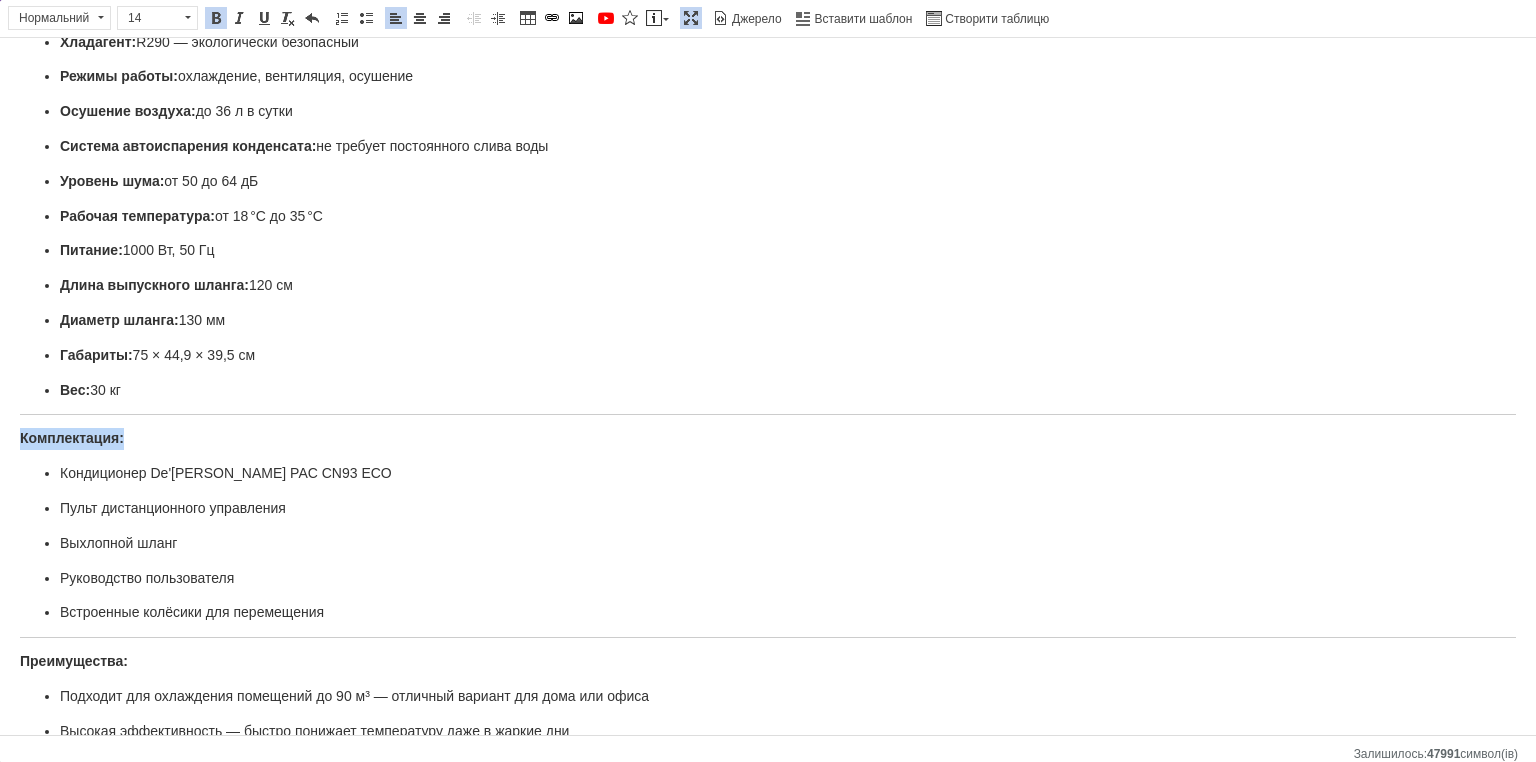 drag, startPoint x: 132, startPoint y: 419, endPoint x: 0, endPoint y: 427, distance: 132.2422 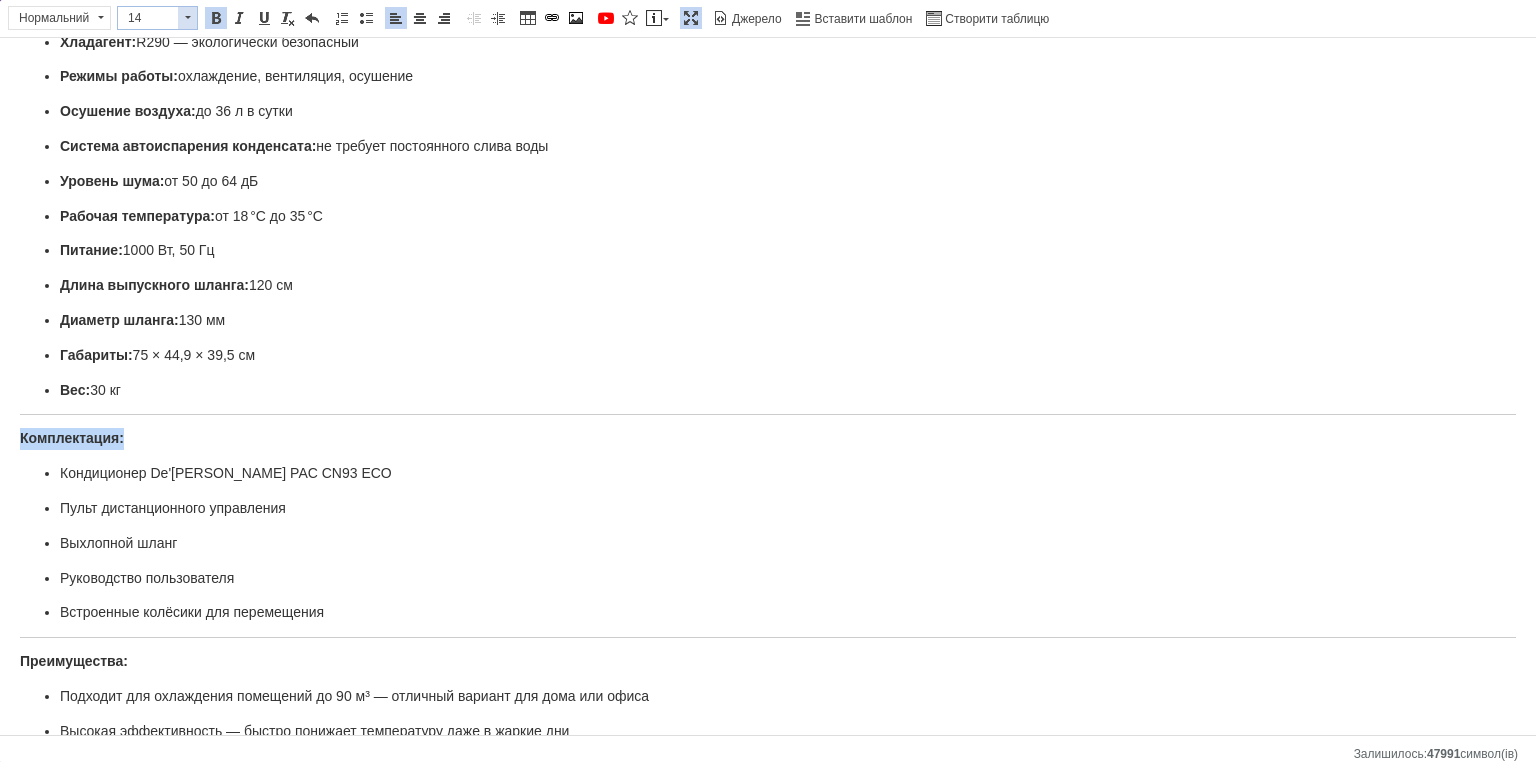 click on "14" at bounding box center (148, 18) 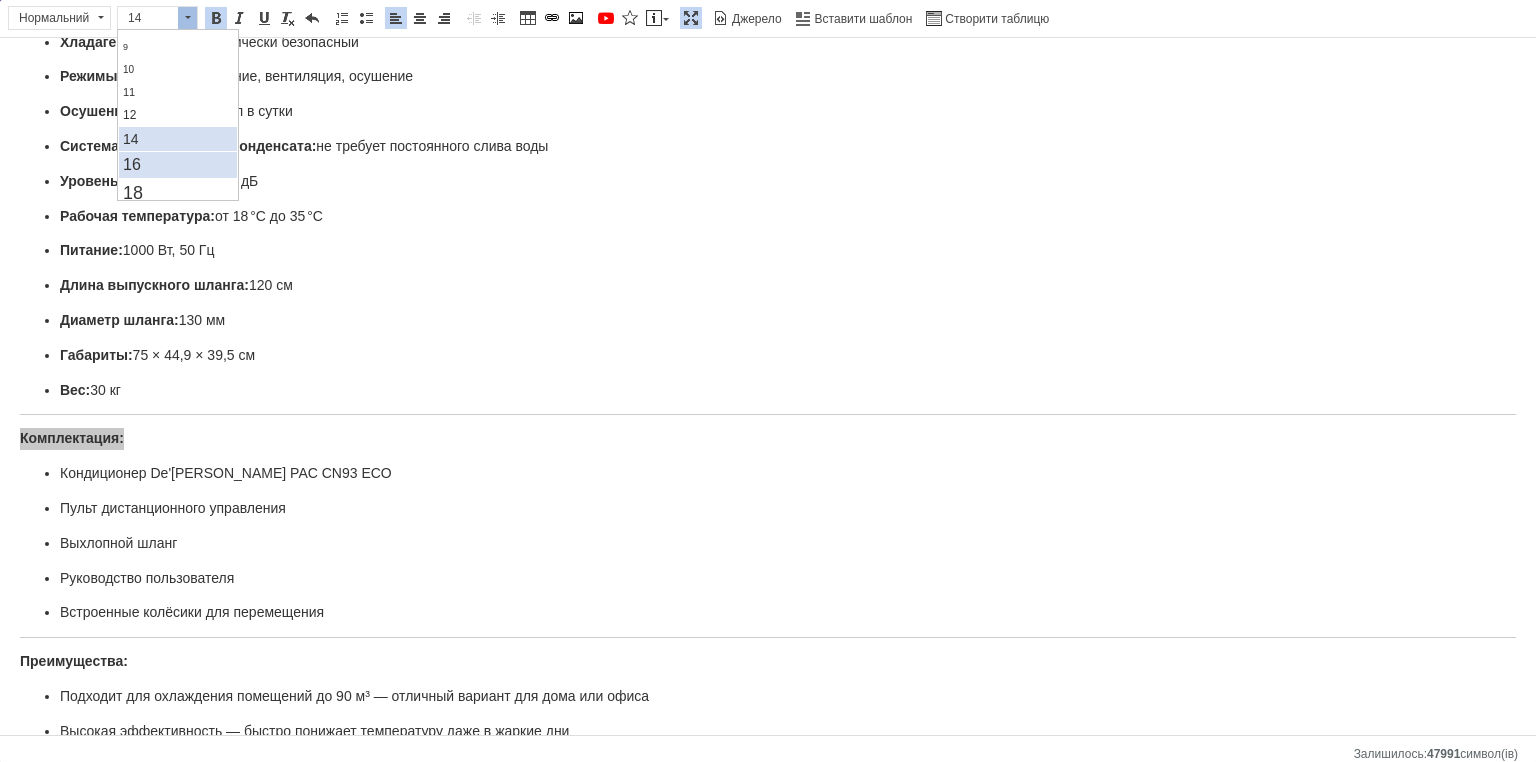 scroll, scrollTop: 100, scrollLeft: 0, axis: vertical 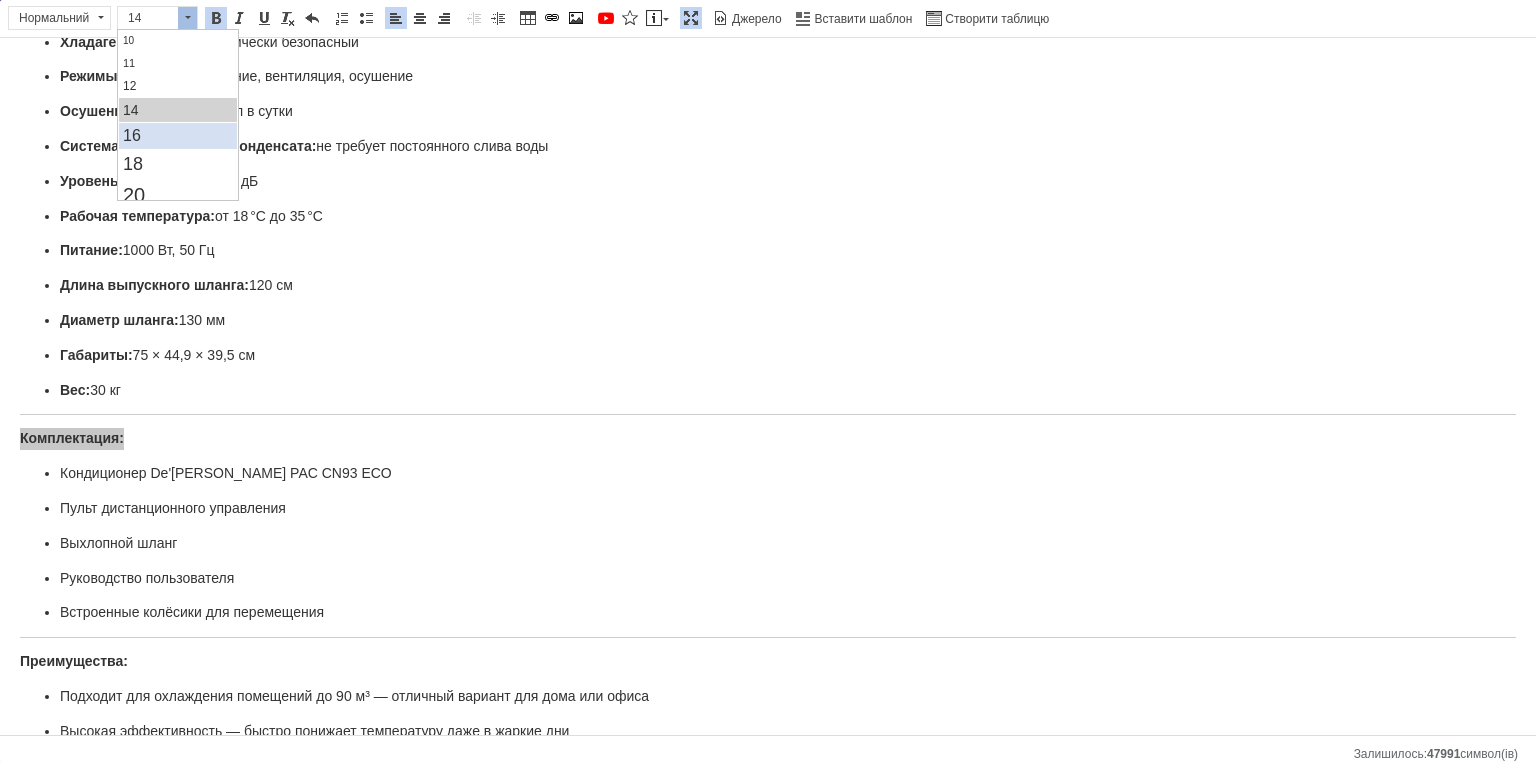 click on "16" at bounding box center (177, 136) 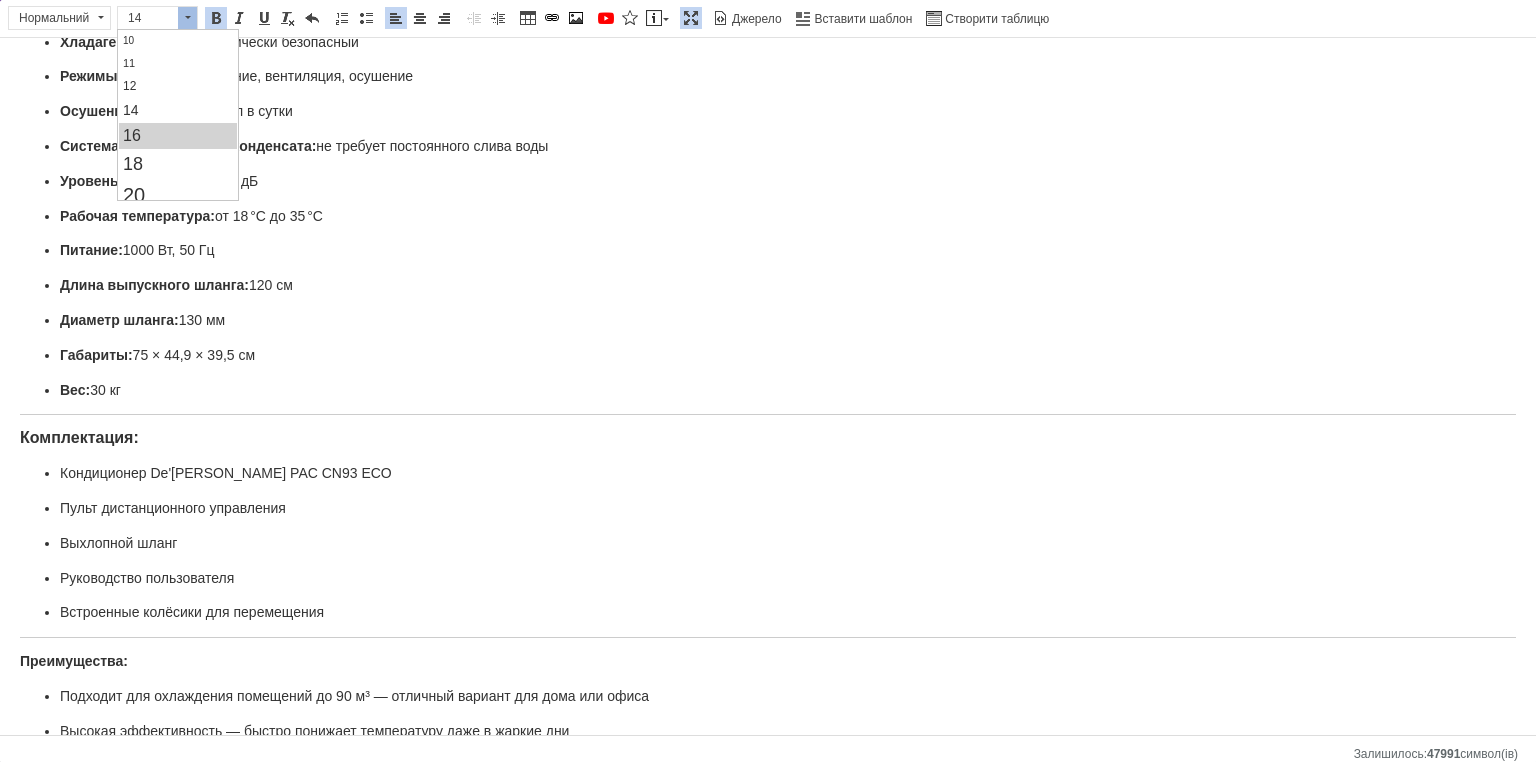 scroll, scrollTop: 0, scrollLeft: 0, axis: both 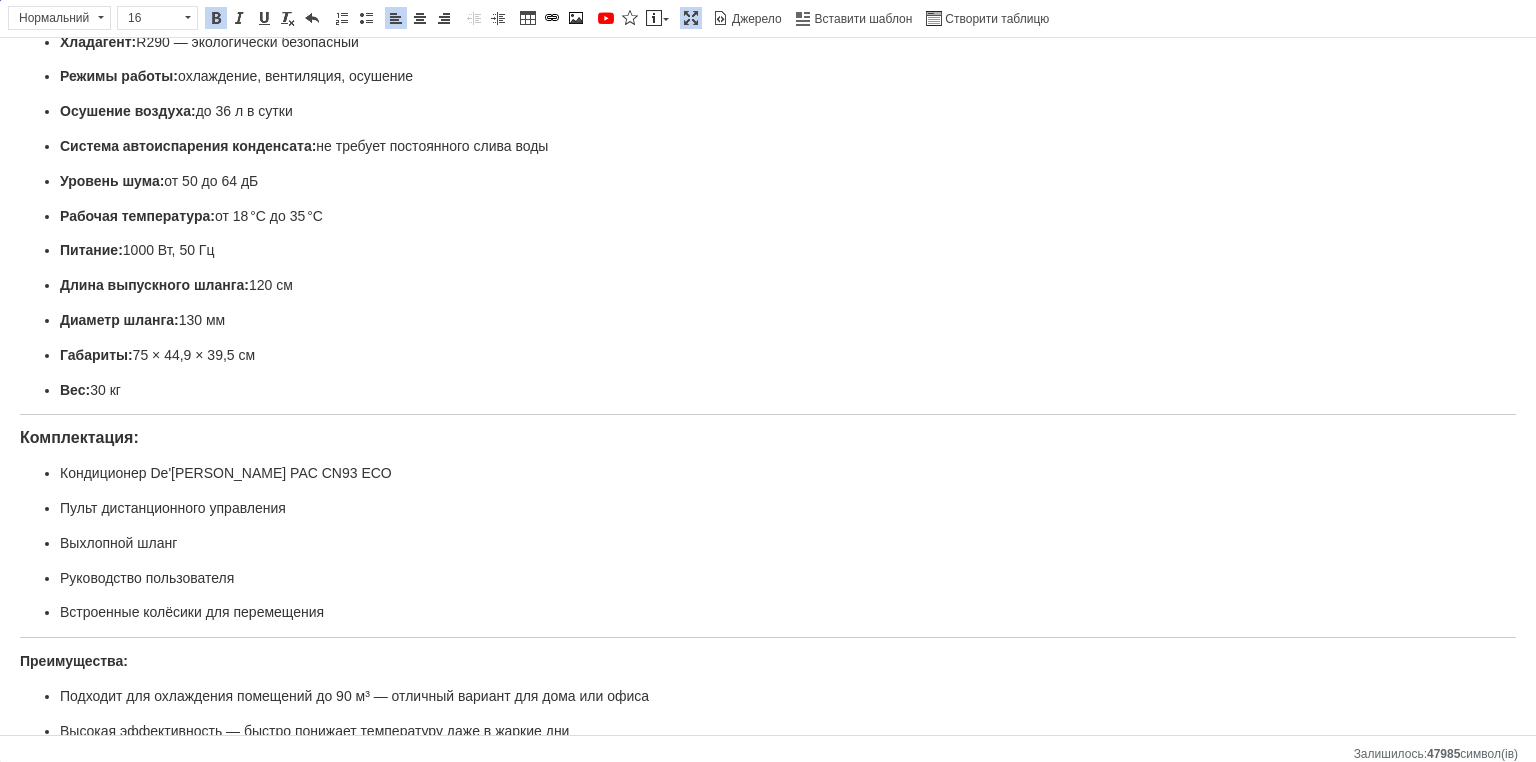 click on "Комплектация:" at bounding box center (79, 437) 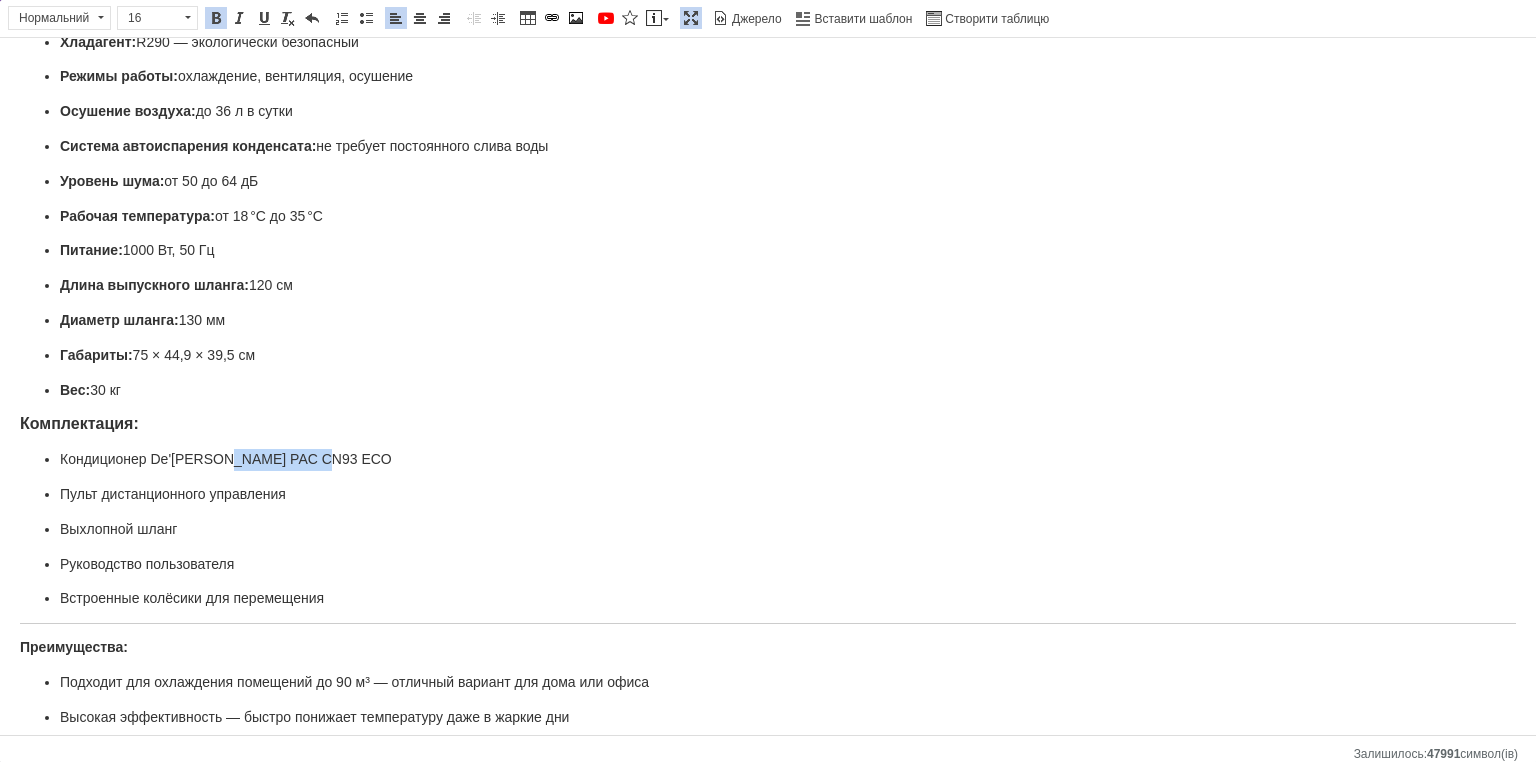 drag, startPoint x: 316, startPoint y: 447, endPoint x: 215, endPoint y: 448, distance: 101.00495 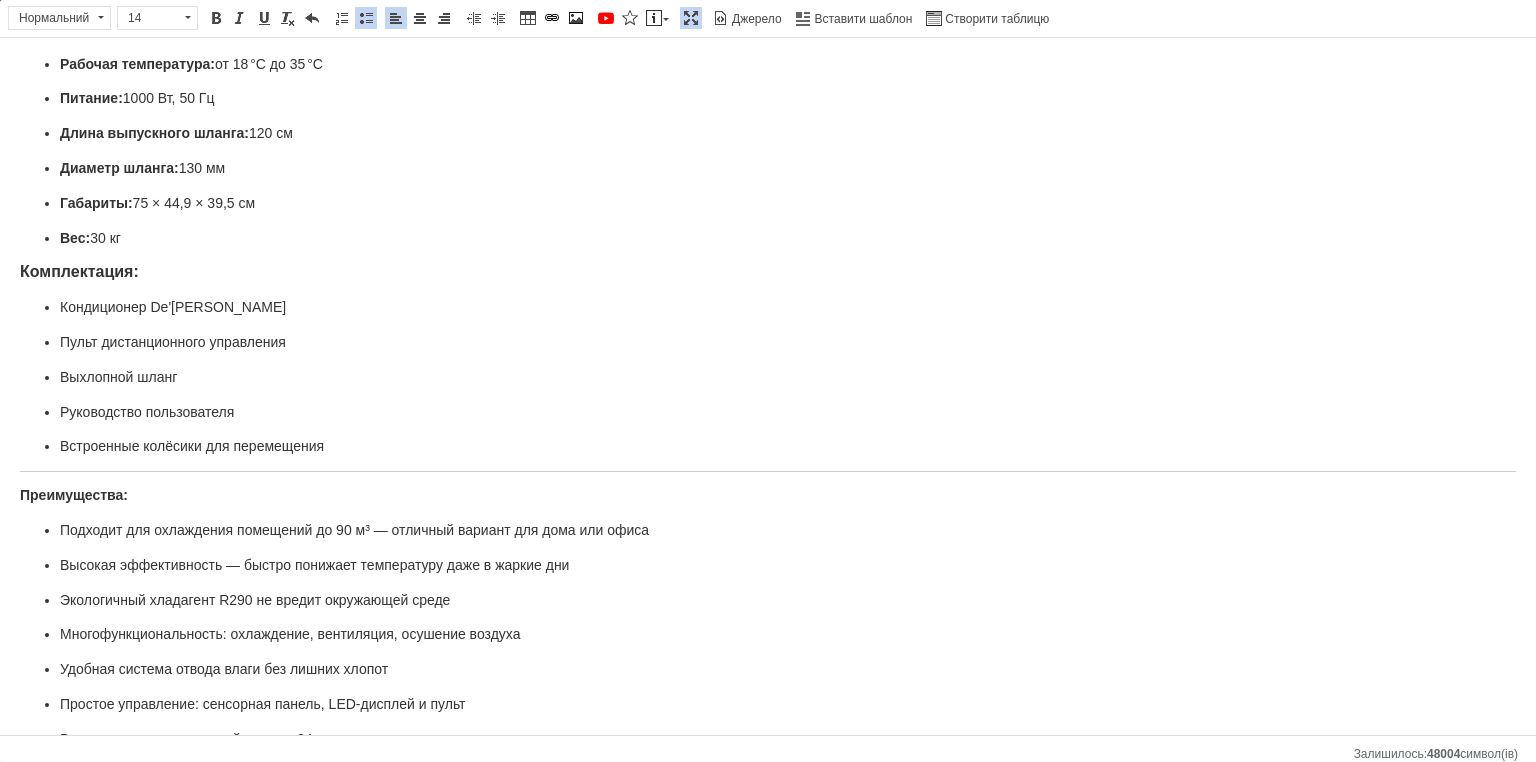 scroll, scrollTop: 480, scrollLeft: 0, axis: vertical 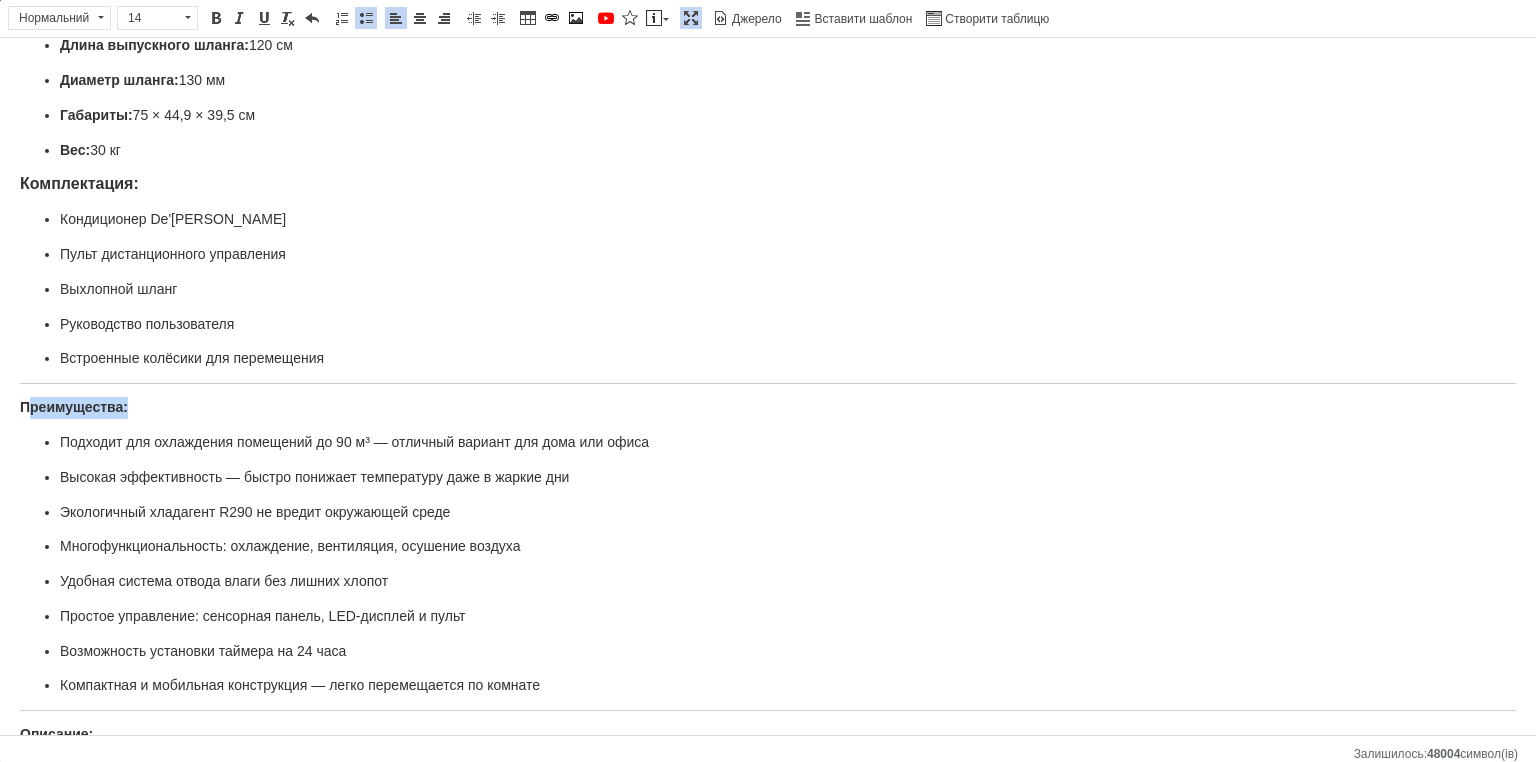 drag, startPoint x: 88, startPoint y: 383, endPoint x: 4, endPoint y: 366, distance: 85.70297 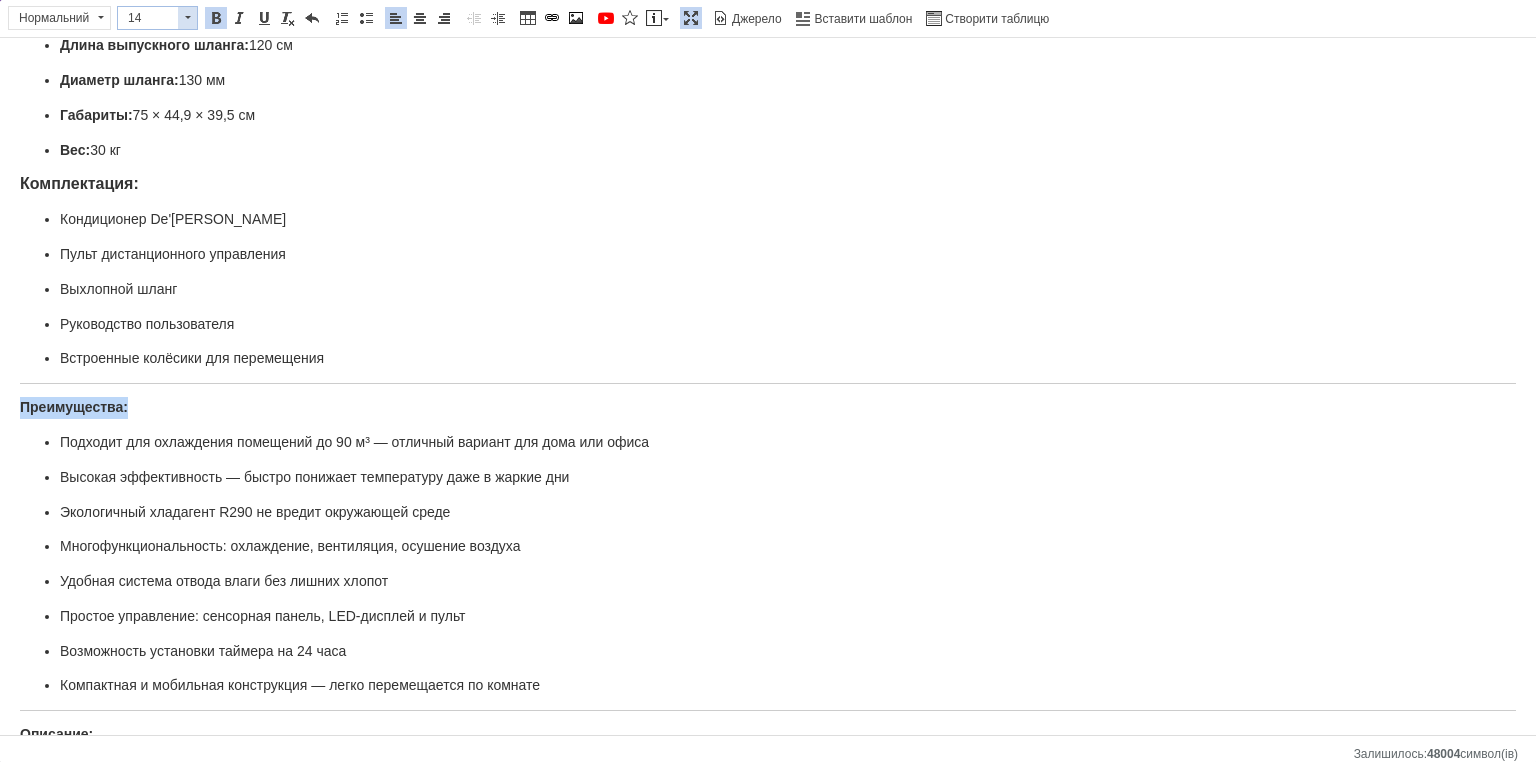click at bounding box center (187, 18) 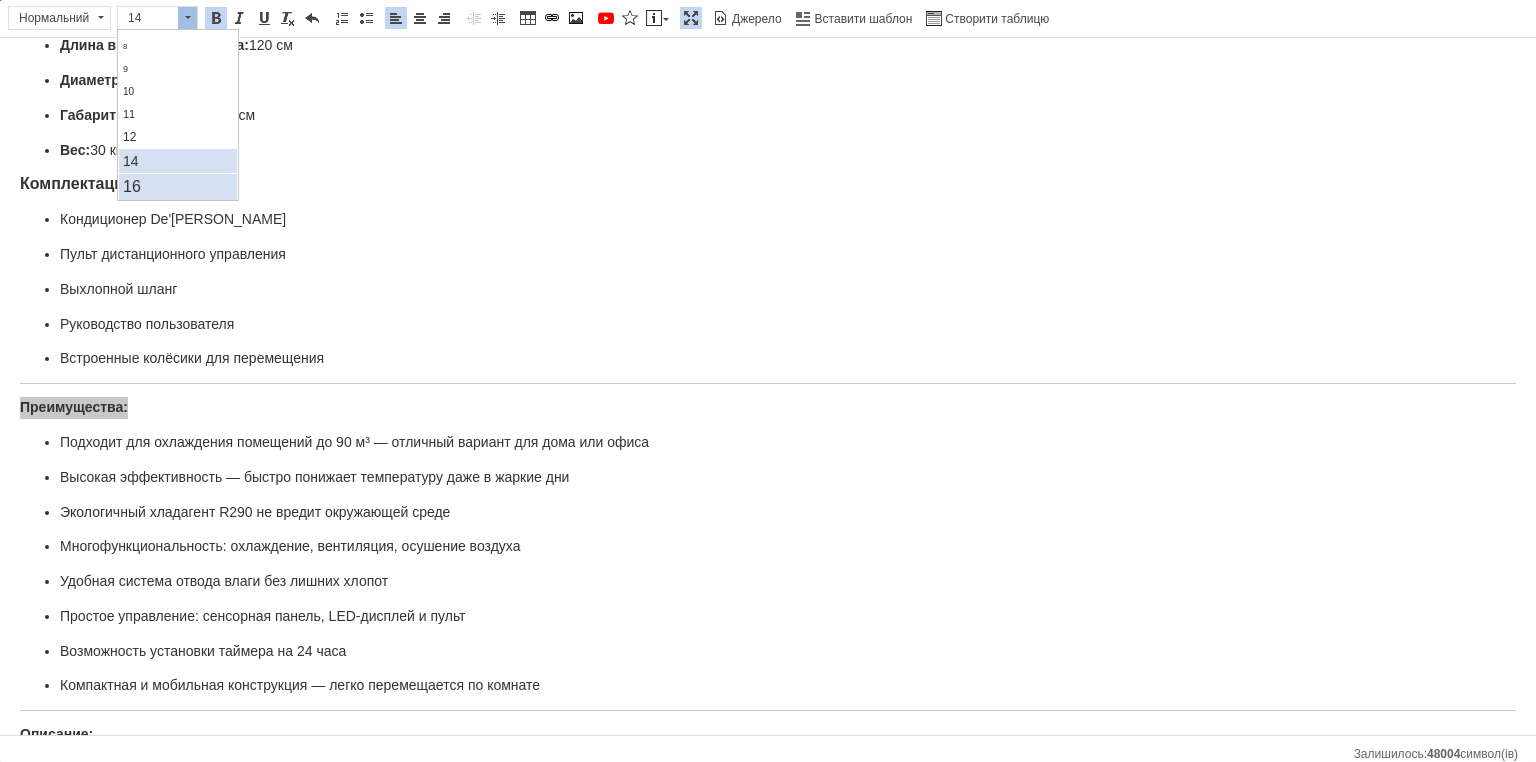 scroll, scrollTop: 100, scrollLeft: 0, axis: vertical 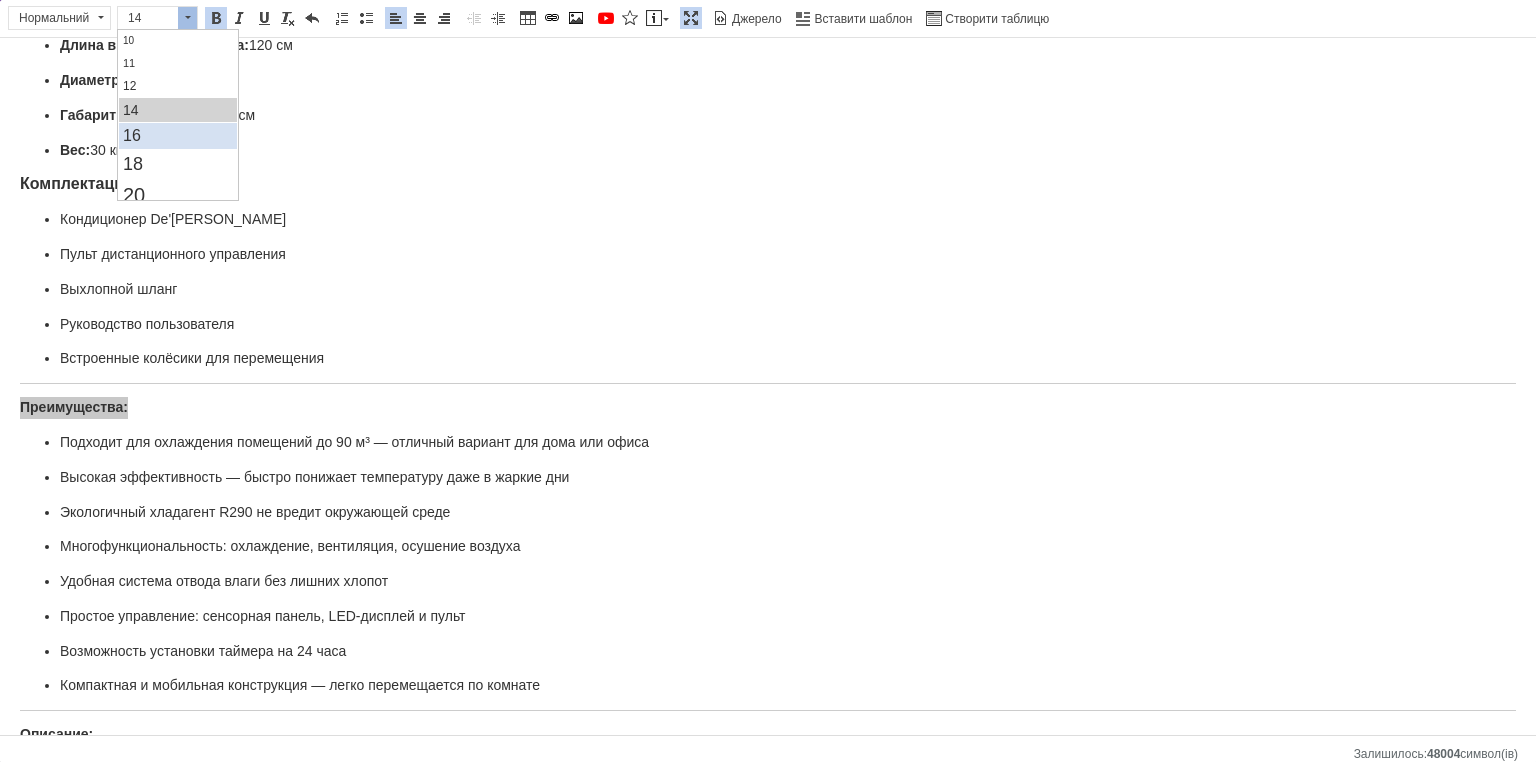 click on "16" at bounding box center [177, 136] 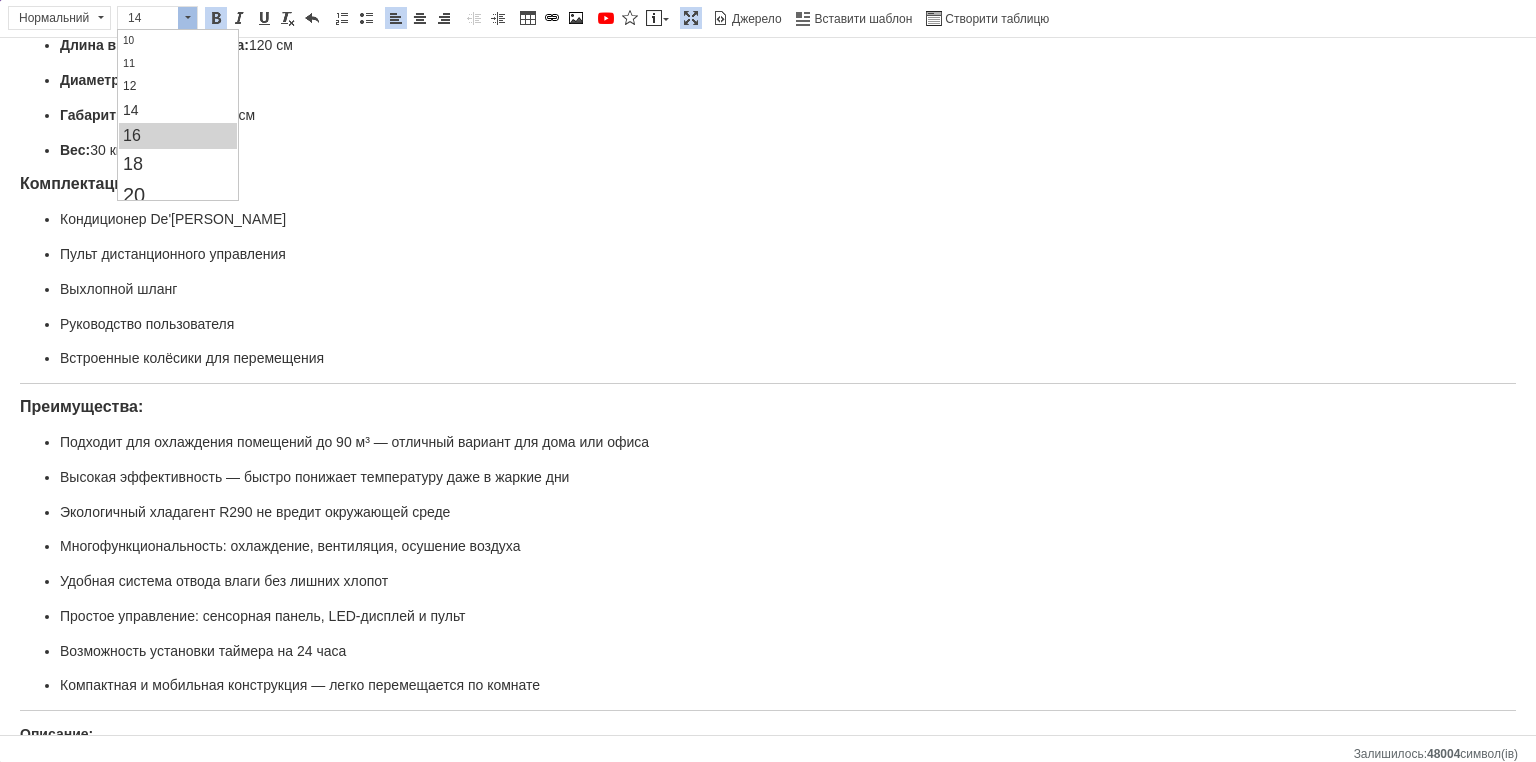 scroll, scrollTop: 0, scrollLeft: 0, axis: both 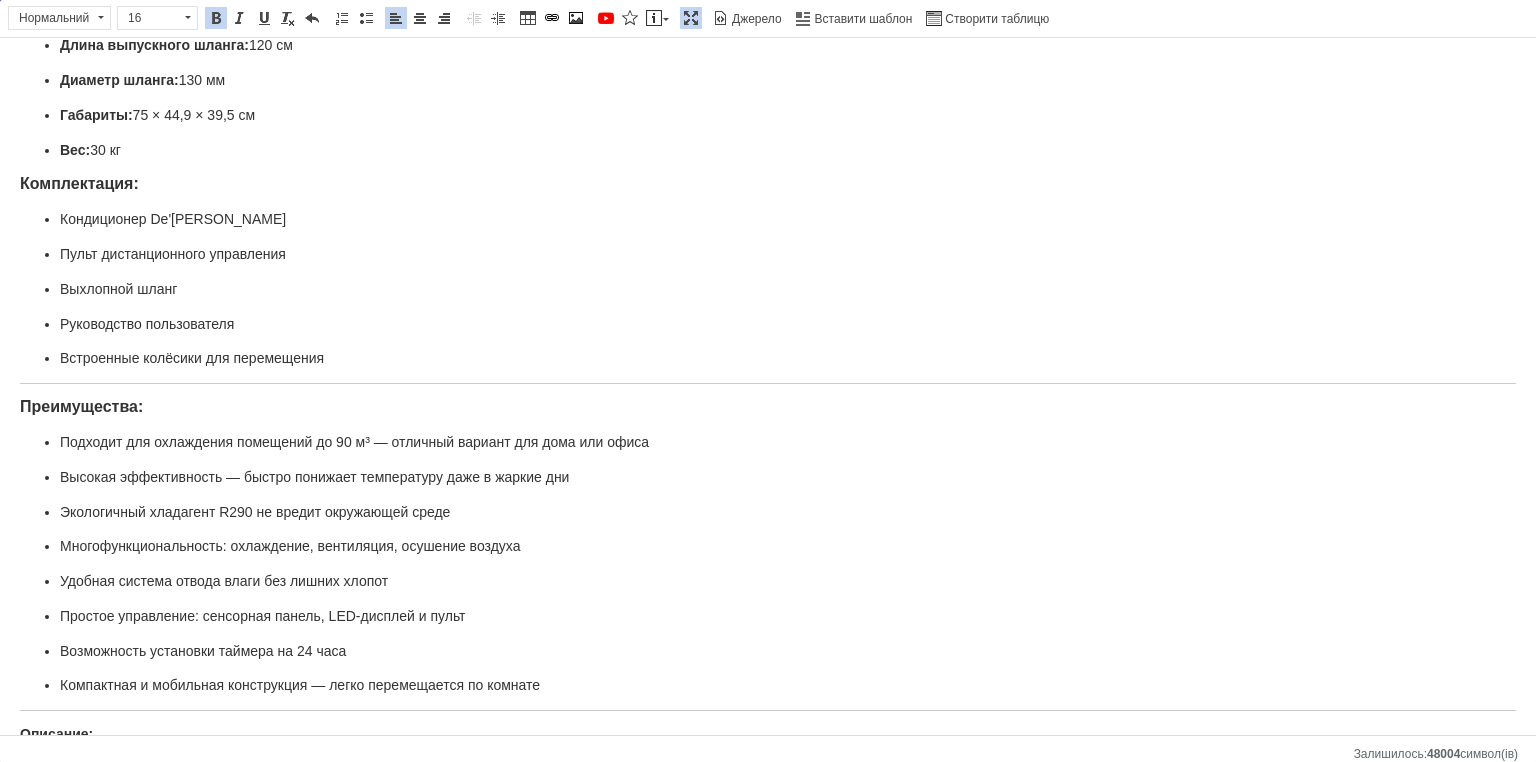 click on "Кондиционеры для дома De'[PERSON_NAME] бытовые охладители до 90 м³ кондиционер для офиса 350 куб.м/час Характеристики: Тип устройства:  мобильный напольный кондиционер Охлаждающая мощность:  9800 BTU / 2,5 кВт Рекомендуемый объём помещения:  до 90 м³ (примерно 35 м²) Производительность по воздуху:  от 250 до 350 м³/ч Хладагент:  R290 — экологически безопасный Режимы работы:  охлаждение, вентиляция, осушение Осушение воздуха:  до 36 л в сутки Система автоиспарения конденсата:  не требует постоянного слива воды Уровень шума:  от 50 до 64 дБ Рабочая температура:  от 18 °C до 35 °C Питание:  120 см" at bounding box center (768, 236) 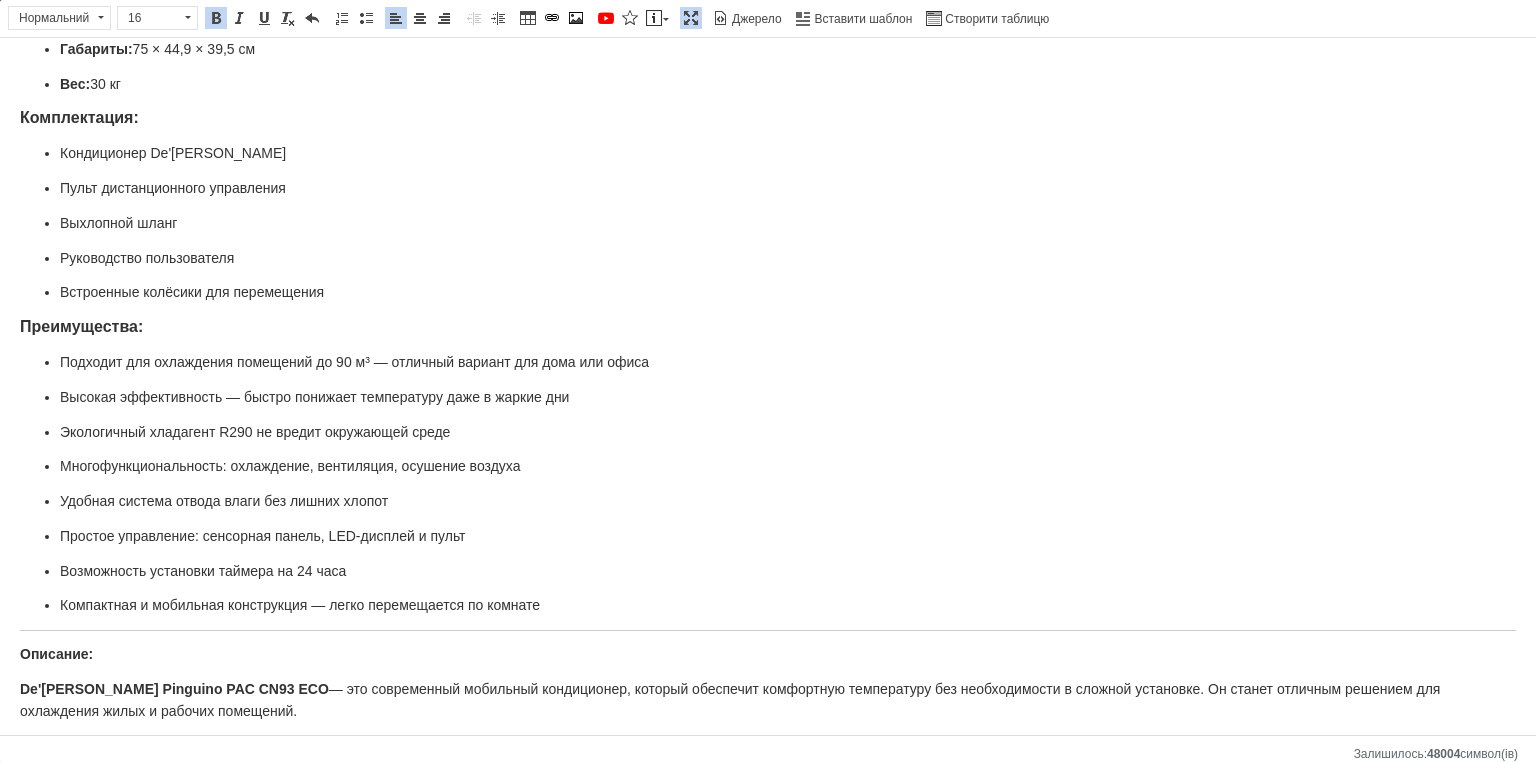 scroll, scrollTop: 610, scrollLeft: 0, axis: vertical 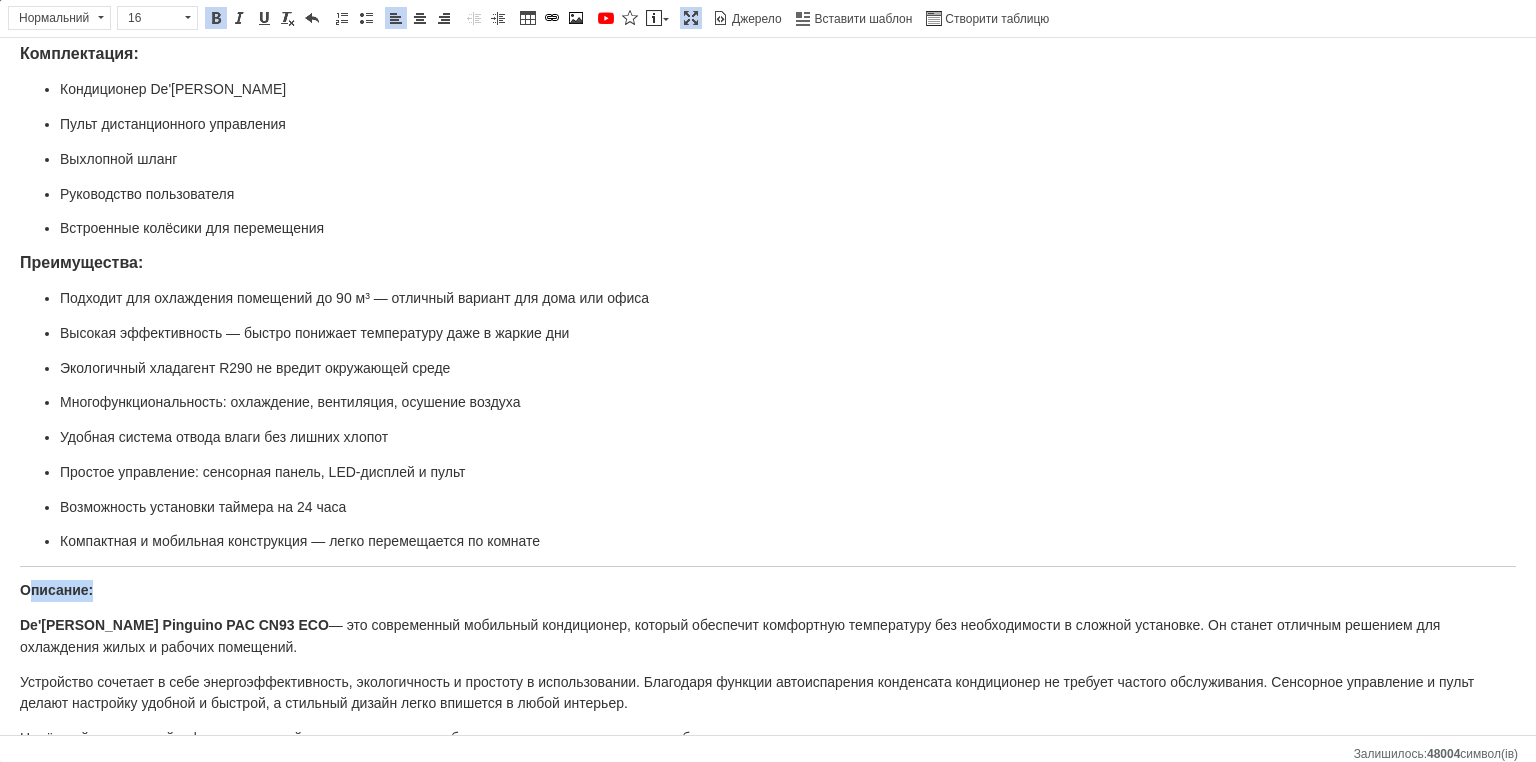 drag, startPoint x: 84, startPoint y: 556, endPoint x: 28, endPoint y: 555, distance: 56.008926 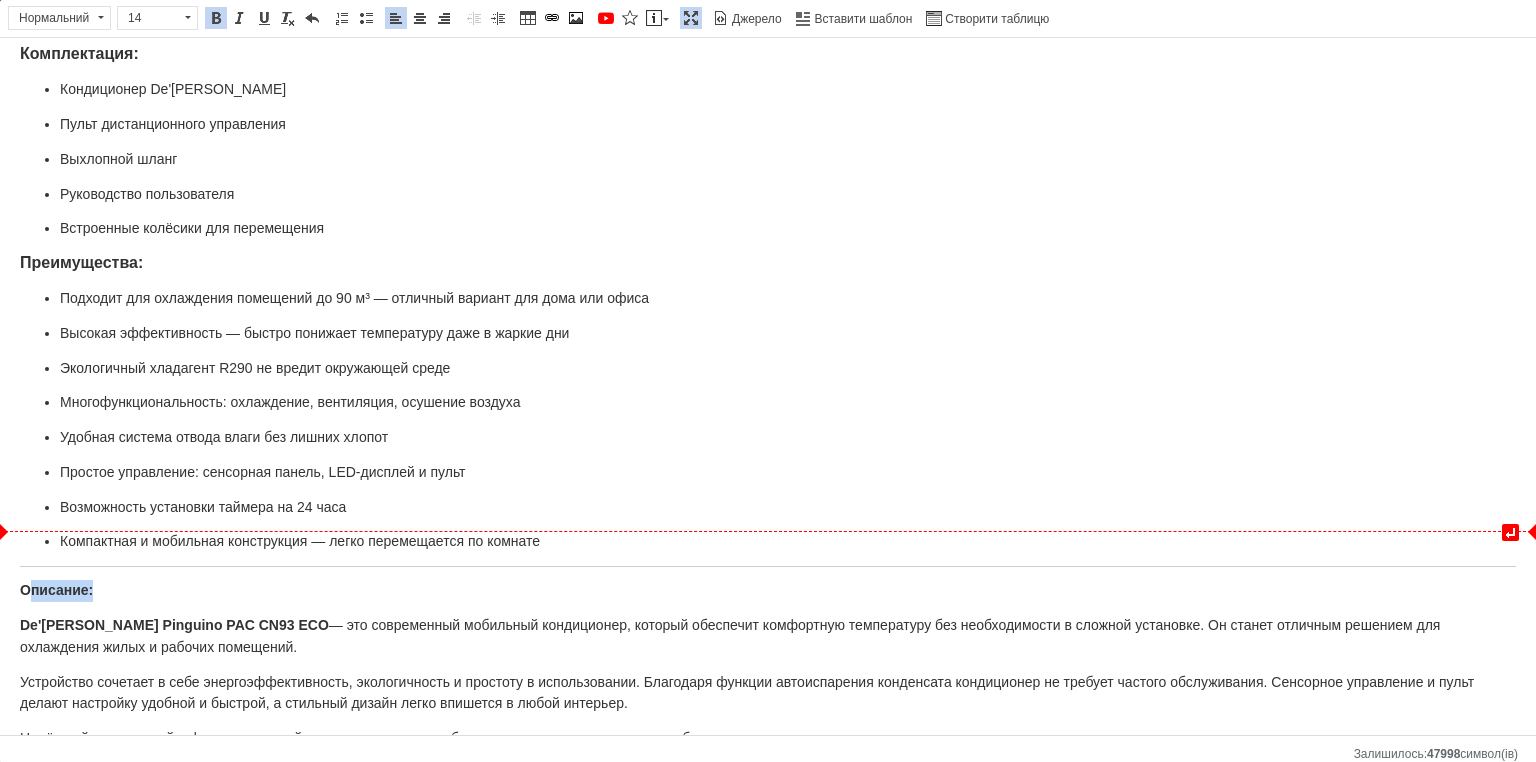 click on "↵ Кондиционеры для дома De'[PERSON_NAME] бытовые охладители до 90 м³ кондиционер для офиса 350 куб.м/час Характеристики: Тип устройства:  мобильный напольный кондиционер Охлаждающая мощность:  9800 BTU / 2,5 кВт Рекомендуемый объём помещения:  до 90 м³ (примерно 35 м²) Производительность по воздуху:  от 250 до 350 м³/ч Хладагент:  R290 — экологически безопасный Режимы работы:  охлаждение, вентиляция, осушение Осушение воздуха:  до 36 л в сутки Система автоиспарения конденсата:  не требует постоянного слива воды Уровень шума:  от 50 до 64 дБ Рабочая температура:  от 18 °C до 35 °C Питание:" at bounding box center [768, 99] 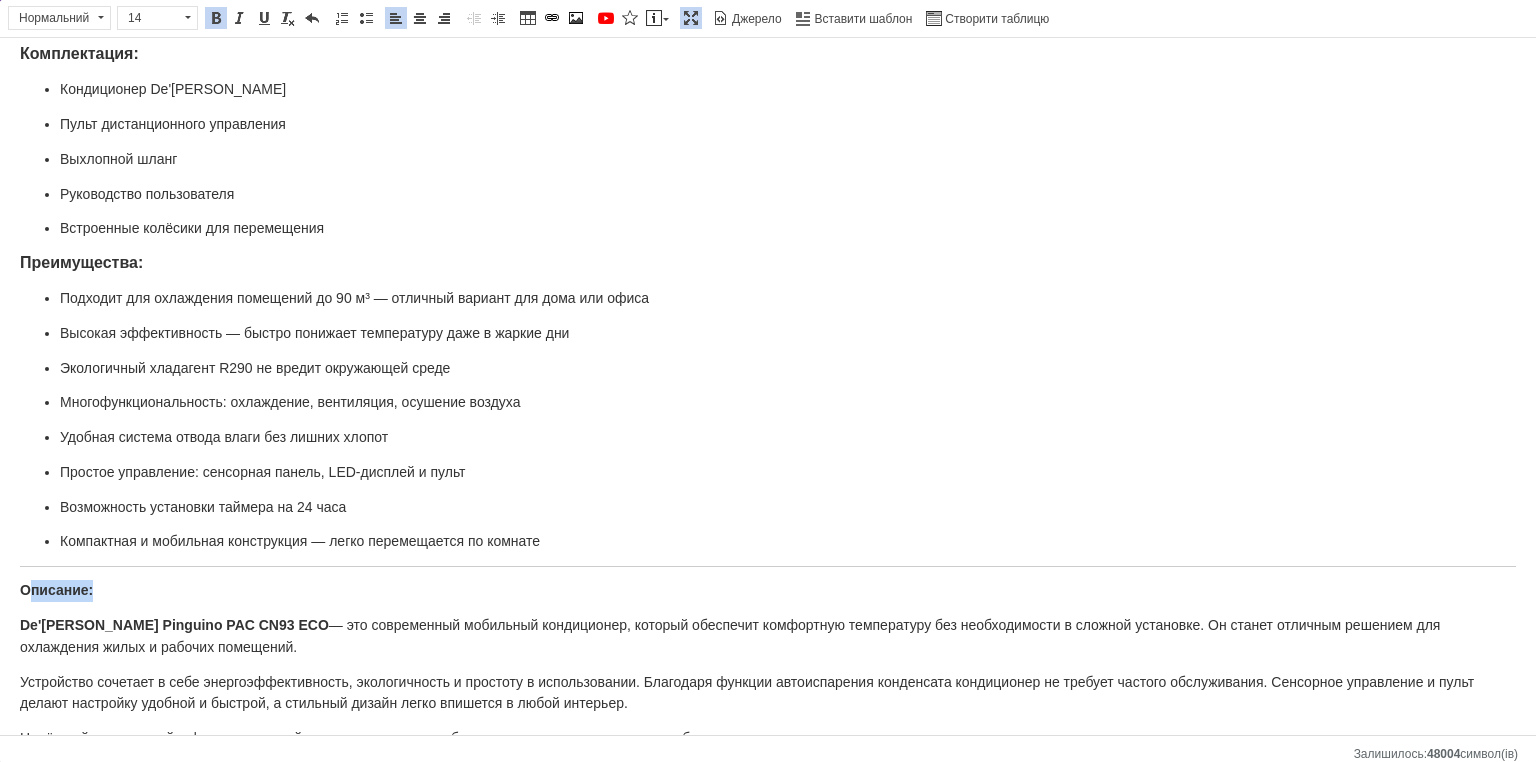 drag, startPoint x: 111, startPoint y: 553, endPoint x: 29, endPoint y: 550, distance: 82.05486 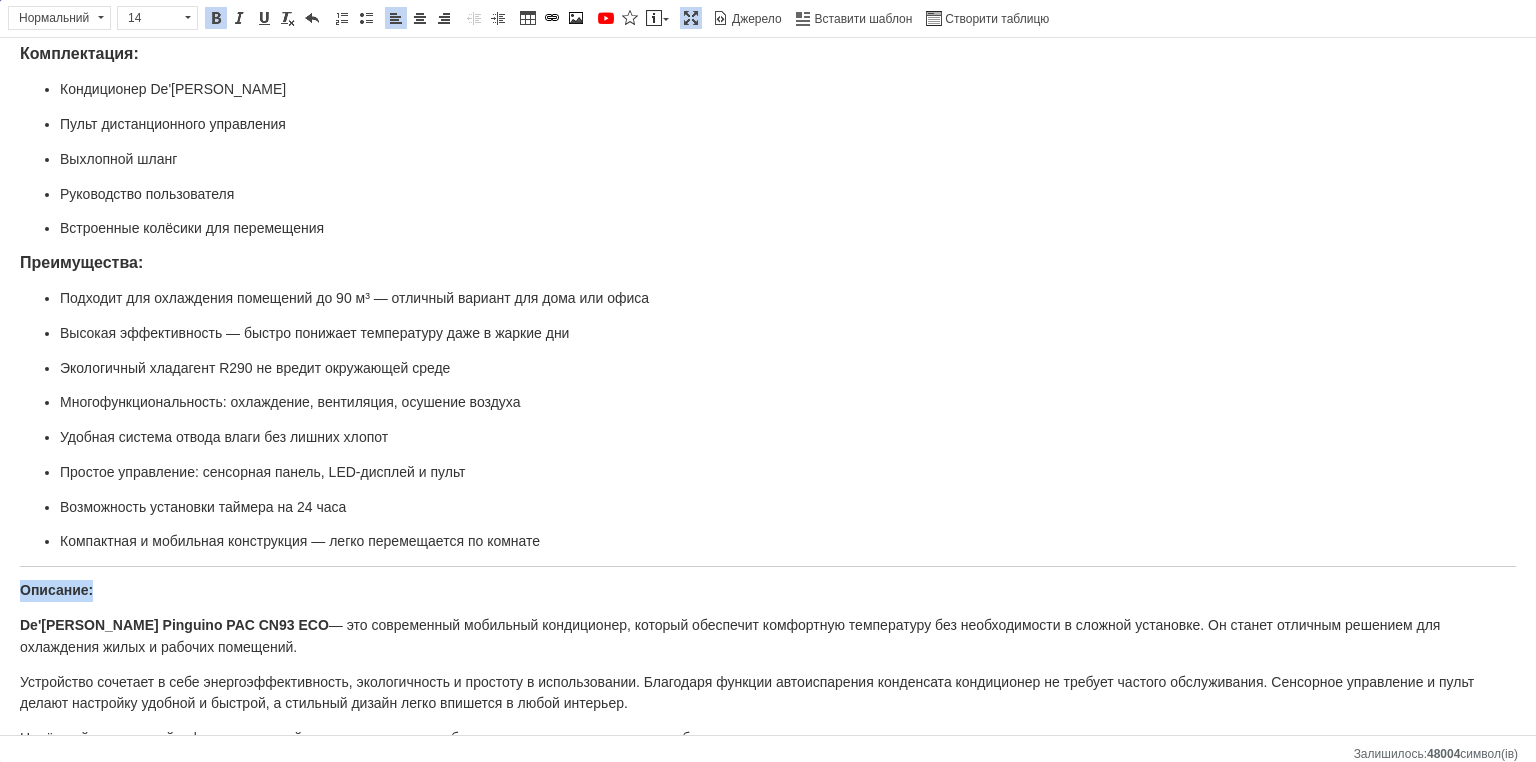 drag, startPoint x: 34, startPoint y: 559, endPoint x: 0, endPoint y: 555, distance: 34.234486 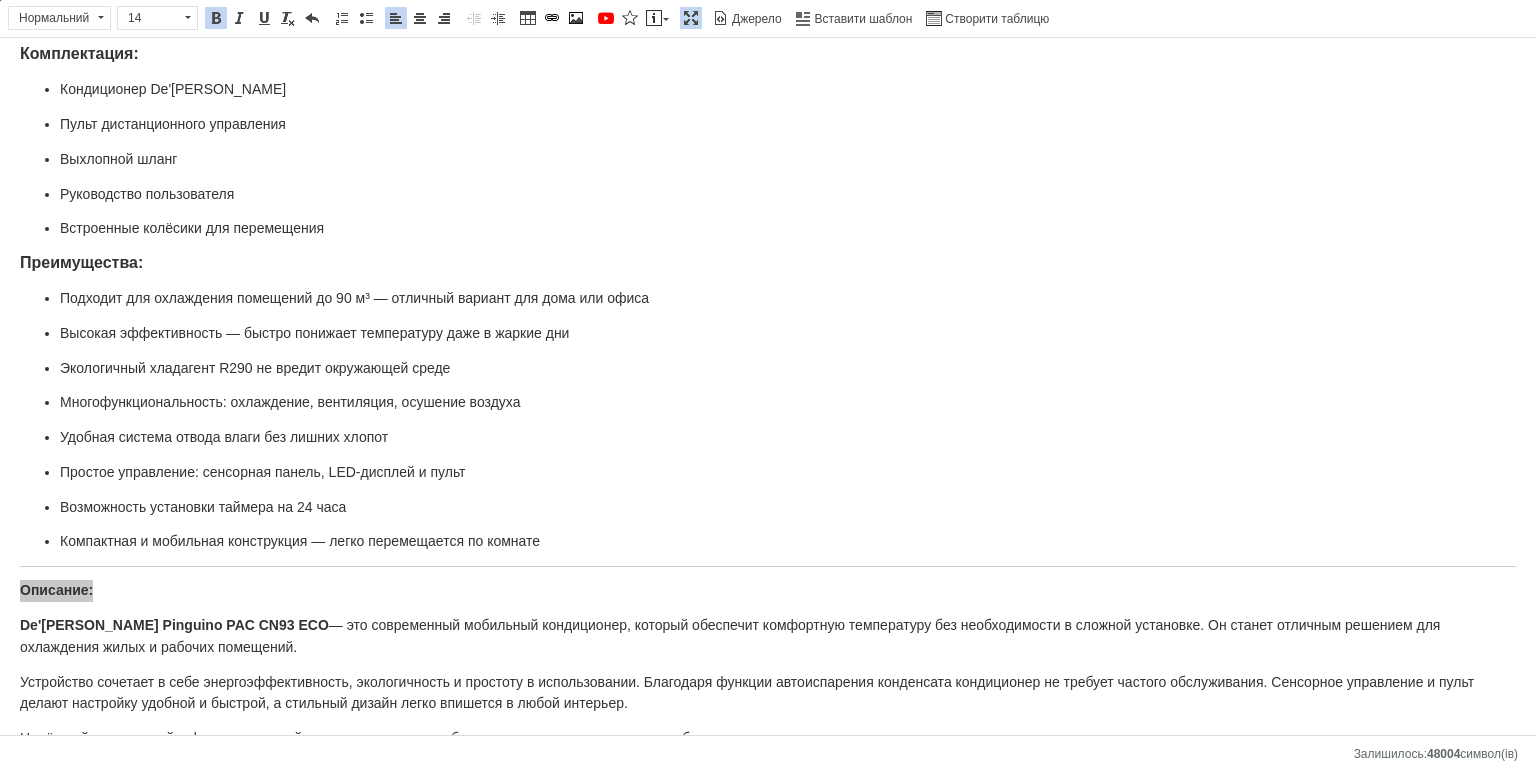 click on "Панель інструментів редактора Форматування Нормальний Розмір 14   Жирний  Сполучення клавіш Ctrl+B   Курсив  Сполучення клавіш Ctrl+I   Підкреслений  Сполучення клавіш Ctrl+U   Видалити форматування   Повернути  Сполучення клавіш Ctrl+Z   Вставити/видалити нумерований список   Вставити/видалити маркований список   По лівому краю   По центру   По правому краю   Зменшити відступ   Збільшити відступ   Таблиця   Вставити/Редагувати посилання  Сполучення клавіш Ctrl+L   Зображення   YouTube   {label}   Вставити повідомлення   Максимізувати   [PERSON_NAME]   Вставити шаблон" at bounding box center [768, 19] 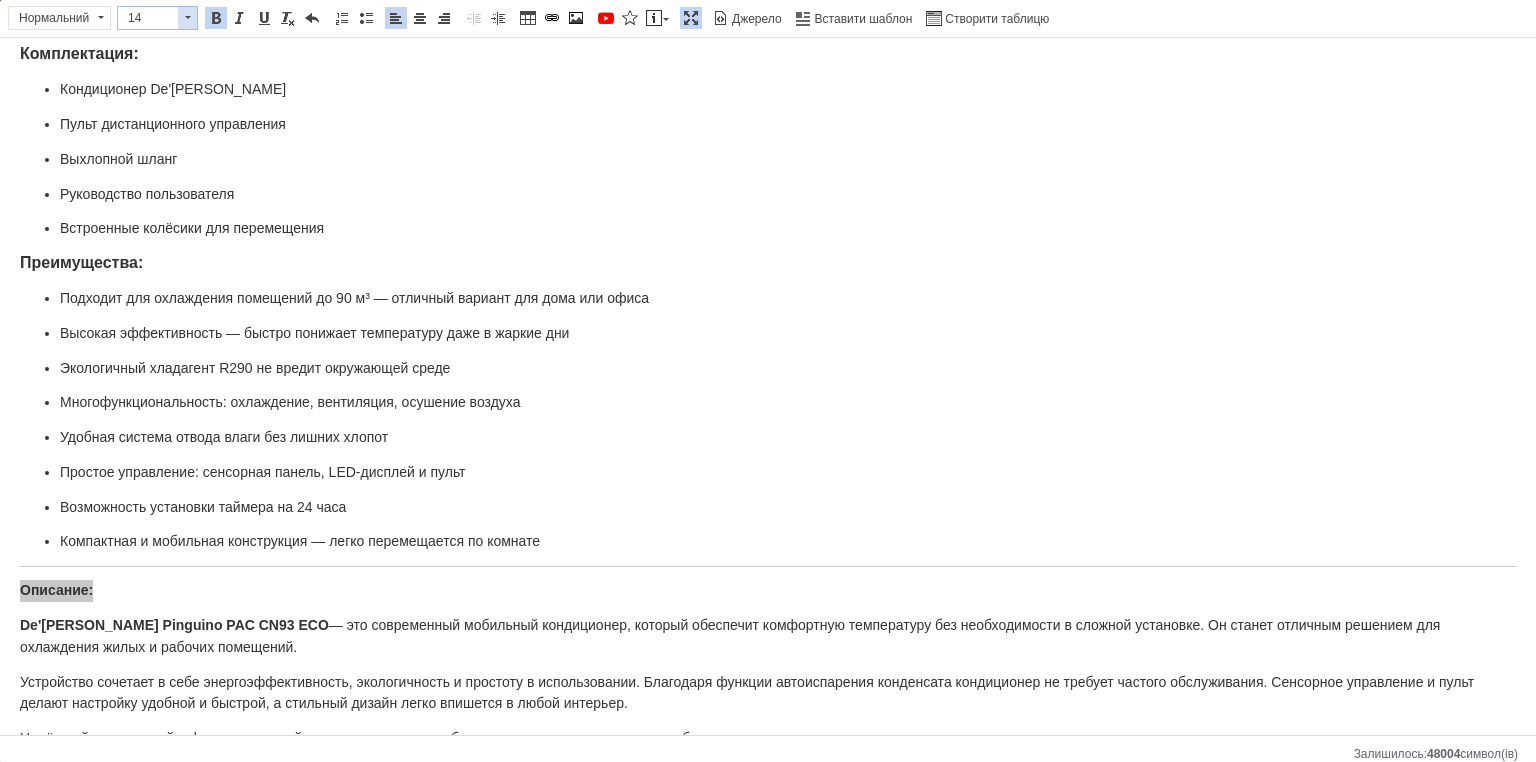 click on "14" at bounding box center (148, 18) 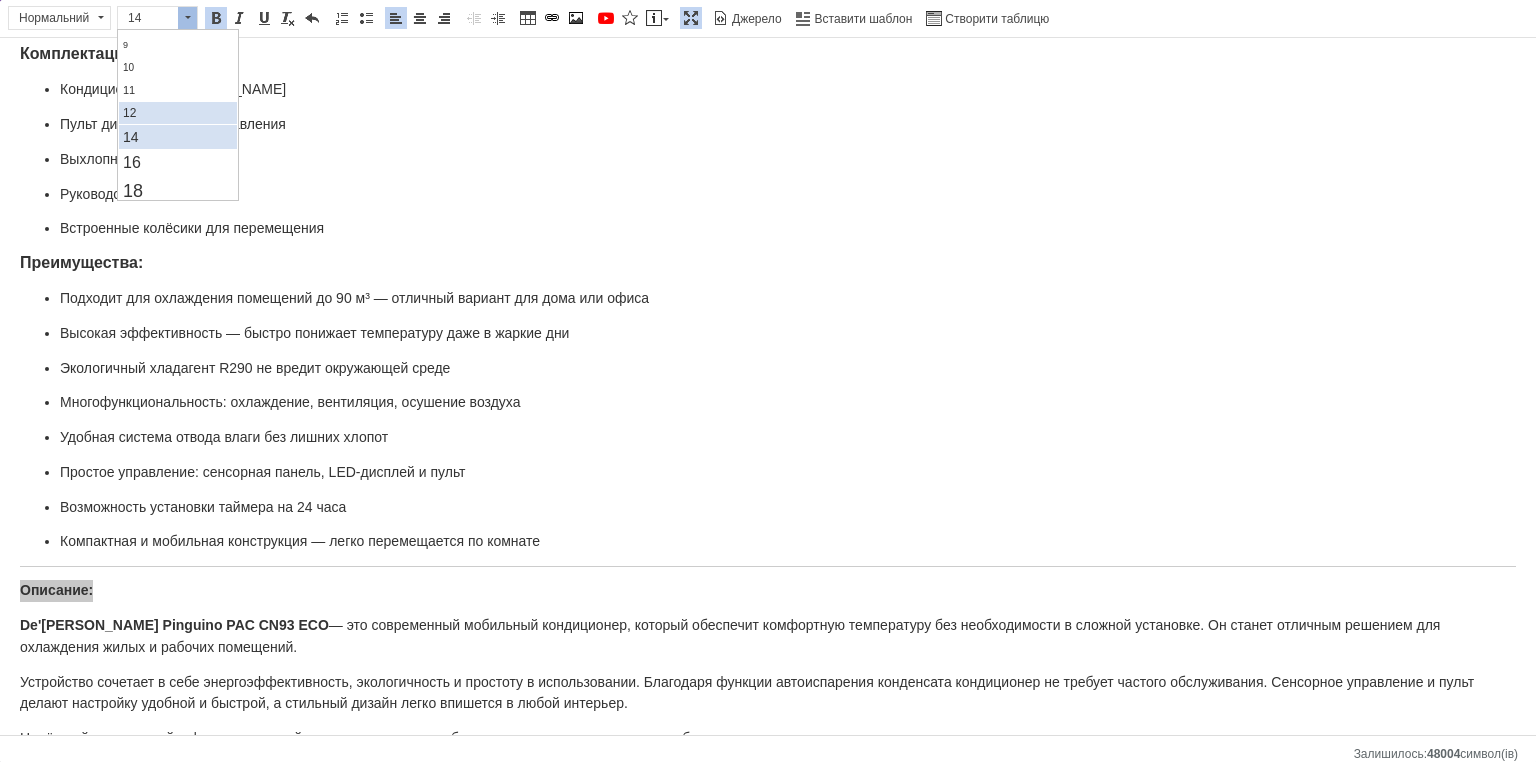 scroll, scrollTop: 100, scrollLeft: 0, axis: vertical 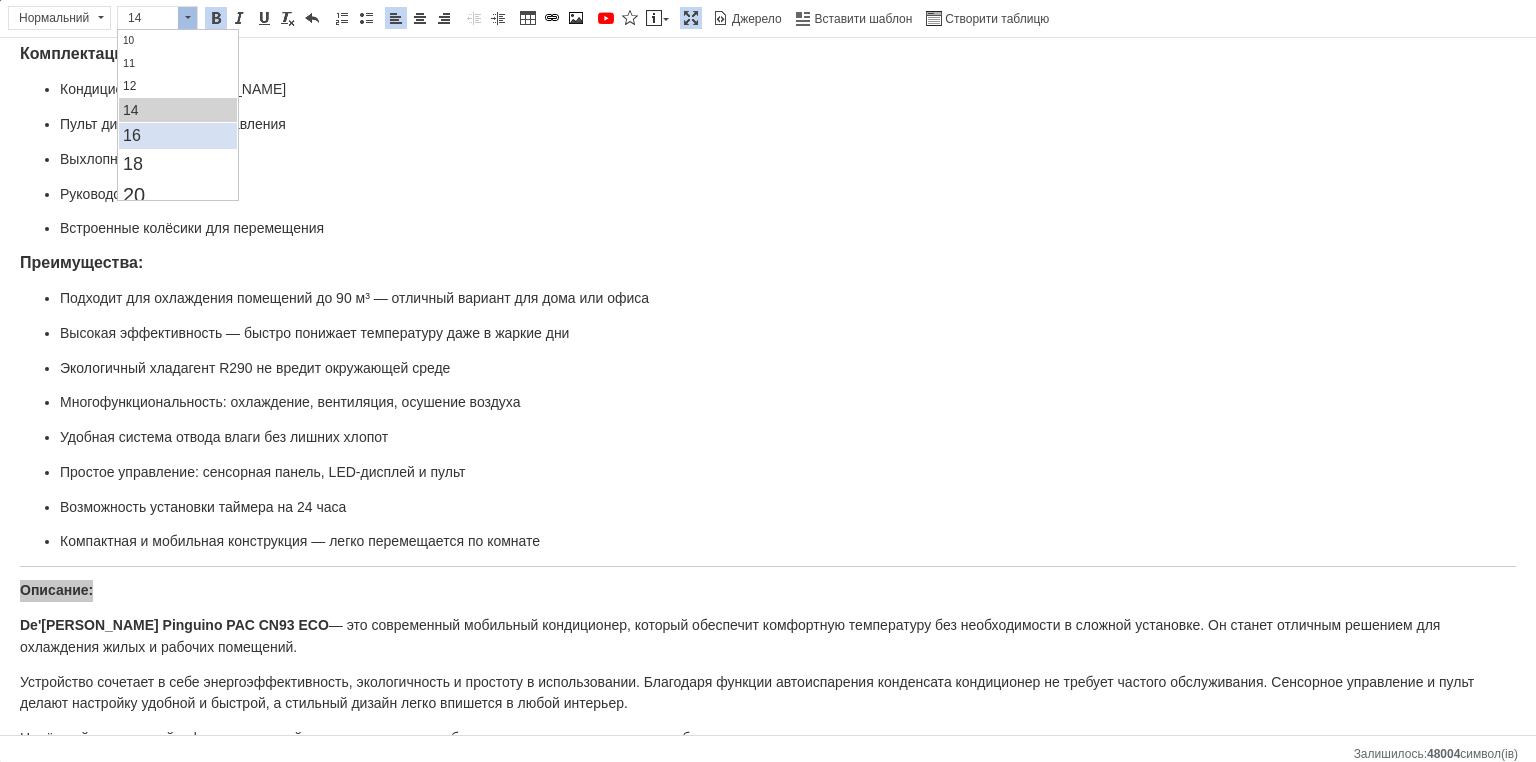 click on "16" at bounding box center [177, 136] 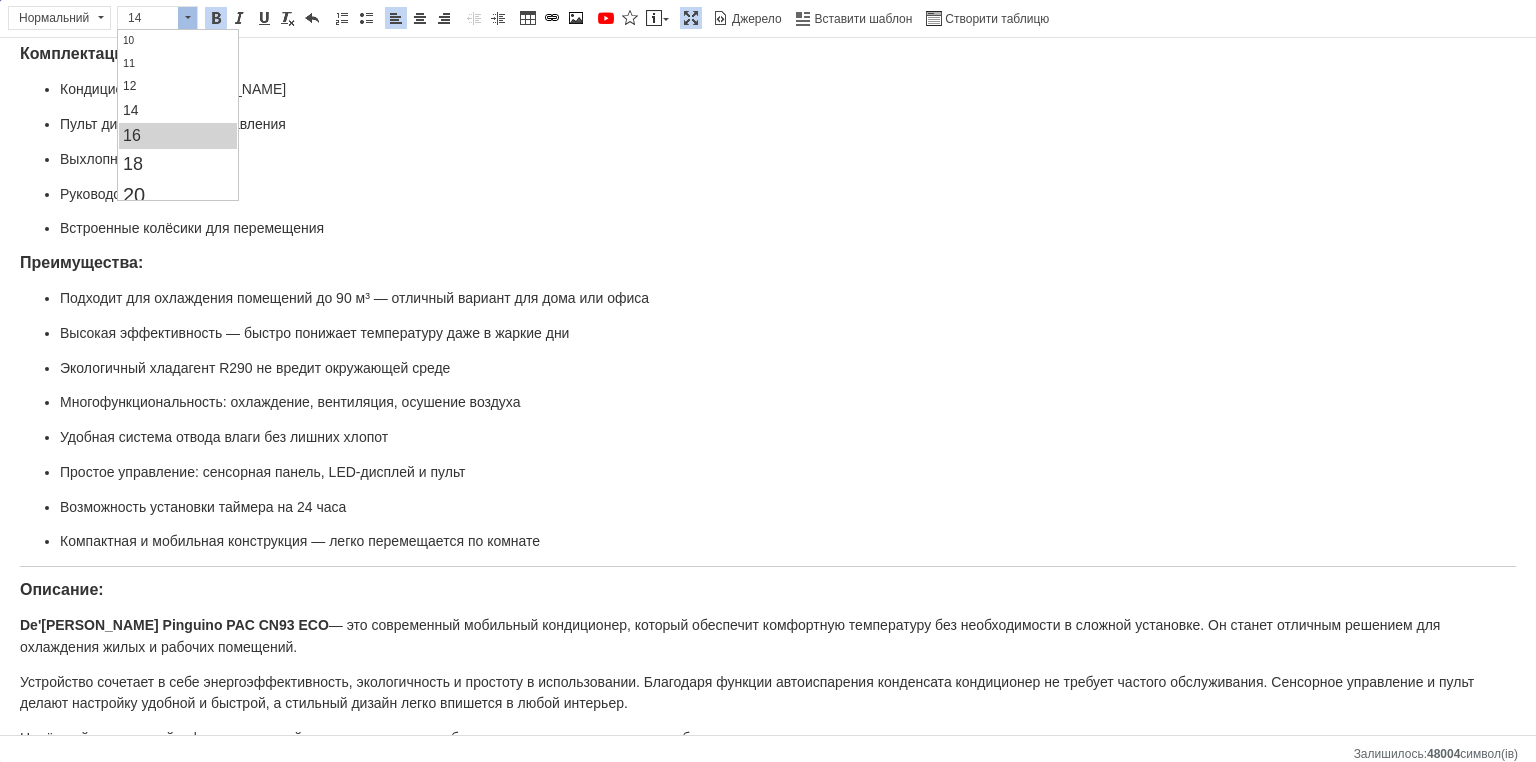 scroll, scrollTop: 0, scrollLeft: 0, axis: both 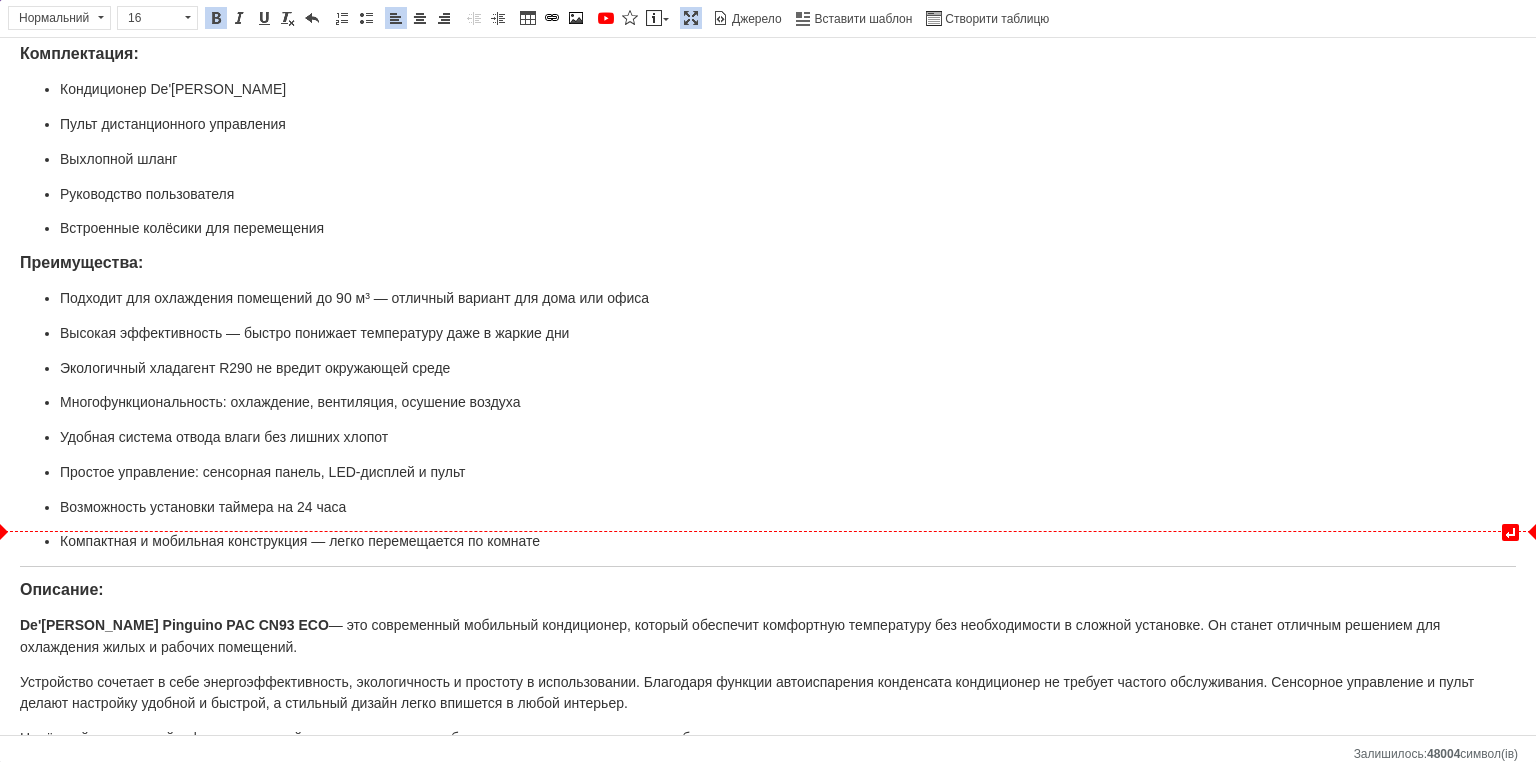 click on "Описание:" at bounding box center (62, 589) 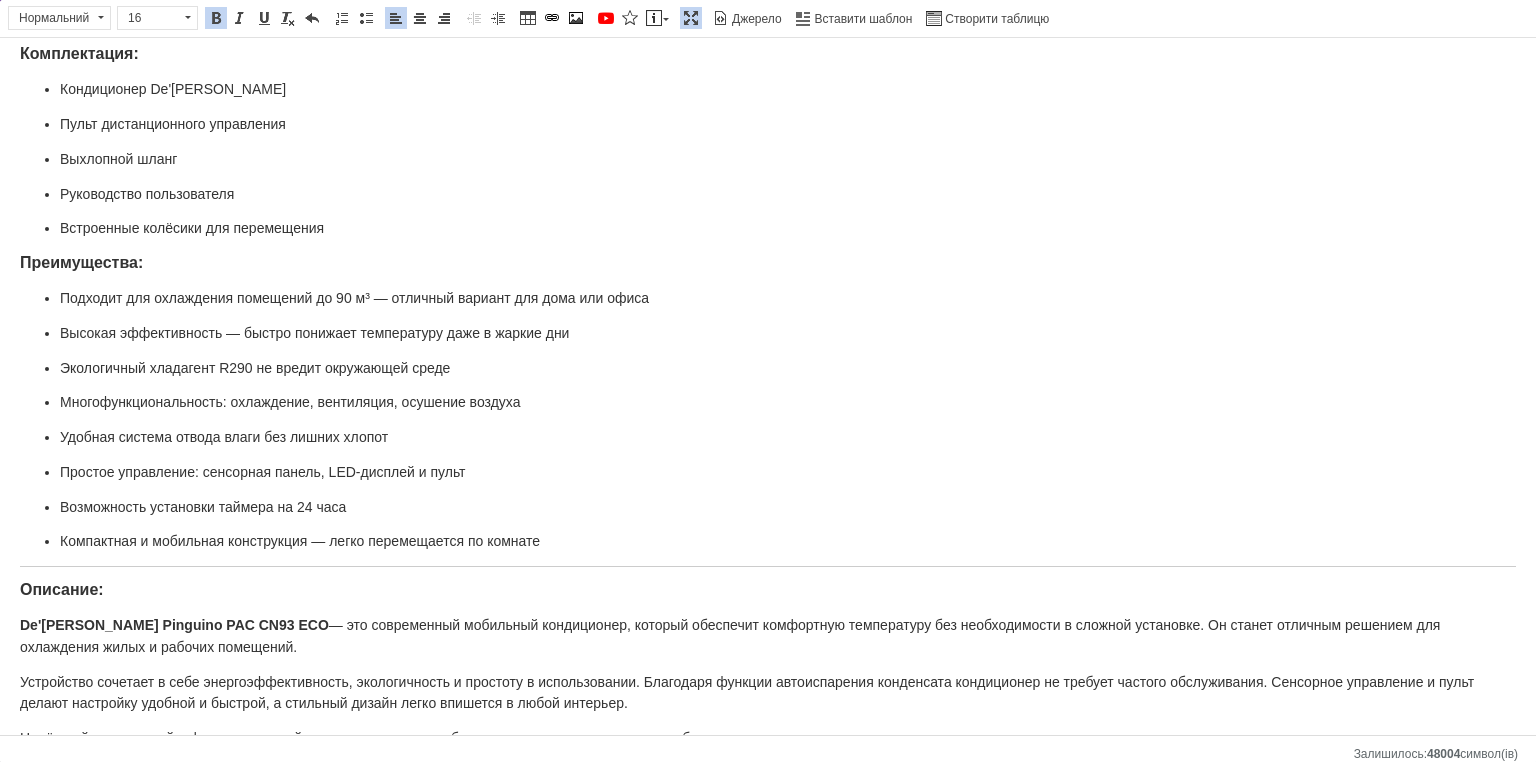 click on "Описание:" at bounding box center (62, 589) 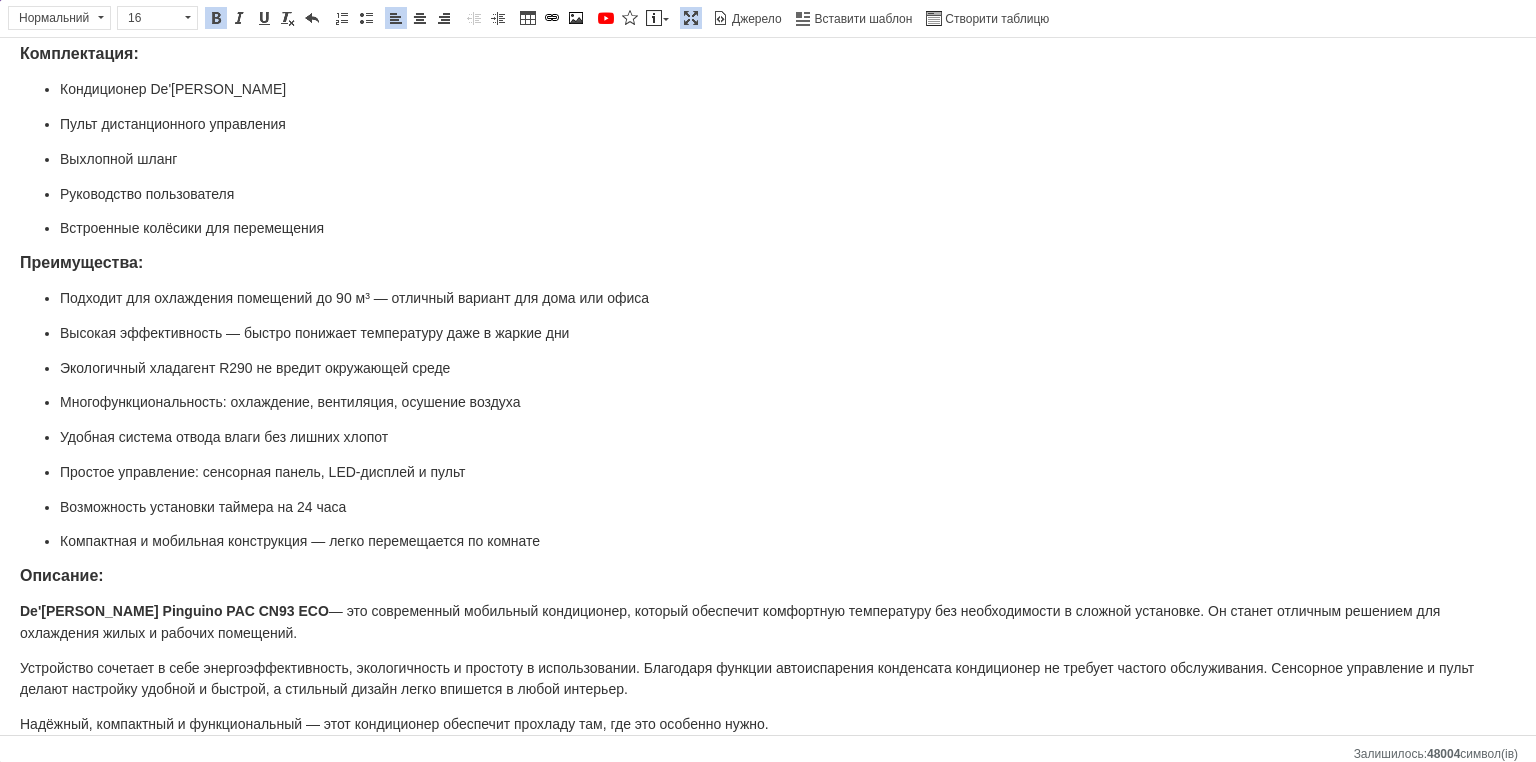 scroll, scrollTop: 597, scrollLeft: 0, axis: vertical 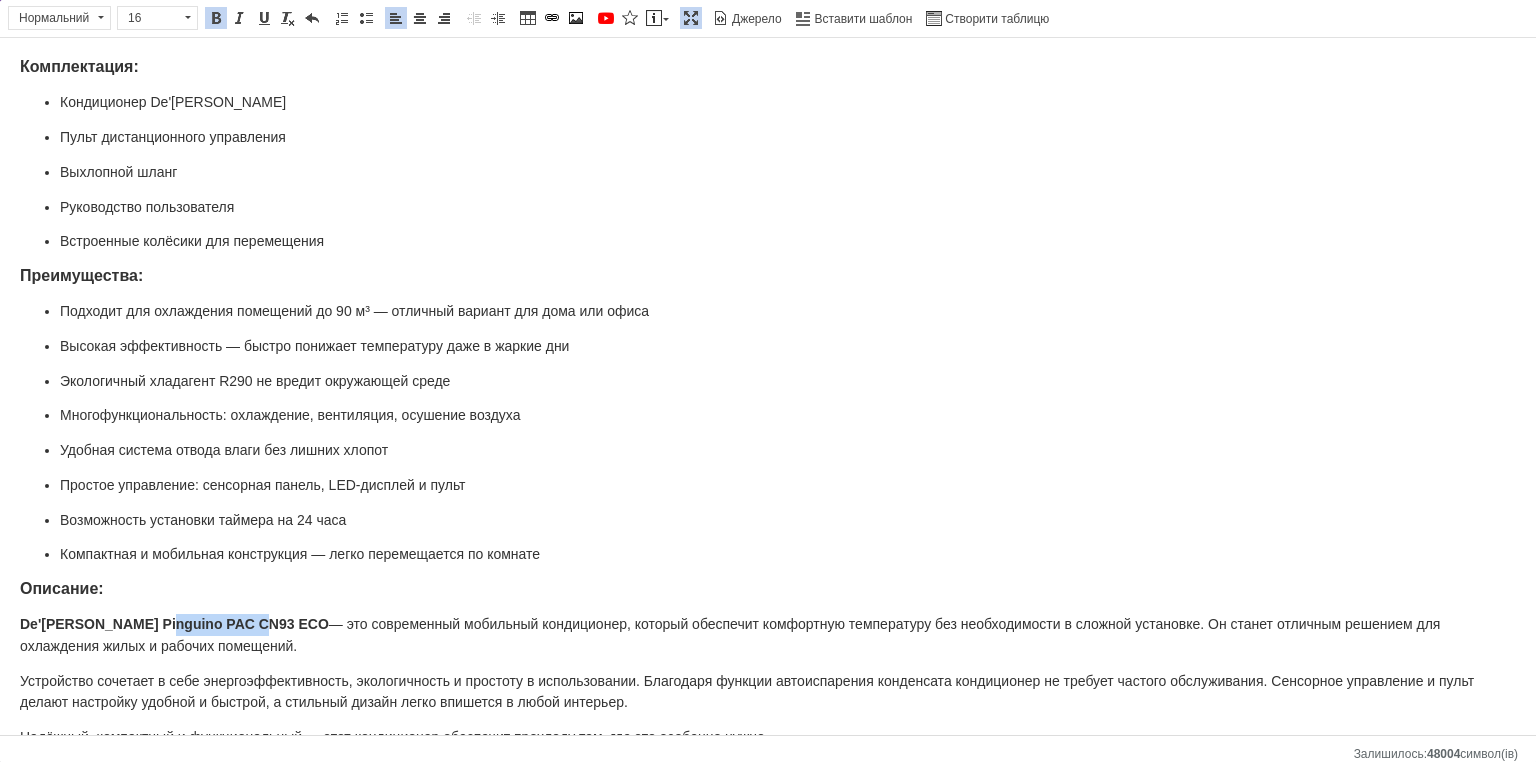 drag, startPoint x: 252, startPoint y: 599, endPoint x: 154, endPoint y: 599, distance: 98 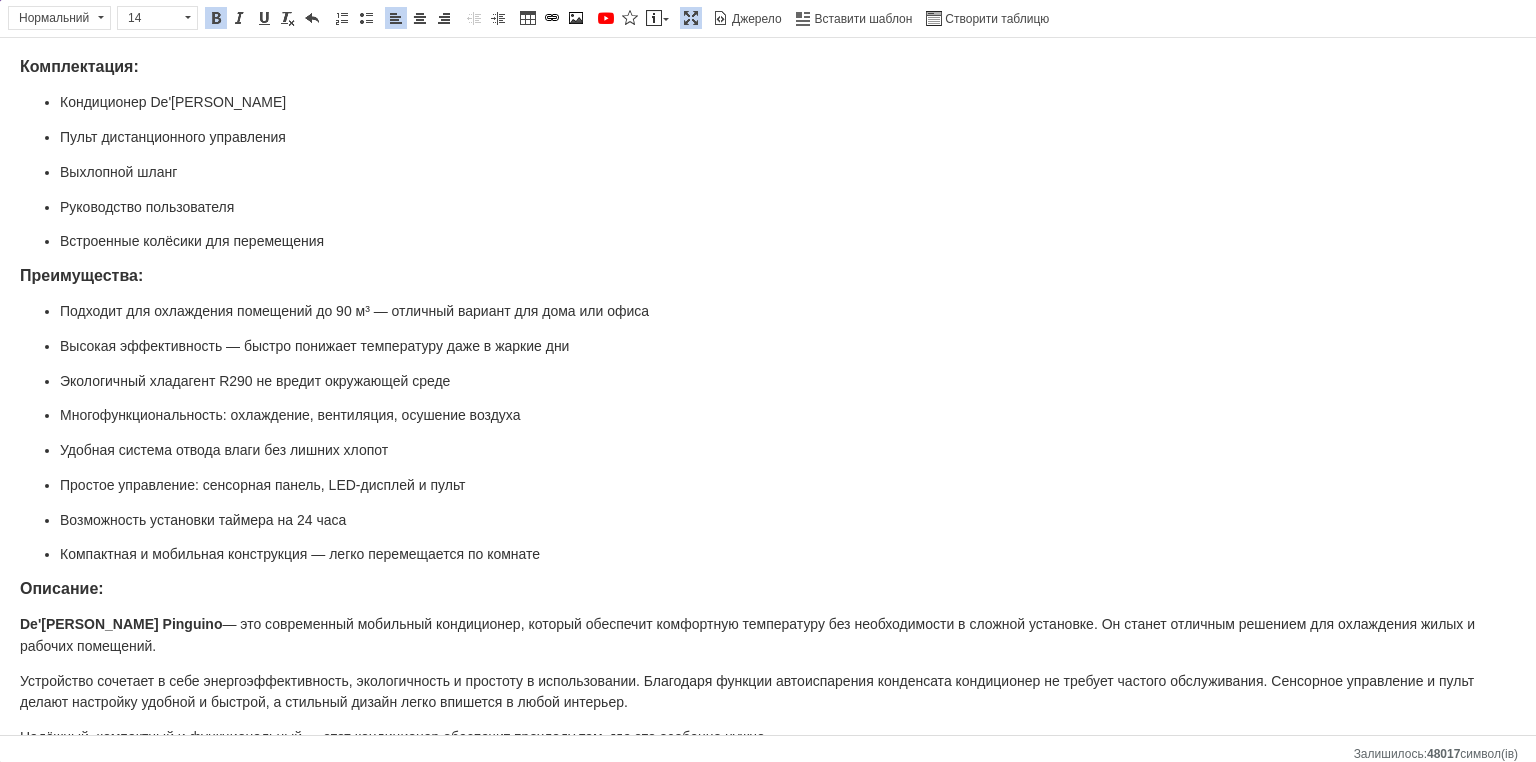 click on "Кондиционеры для дома De'[PERSON_NAME] бытовые охладители до 90 м³ кондиционер для офиса 350 куб.м/час Характеристики: Тип устройства:  мобильный напольный кондиционер Охлаждающая мощность:  9800 BTU / 2,5 кВт Рекомендуемый объём помещения:  до 90 м³ (примерно 35 м²) Производительность по воздуху:  от 250 до 350 м³/ч Хладагент:  R290 — экологически безопасный Режимы работы:  охлаждение, вентиляция, осушение Осушение воздуха:  до 36 л в сутки Система автоиспарения конденсата:  не требует постоянного слива воды Уровень шума:  от 50 до 64 дБ Рабочая температура:  от 18 °C до 35 °C Питание:  120 см" at bounding box center [768, 105] 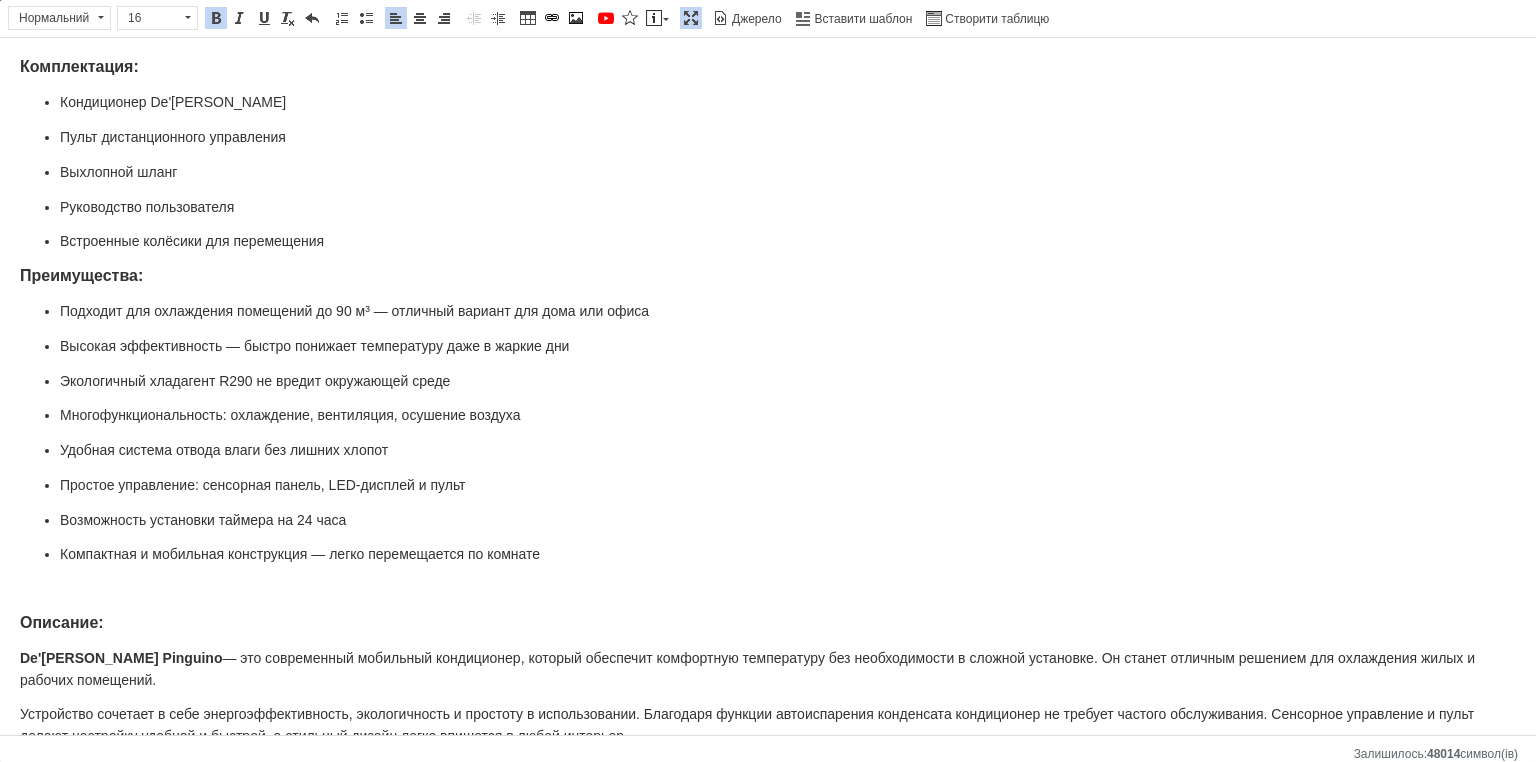 click on "Преимущества:" at bounding box center [81, 275] 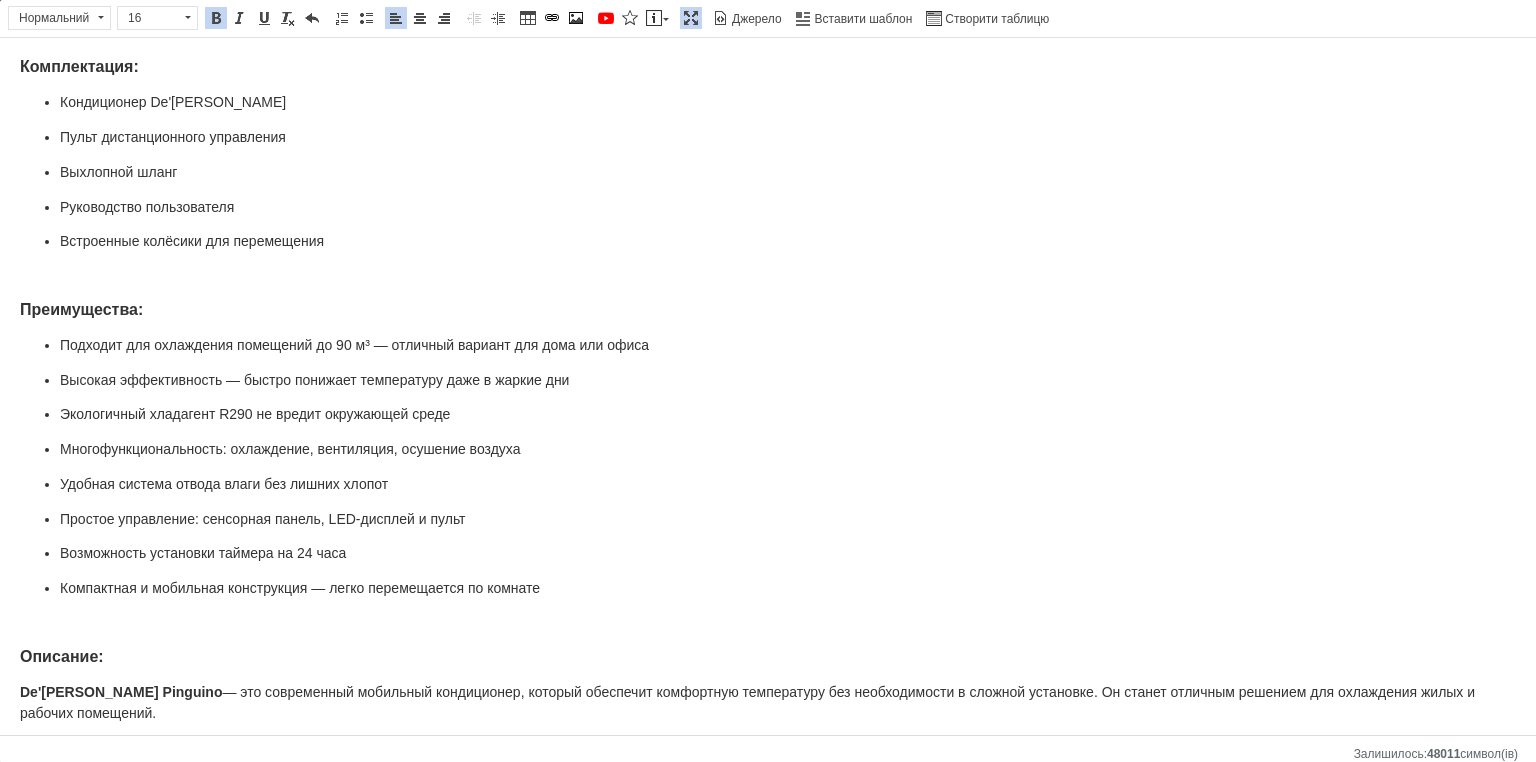 click on "Кондиционеры для дома De'[PERSON_NAME] бытовые охладители до 90 м³ кондиционер для офиса 350 куб.м/час Характеристики: Тип устройства:  мобильный напольный кондиционер Охлаждающая мощность:  9800 BTU / 2,5 кВт Рекомендуемый объём помещения:  до 90 м³ (примерно 35 м²) Производительность по воздуху:  от 250 до 350 м³/ч Хладагент:  R290 — экологически безопасный Режимы работы:  охлаждение, вентиляция, осушение Осушение воздуха:  до 36 л в сутки Система автоиспарения конденсата:  не требует постоянного слива воды Уровень шума:  от 50 до 64 дБ Рабочая температура:  от 18 °C до 35 °C Питание:  120 см" at bounding box center (768, 139) 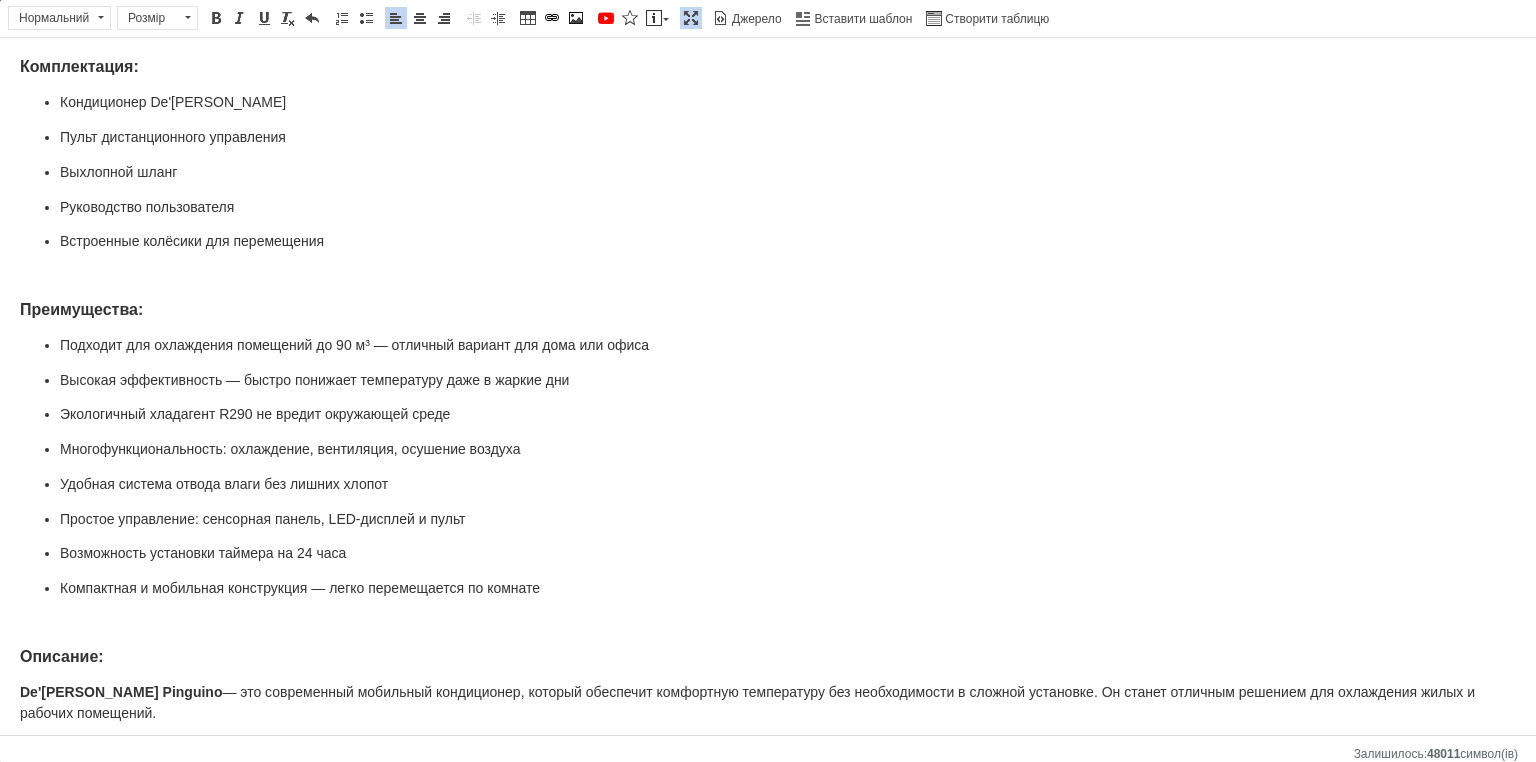 click on "По центру" at bounding box center (420, 18) 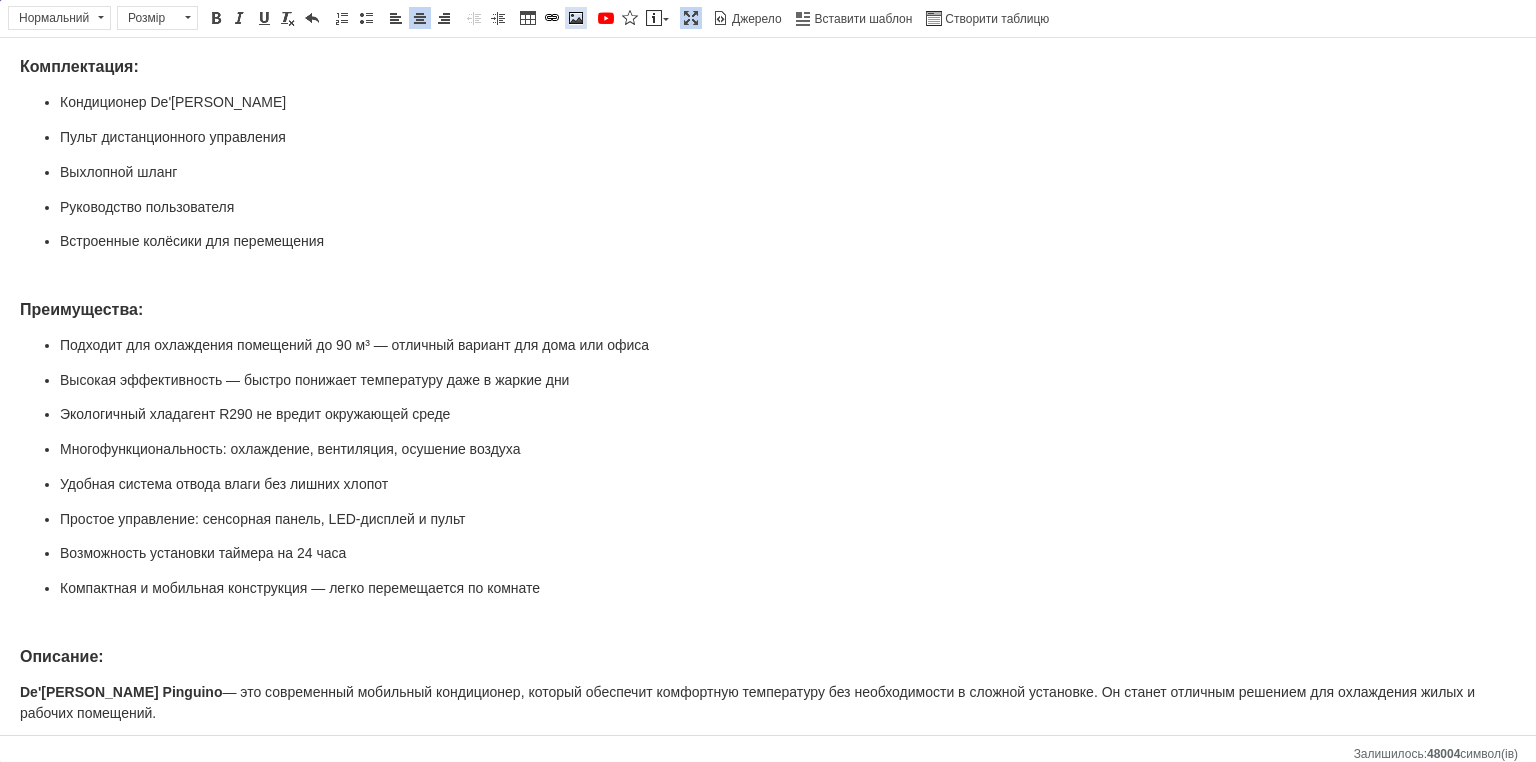 click at bounding box center [576, 18] 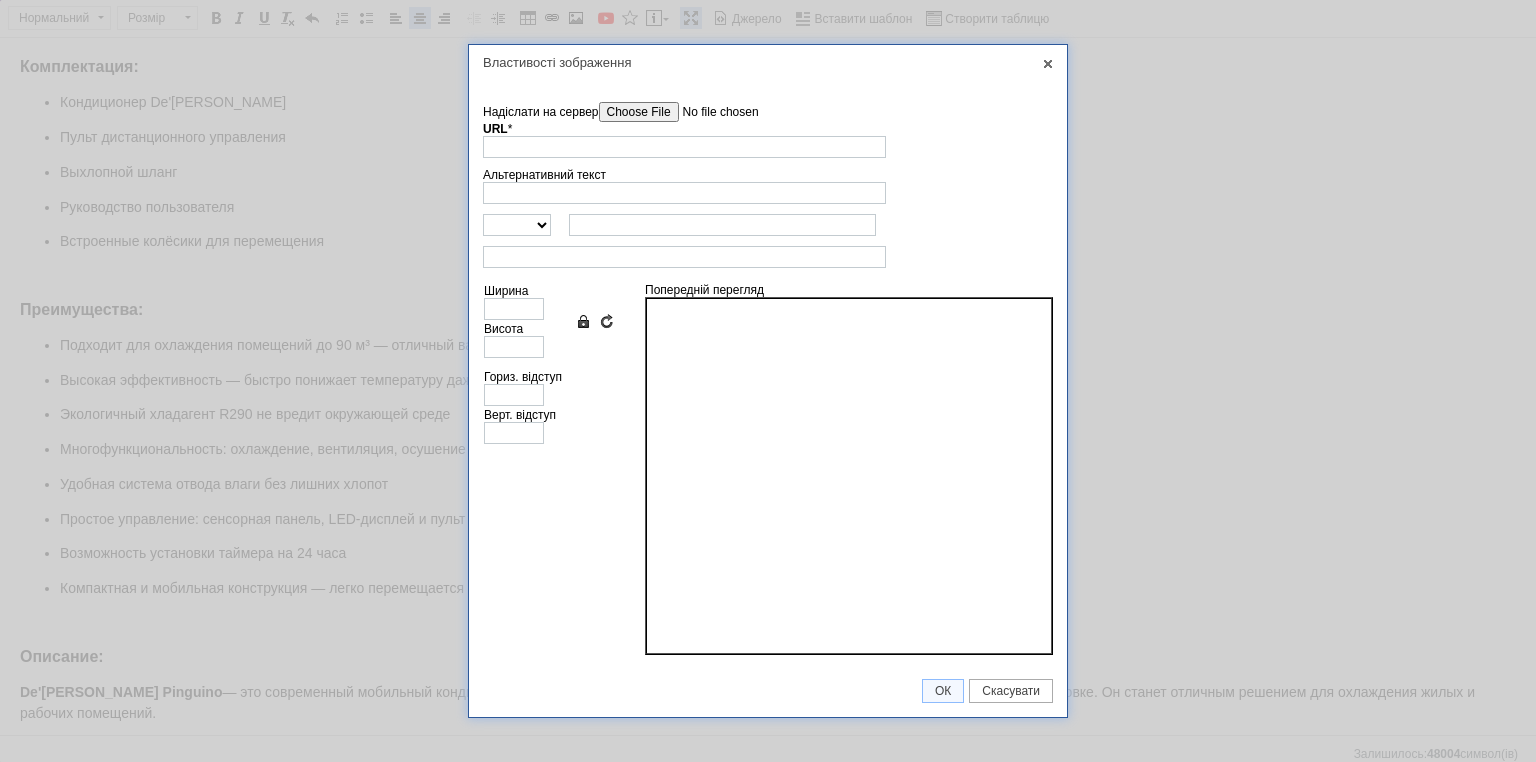 click on "Надіслати на сервер" at bounding box center (712, 112) 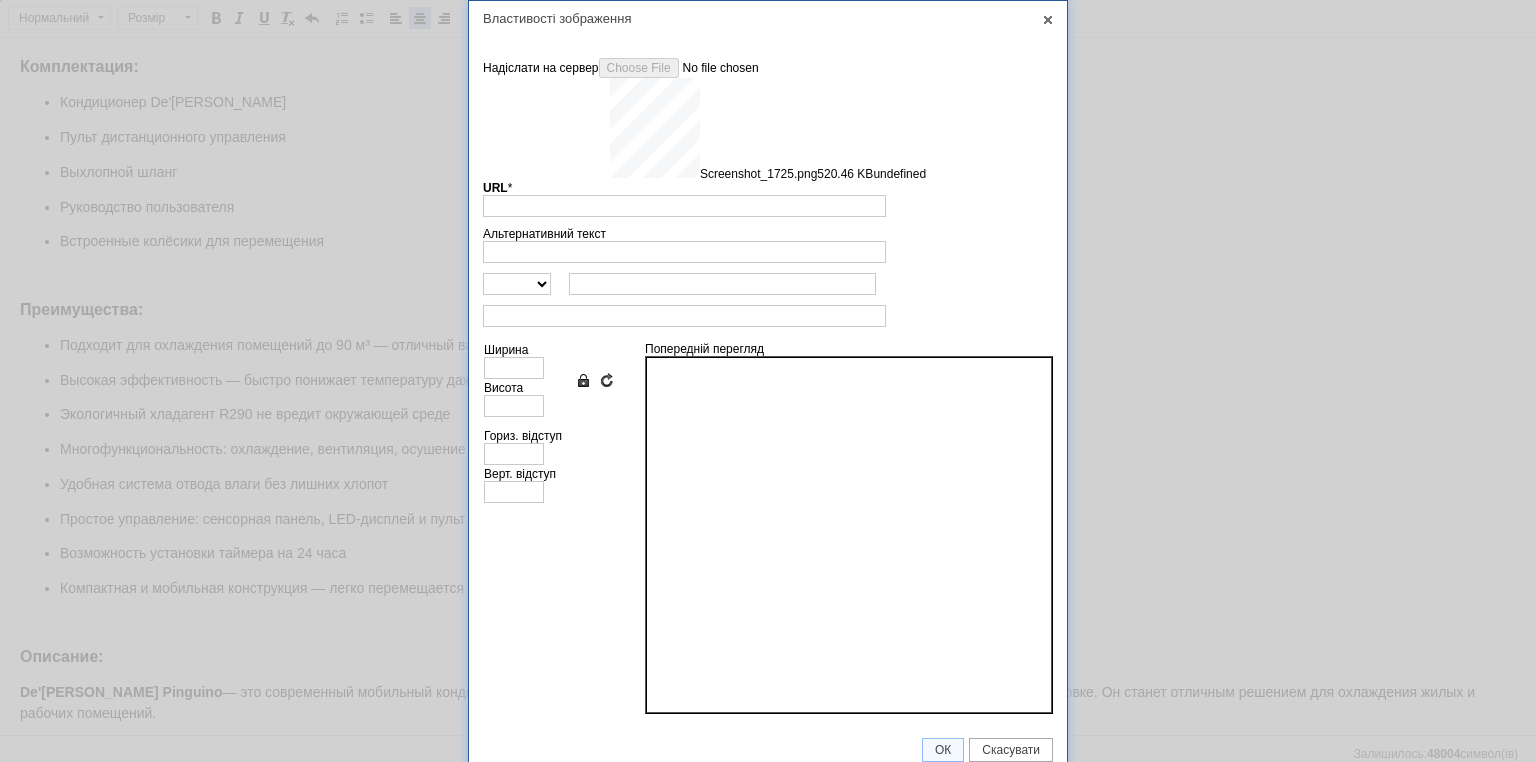 click at bounding box center [811, 284] 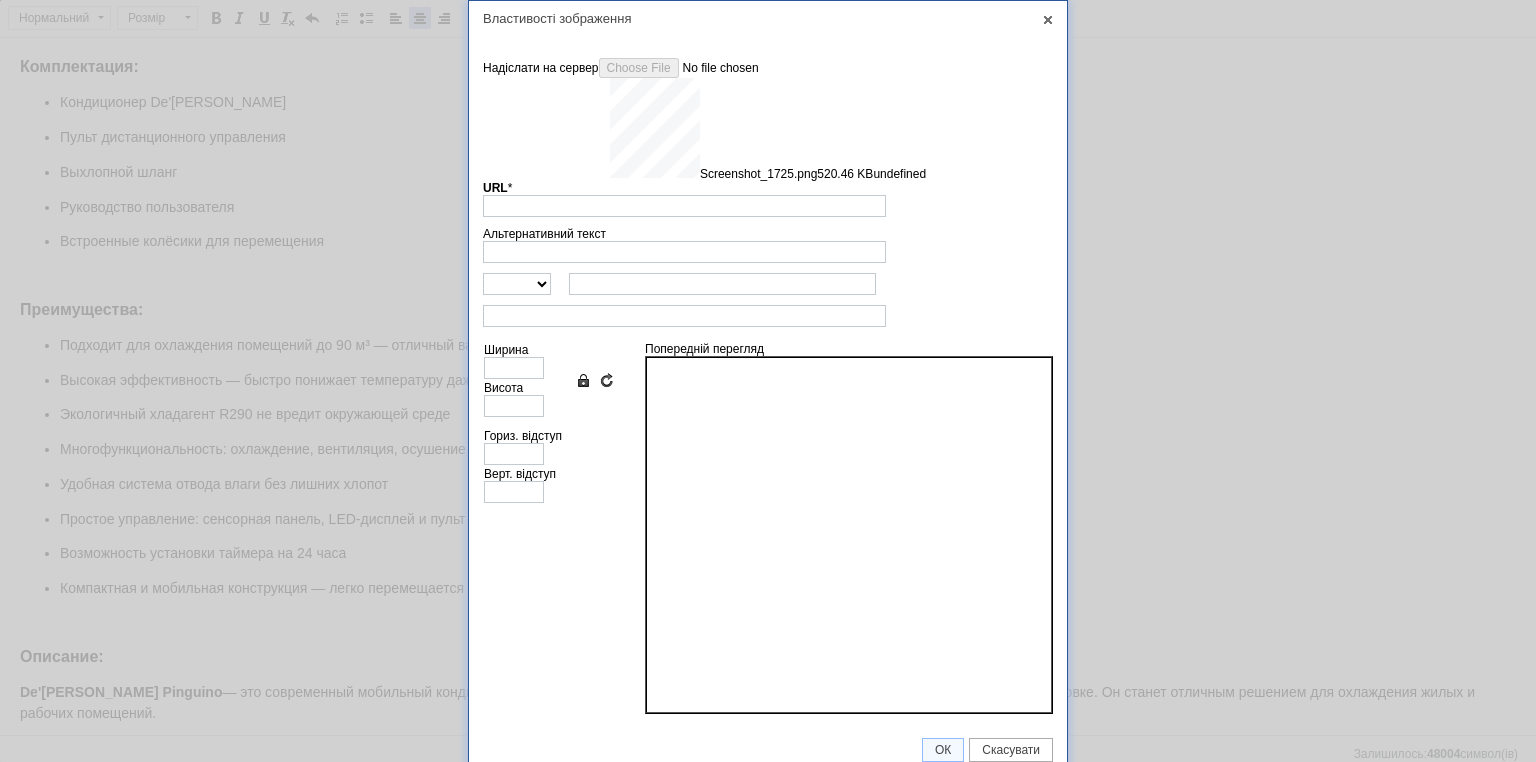 type on "[URL][DOMAIN_NAME]" 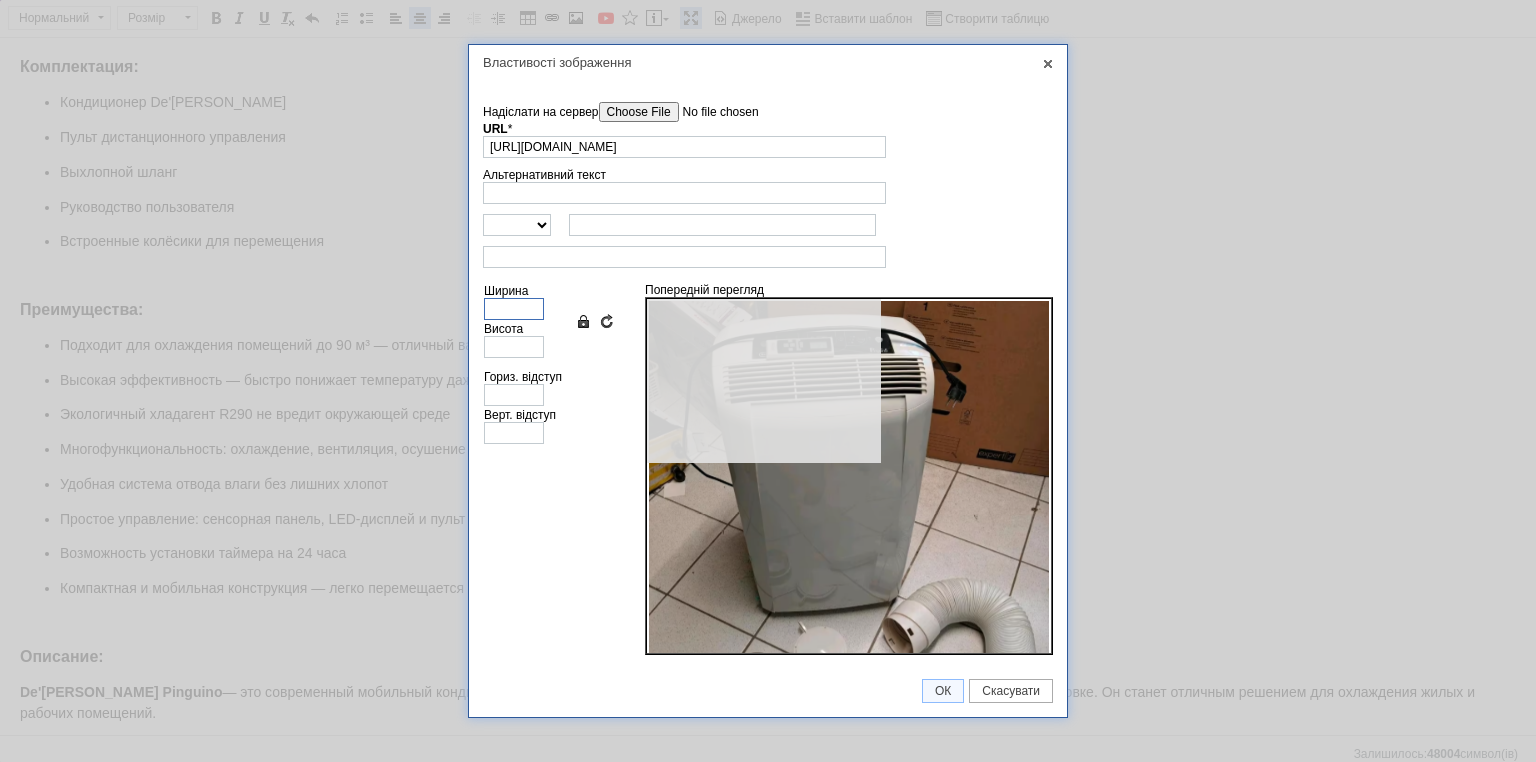 type on "480" 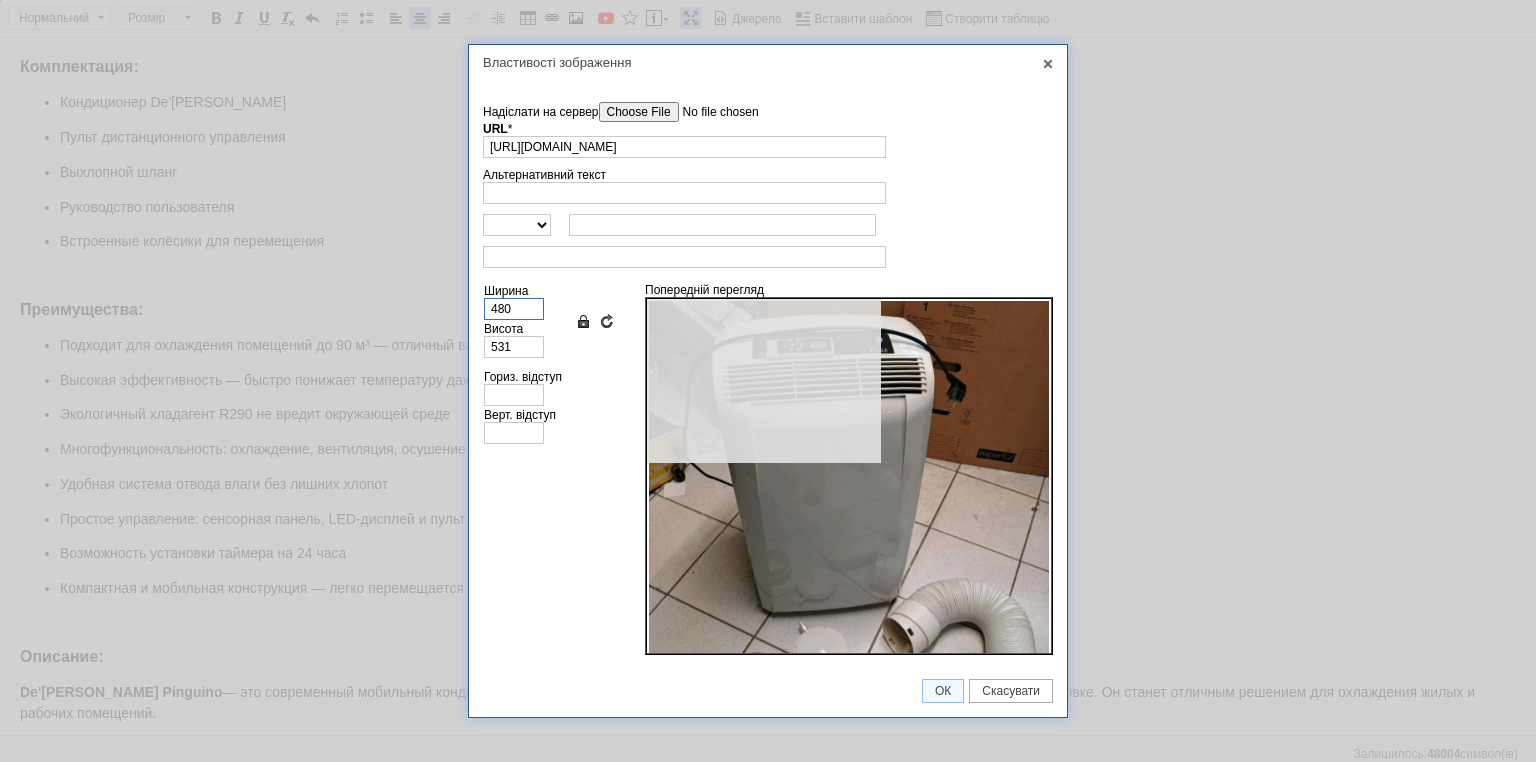 click on "480" at bounding box center [514, 309] 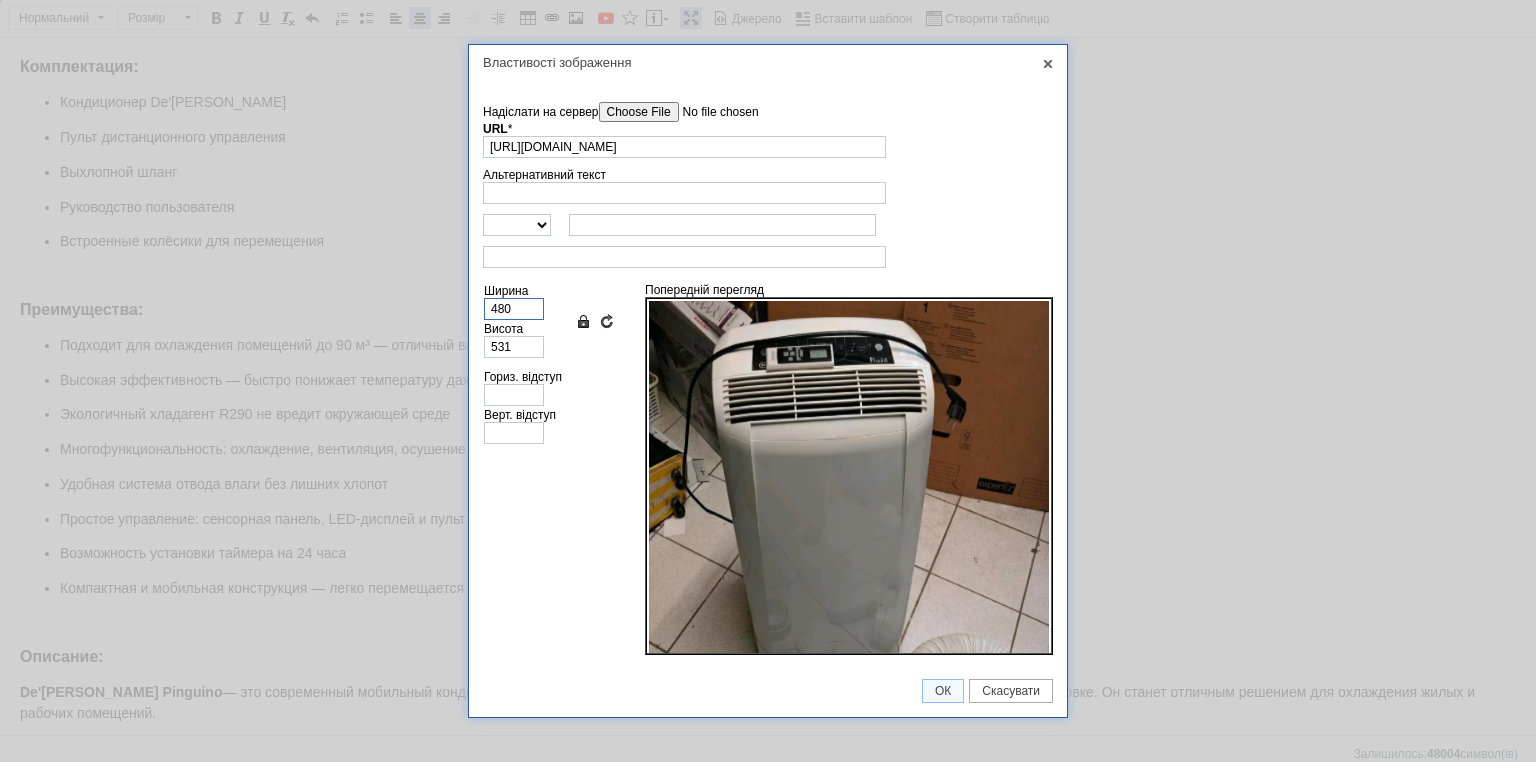 drag, startPoint x: 515, startPoint y: 309, endPoint x: 431, endPoint y: 310, distance: 84.00595 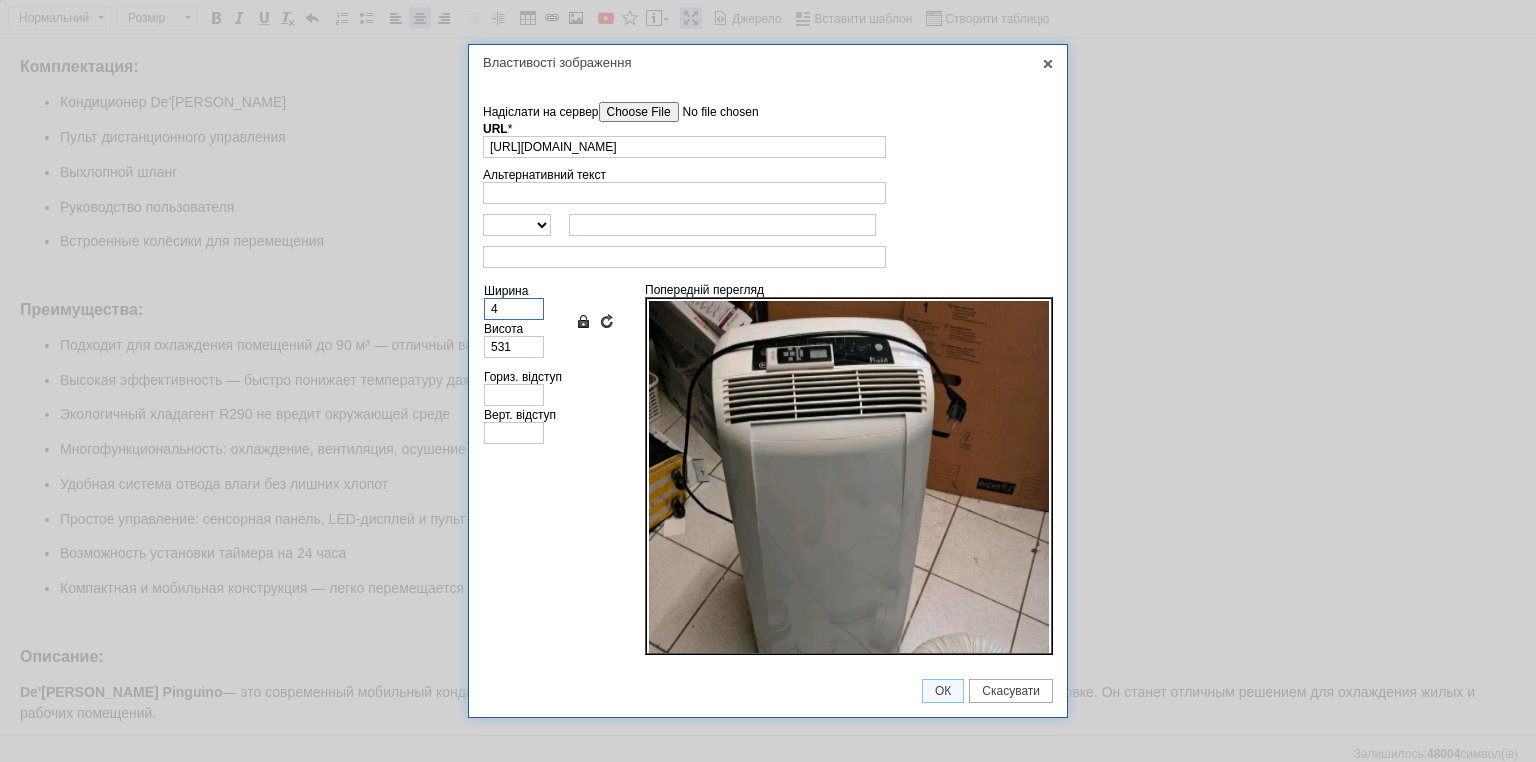 type on "4" 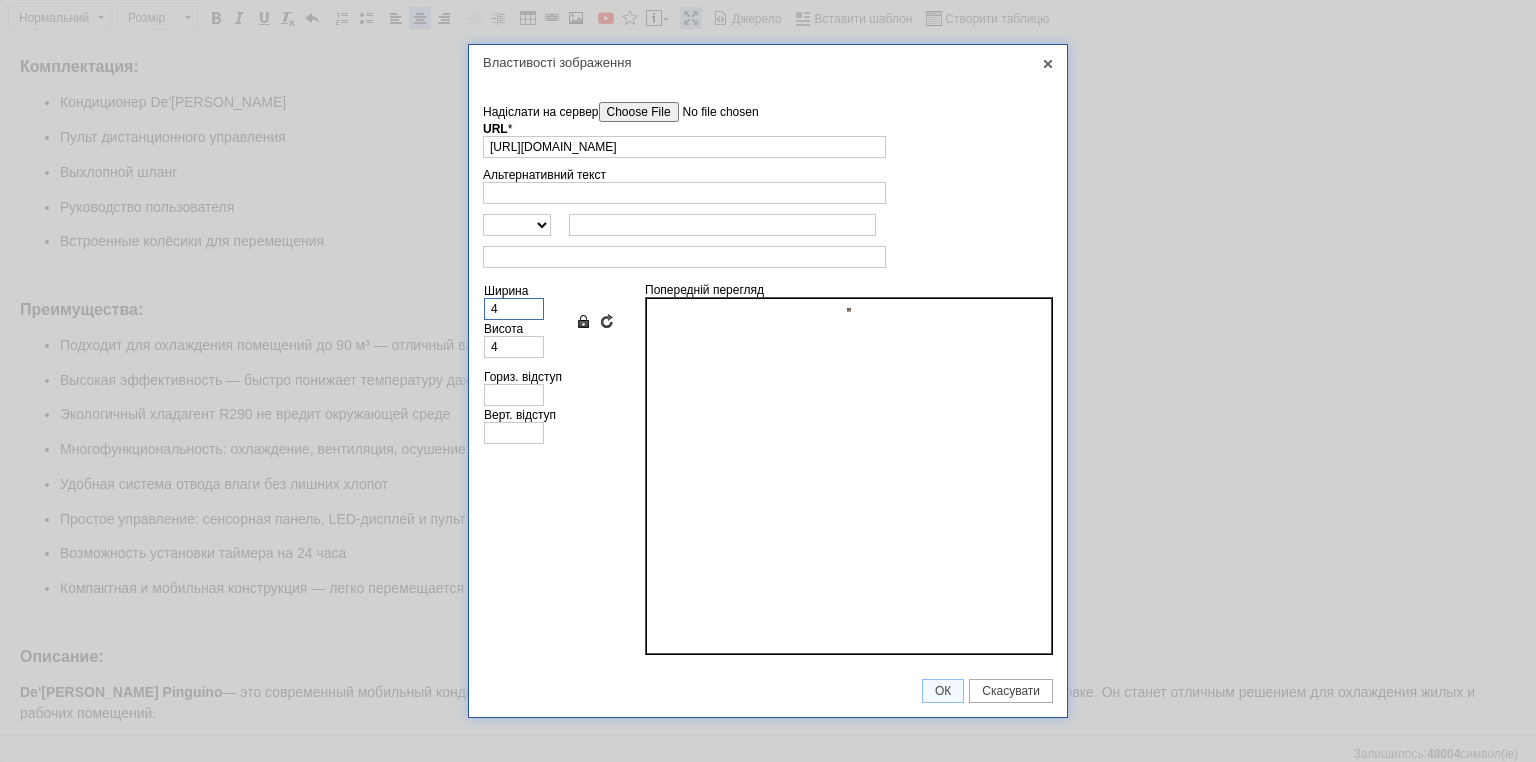 type on "40" 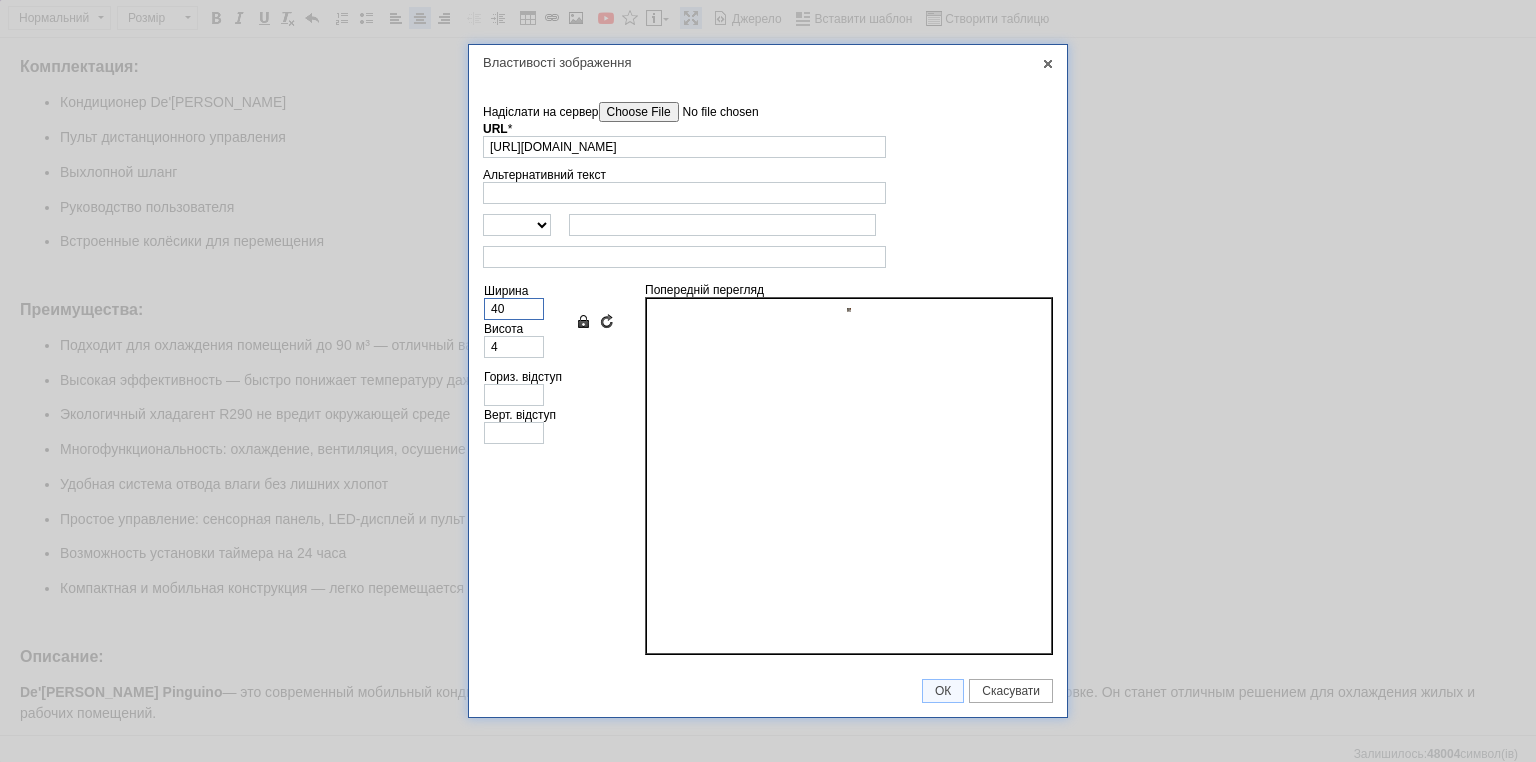 type on "44" 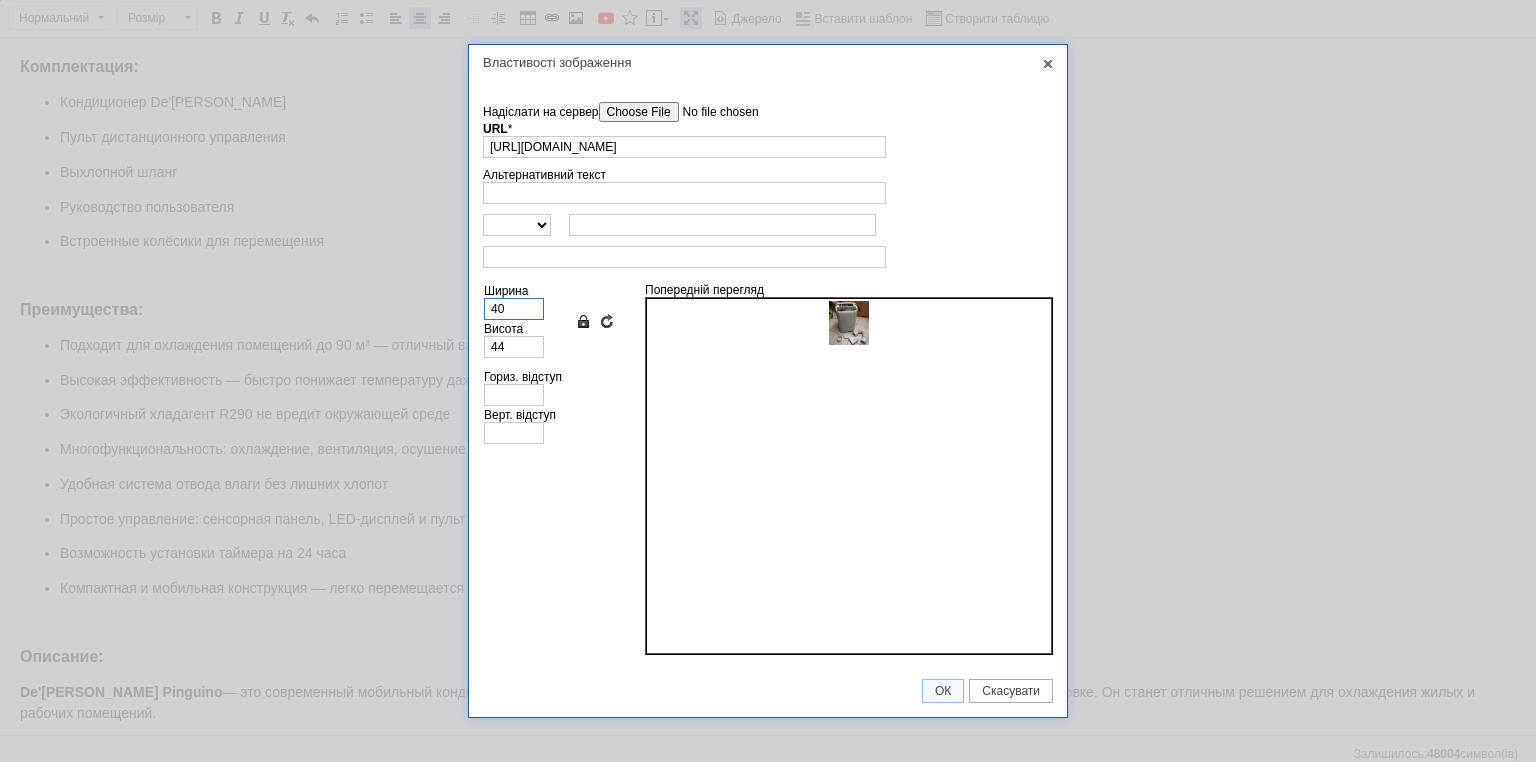 type on "400" 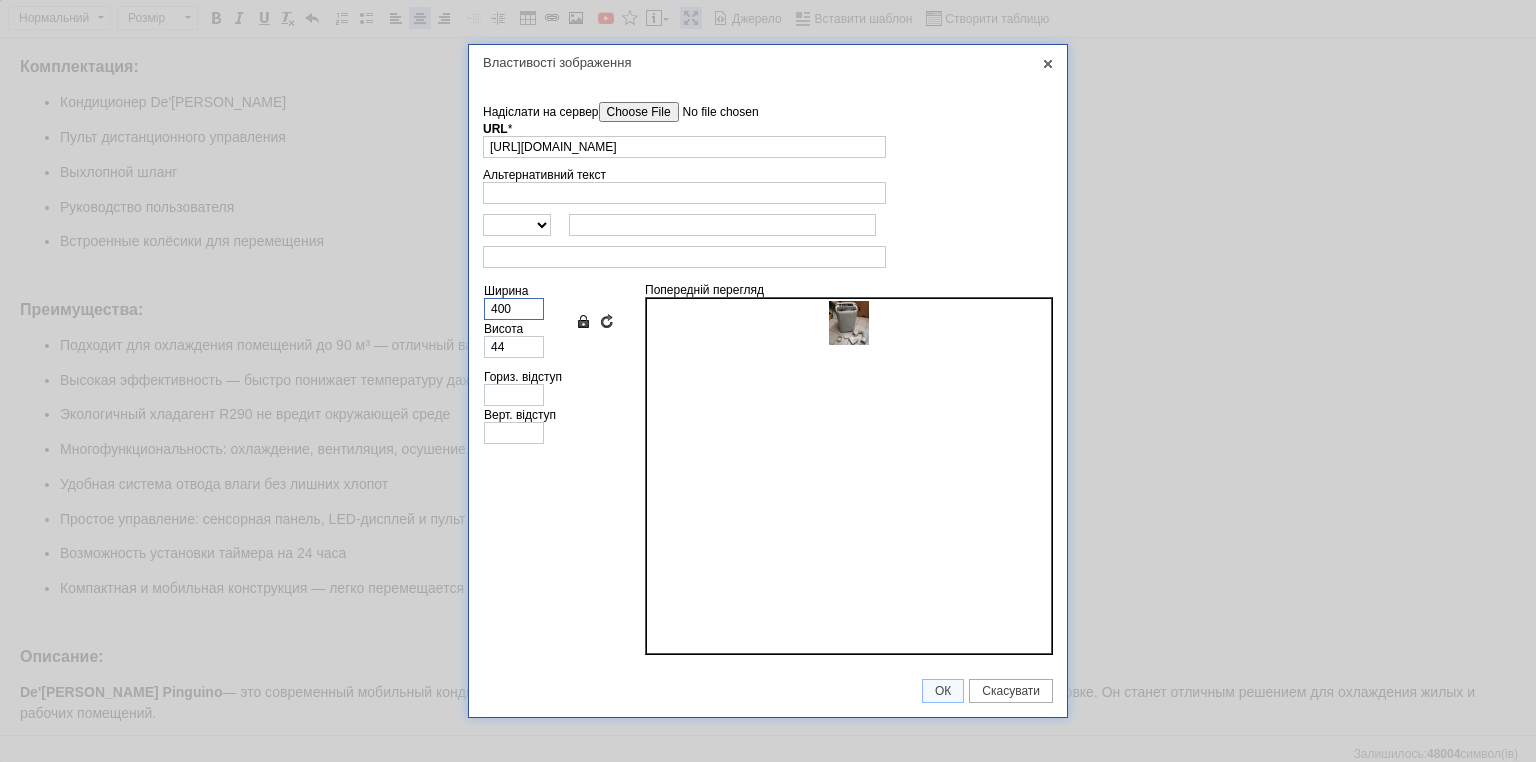 type on "443" 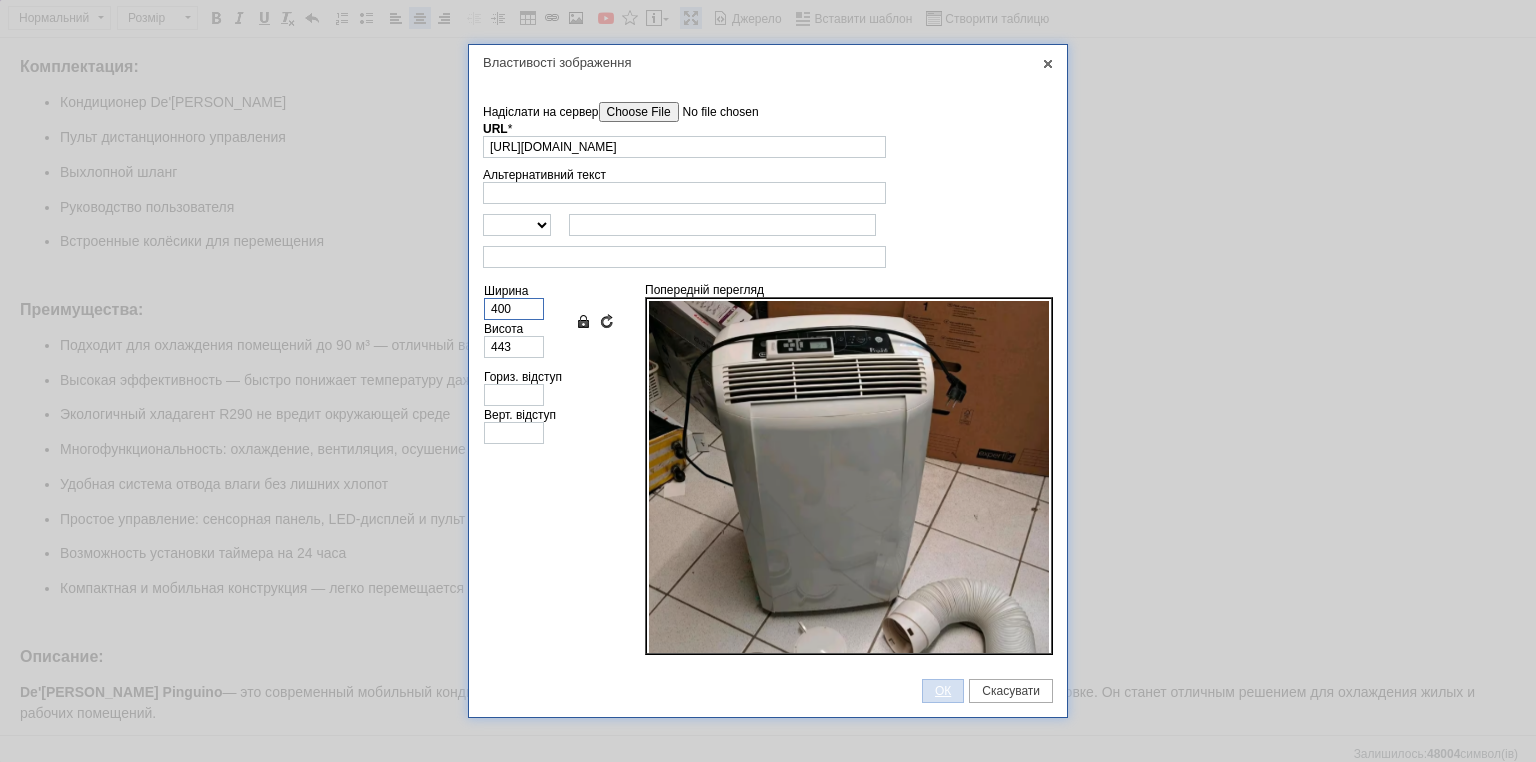 type on "400" 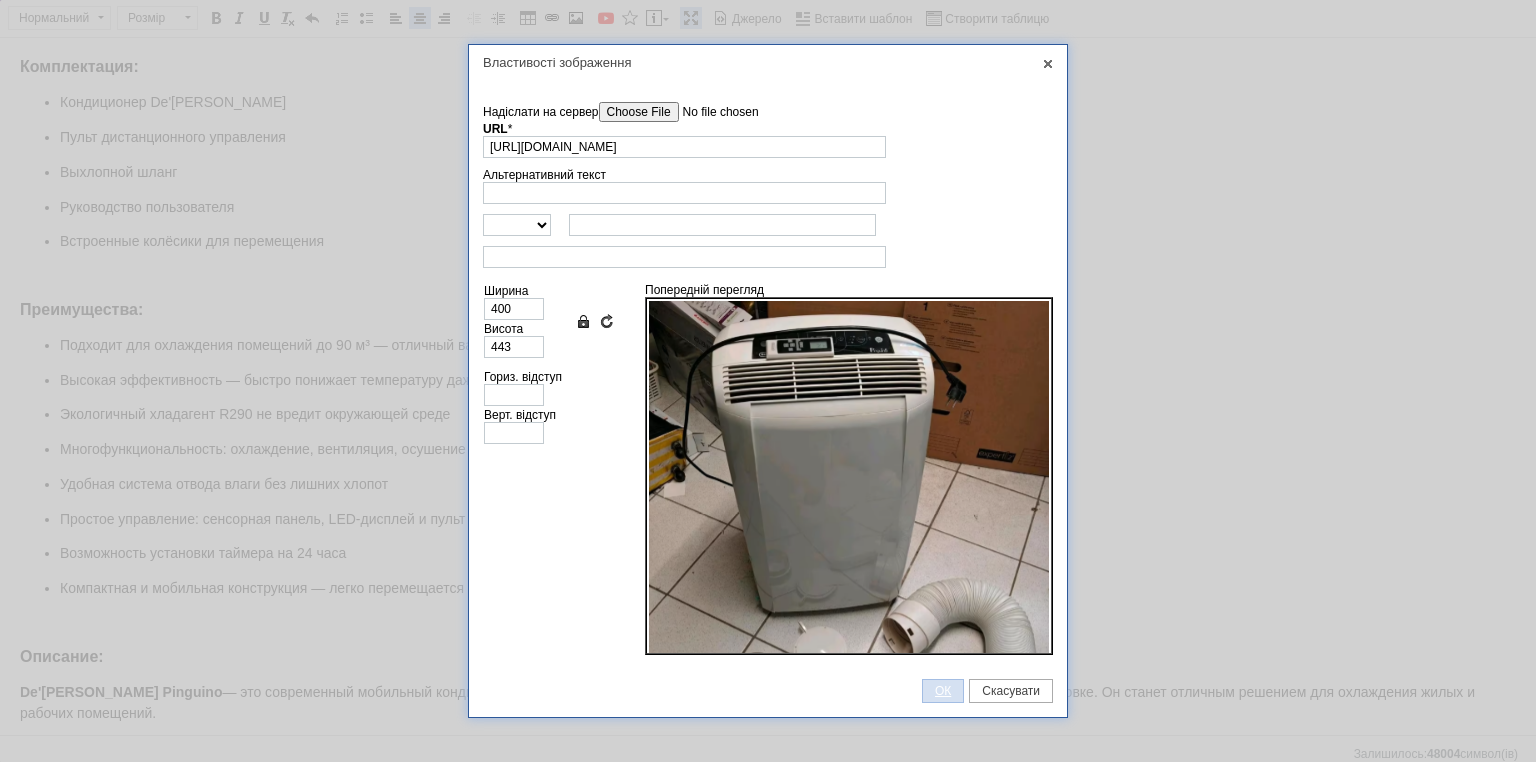 click on "ОК" at bounding box center (943, 691) 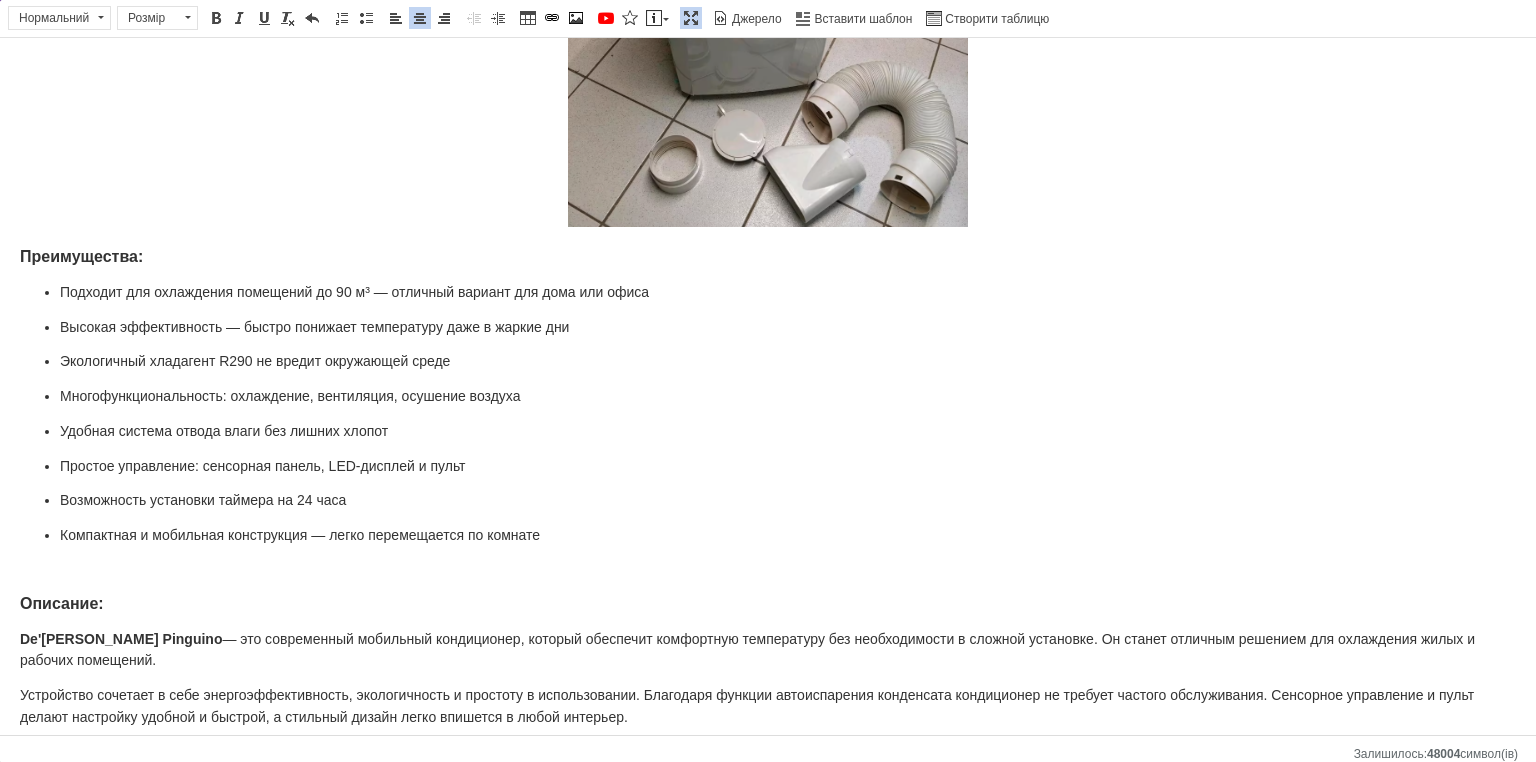 scroll, scrollTop: 1092, scrollLeft: 0, axis: vertical 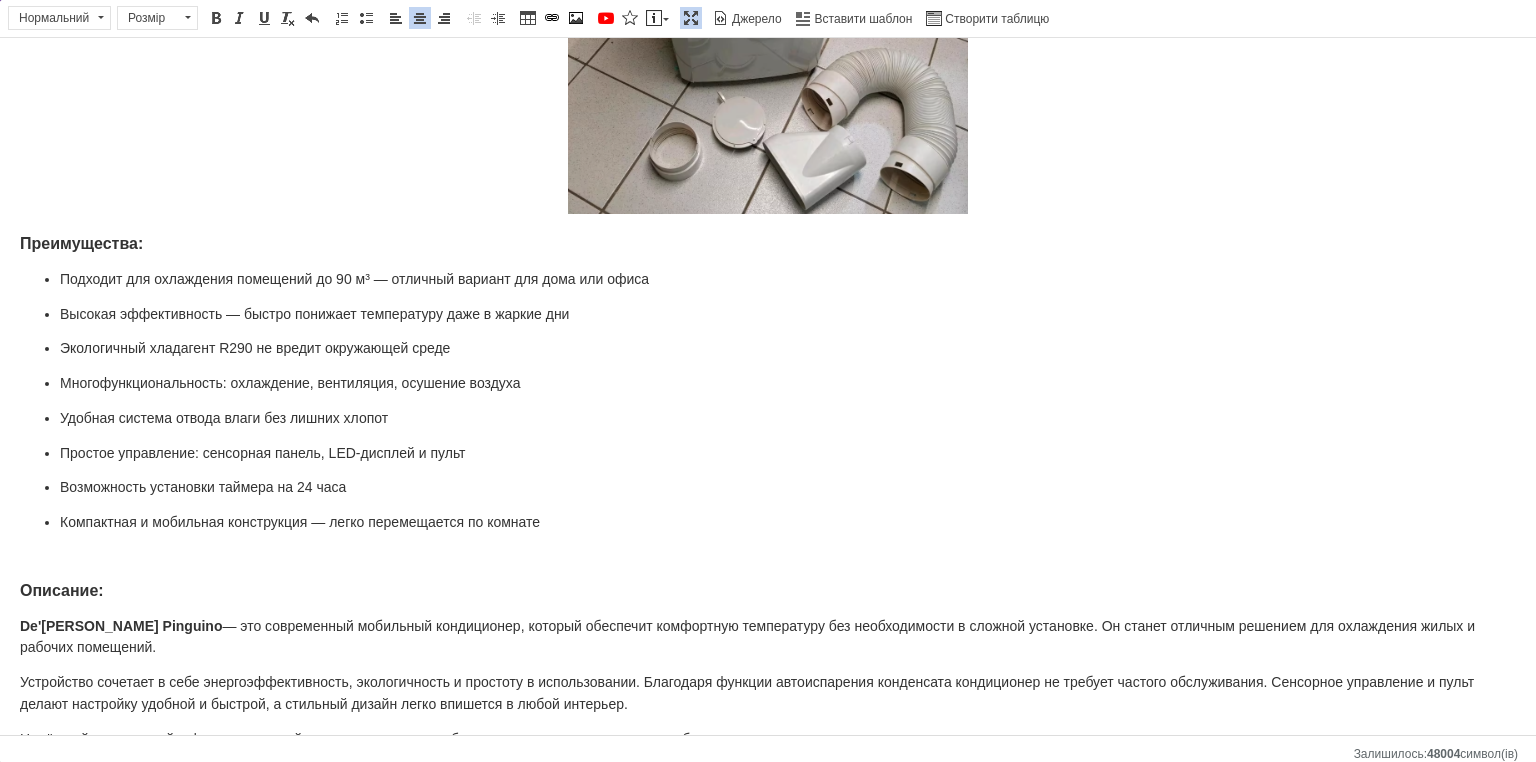 click on "Компактная и мобильная конструкция — легко перемещается по комнате" at bounding box center [768, 523] 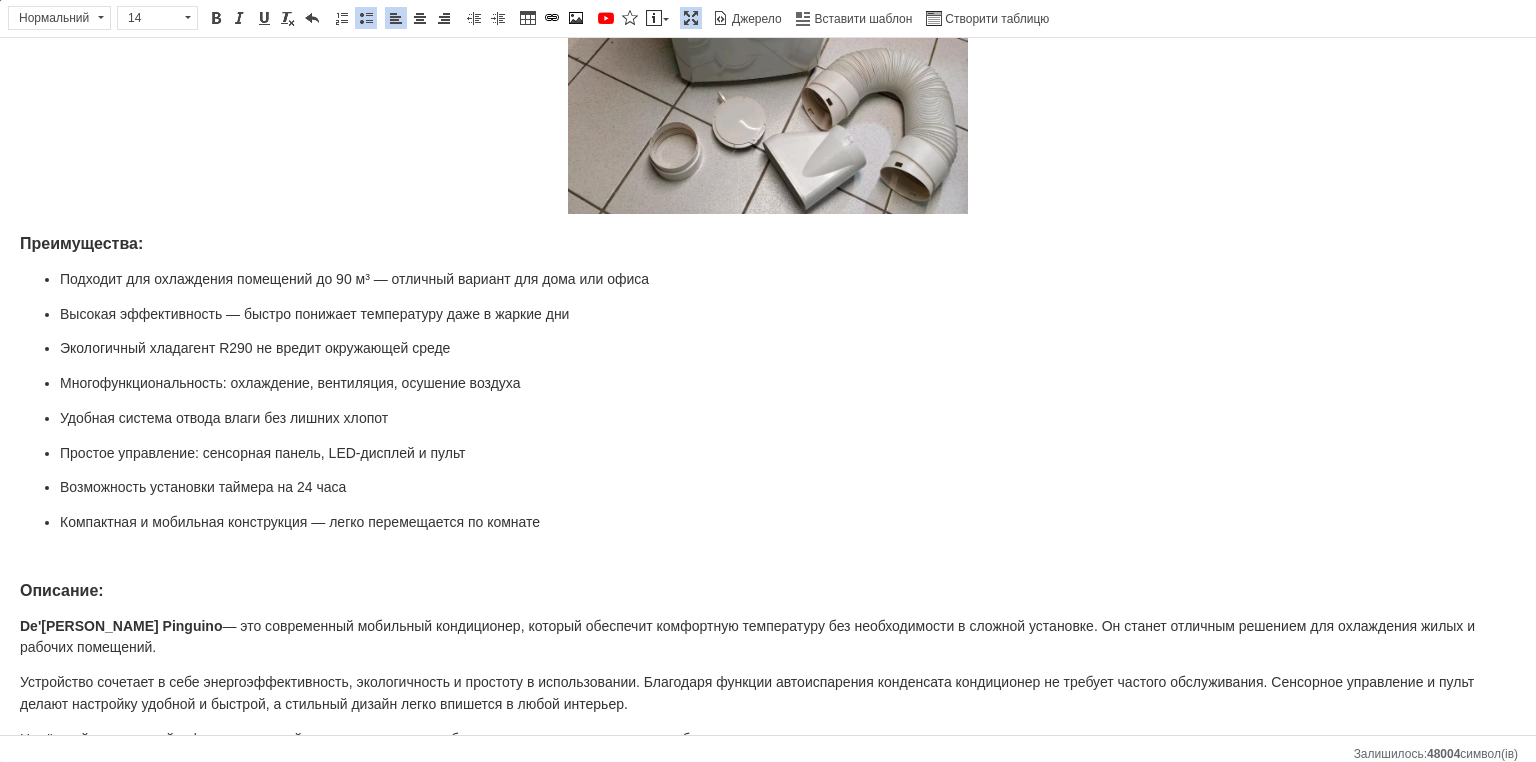 click at bounding box center [768, 557] 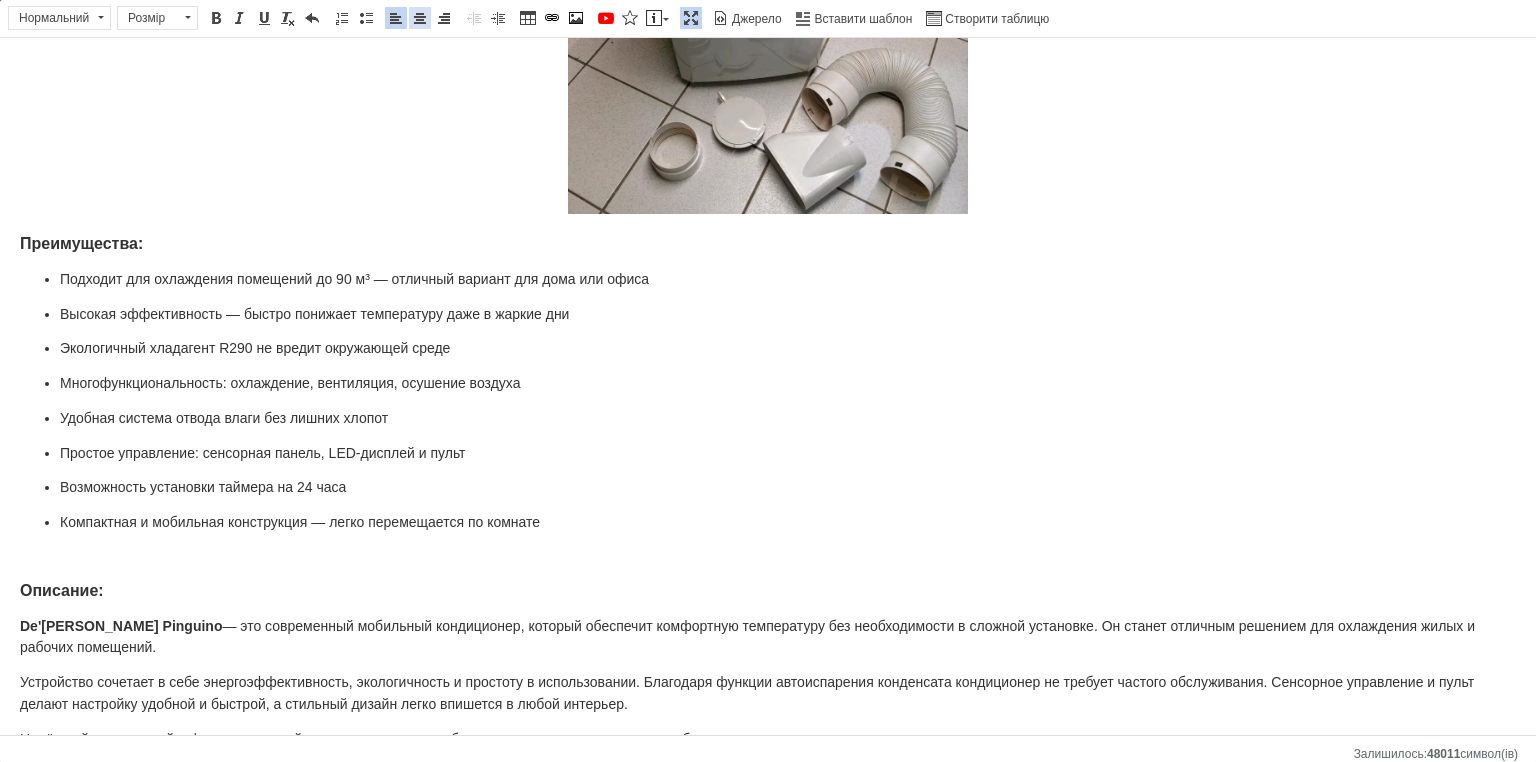 click at bounding box center [420, 18] 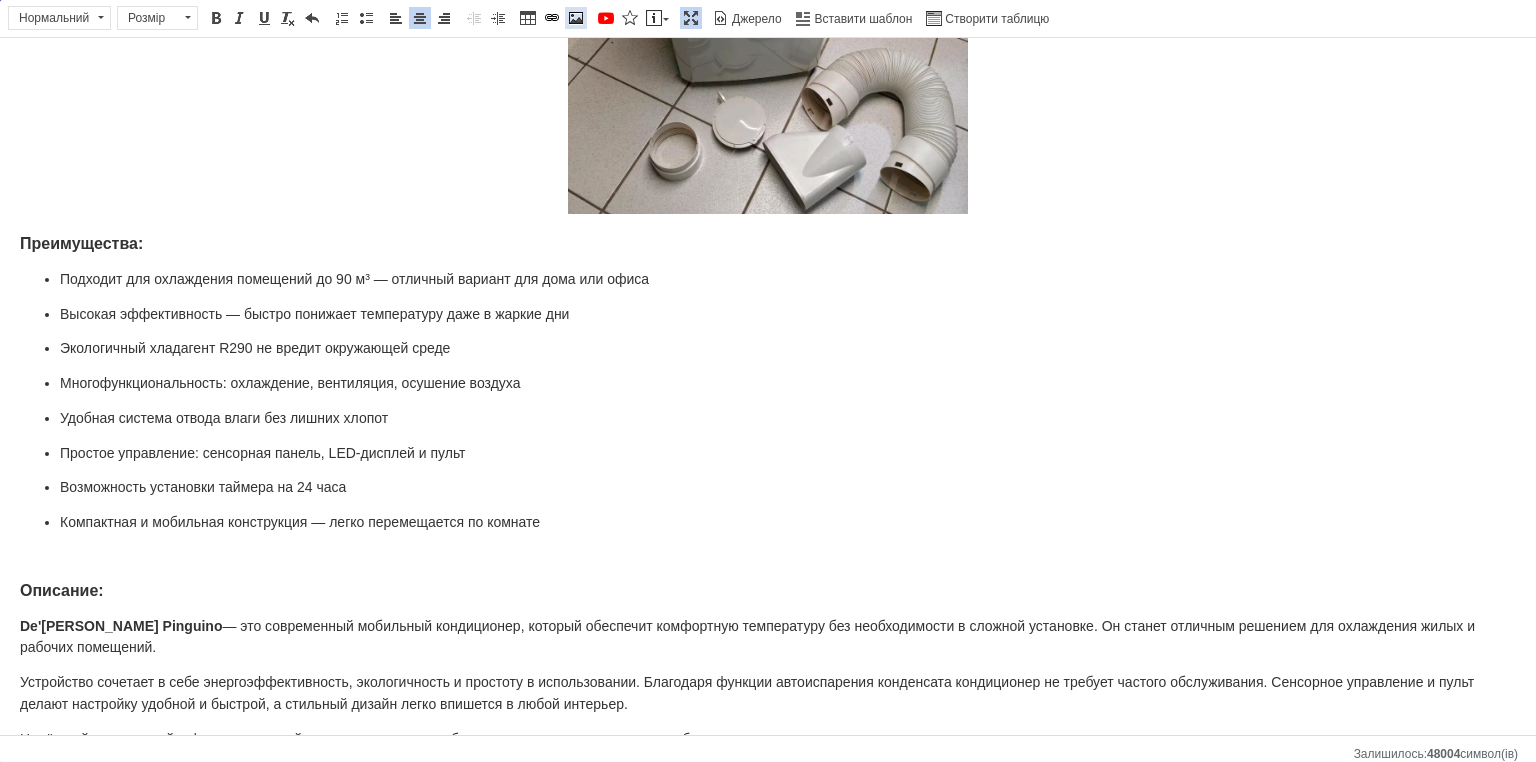 click at bounding box center [576, 18] 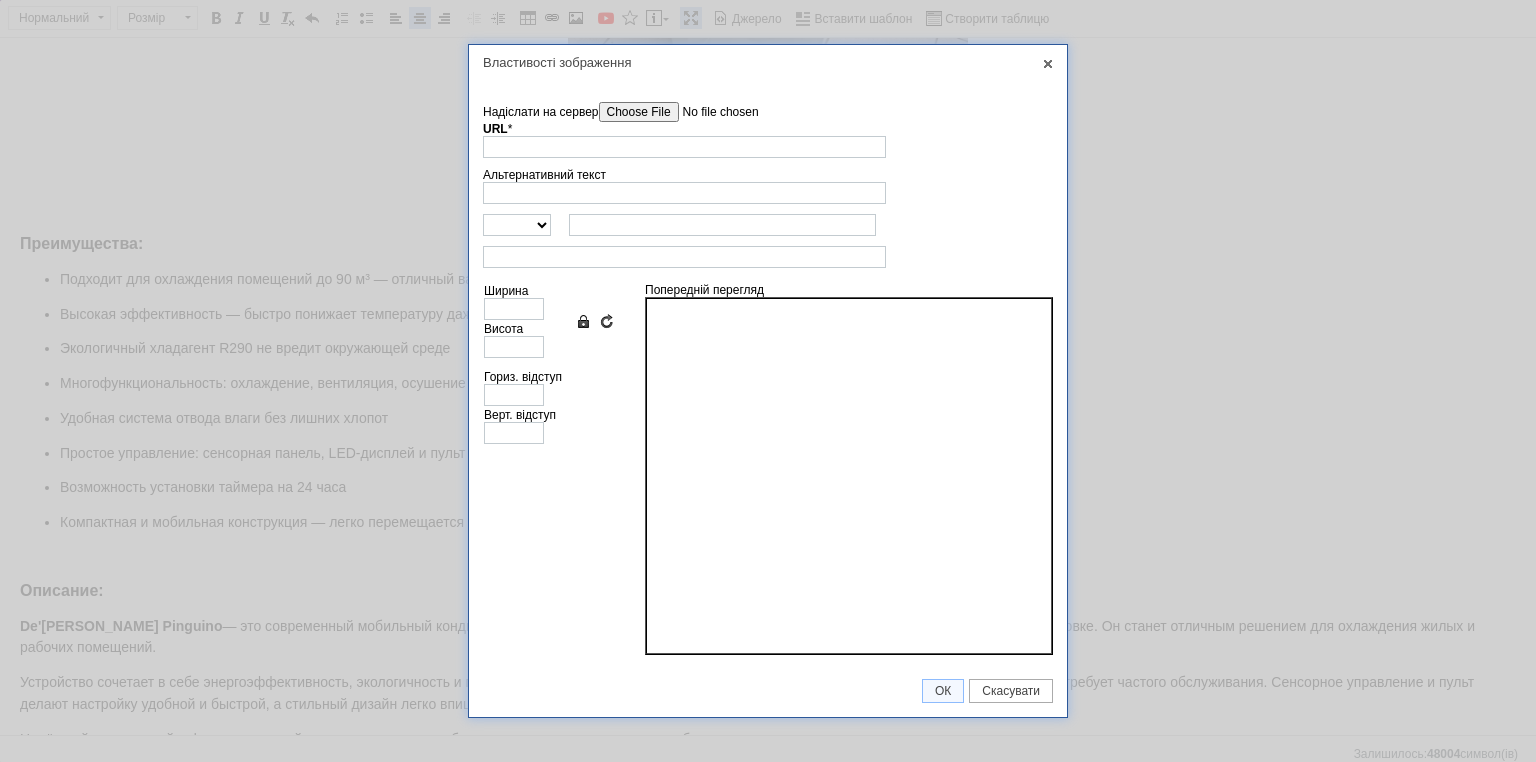 click on "Надіслати на сервер" at bounding box center (712, 112) 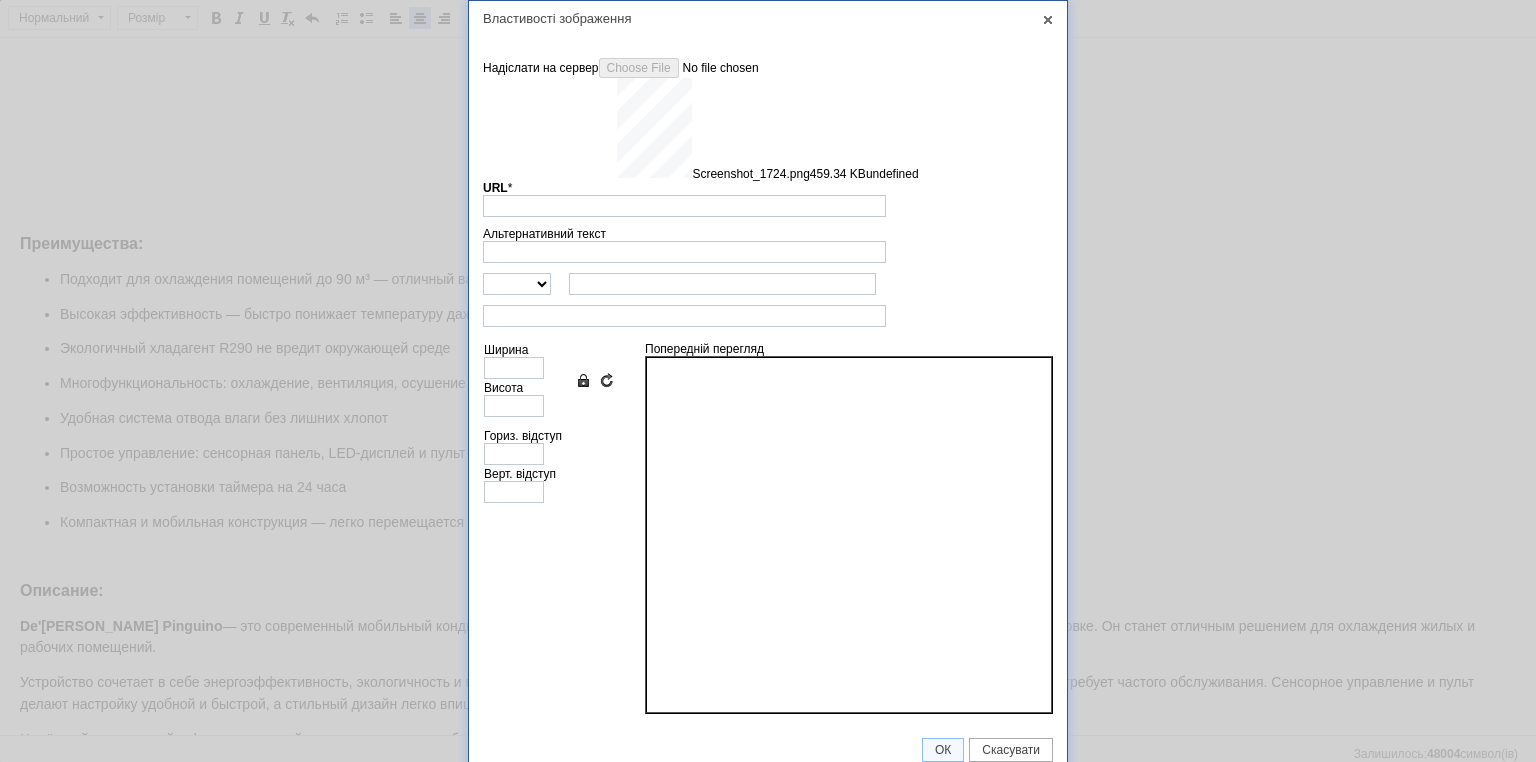 type on "[URL][DOMAIN_NAME]" 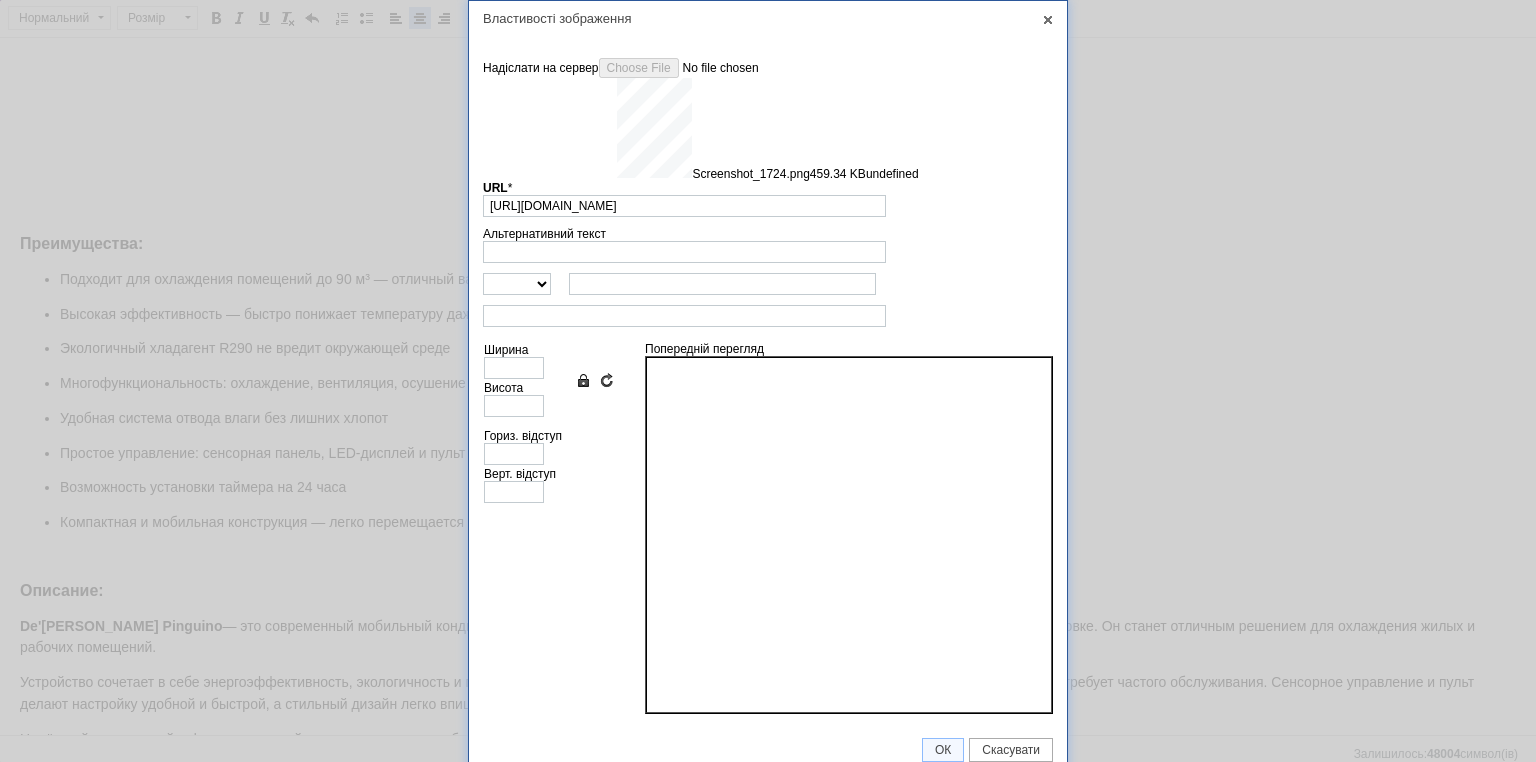 type on "400" 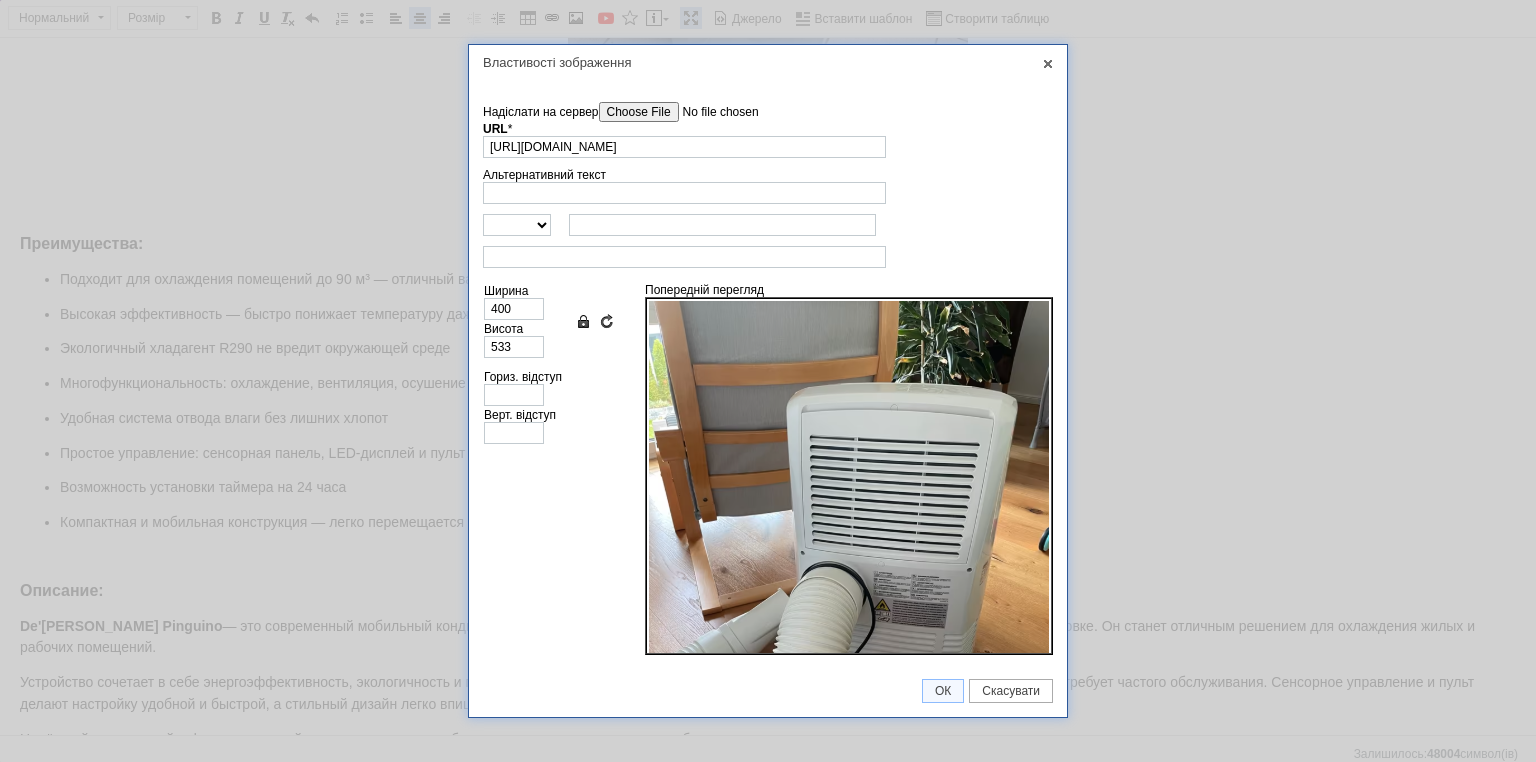 click on "Альтернативний текст" at bounding box center (768, 186) 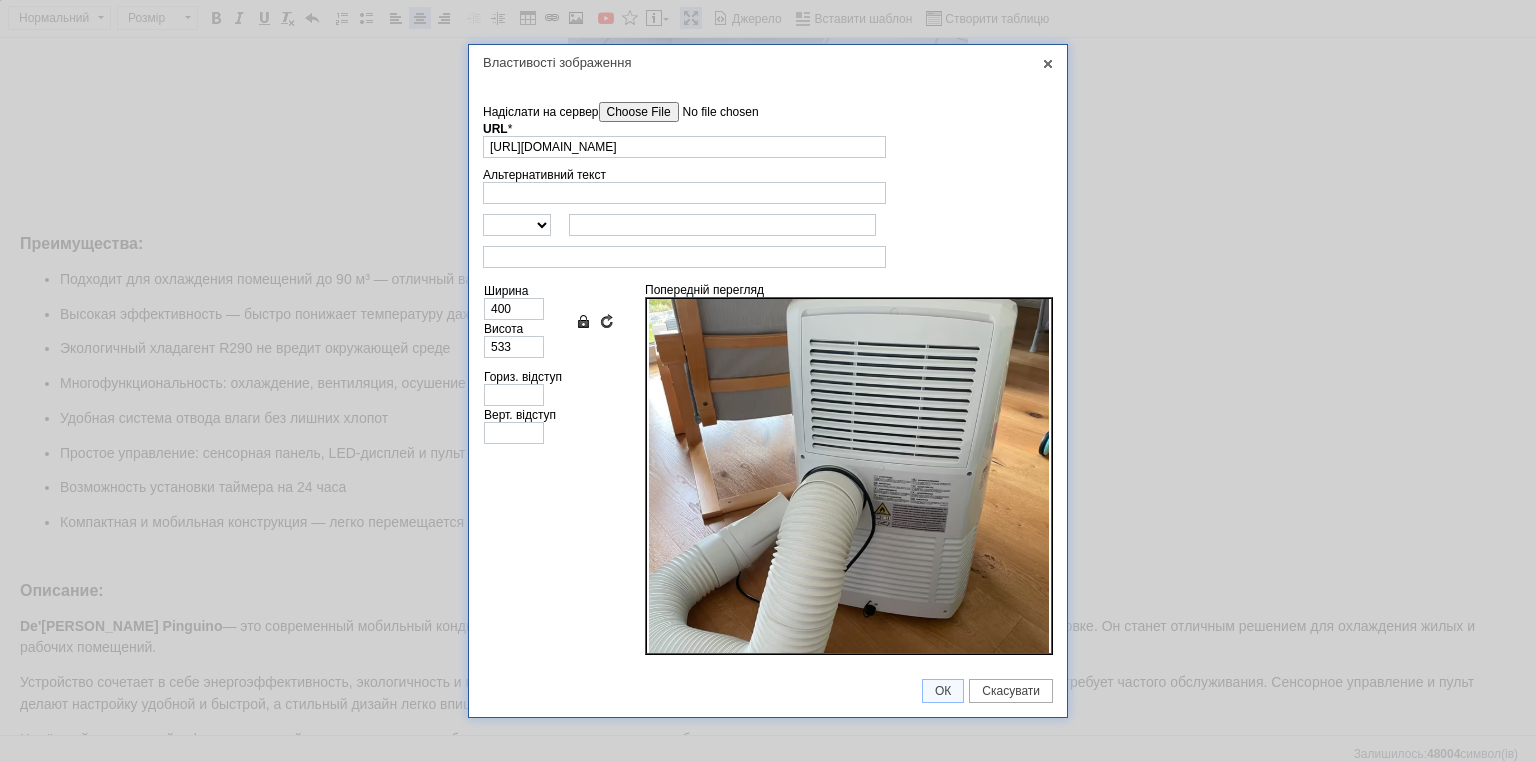 scroll, scrollTop: 190, scrollLeft: 0, axis: vertical 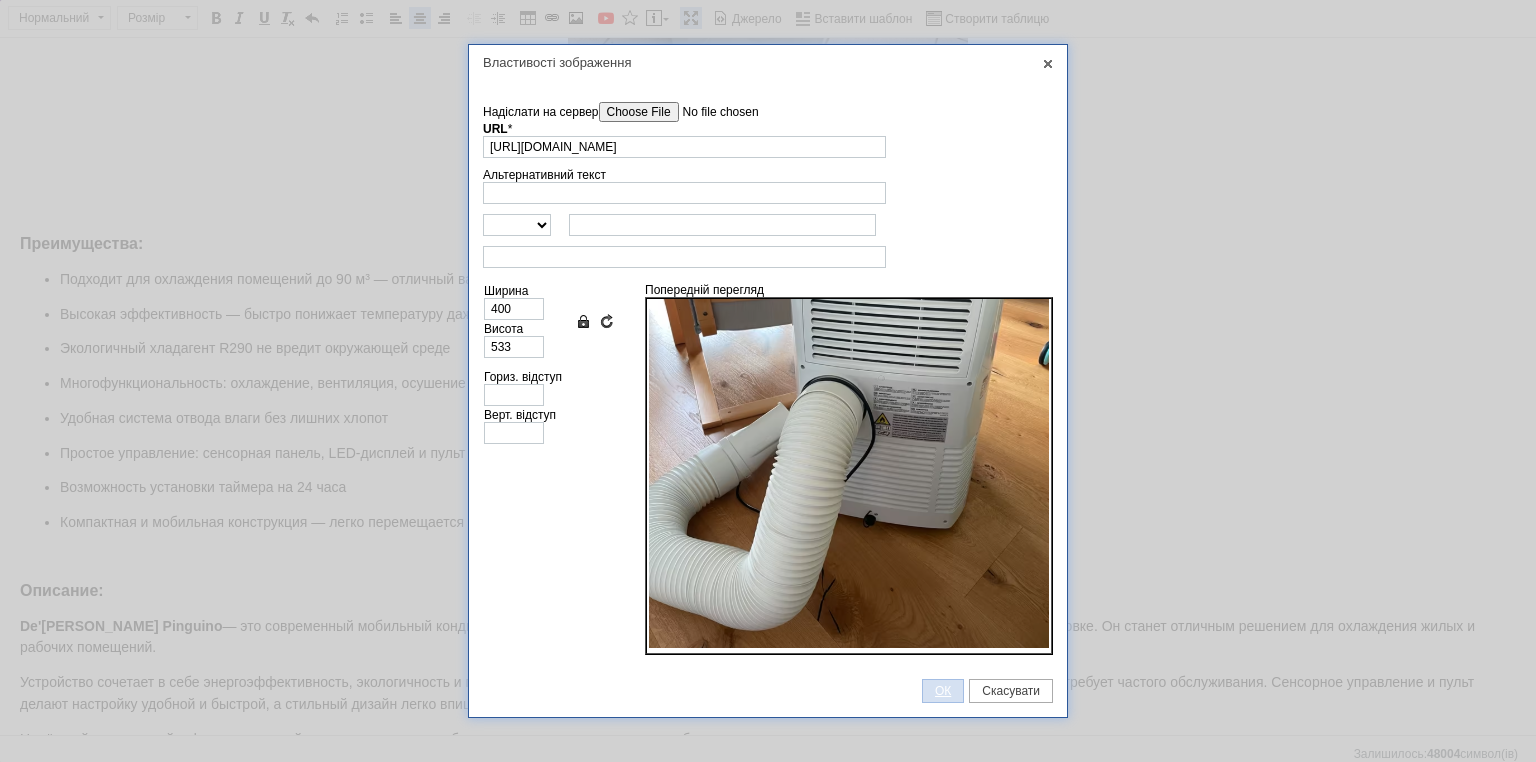 click on "ОК" at bounding box center [943, 691] 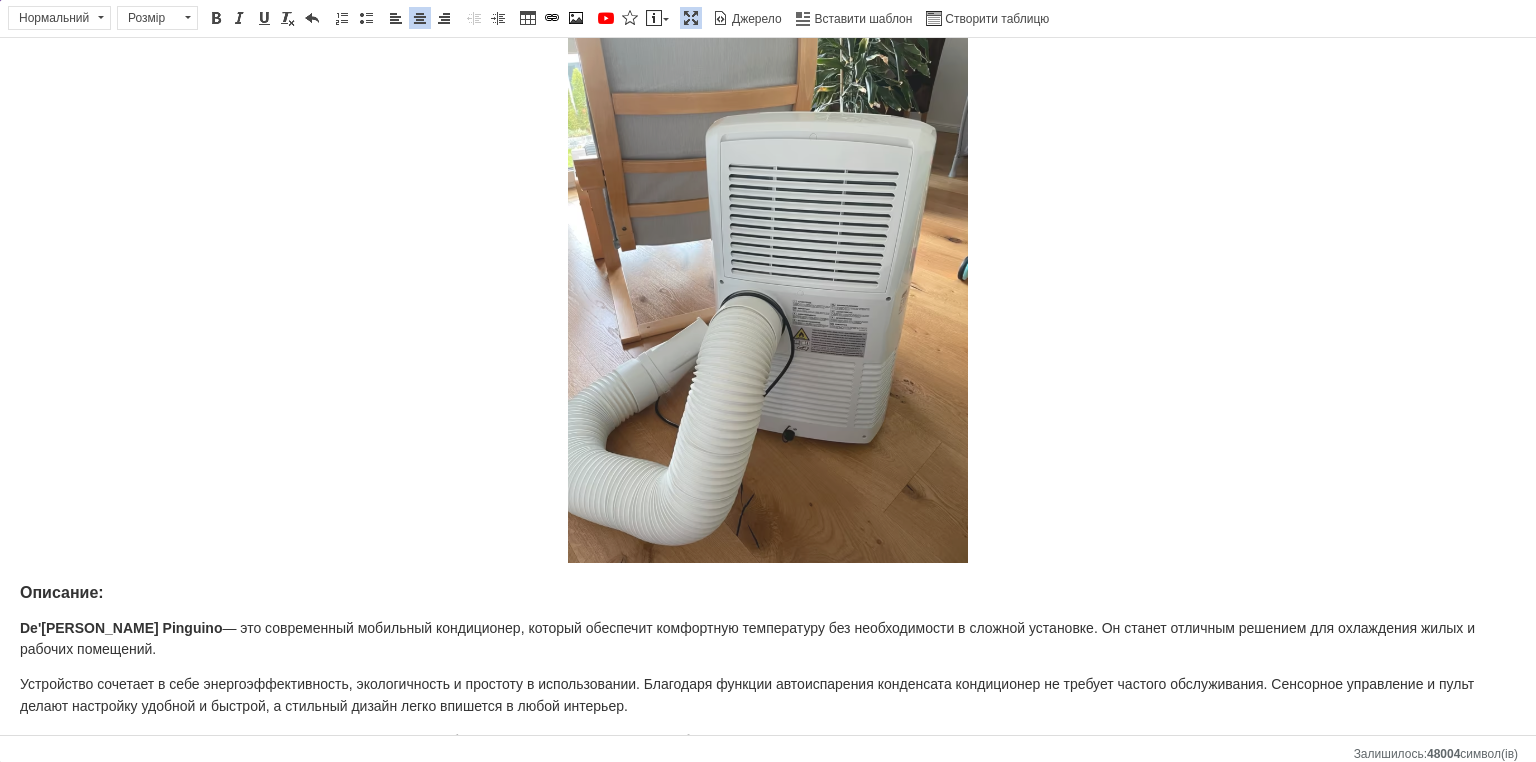 scroll, scrollTop: 1610, scrollLeft: 0, axis: vertical 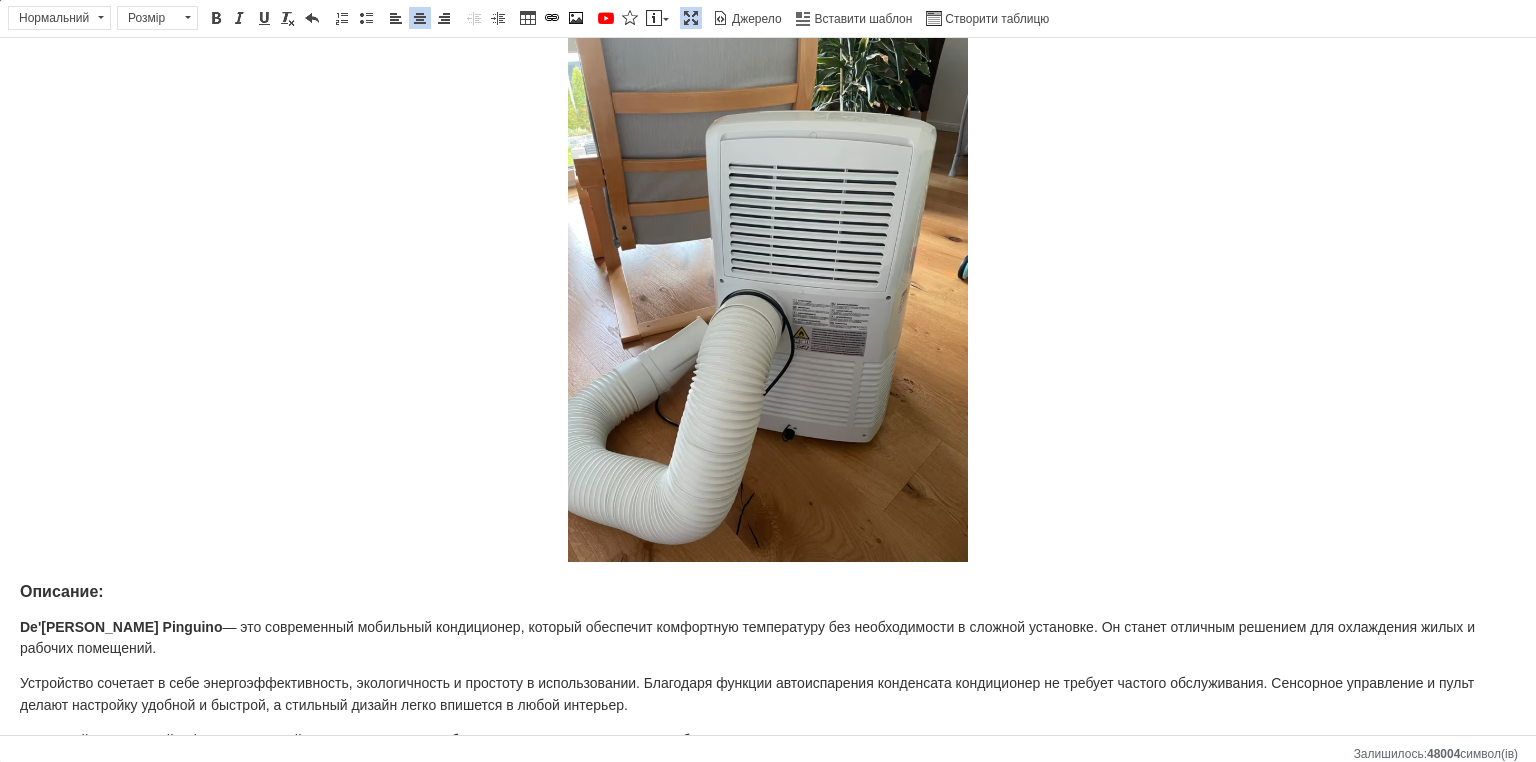 click at bounding box center [691, 18] 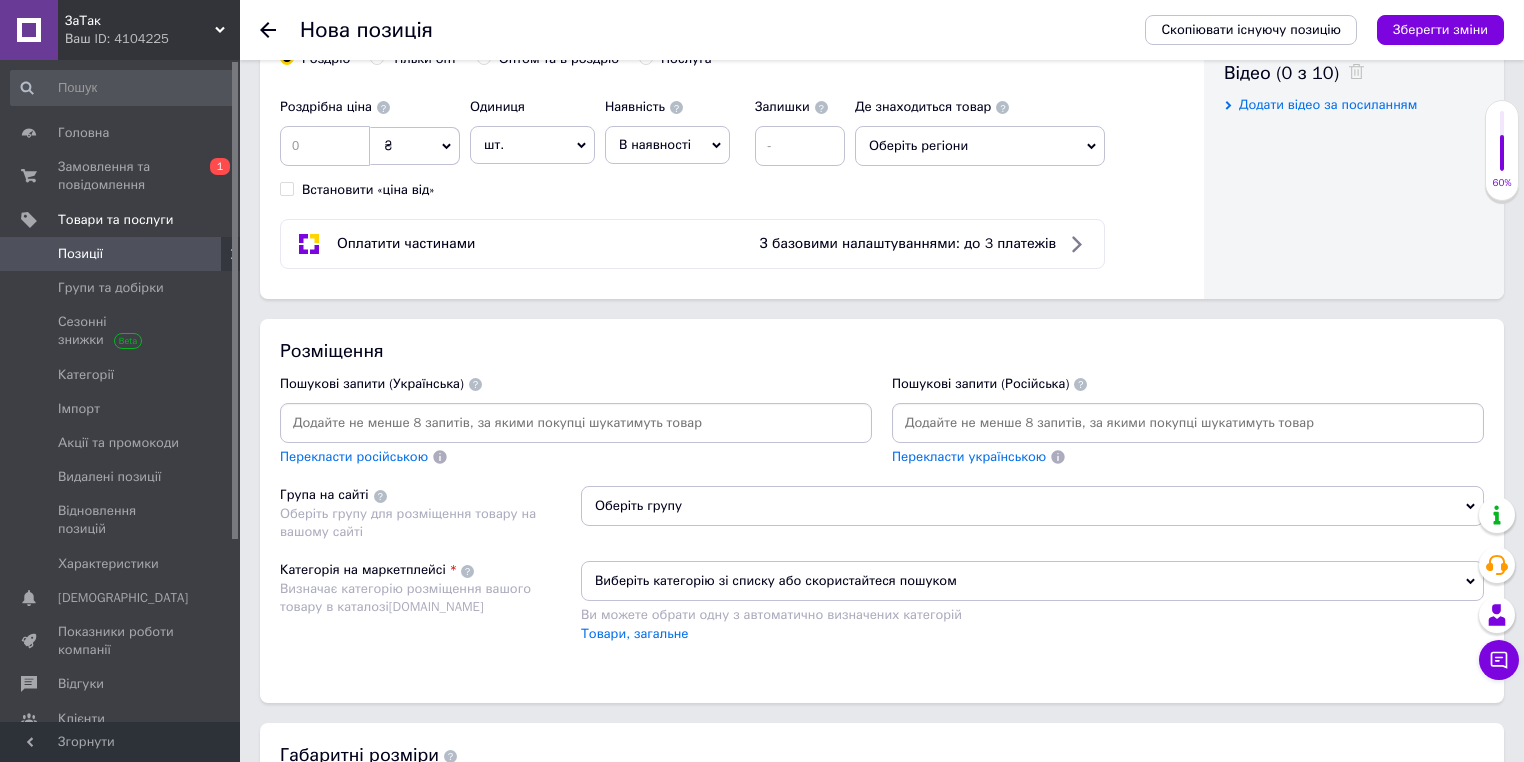 scroll, scrollTop: 754, scrollLeft: 0, axis: vertical 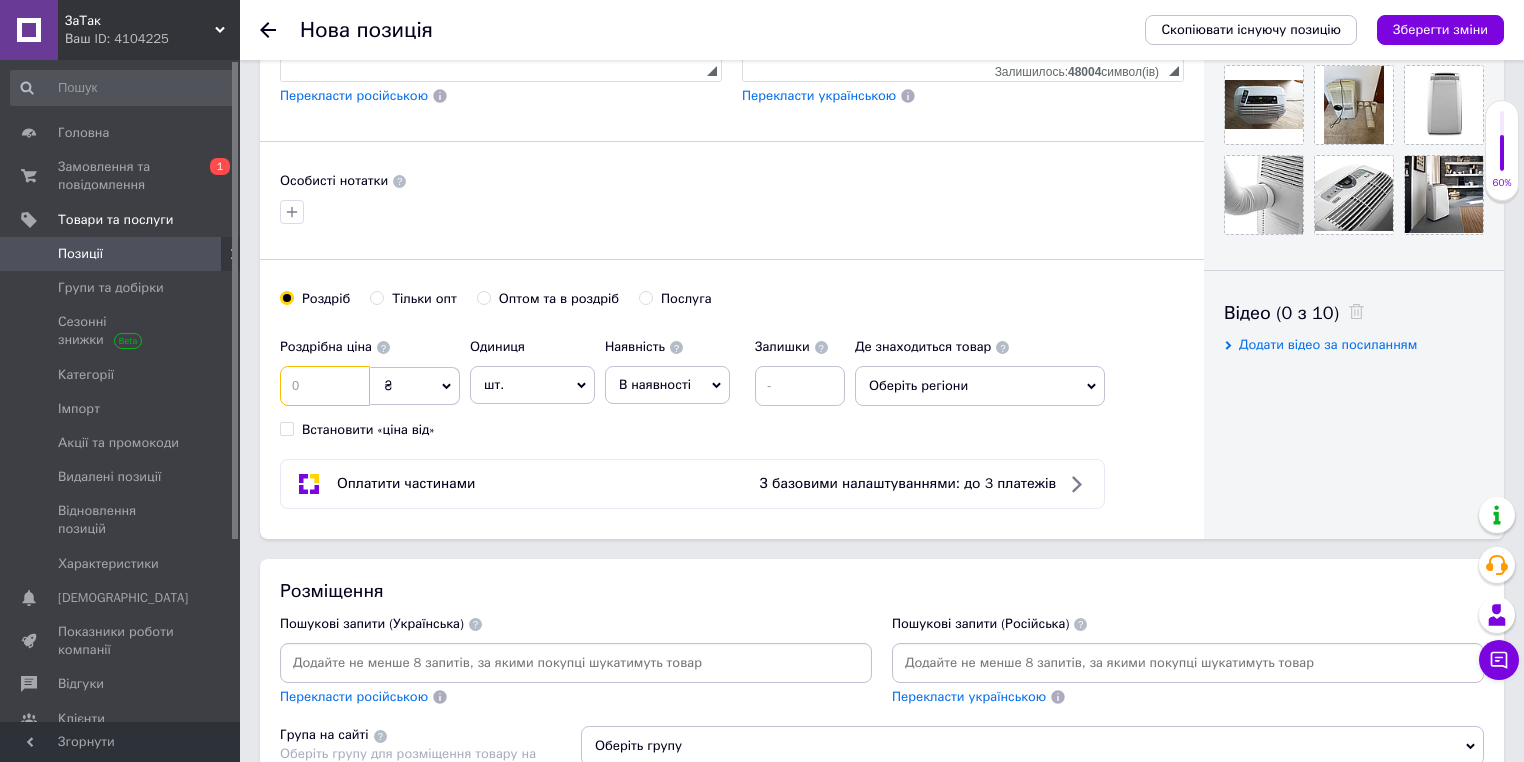 click at bounding box center [325, 386] 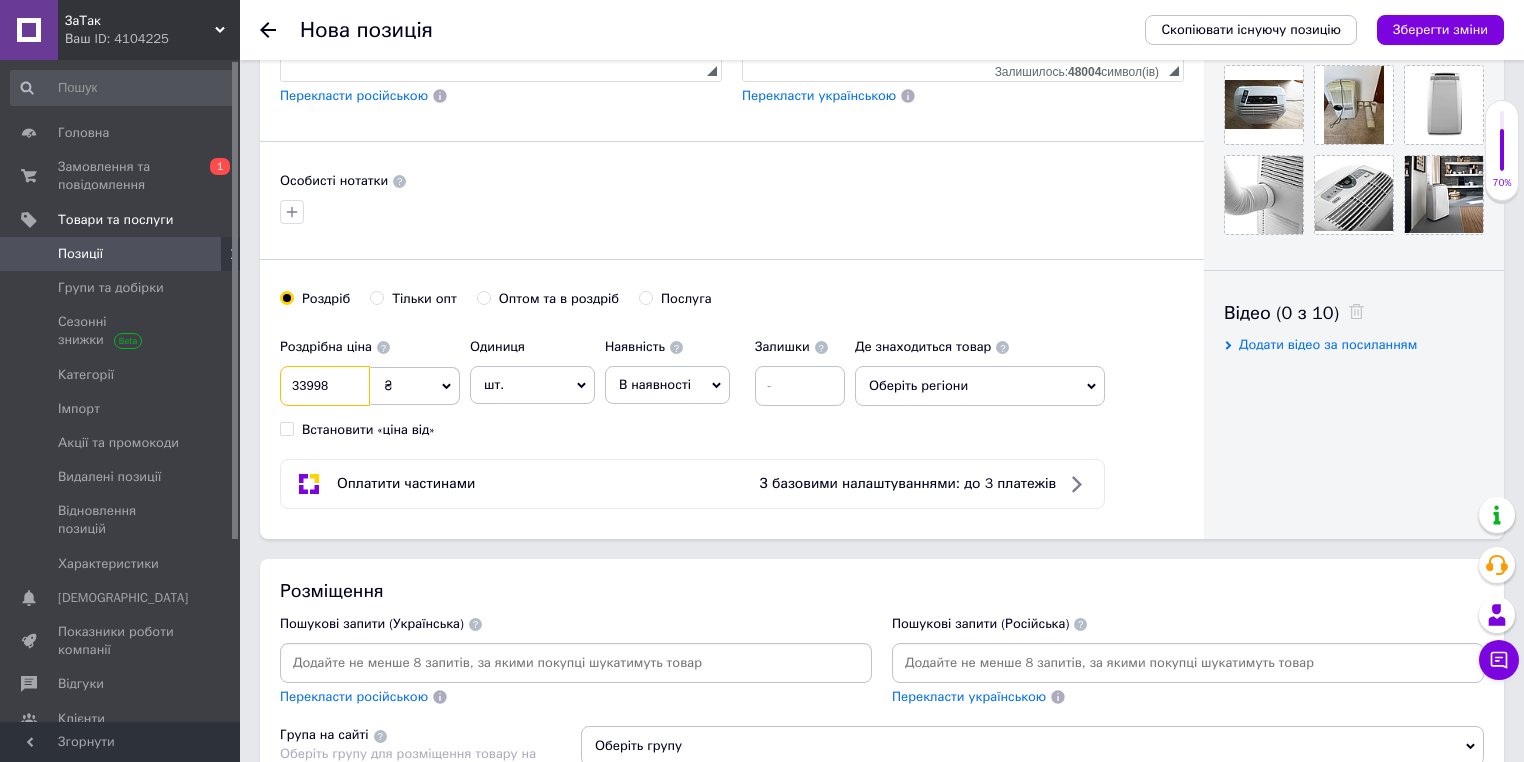 type on "33998" 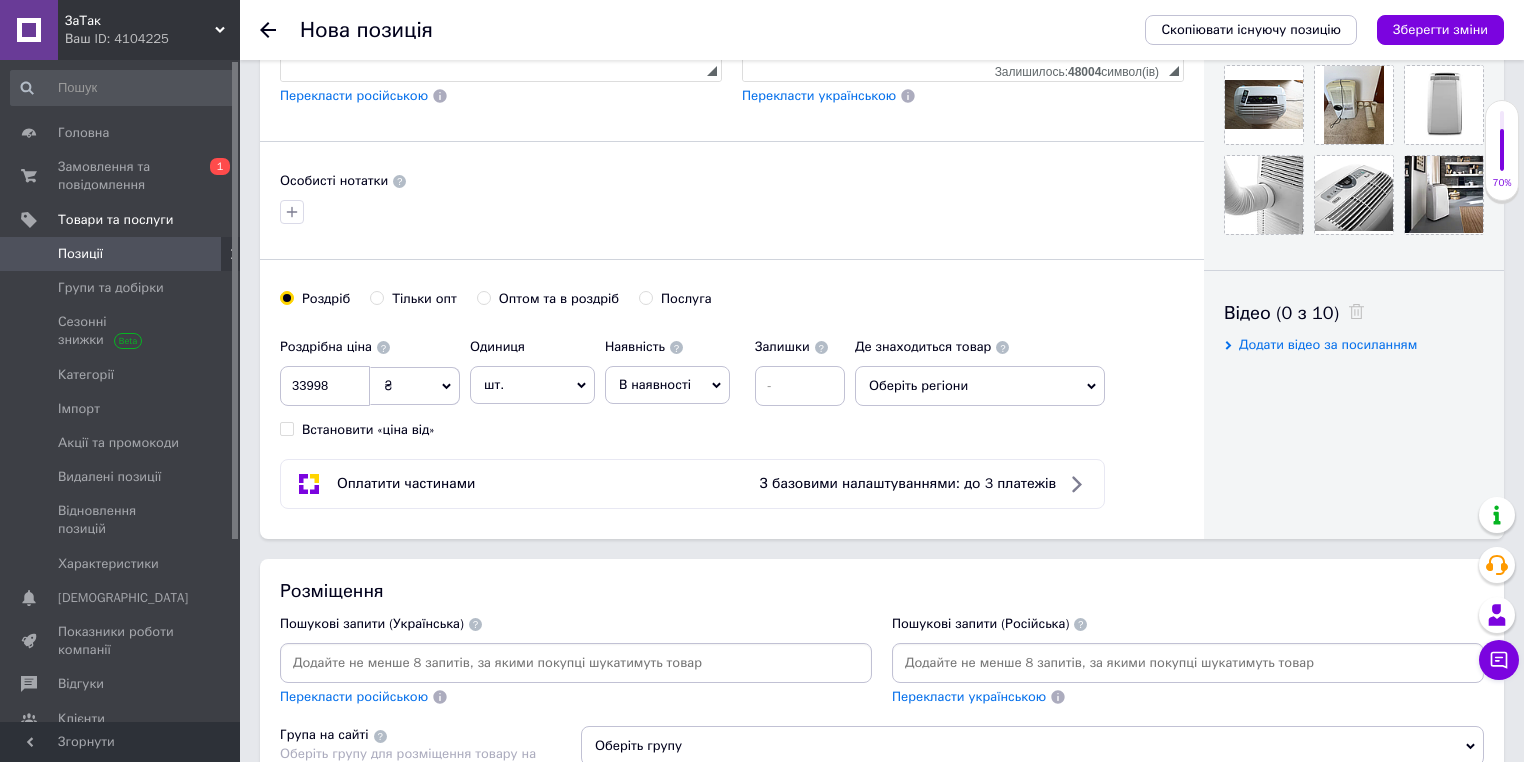 click on "шт." at bounding box center (532, 385) 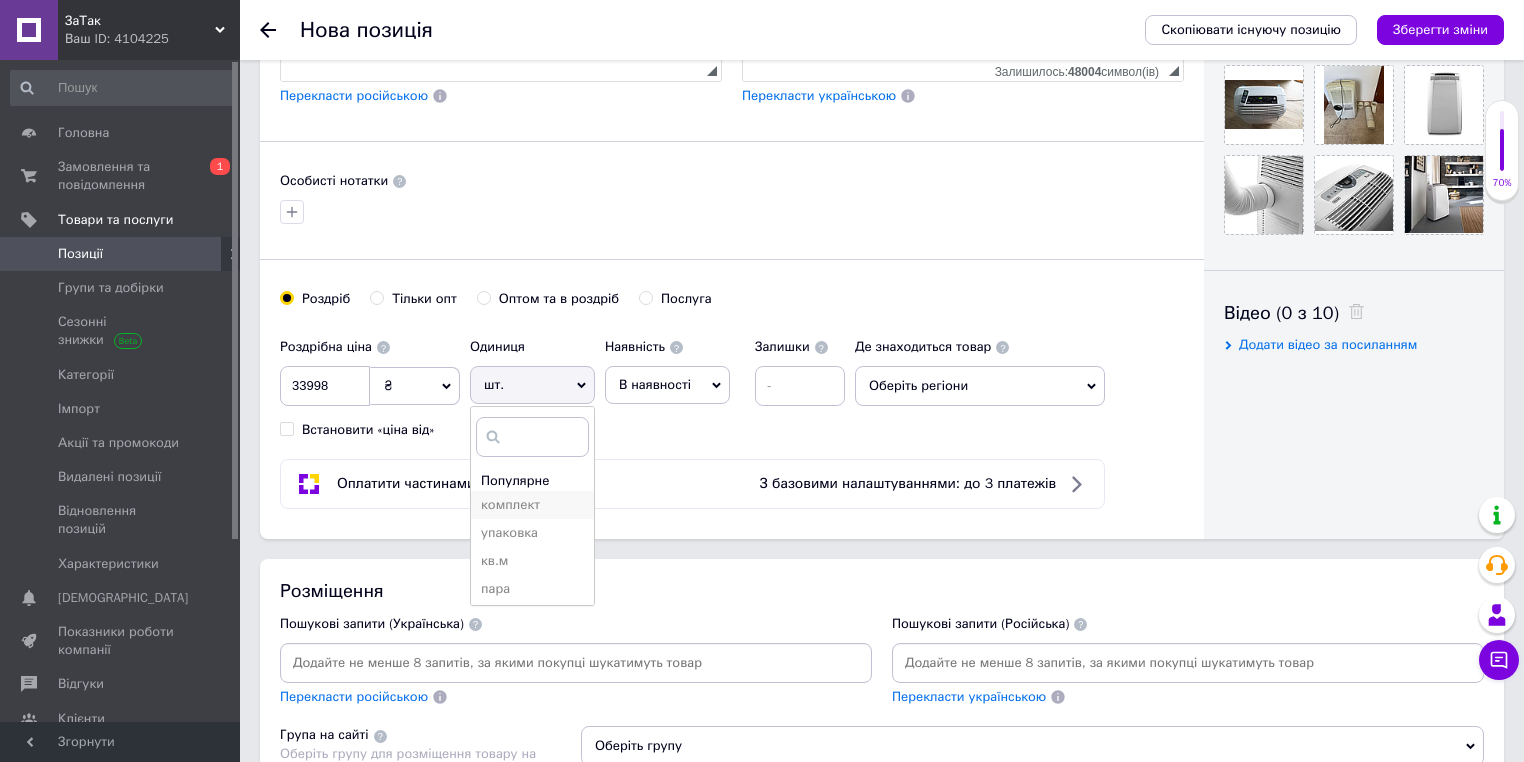 click on "комплект" at bounding box center [532, 505] 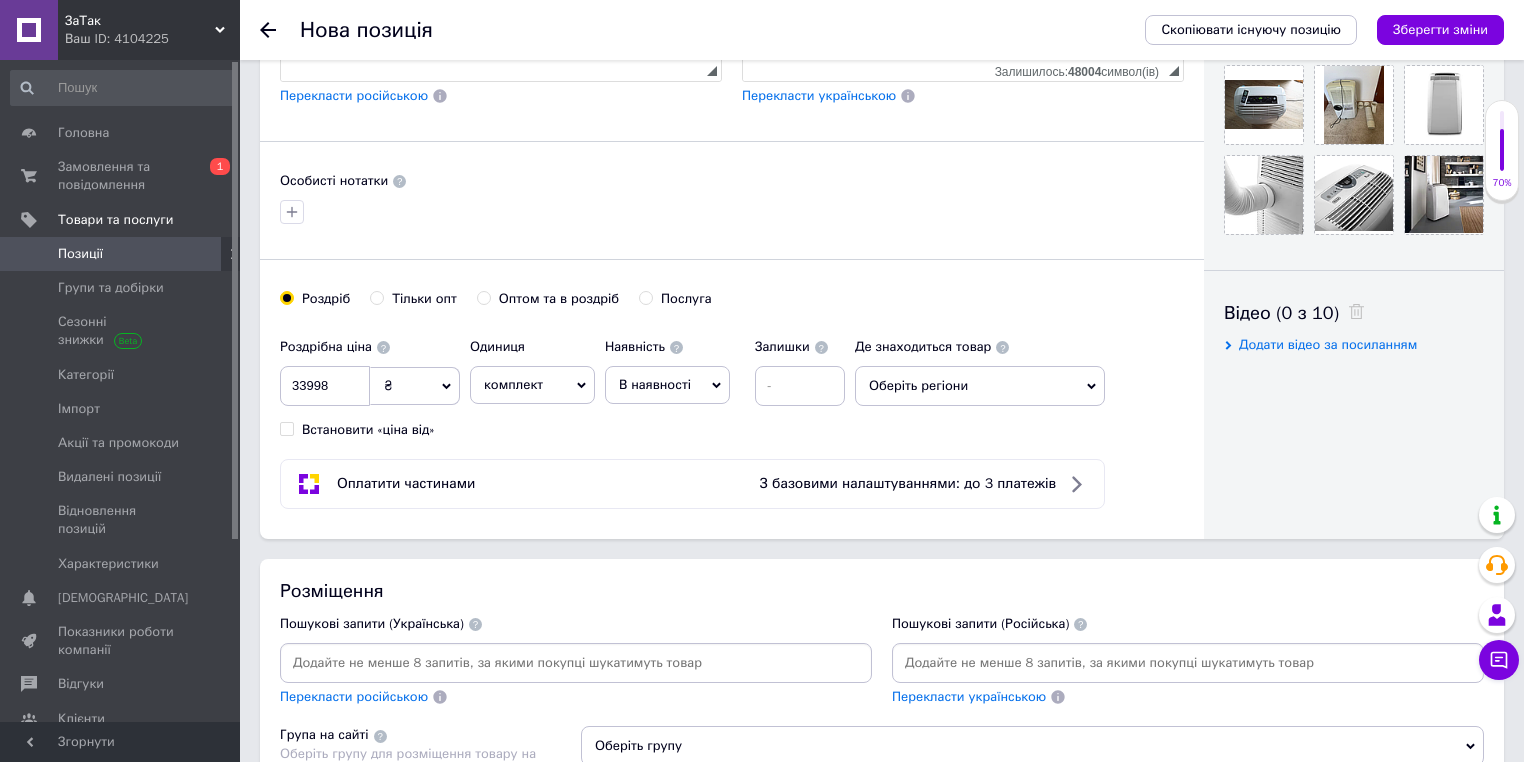 click on "В наявності" at bounding box center (667, 385) 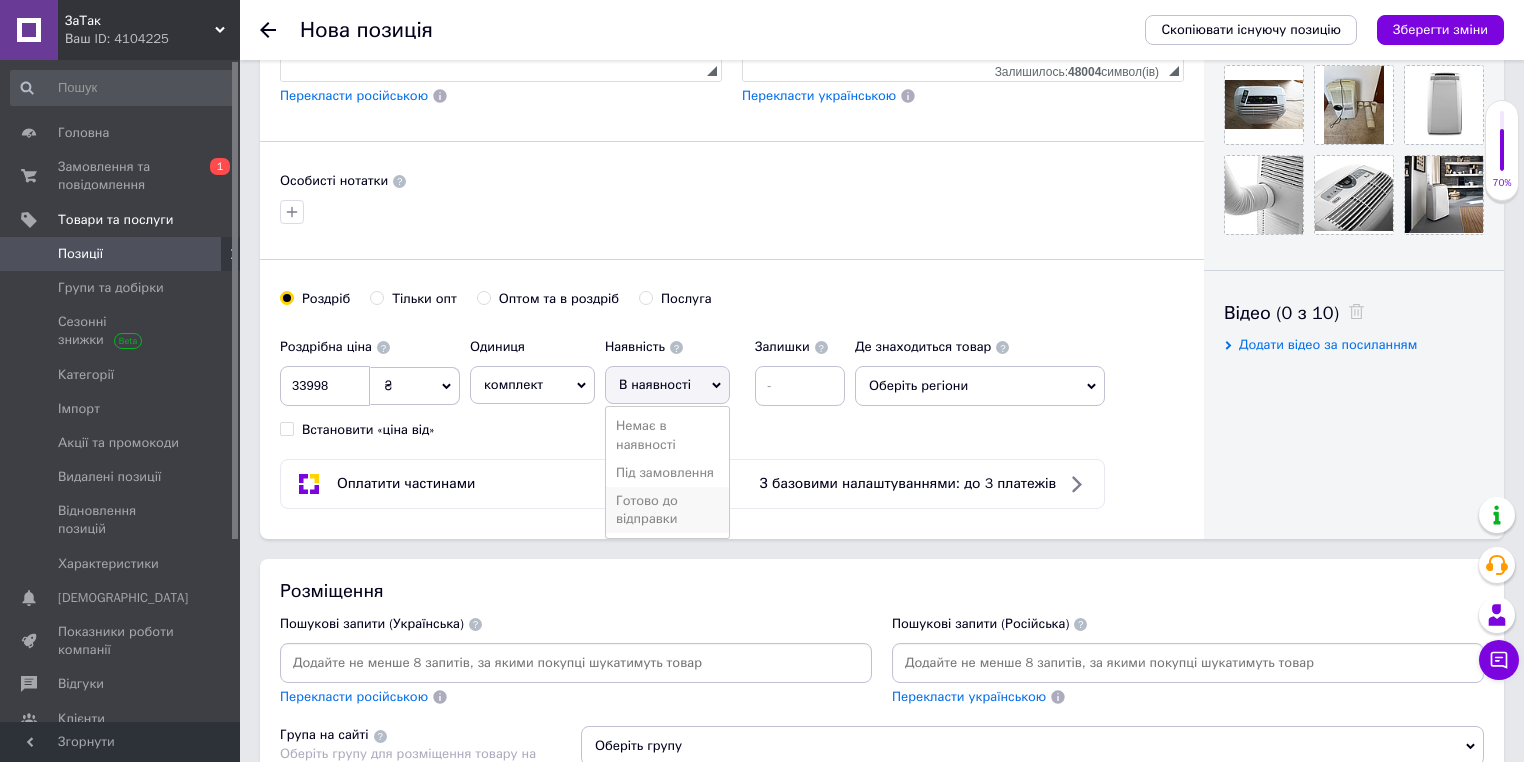 click on "Готово до відправки" at bounding box center [667, 510] 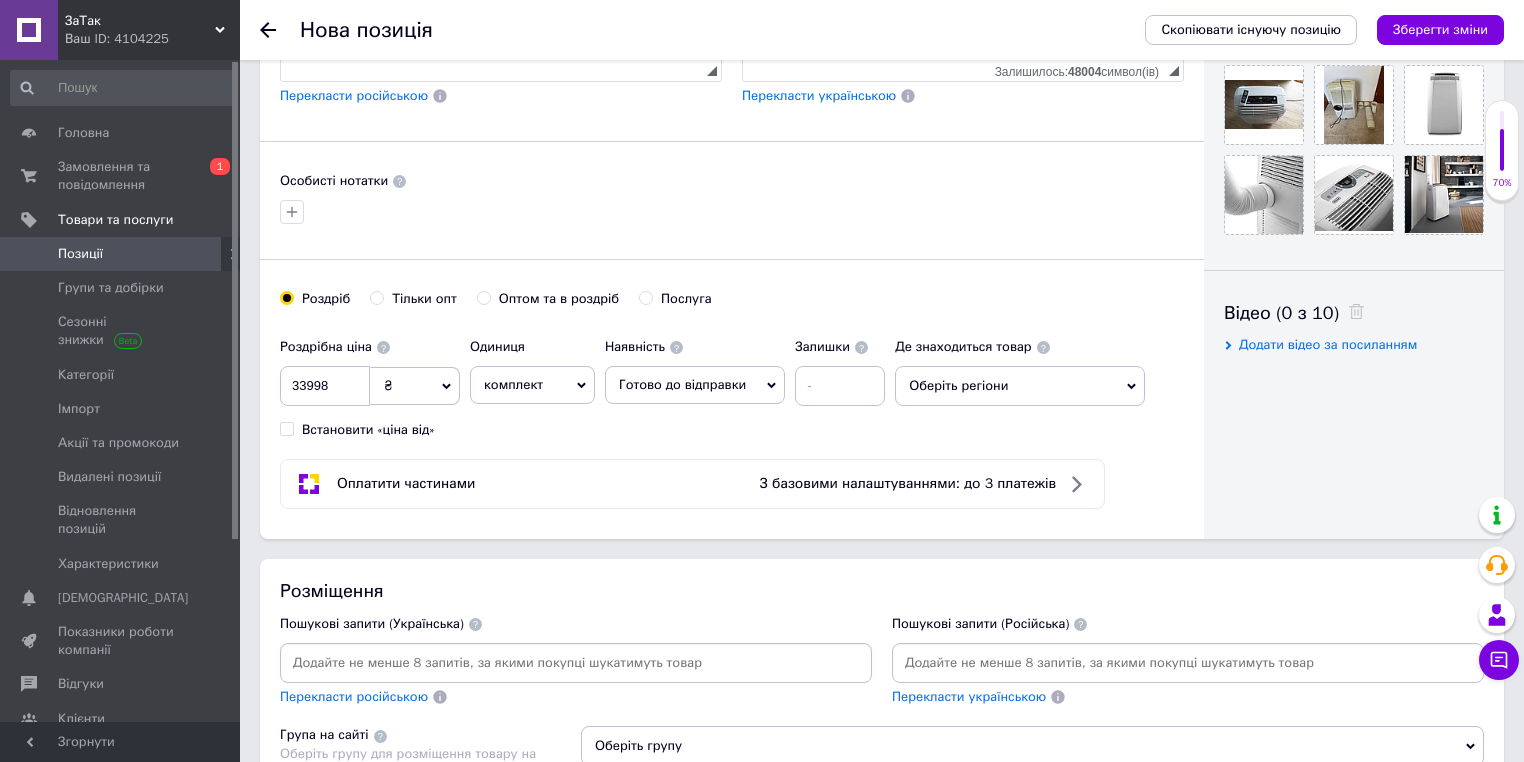 click on "Оберіть регіони" at bounding box center [1020, 386] 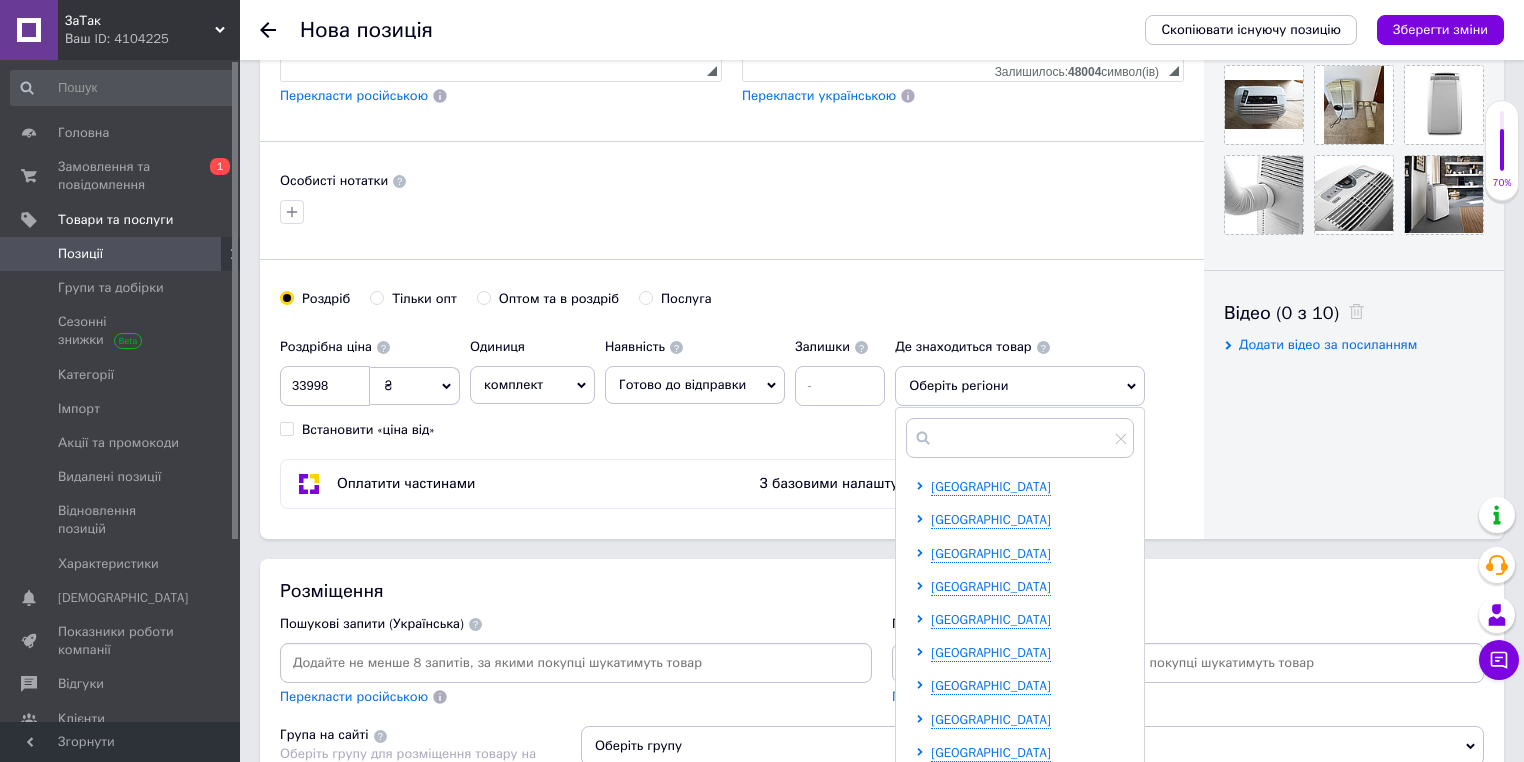 click on "Оптом та в роздріб" at bounding box center (559, 299) 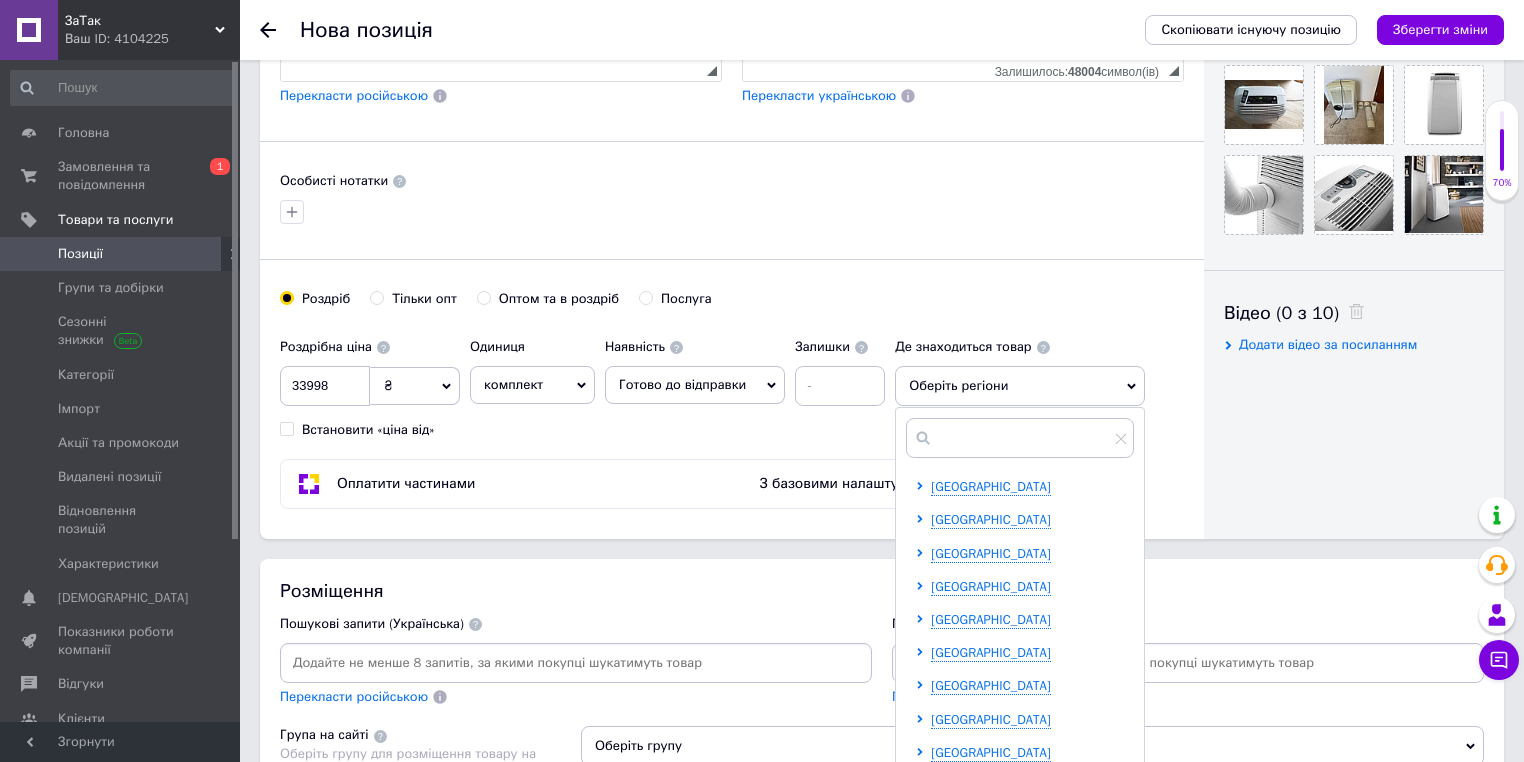 click on "Оптом та в роздріб" at bounding box center (483, 297) 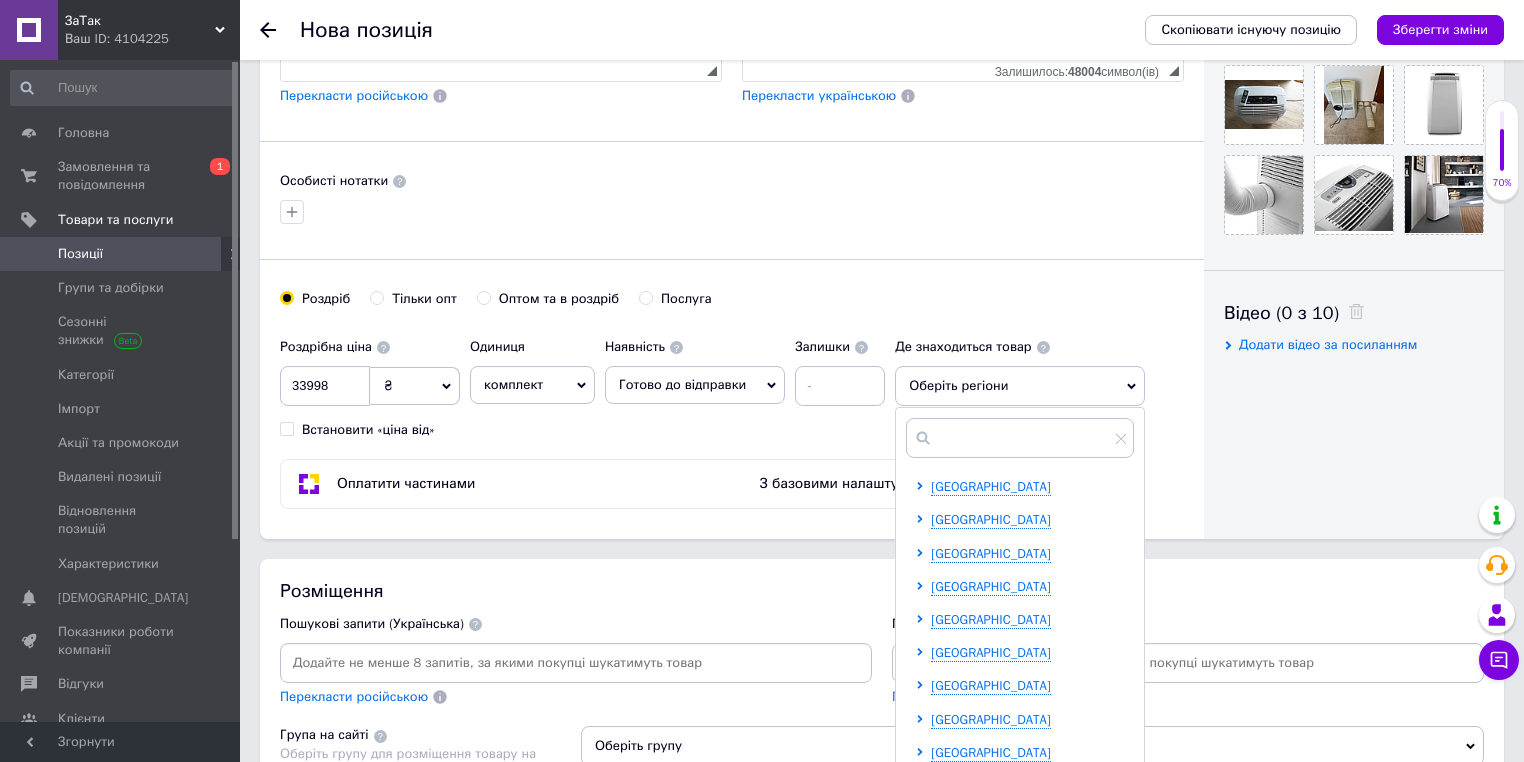 radio on "true" 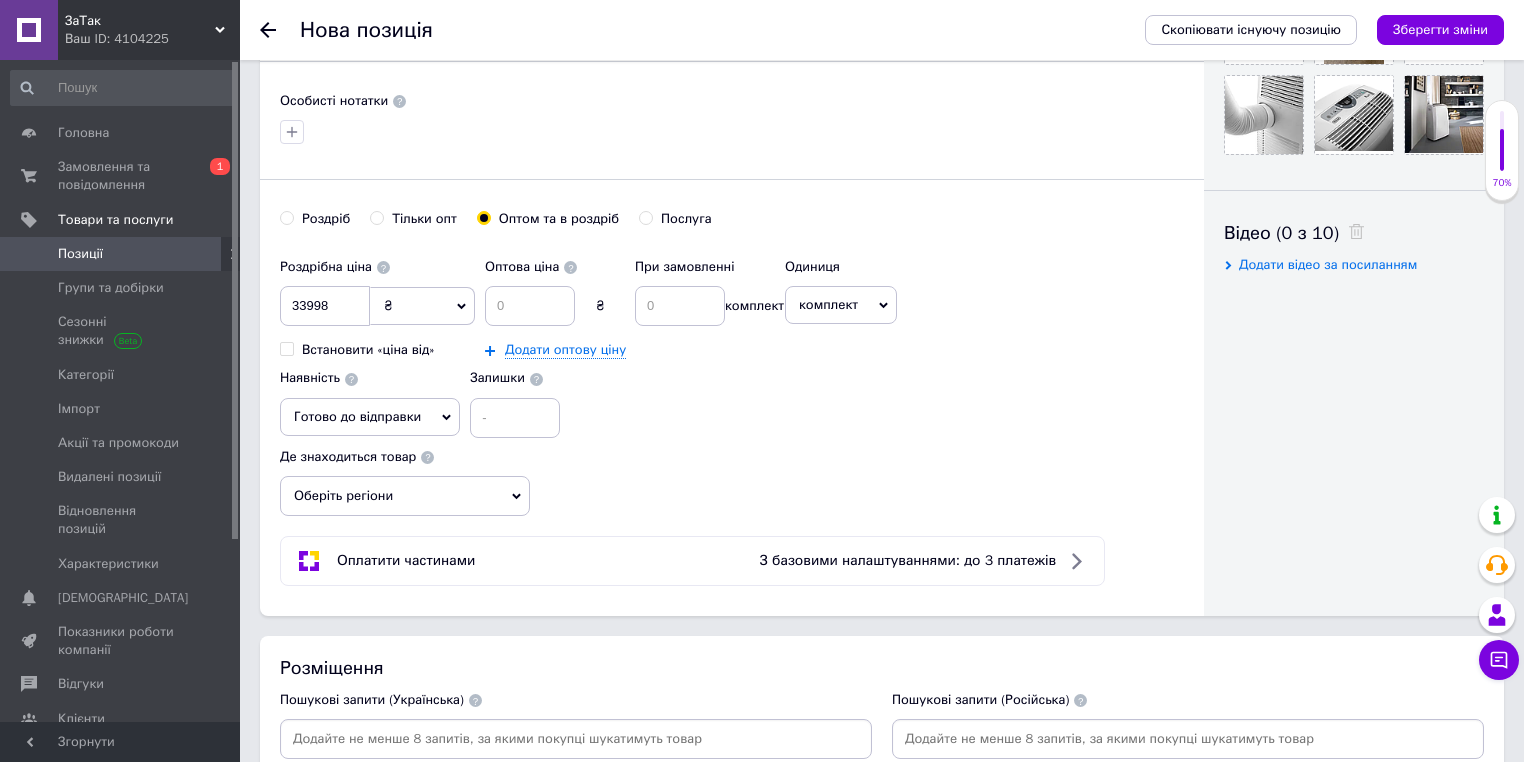 click on "Оберіть регіони" at bounding box center [405, 496] 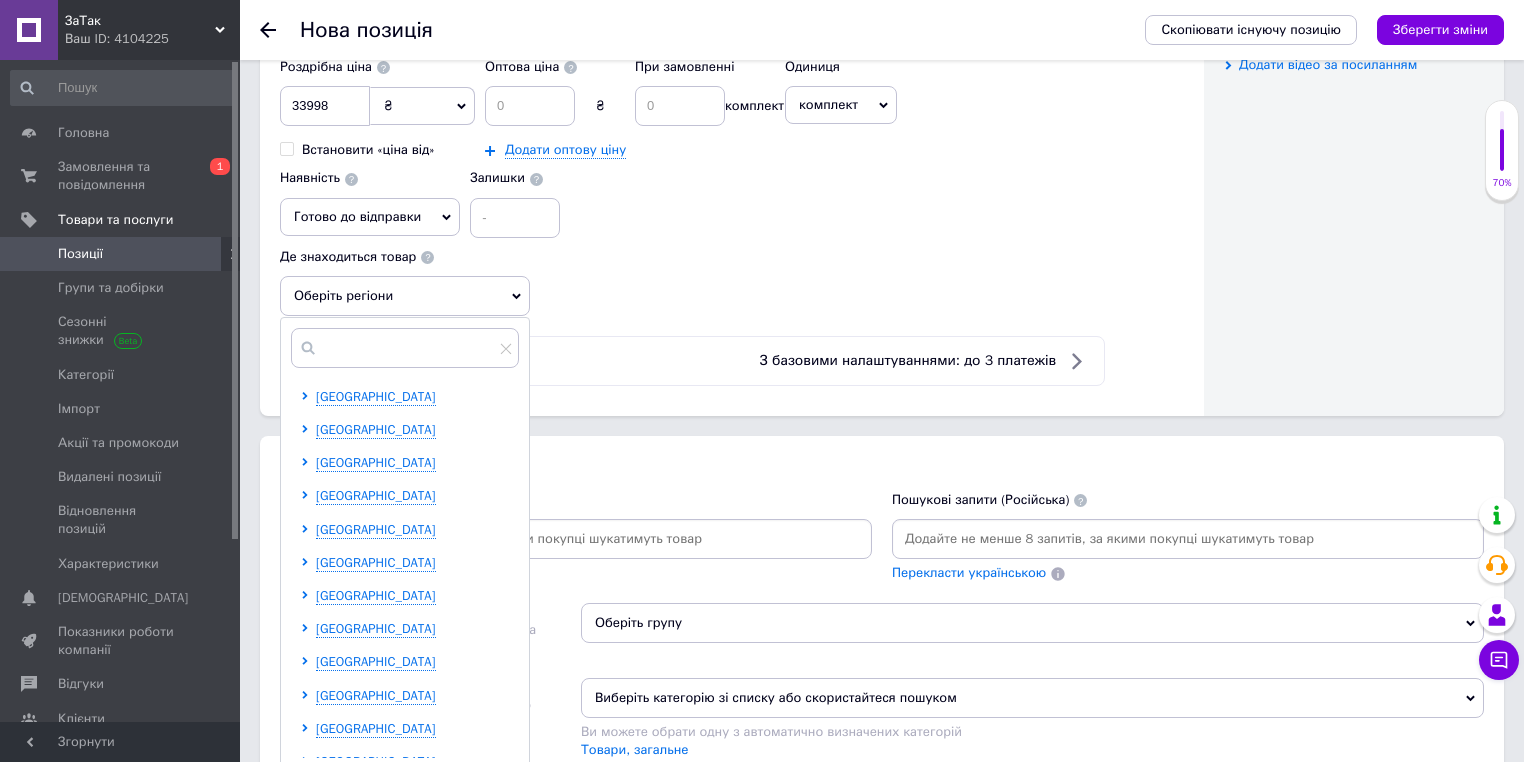 scroll, scrollTop: 1074, scrollLeft: 0, axis: vertical 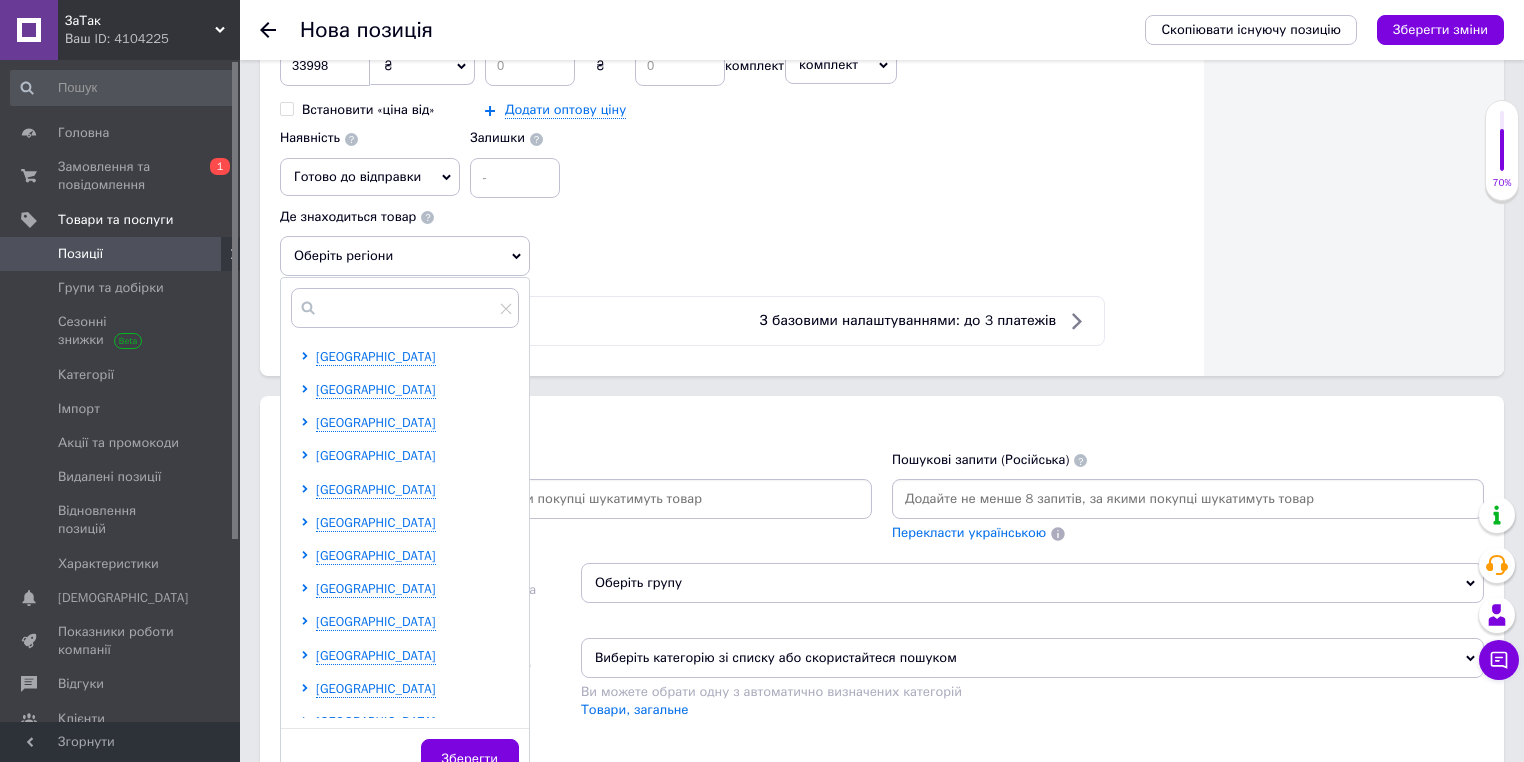 click on "[GEOGRAPHIC_DATA]" at bounding box center [376, 455] 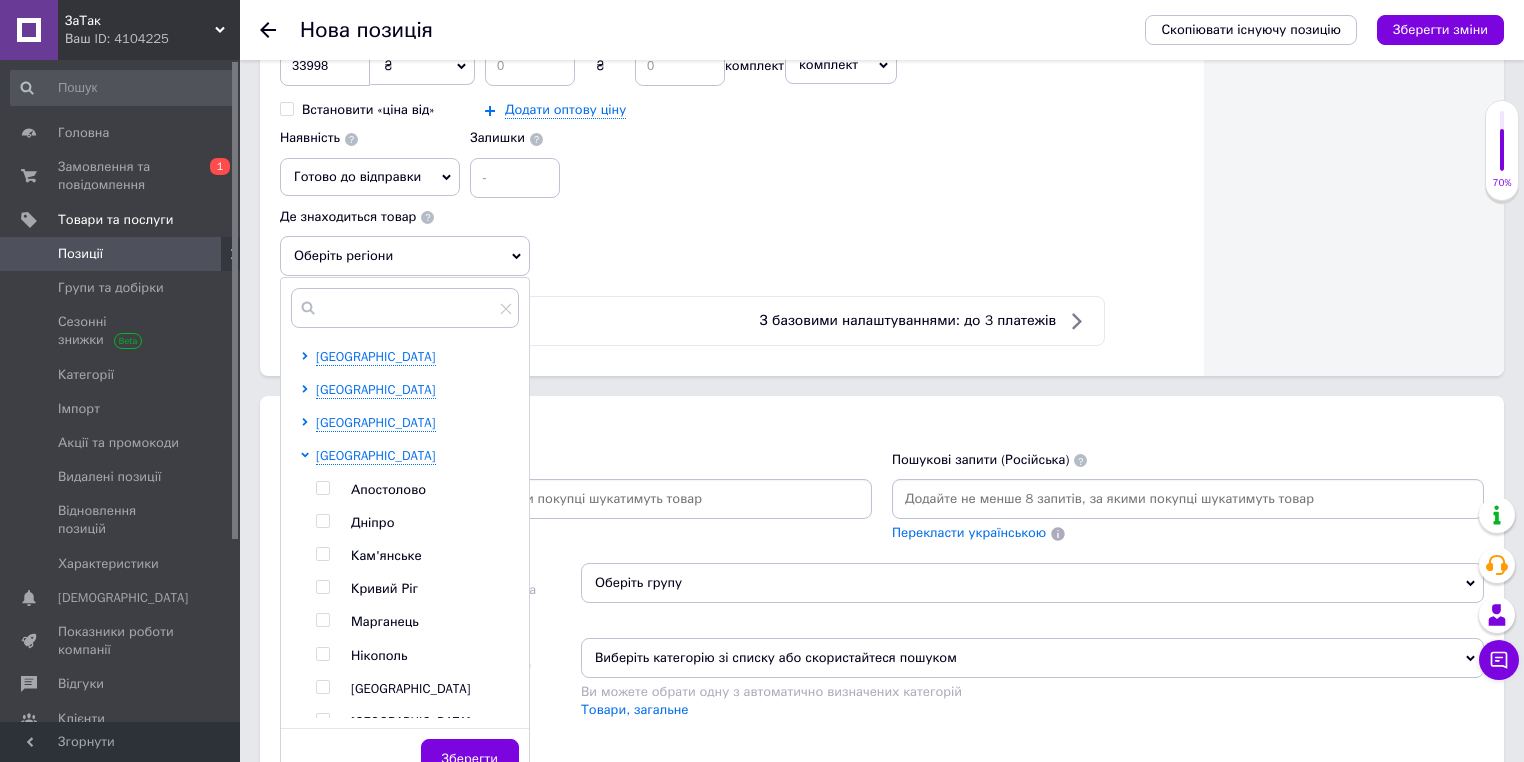 click at bounding box center (322, 521) 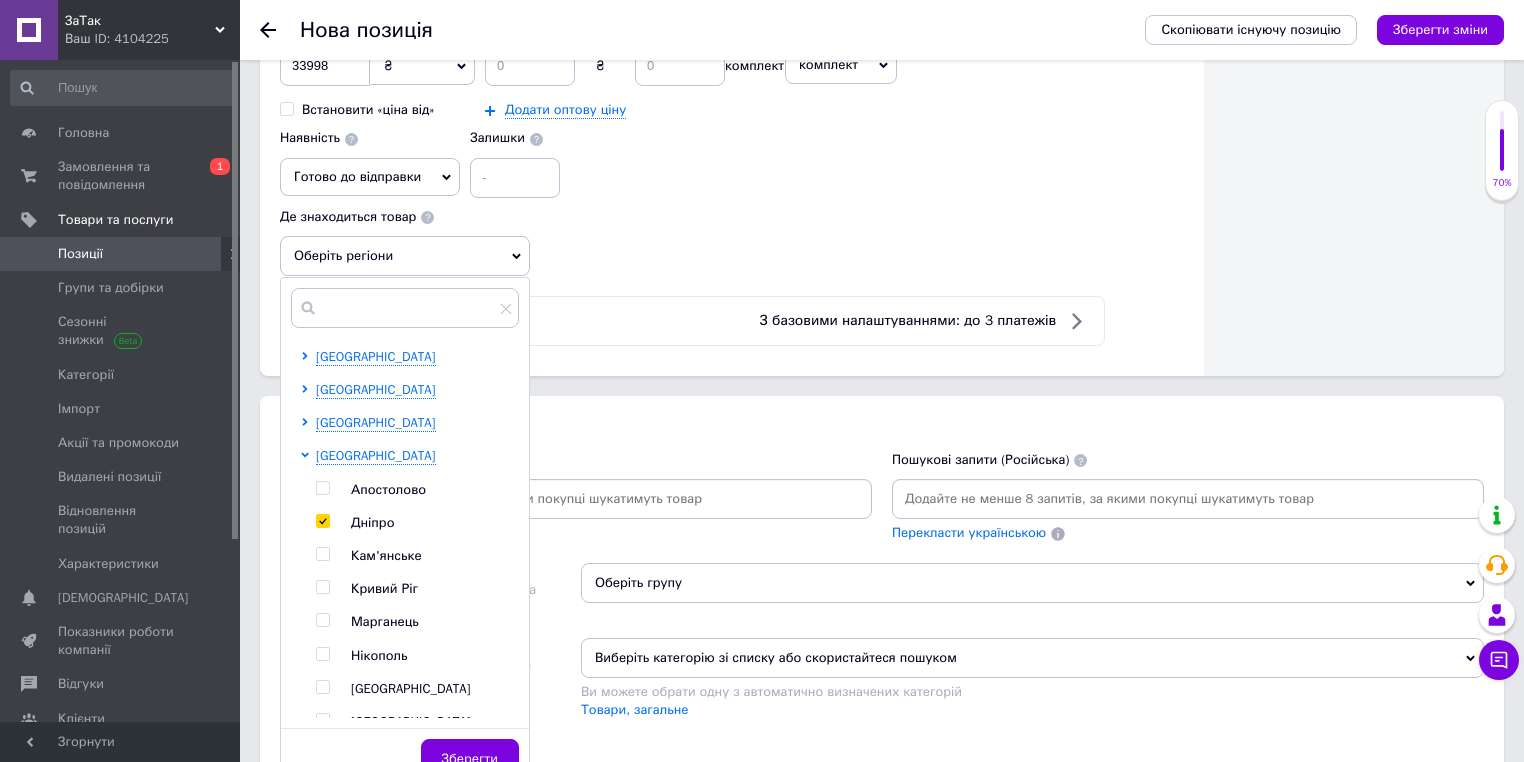 checkbox on "true" 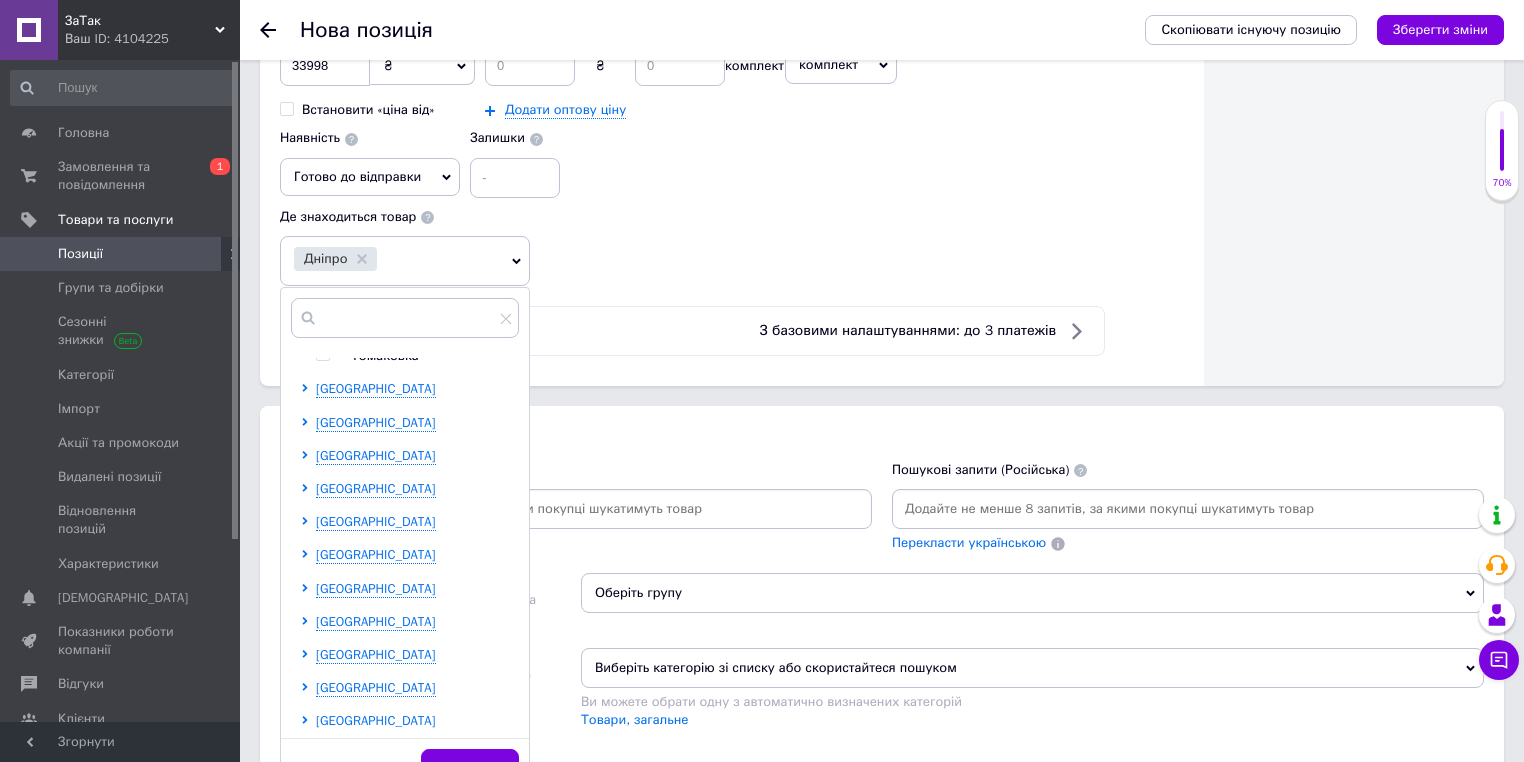 scroll, scrollTop: 480, scrollLeft: 0, axis: vertical 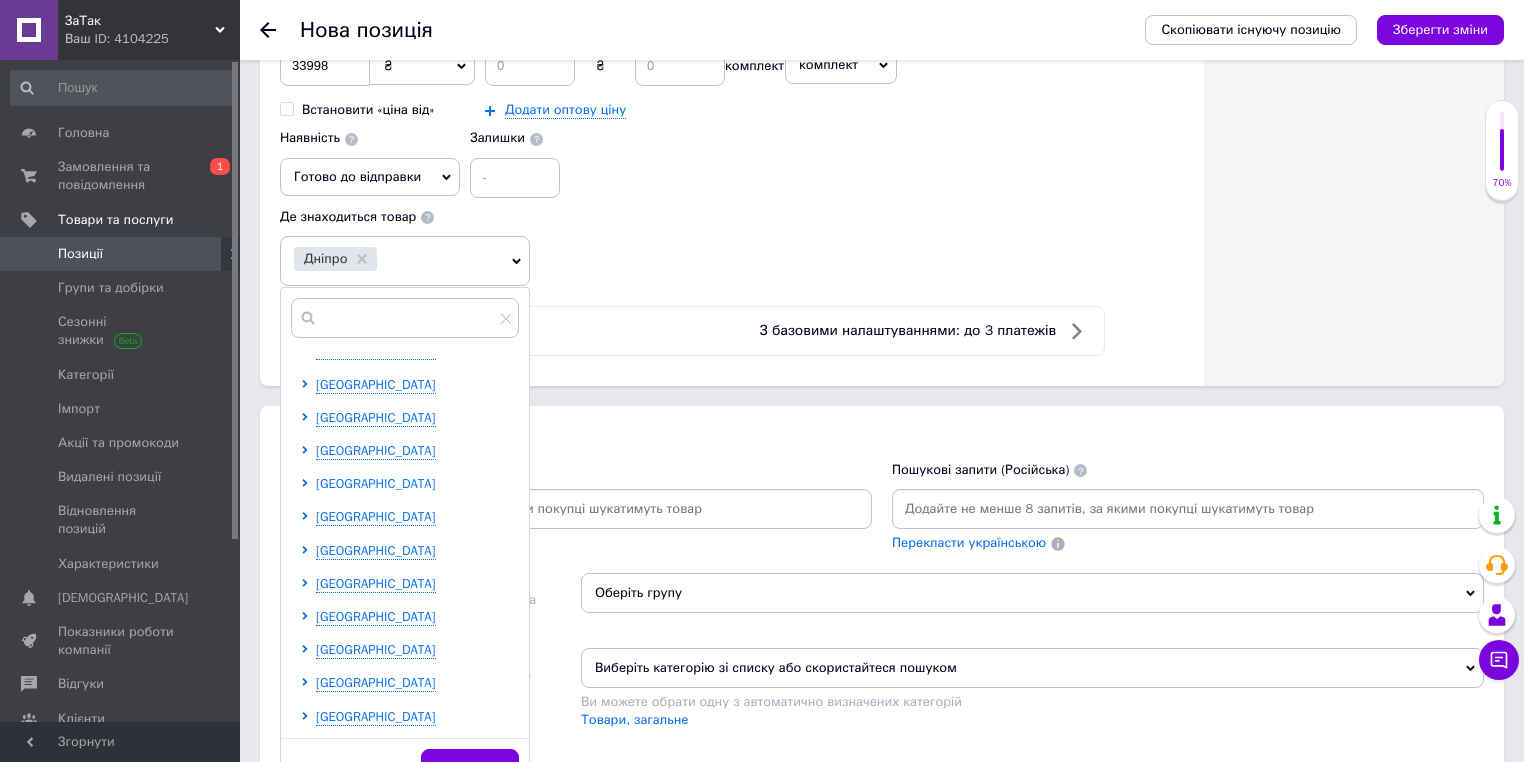 click on "[GEOGRAPHIC_DATA]" at bounding box center (376, 483) 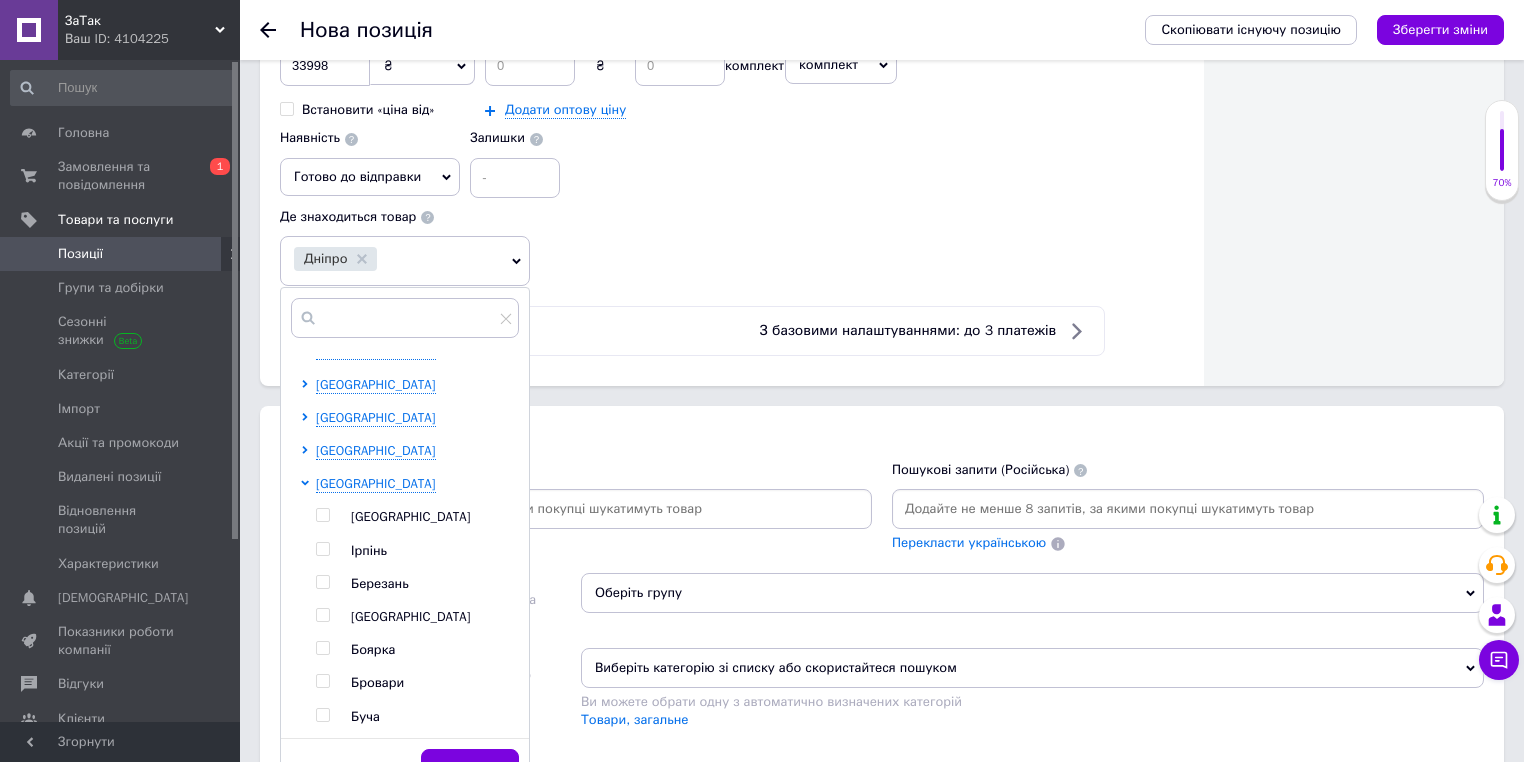 click at bounding box center (323, 515) 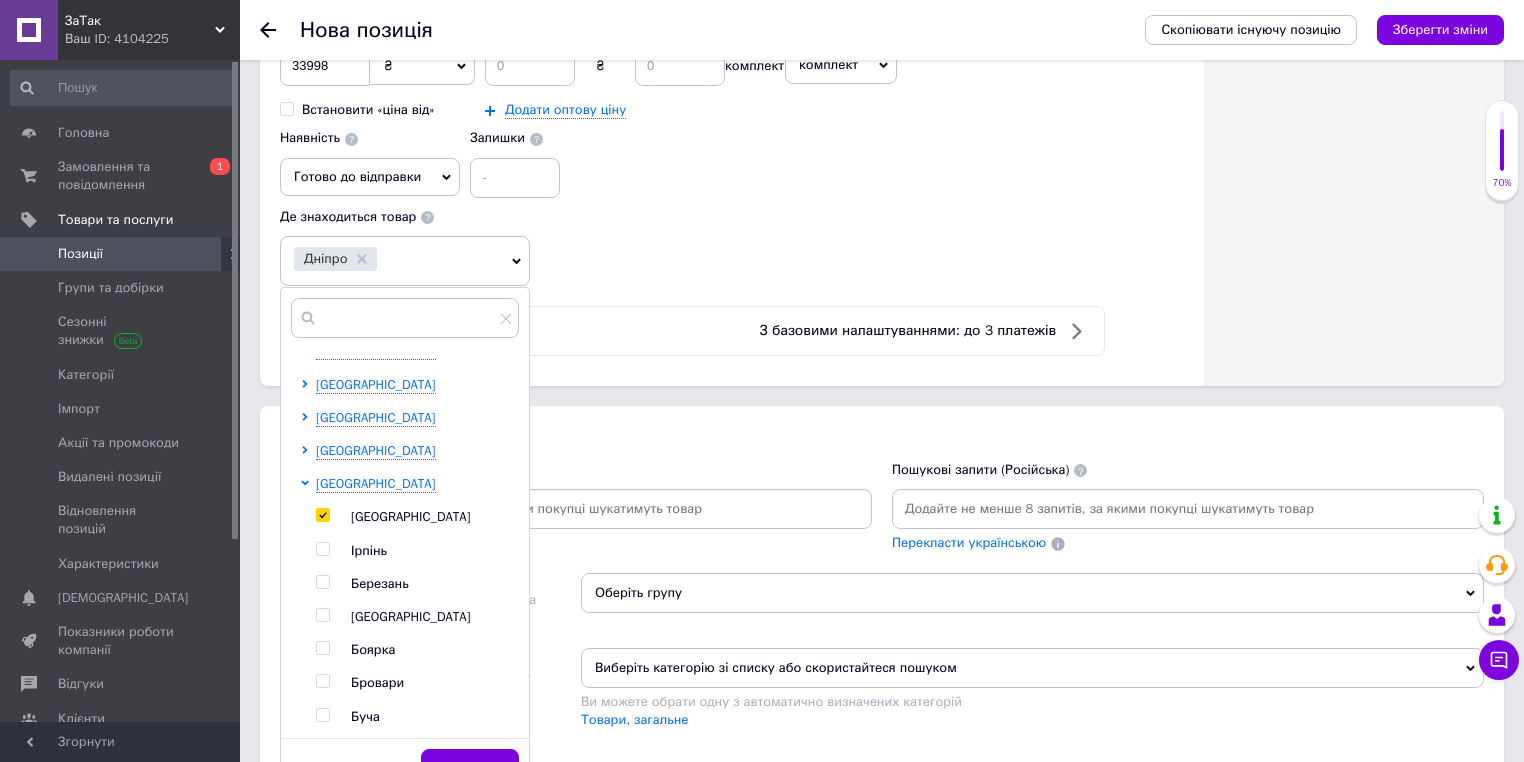 checkbox on "true" 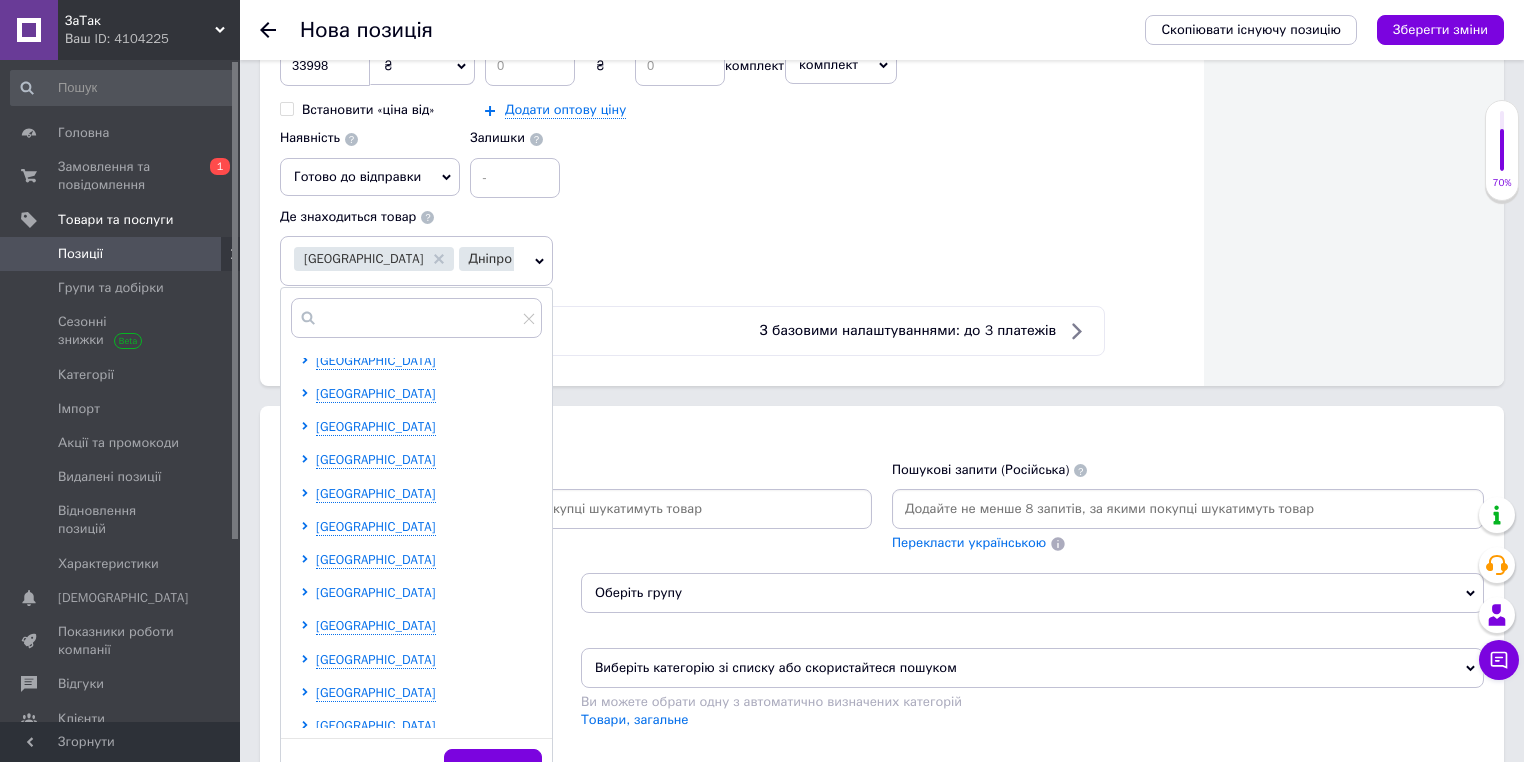 scroll, scrollTop: 1440, scrollLeft: 0, axis: vertical 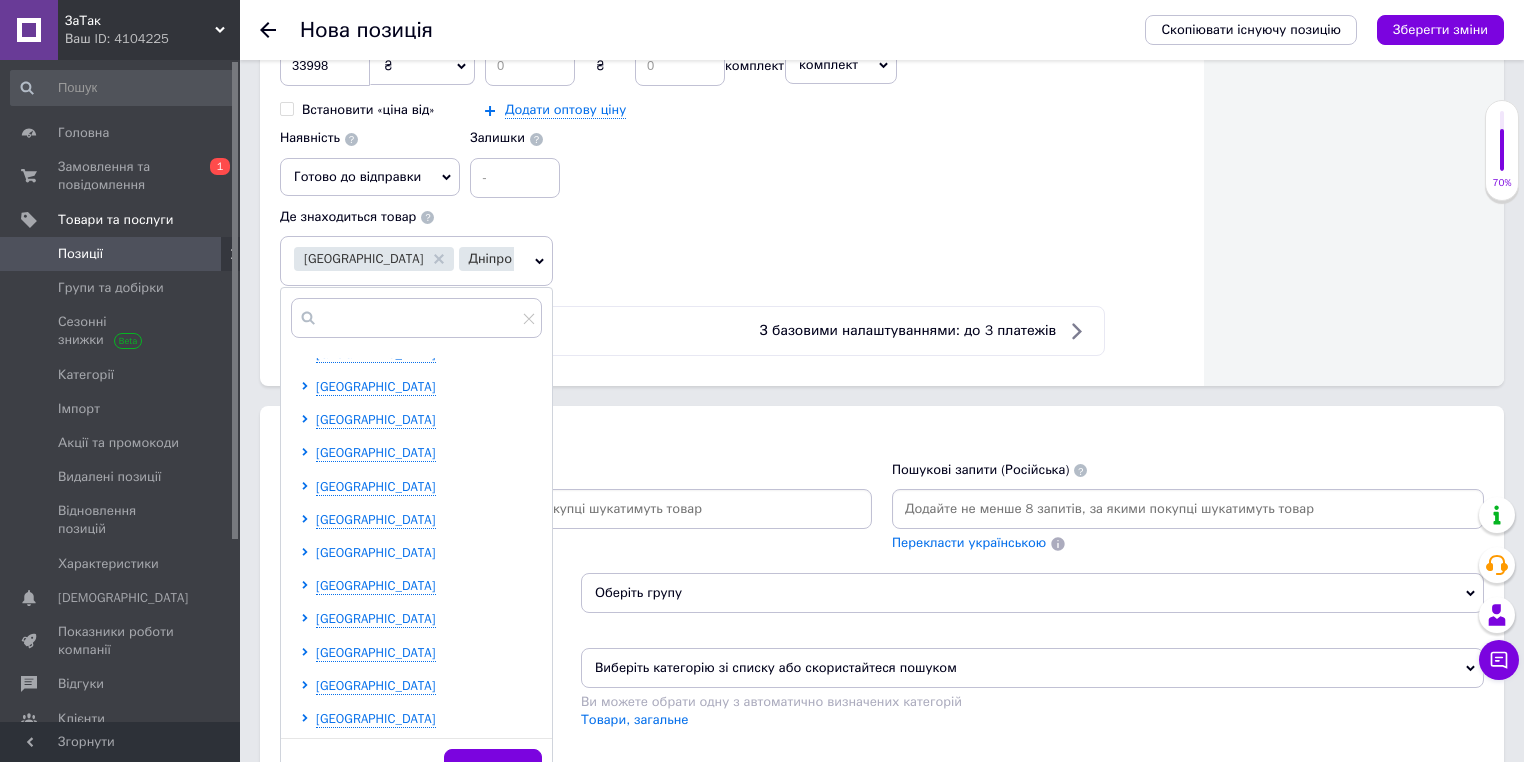 click on "[GEOGRAPHIC_DATA]" at bounding box center (376, 552) 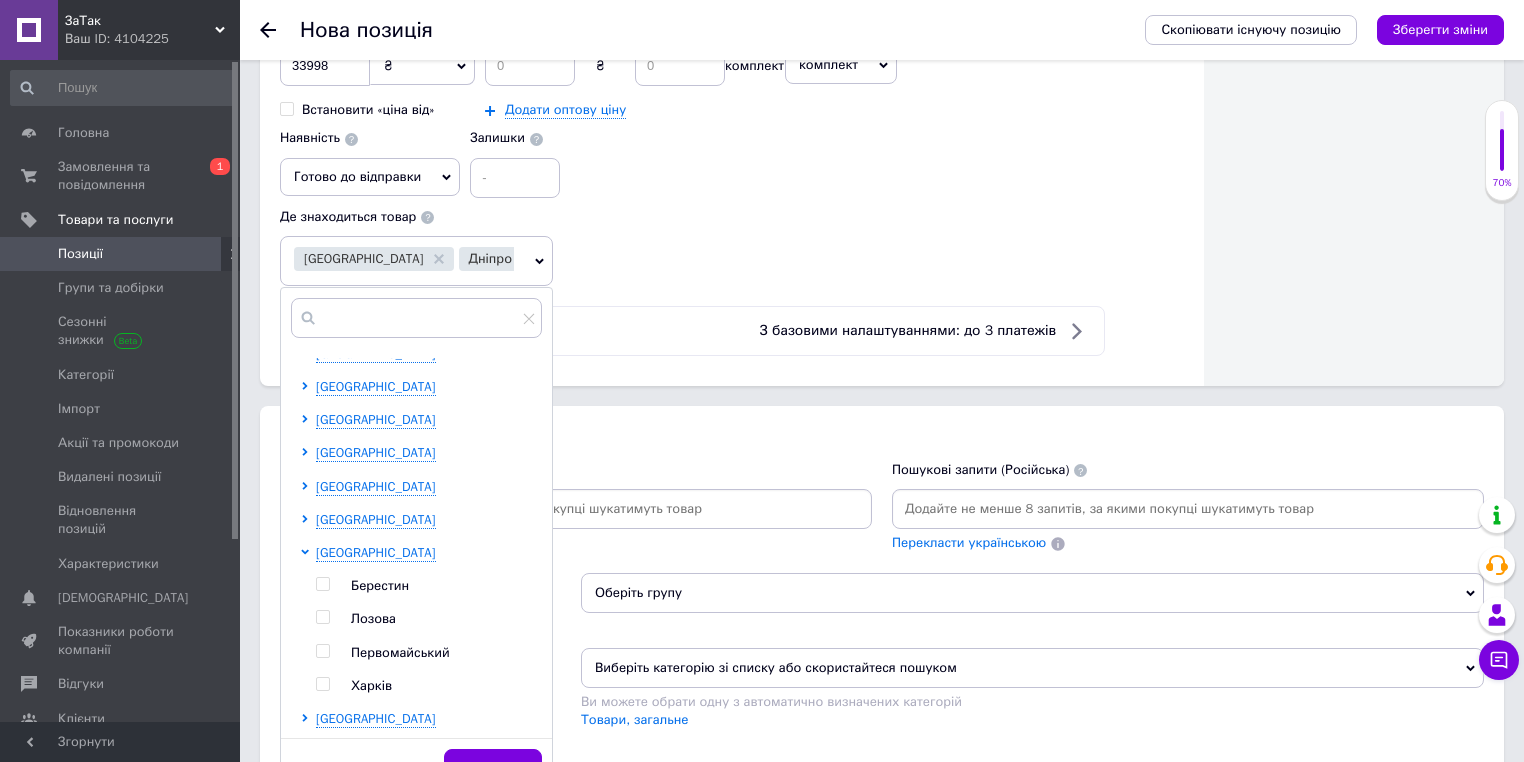 click at bounding box center (322, 684) 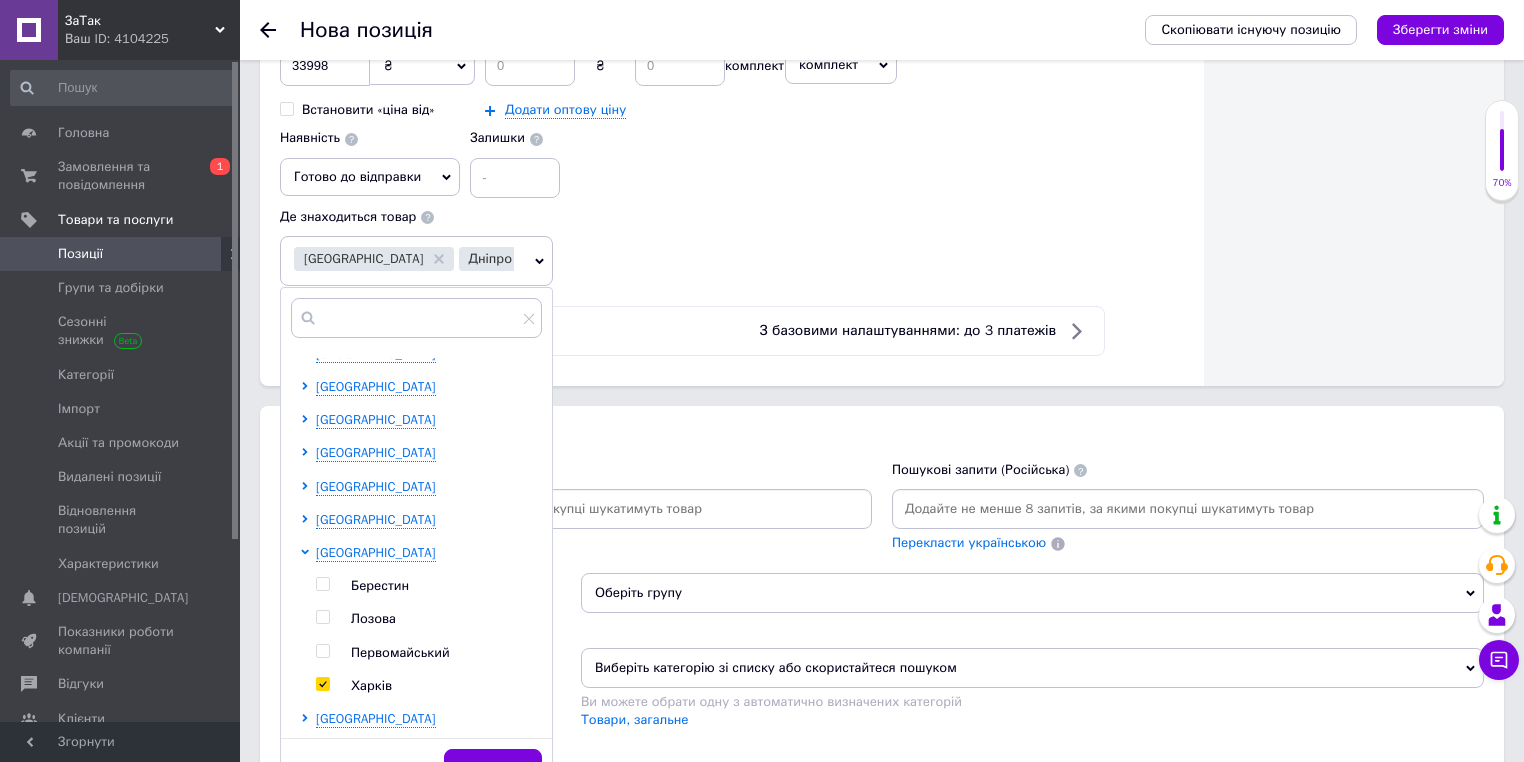 checkbox on "true" 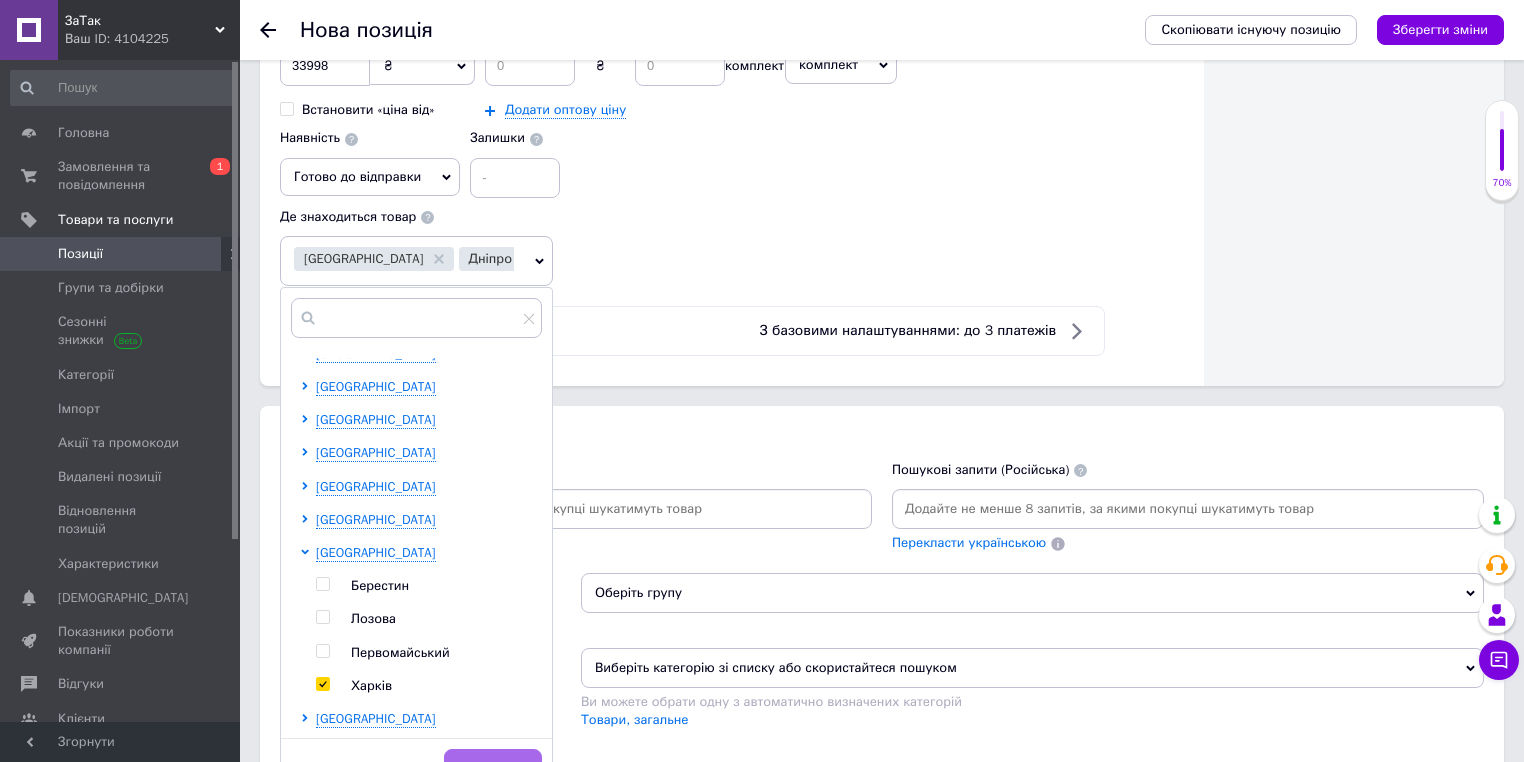 scroll, scrollTop: 1422, scrollLeft: 0, axis: vertical 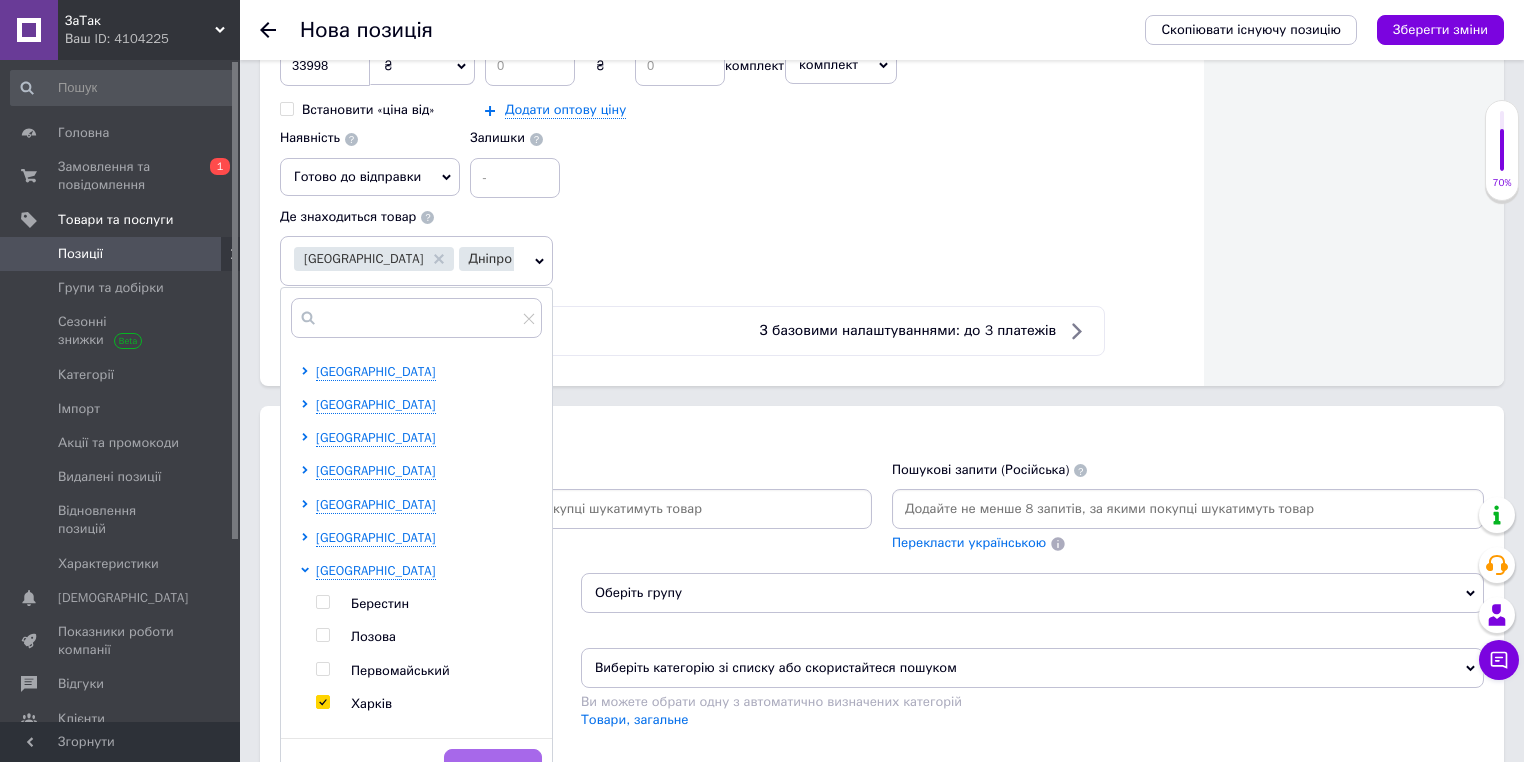 click on "Зберегти" at bounding box center [493, 769] 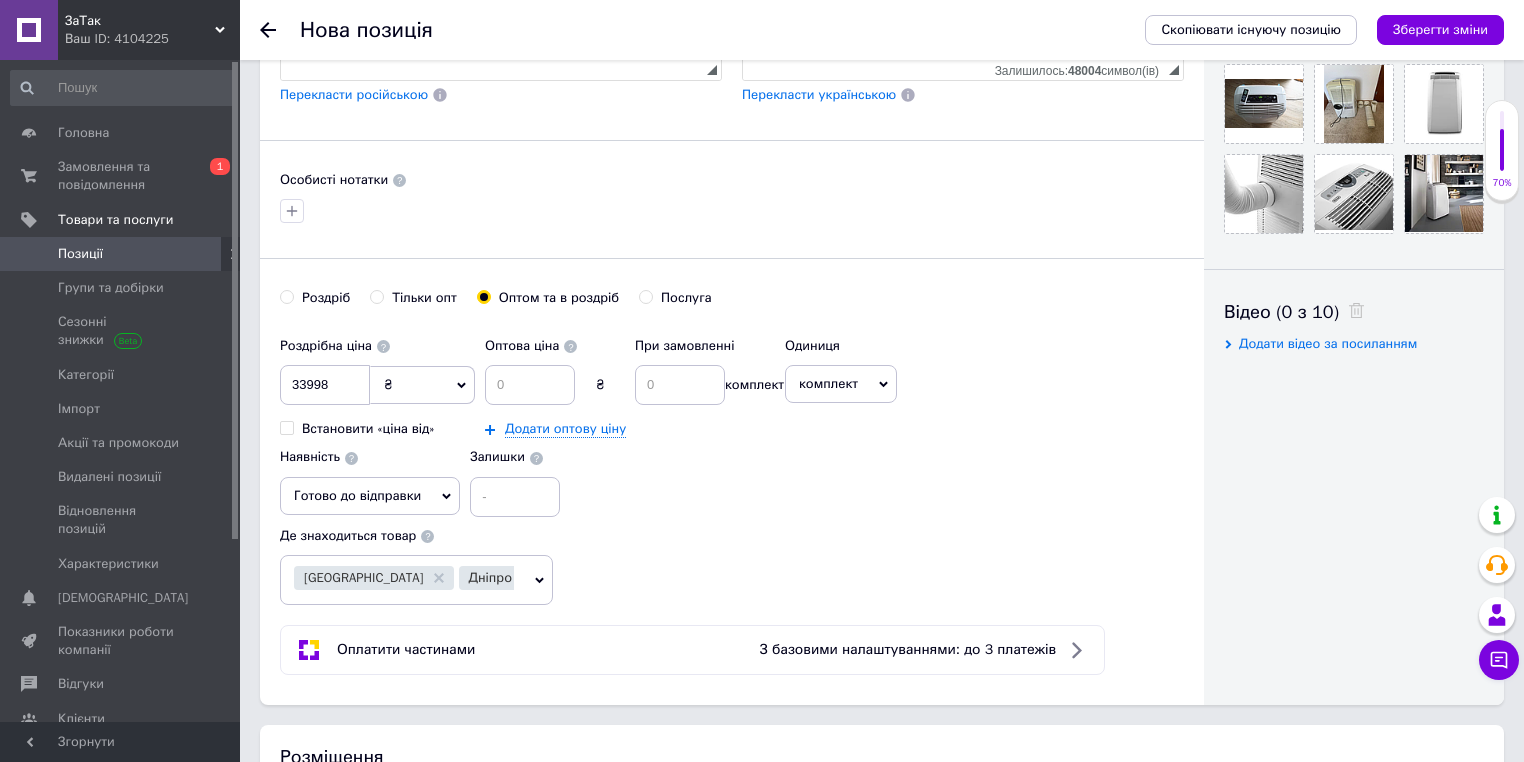 scroll, scrollTop: 754, scrollLeft: 0, axis: vertical 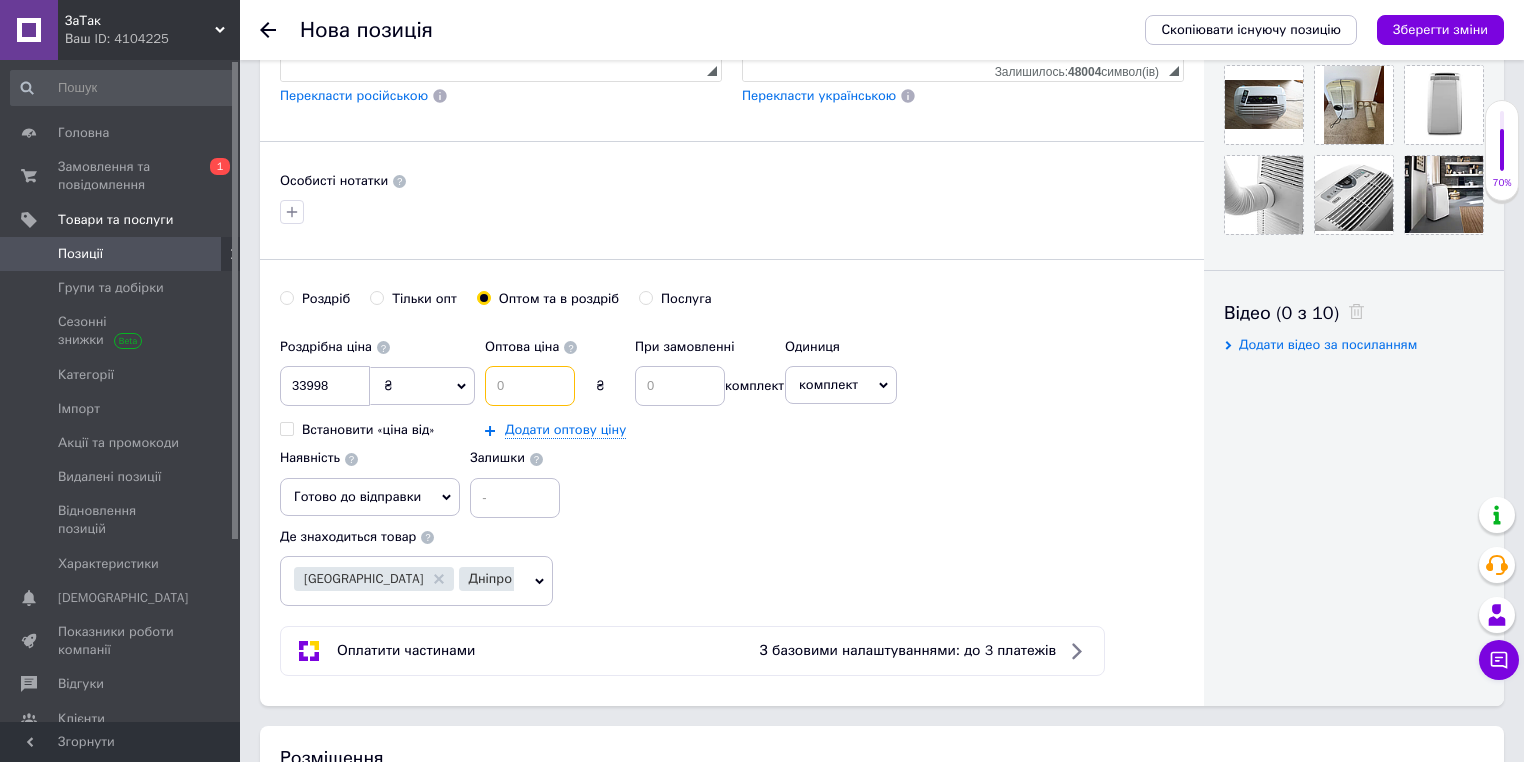 click at bounding box center (530, 386) 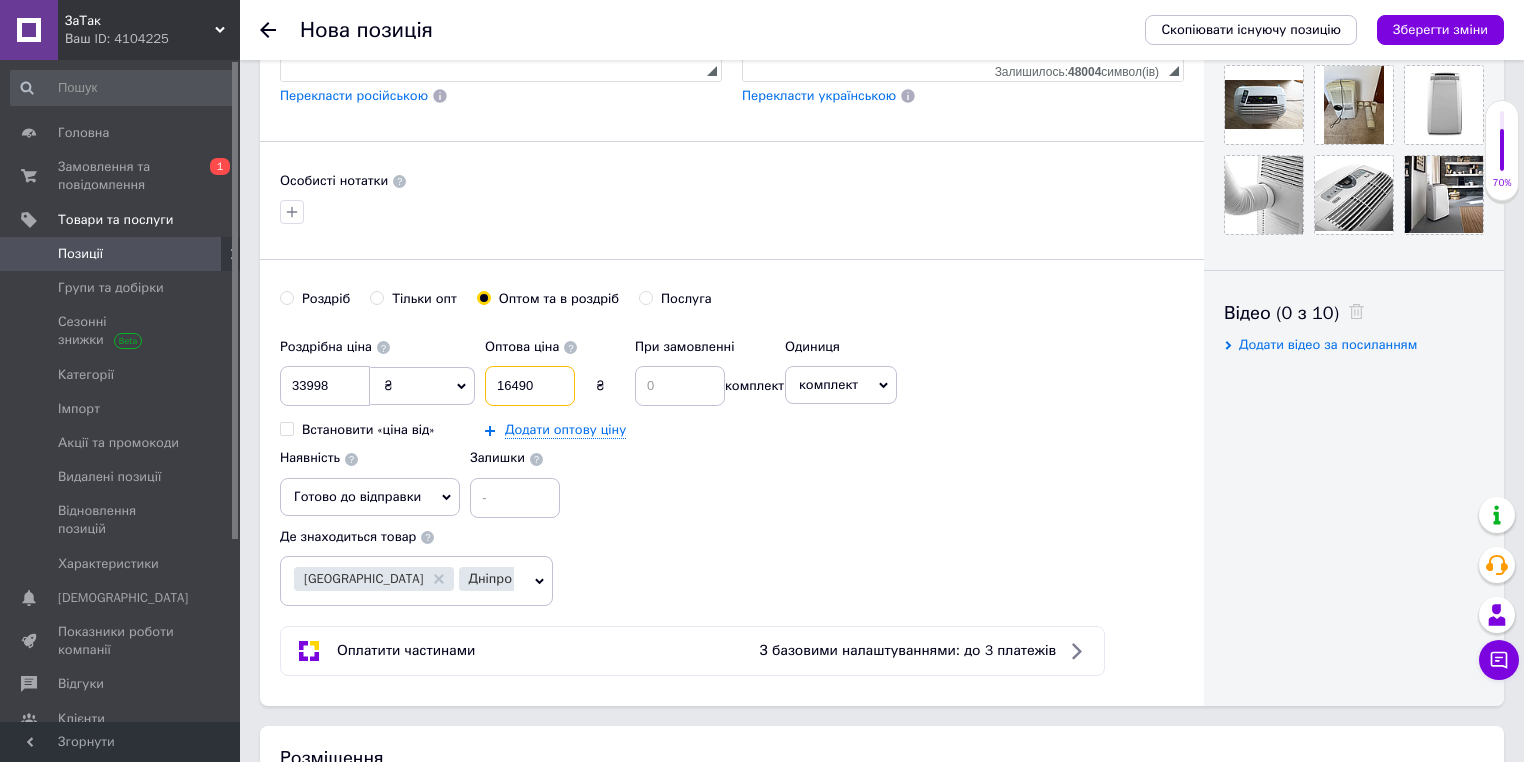 type on "16490" 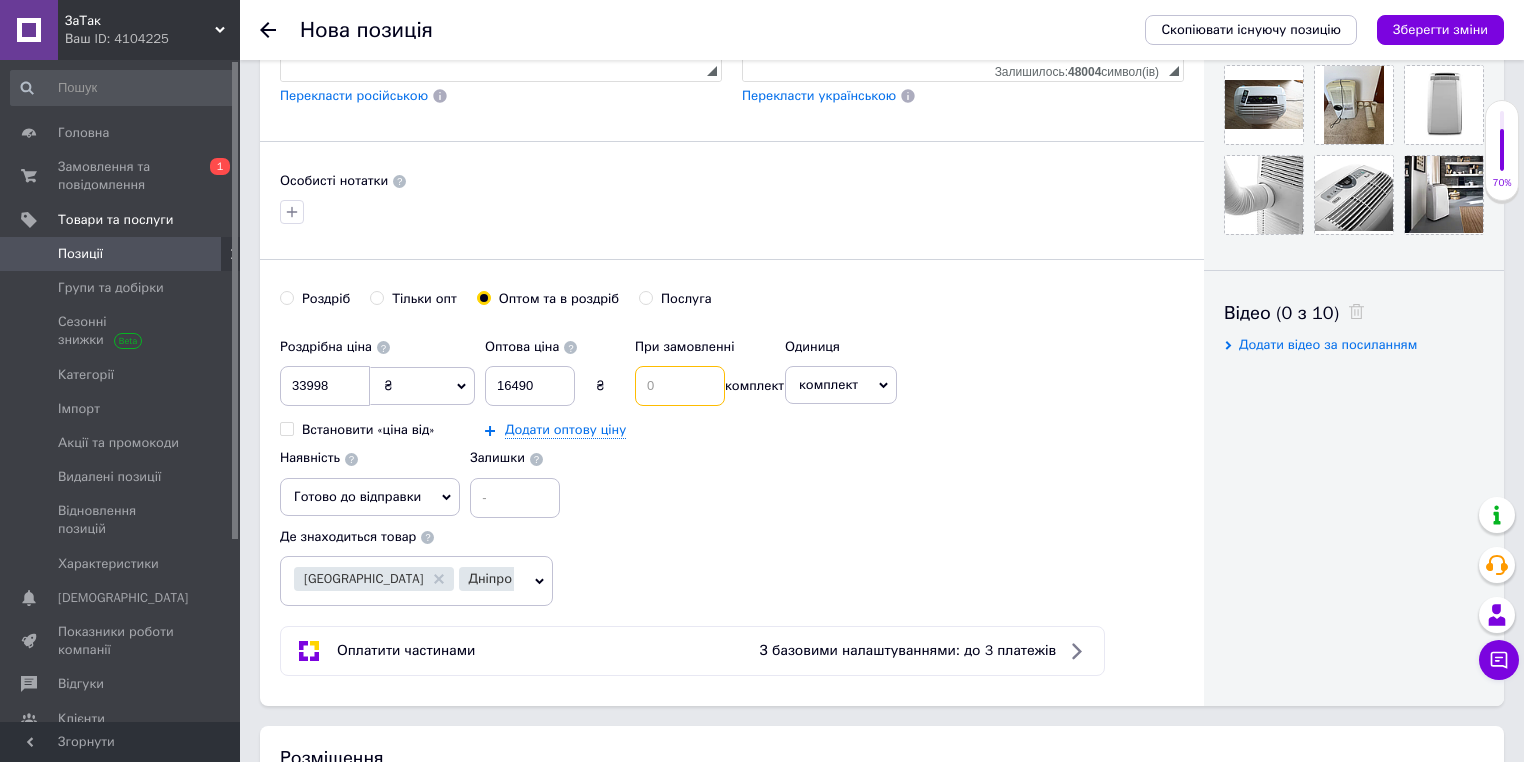 click at bounding box center (680, 386) 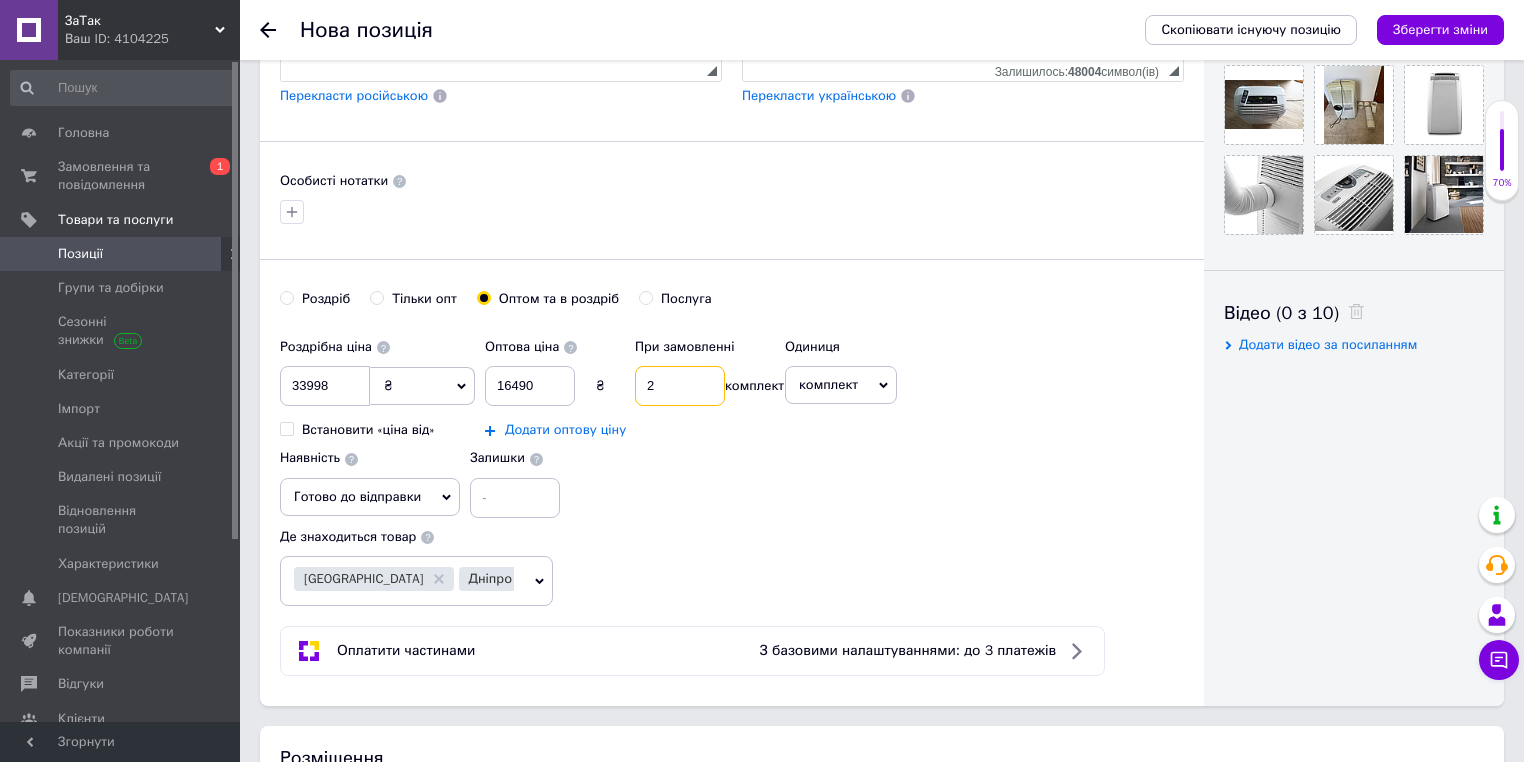 type on "2" 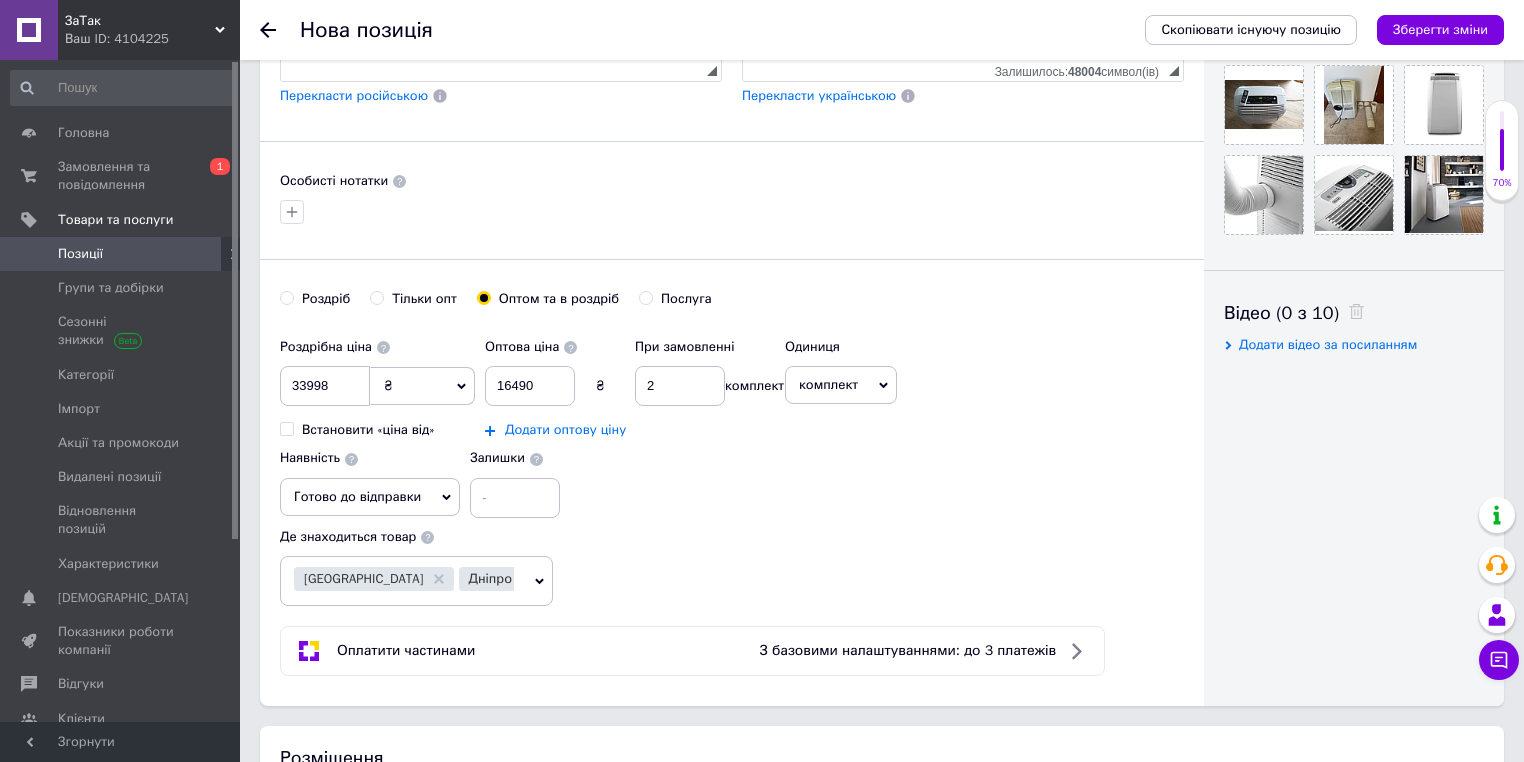 click on "Додати оптову ціну" at bounding box center (565, 430) 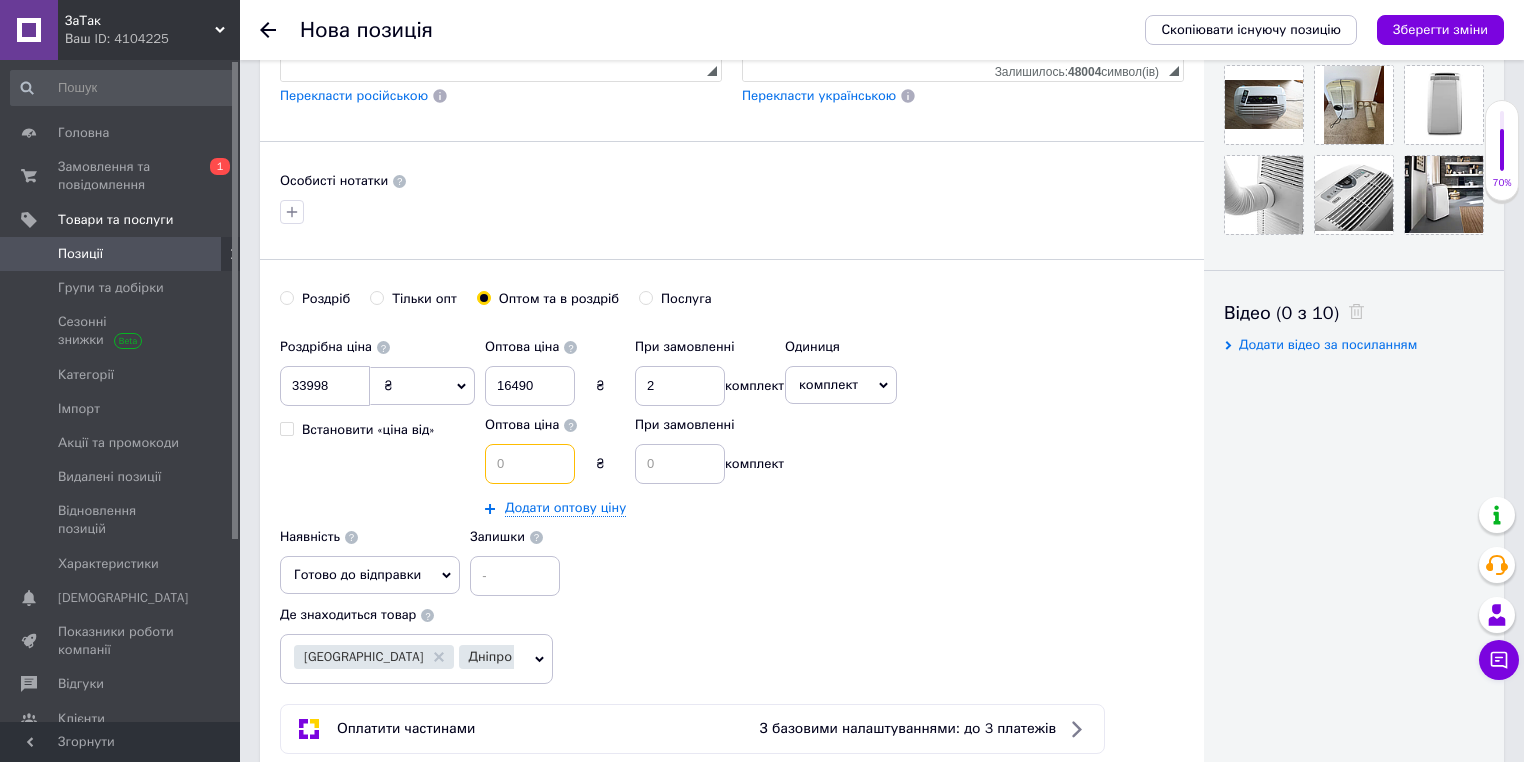 click at bounding box center [530, 464] 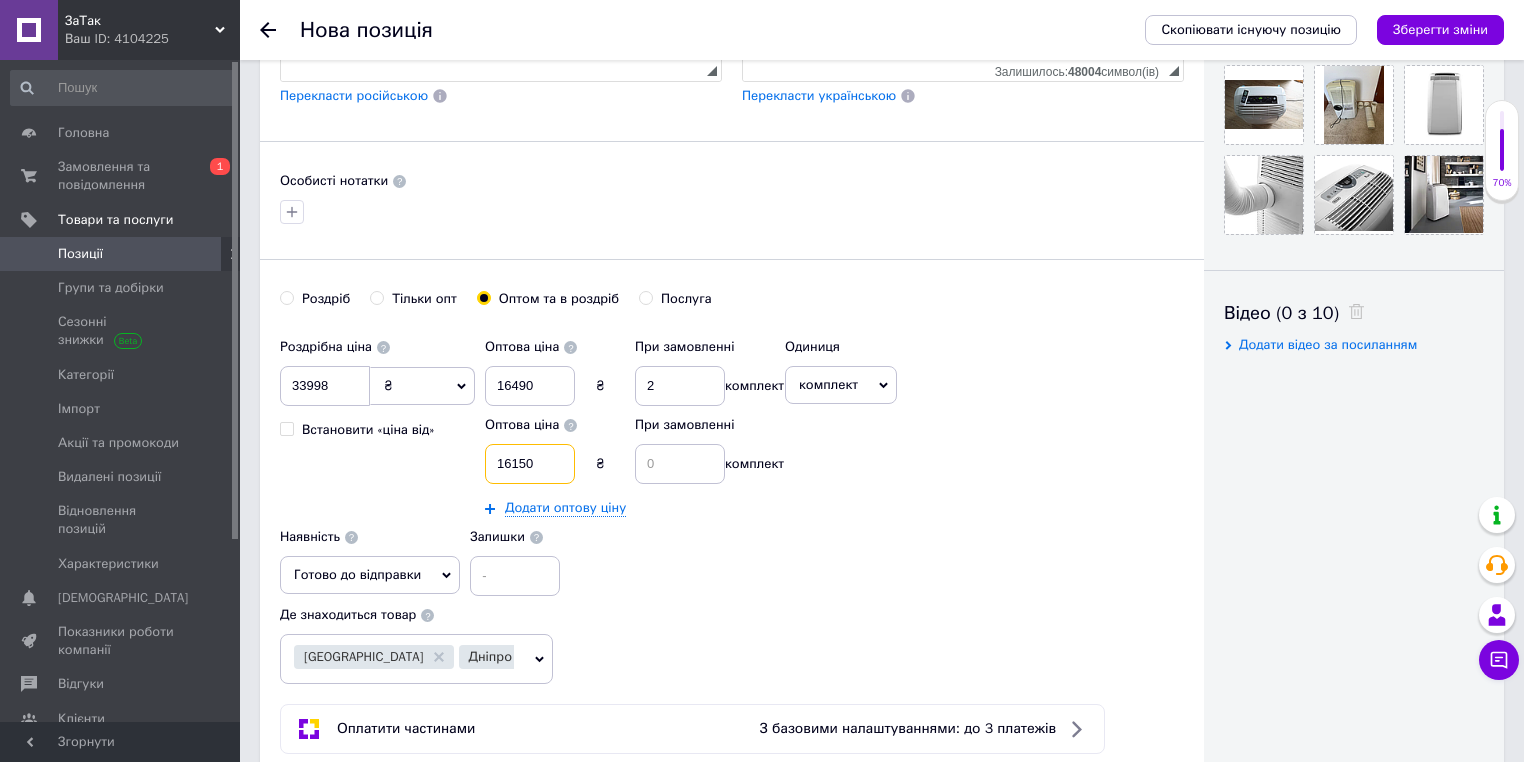type on "16150" 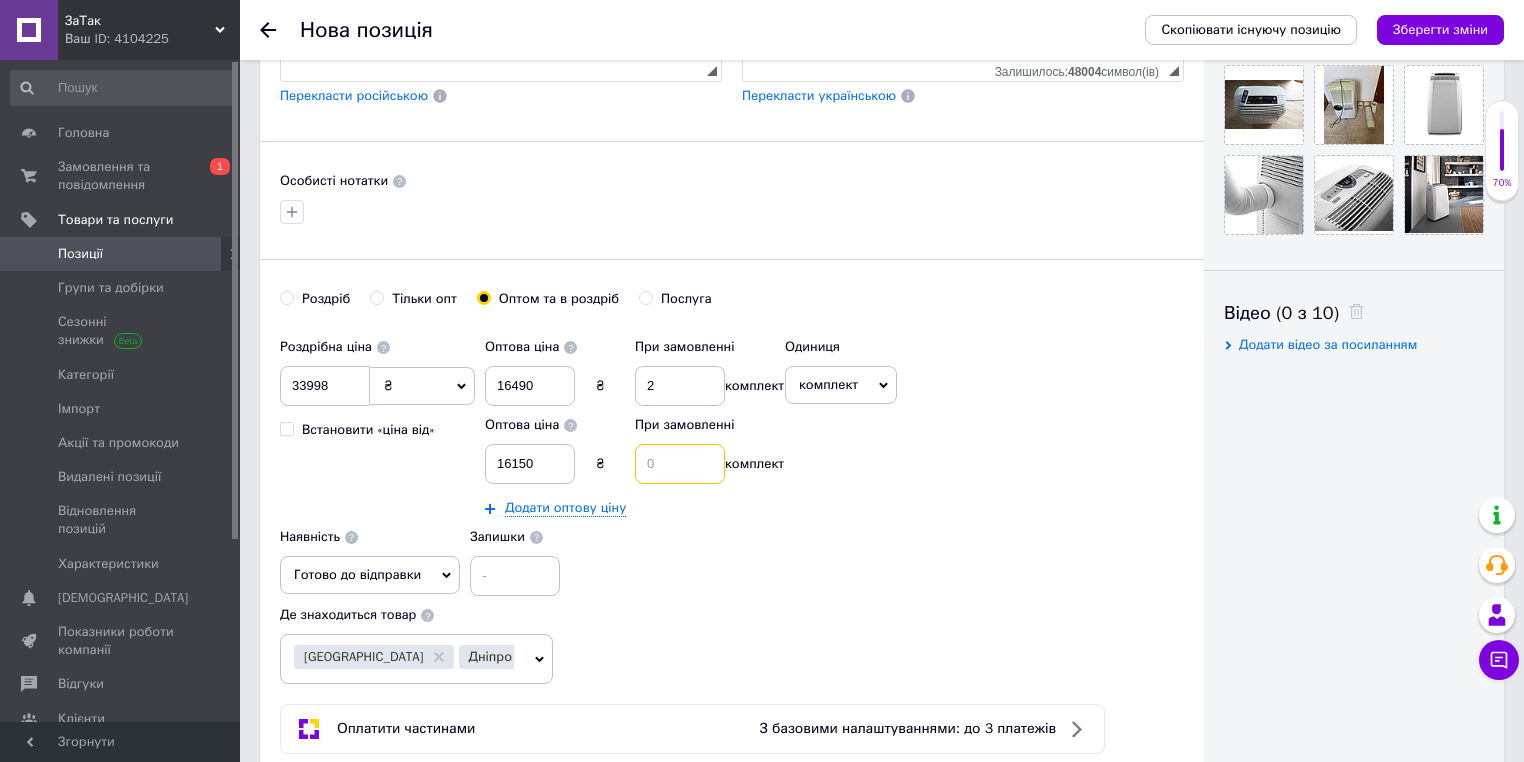 click at bounding box center [680, 464] 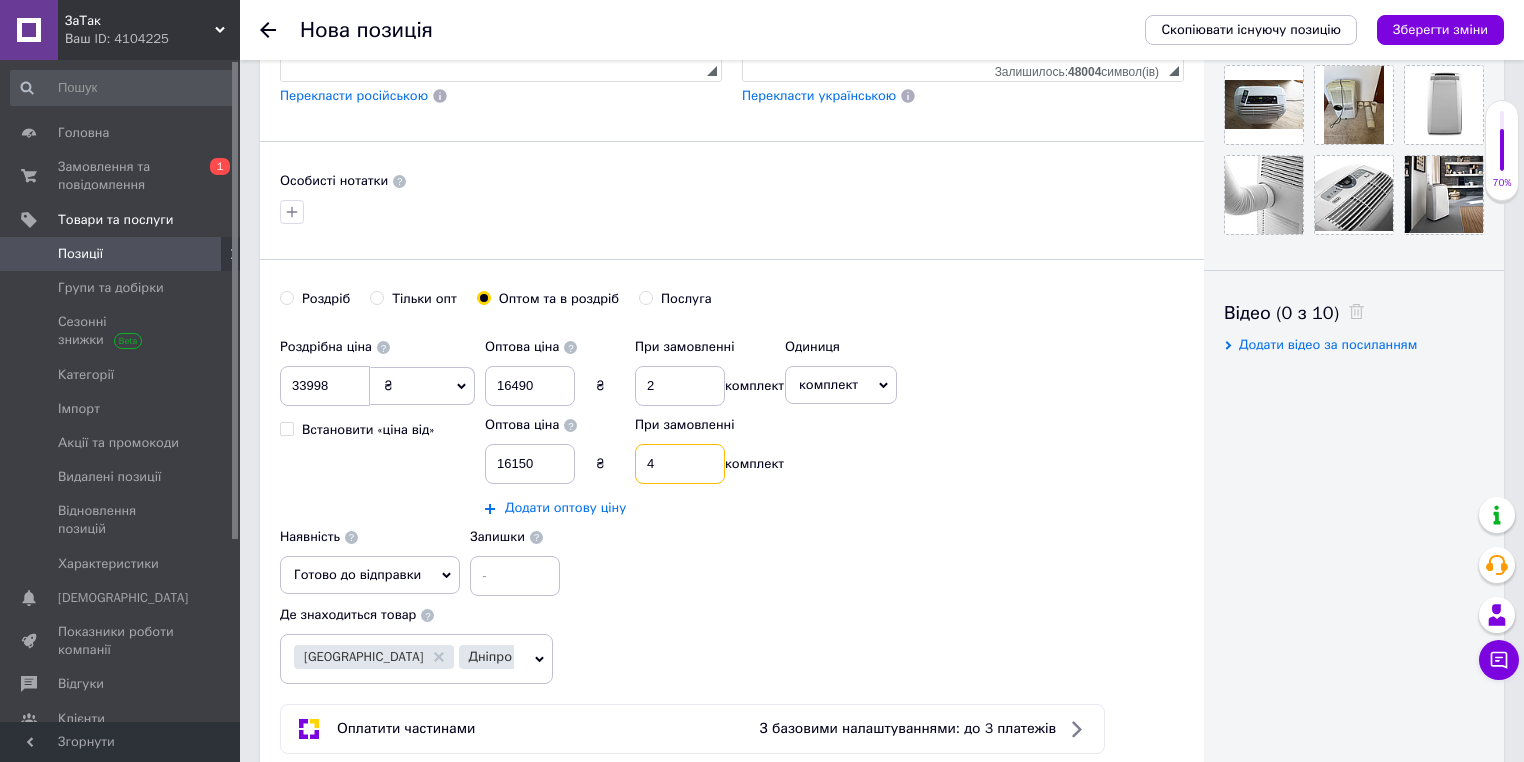 type on "4" 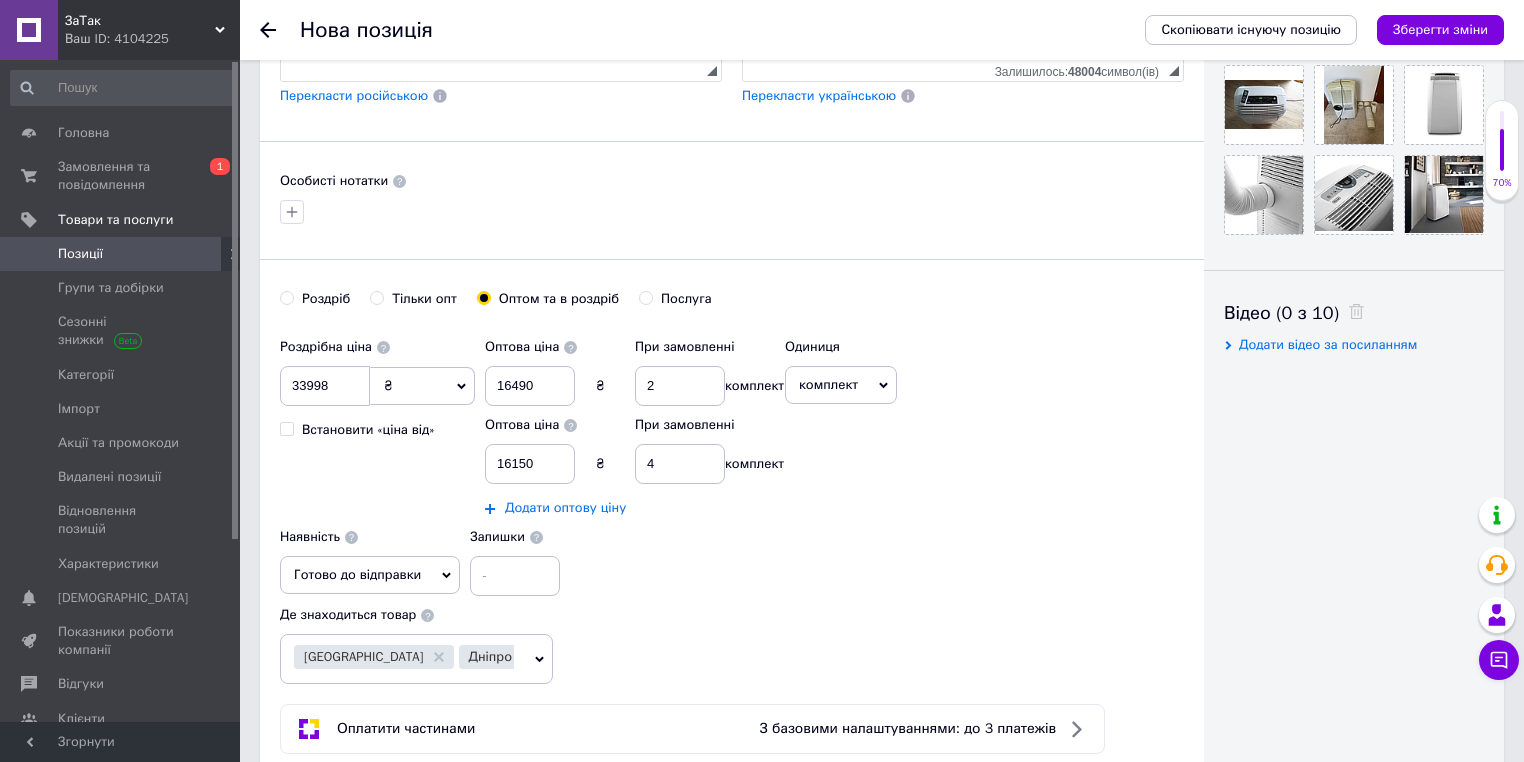 click on "Додати оптову ціну" at bounding box center (565, 508) 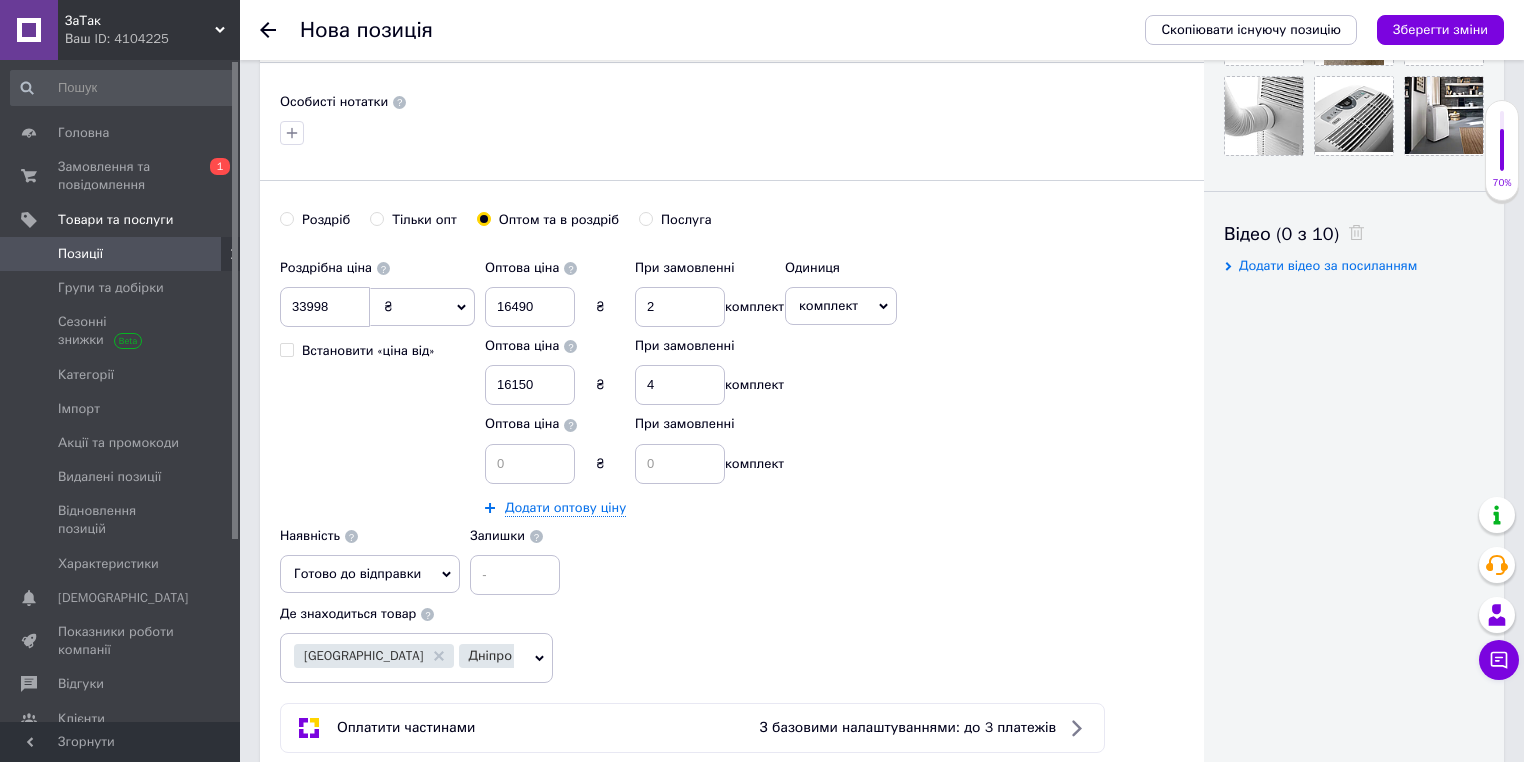 scroll, scrollTop: 834, scrollLeft: 0, axis: vertical 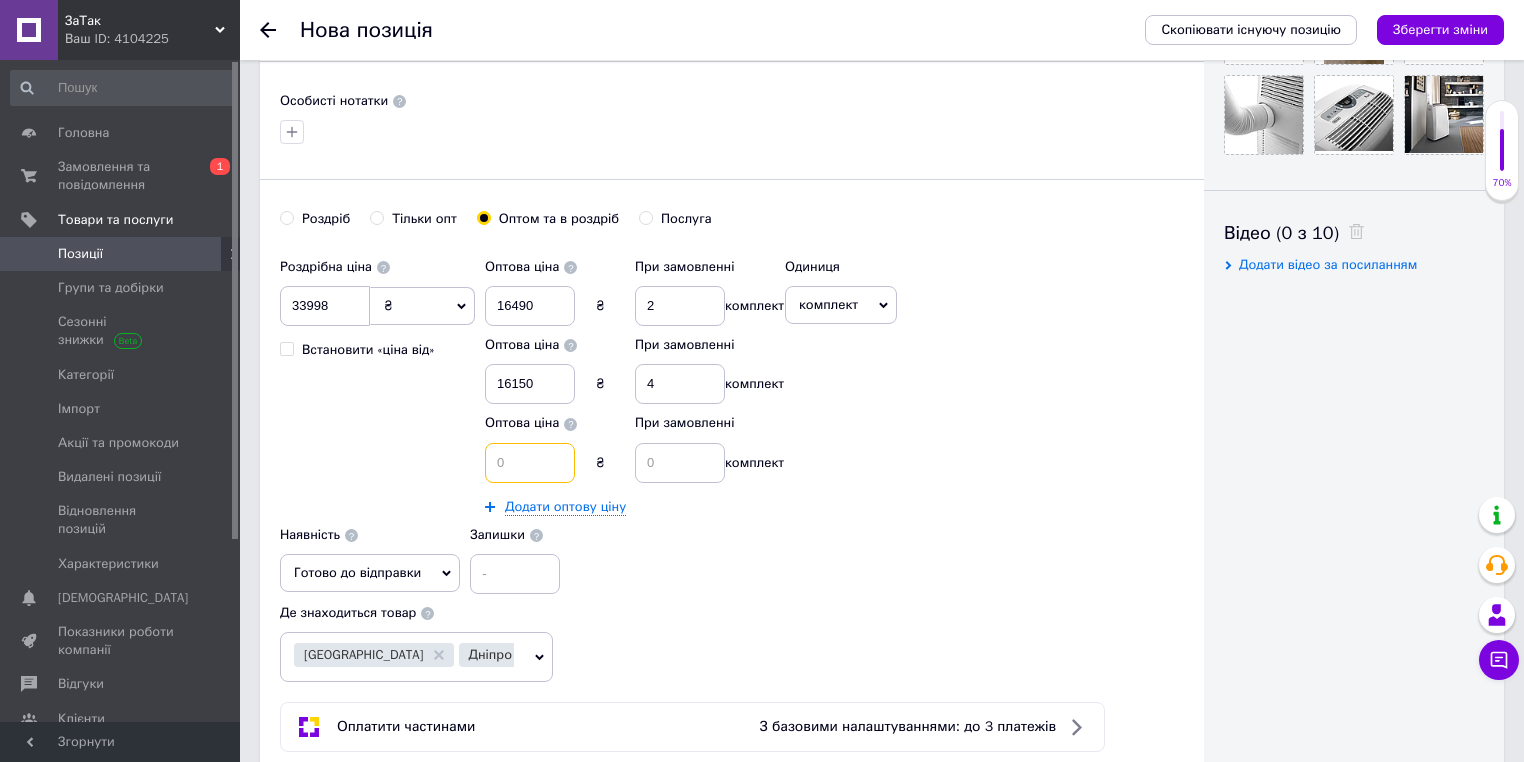 click at bounding box center [530, 463] 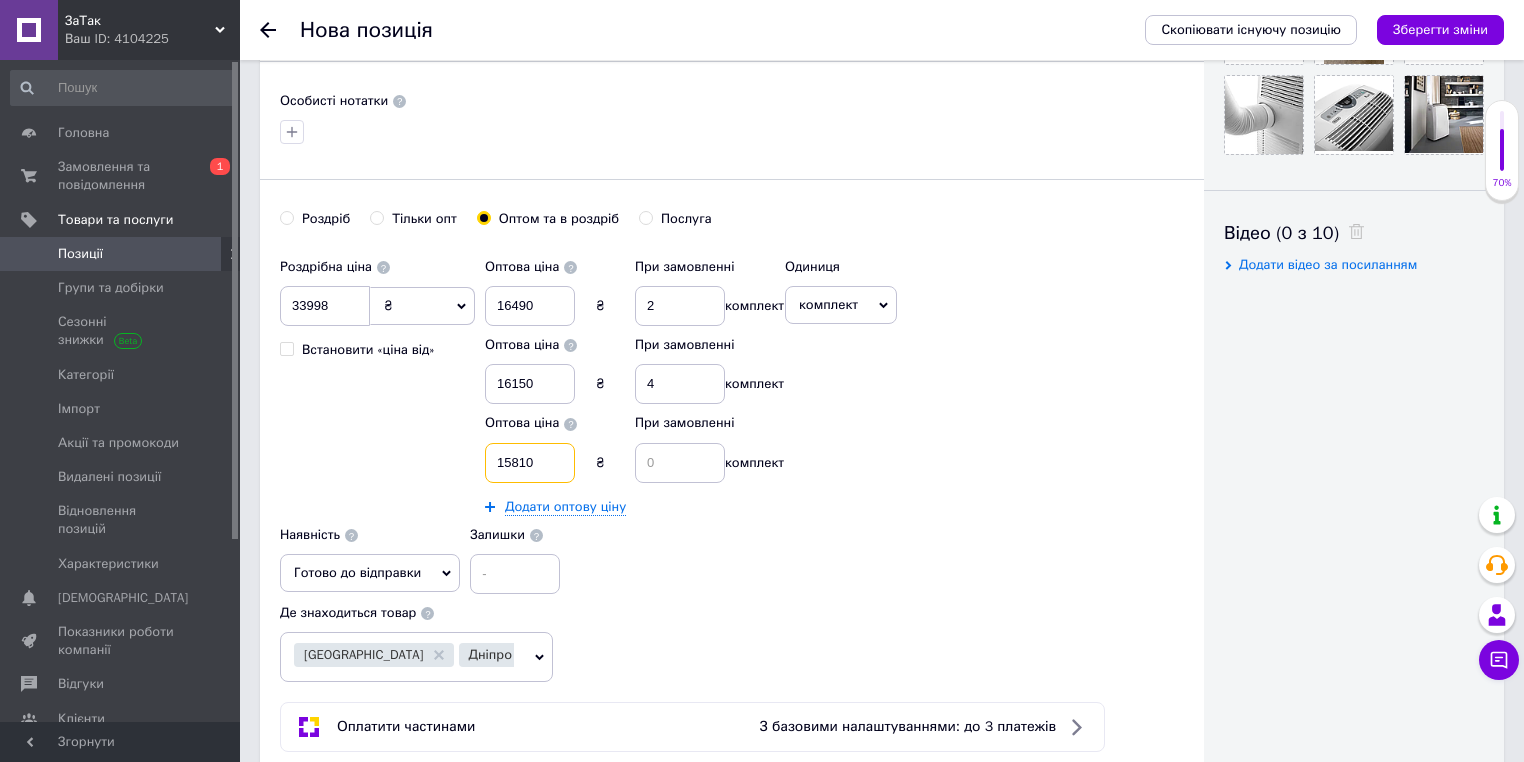 type on "15810" 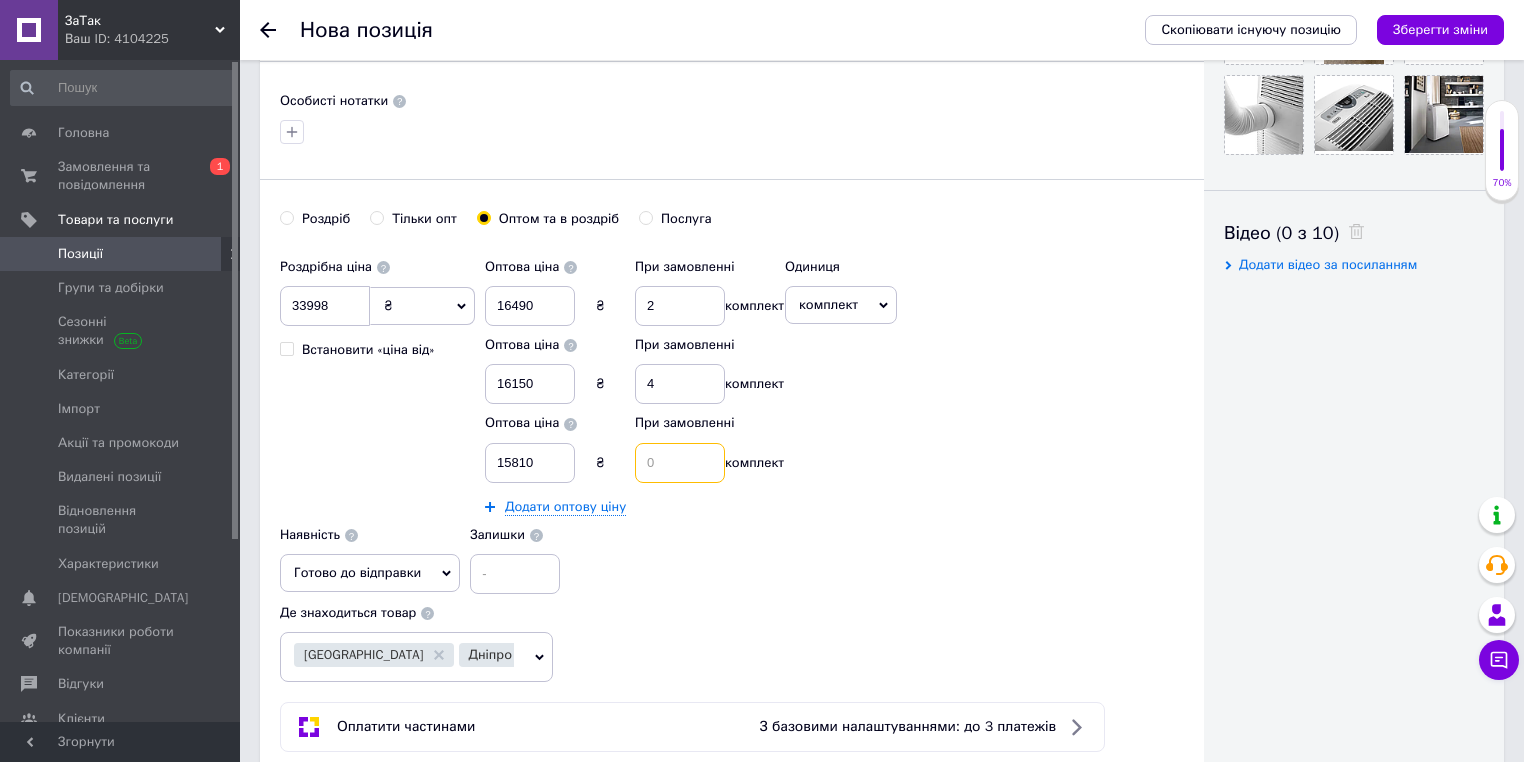 click at bounding box center (680, 463) 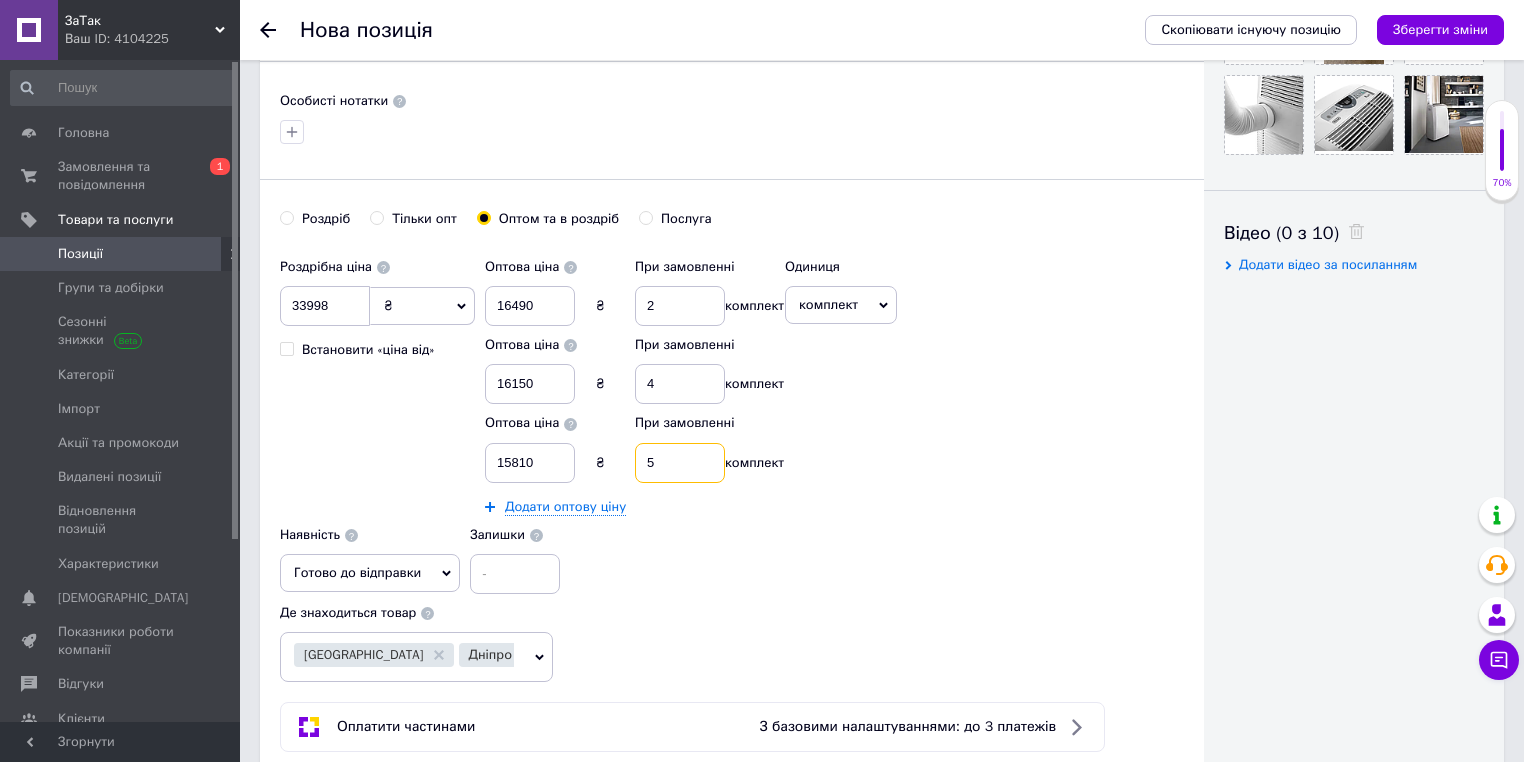 type on "5" 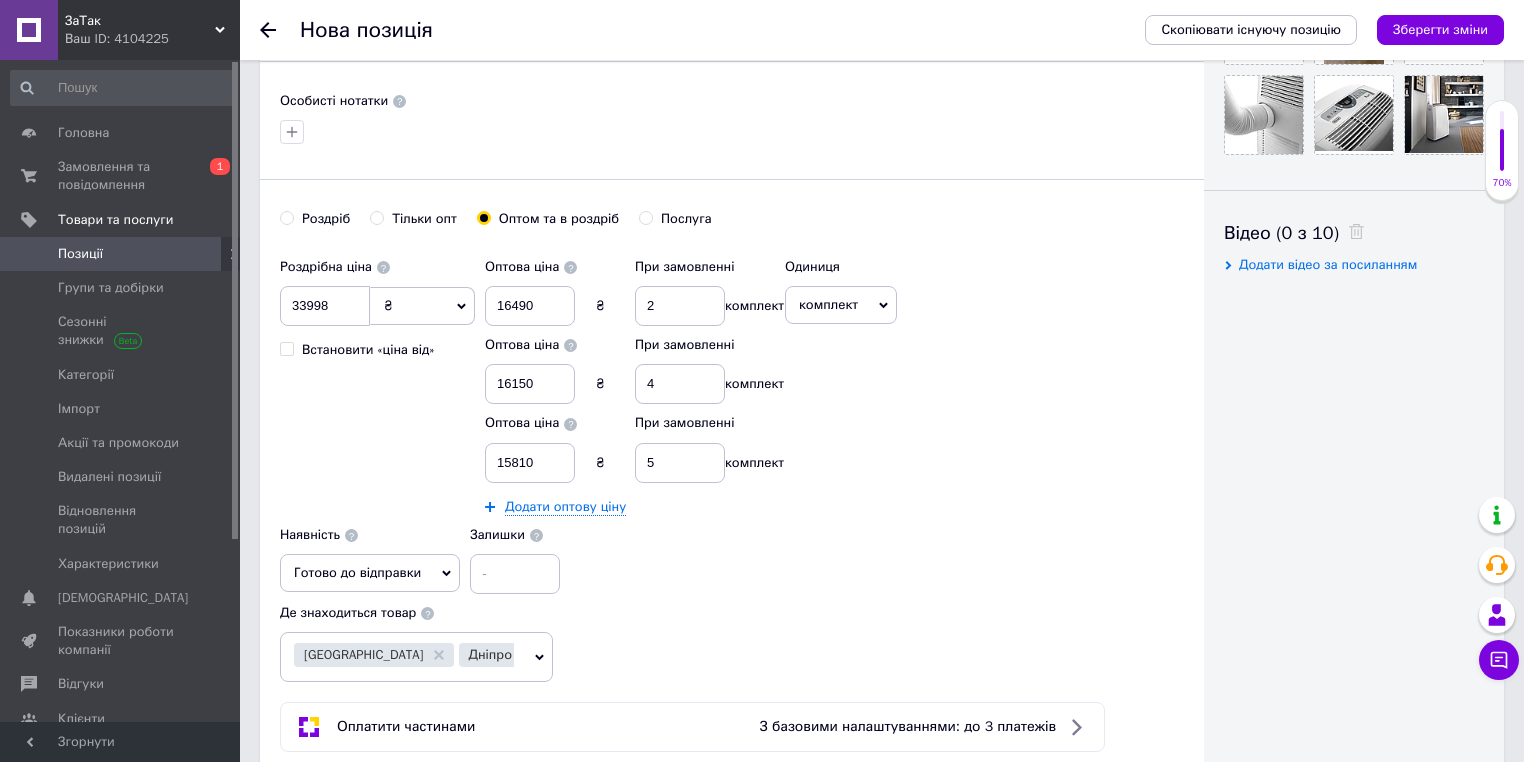 click on "Роздрібна ціна 33998 ₴ $ EUR CHF GBP ¥ PLN ₸ MDL HUF KGS CNY TRY KRW lei Встановити «ціна від» Оптова ціна 16490 ₴ При замовленні 2 комплект Оптова ціна 16150 ₴ При замовленні 4 комплект Оптова ціна 15810 ₴ При замовленні 5 комплект Додати оптову ціну Одиниця комплект Популярне шт. упаковка кв.м пара м кг пог.м послуга т а автоцистерна ампула б балон банка блістер бобіна бочка [PERSON_NAME] бухта в ват виїзд відро г г га година гр/кв.м гігакалорія д дав два місяці день доба доза є єврокуб з зміна к кВт каністра карат кв.дм кв.м кв.см кв.фут квартал кг кг/кв.м км колесо коробка куб.дм куб.м л л лист м м н" at bounding box center [732, 421] 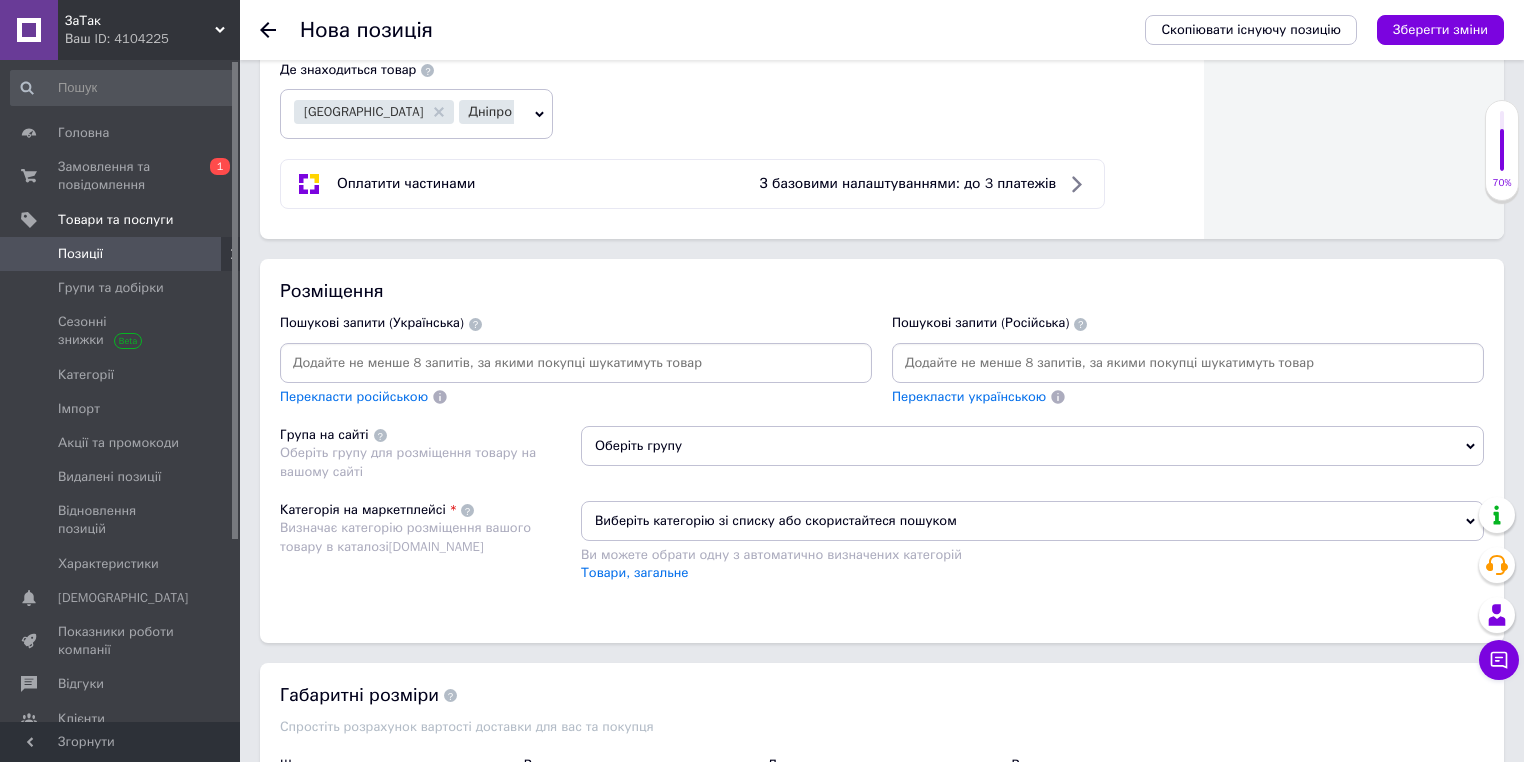 scroll, scrollTop: 1394, scrollLeft: 0, axis: vertical 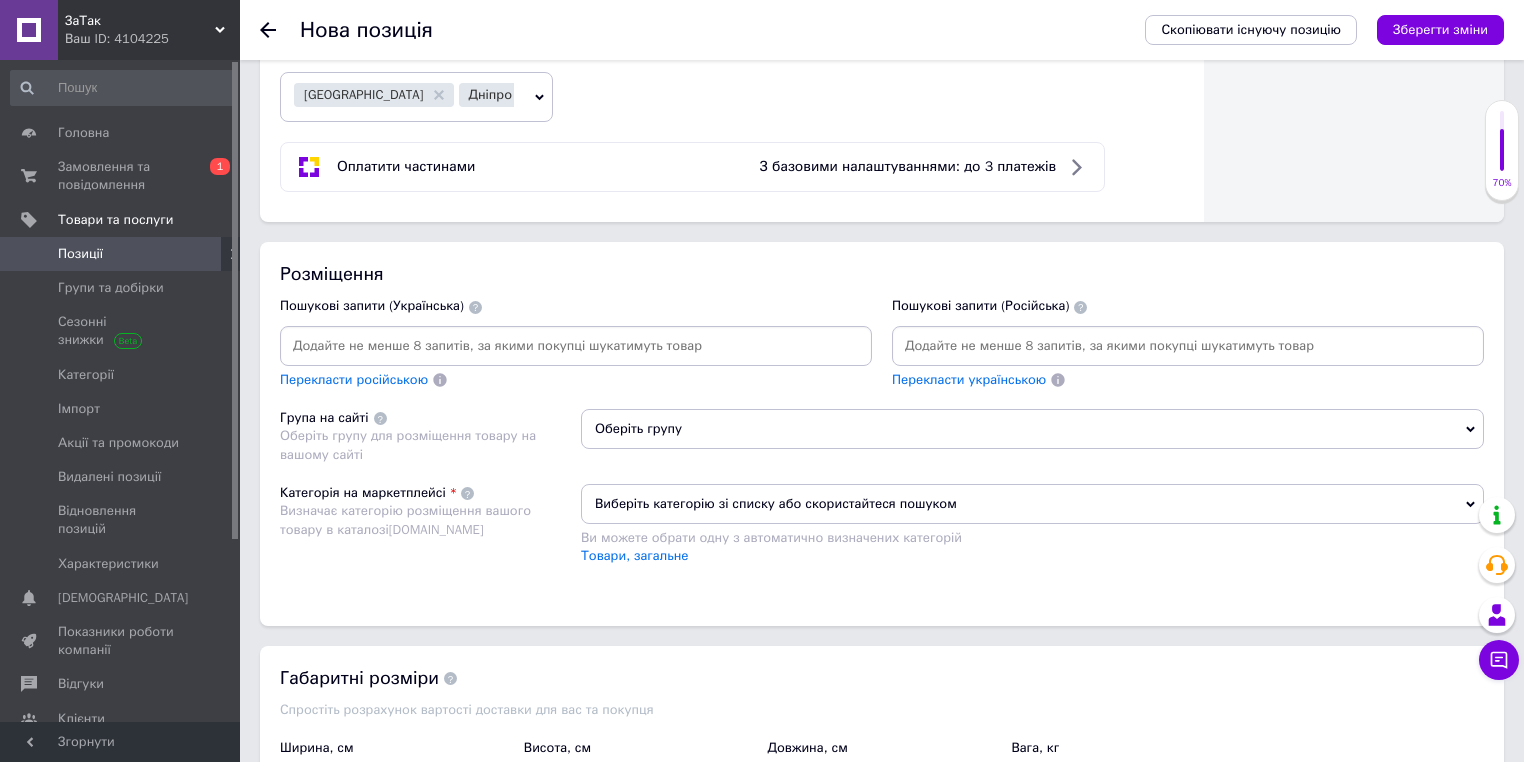 click at bounding box center [1188, 346] 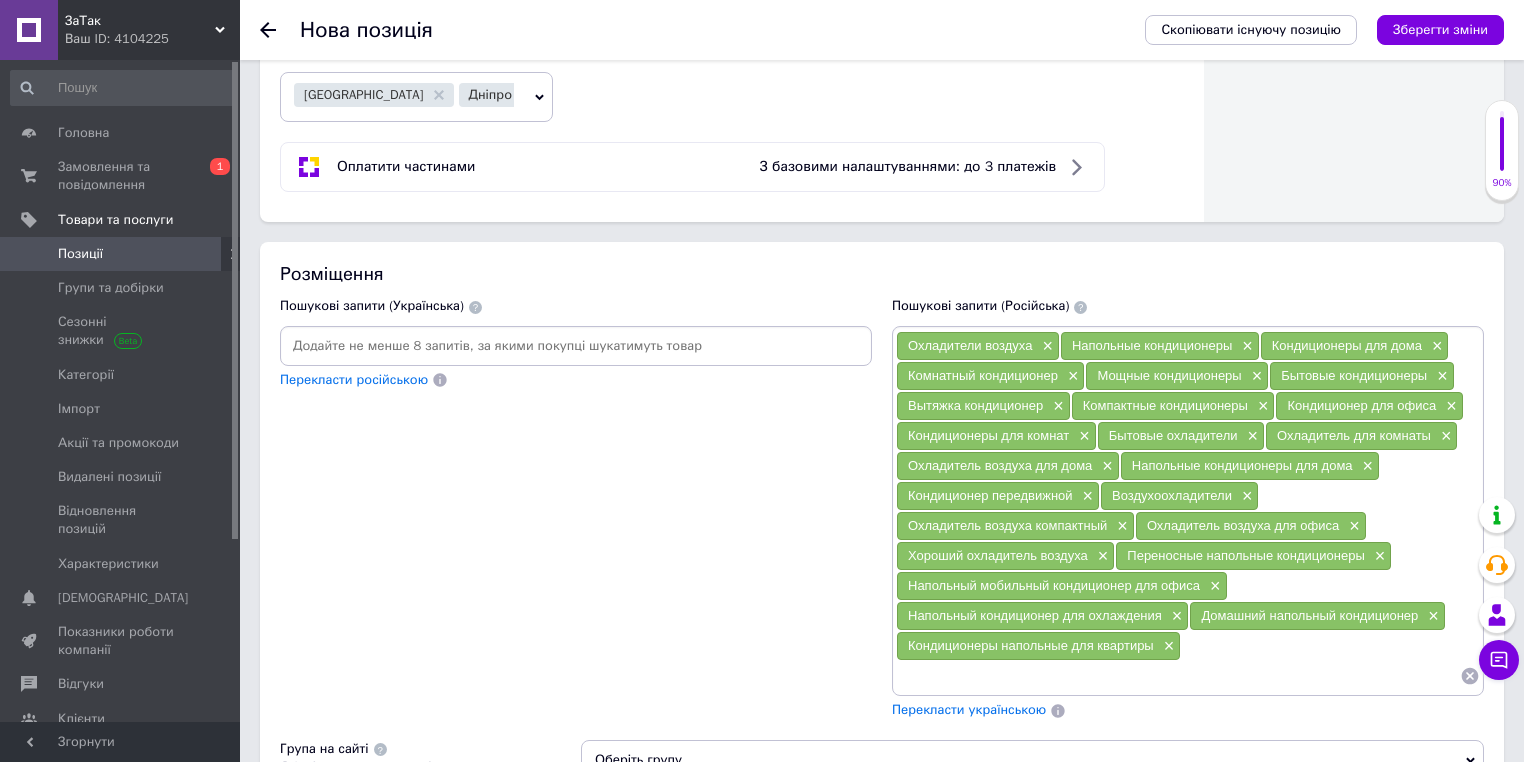 click at bounding box center (576, 346) 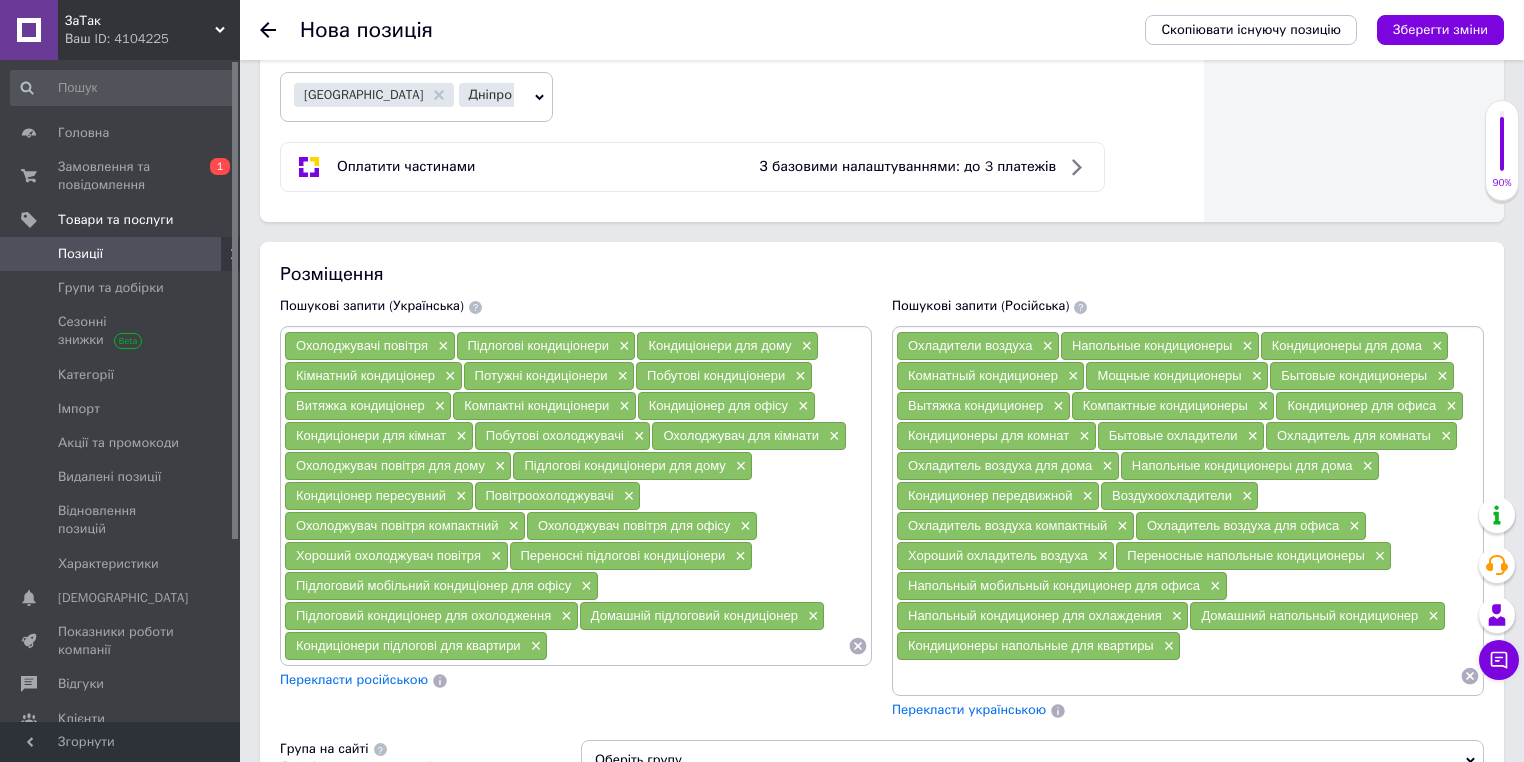 click on "Пошукові запити (Українська) Охолоджувачі повітря × Підлогові кондиціонери × Кондиціонери для дому × Кімнатний кондиціонер × Потужні кондиціонери × Побутові кондиціонери × Витяжка кондиціонер × Компактні кондиціонери × Кондиціонер для офісу × Кондиціонери для кімнат × Побутові охолоджувачі × Охолоджувач для кімнати × Охолоджувач повітря для дому × Підлогові кондиціонери для дому × Кондиціонер пересувний × Повітроохолоджувачі × Охолоджувач повітря компактний × Охолоджувач повітря для офісу × Хороший охолоджувач повітря × × × × × ×" at bounding box center (576, 508) 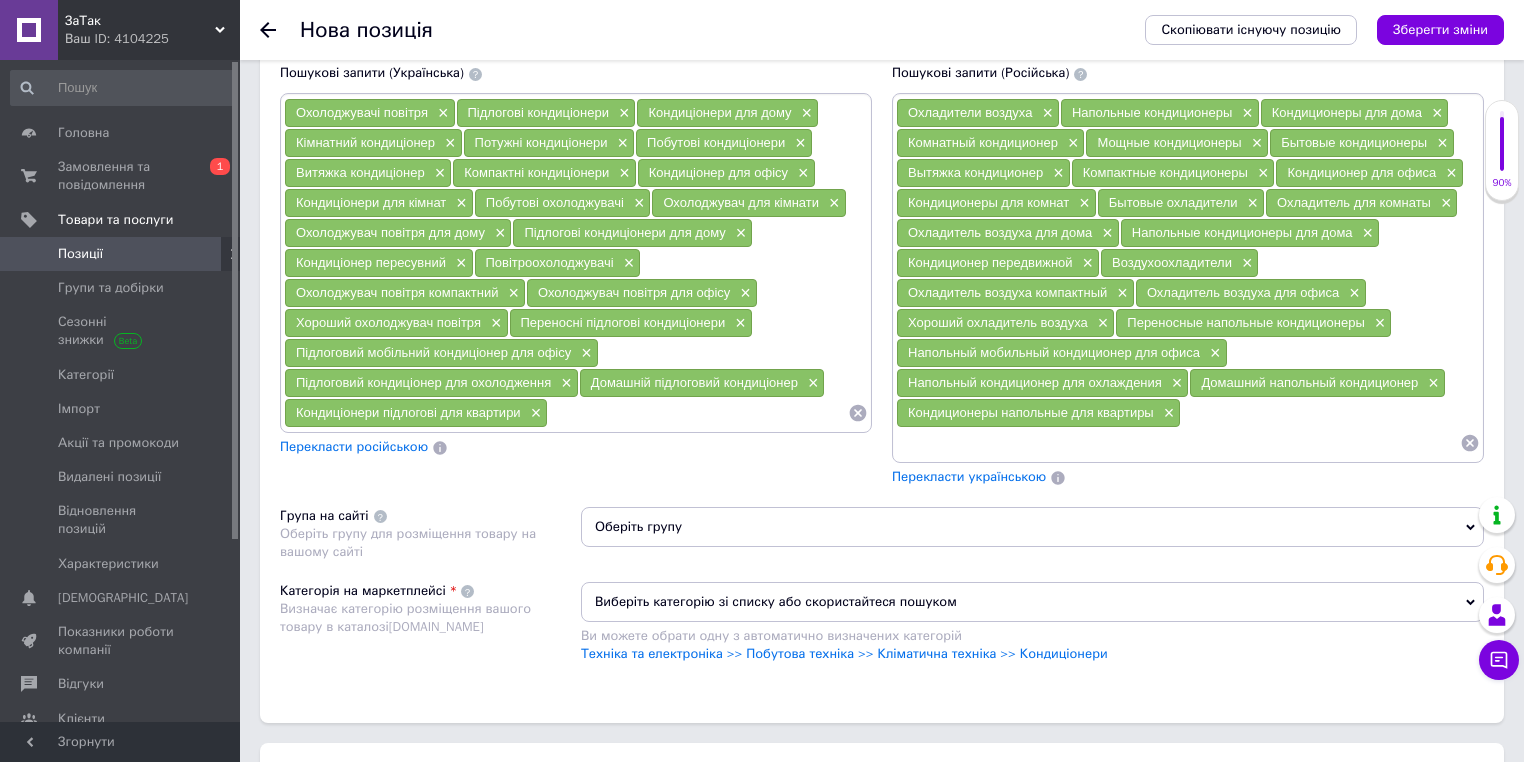scroll, scrollTop: 1794, scrollLeft: 0, axis: vertical 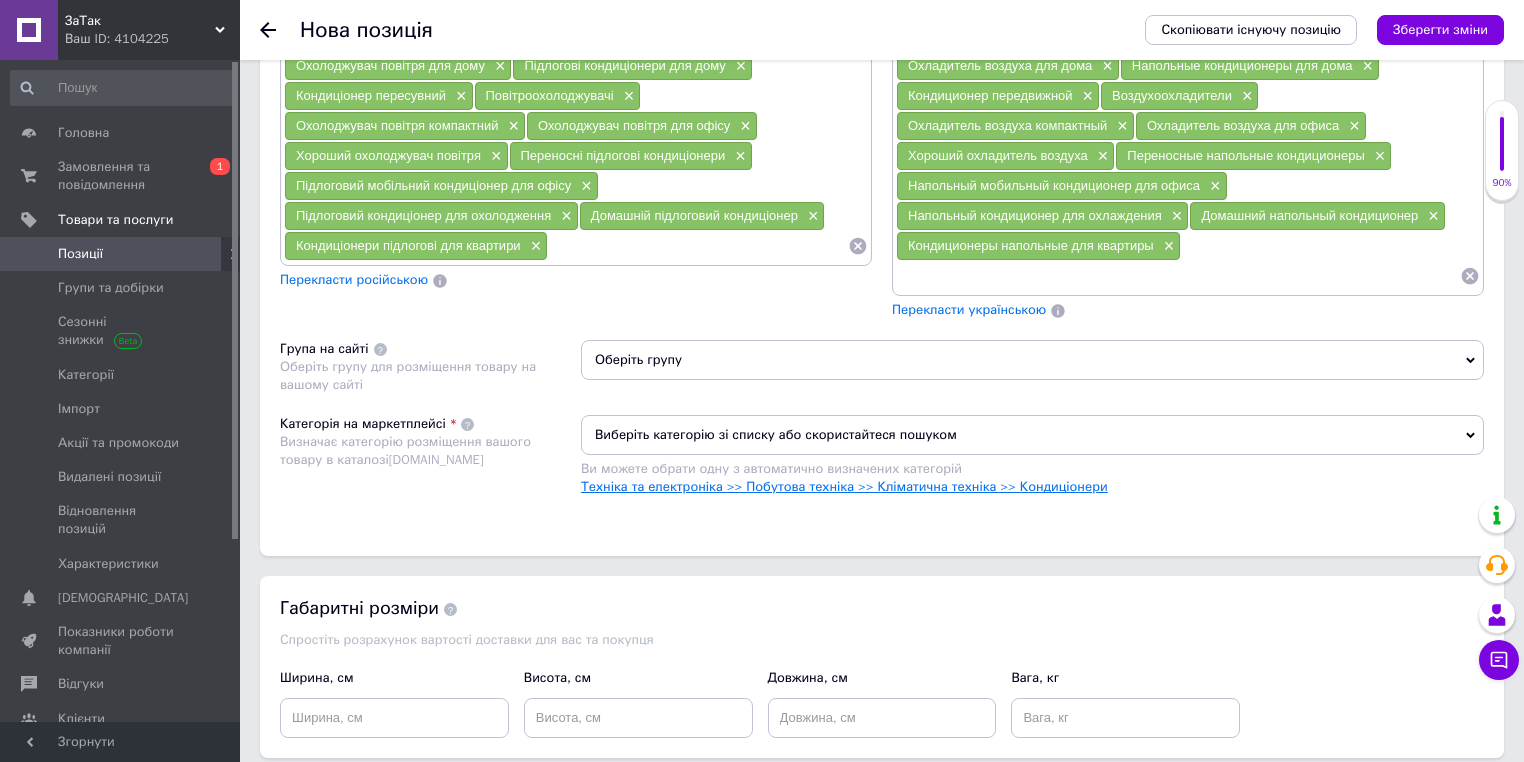 click on "Техніка та електроніка >> Побутова техніка >> Кліматична техніка >> Кондиціонери" at bounding box center (844, 486) 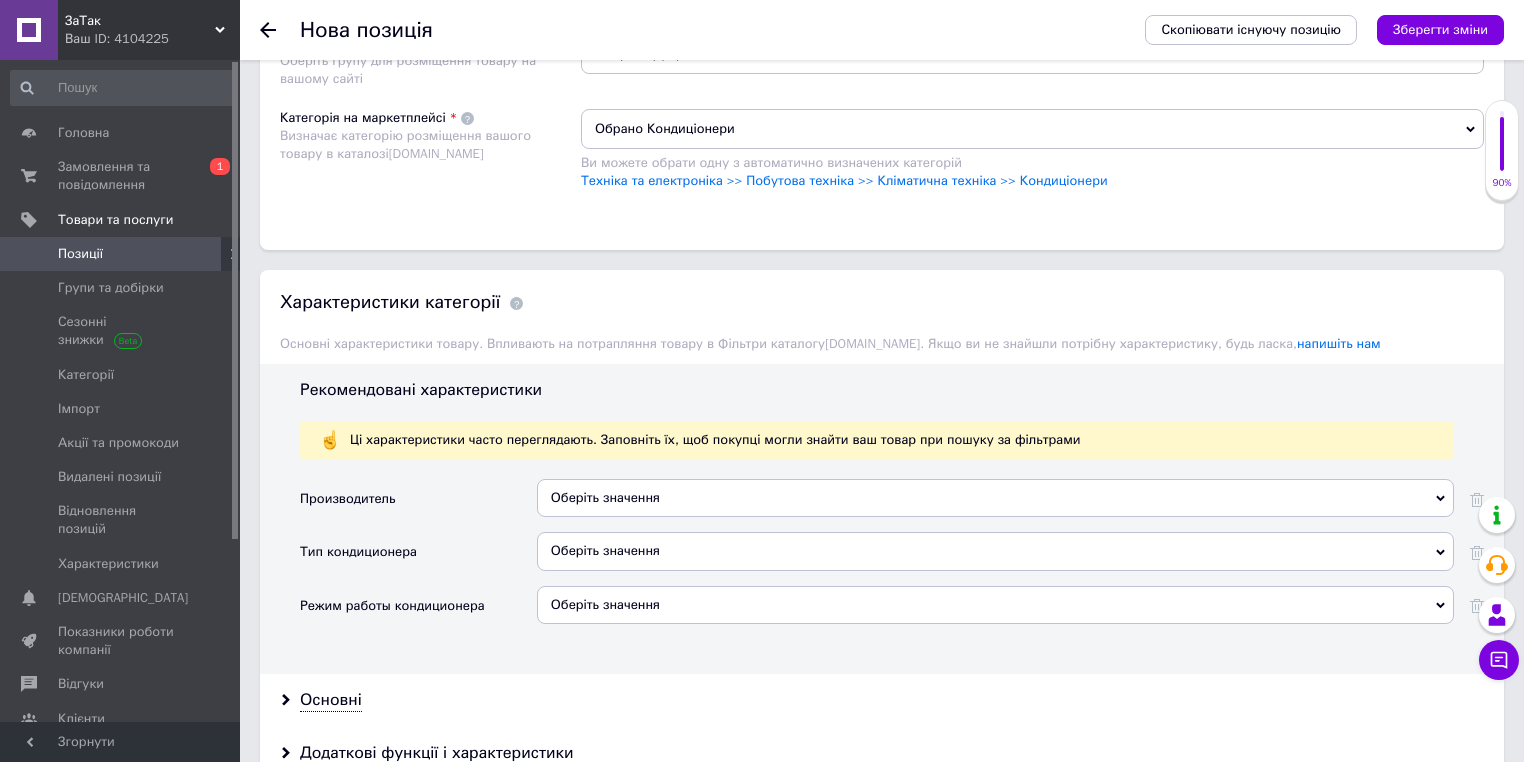 scroll, scrollTop: 2114, scrollLeft: 0, axis: vertical 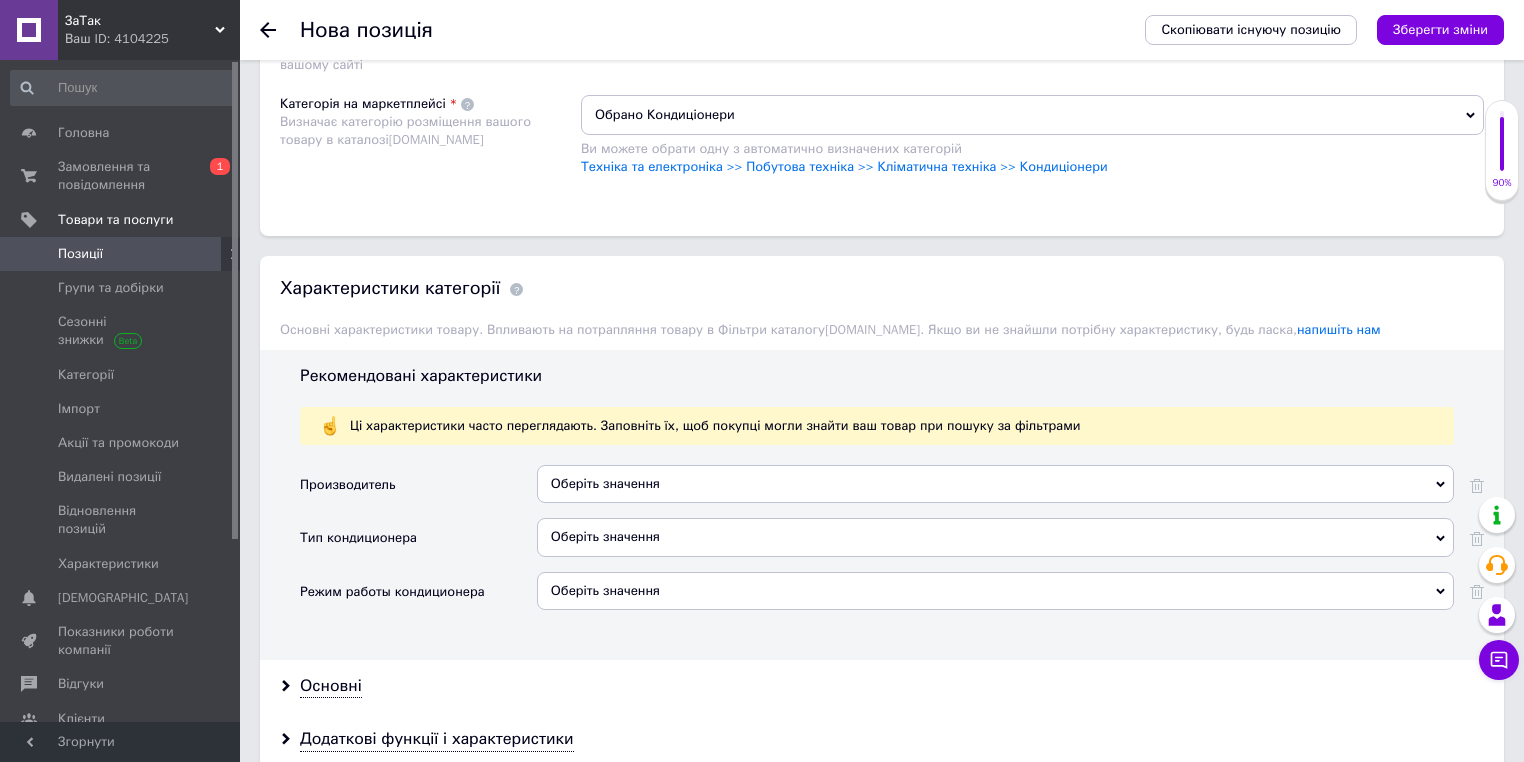 click on "Оберіть значення" at bounding box center (995, 484) 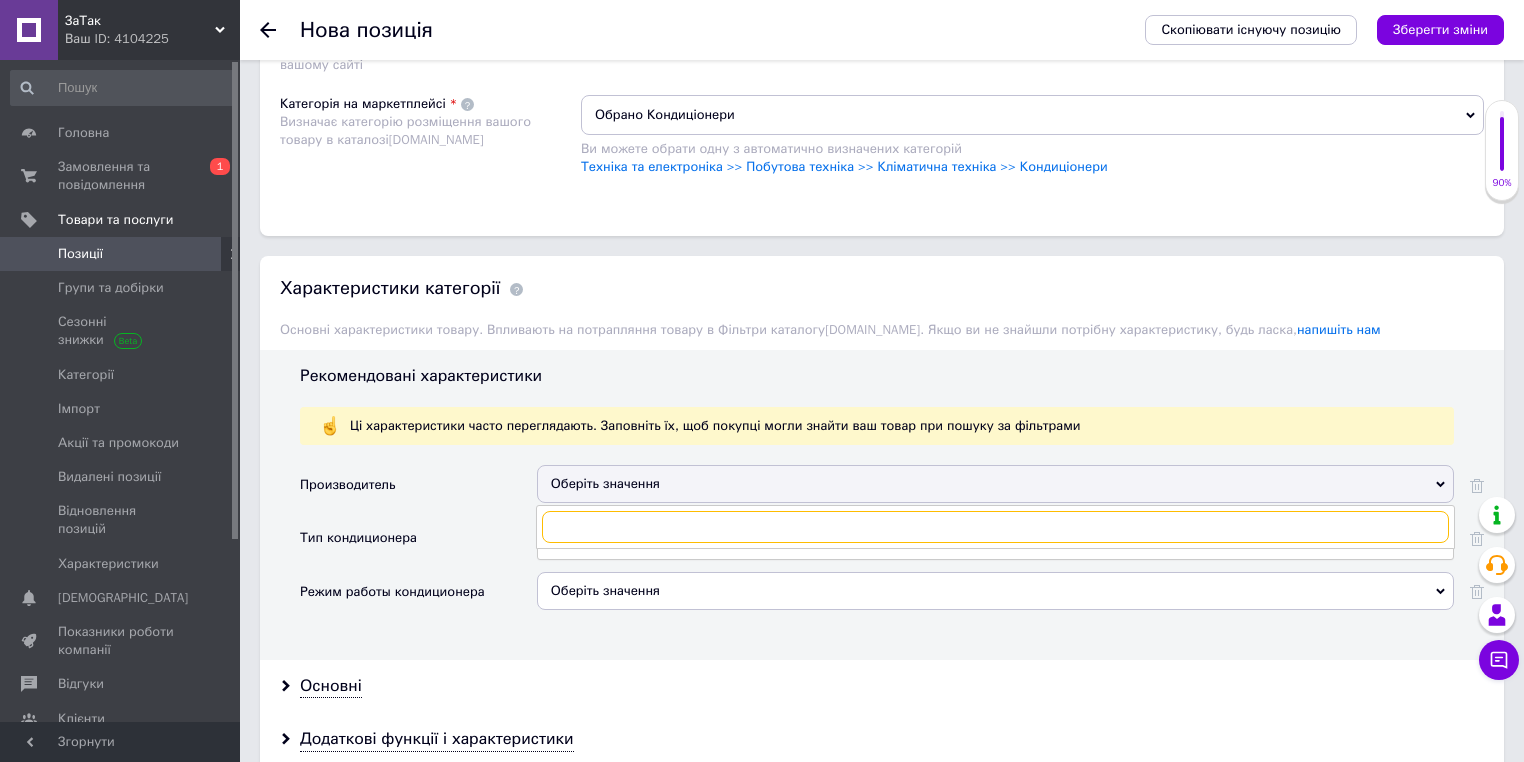 paste on "Delonghi" 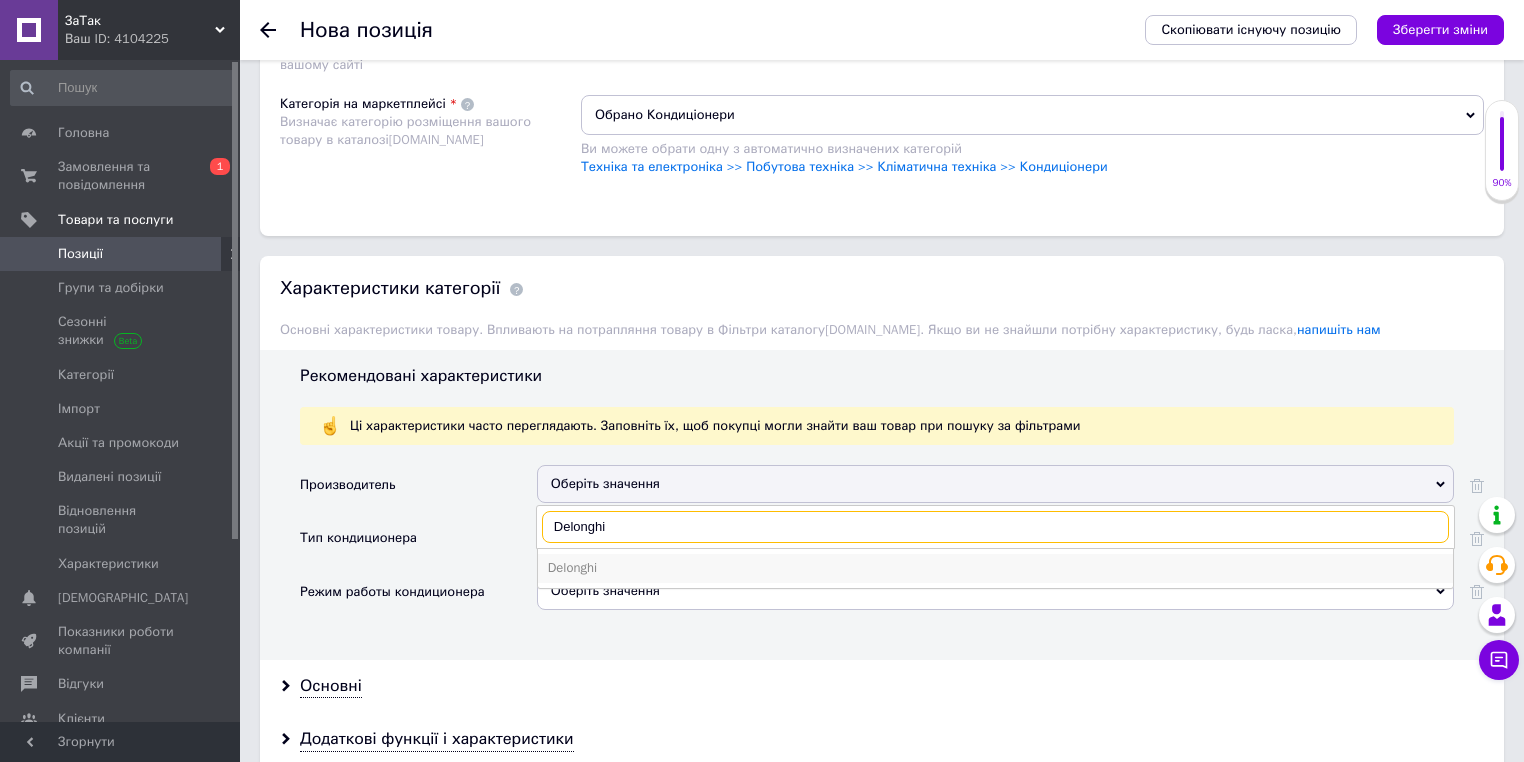 type on "Delonghi" 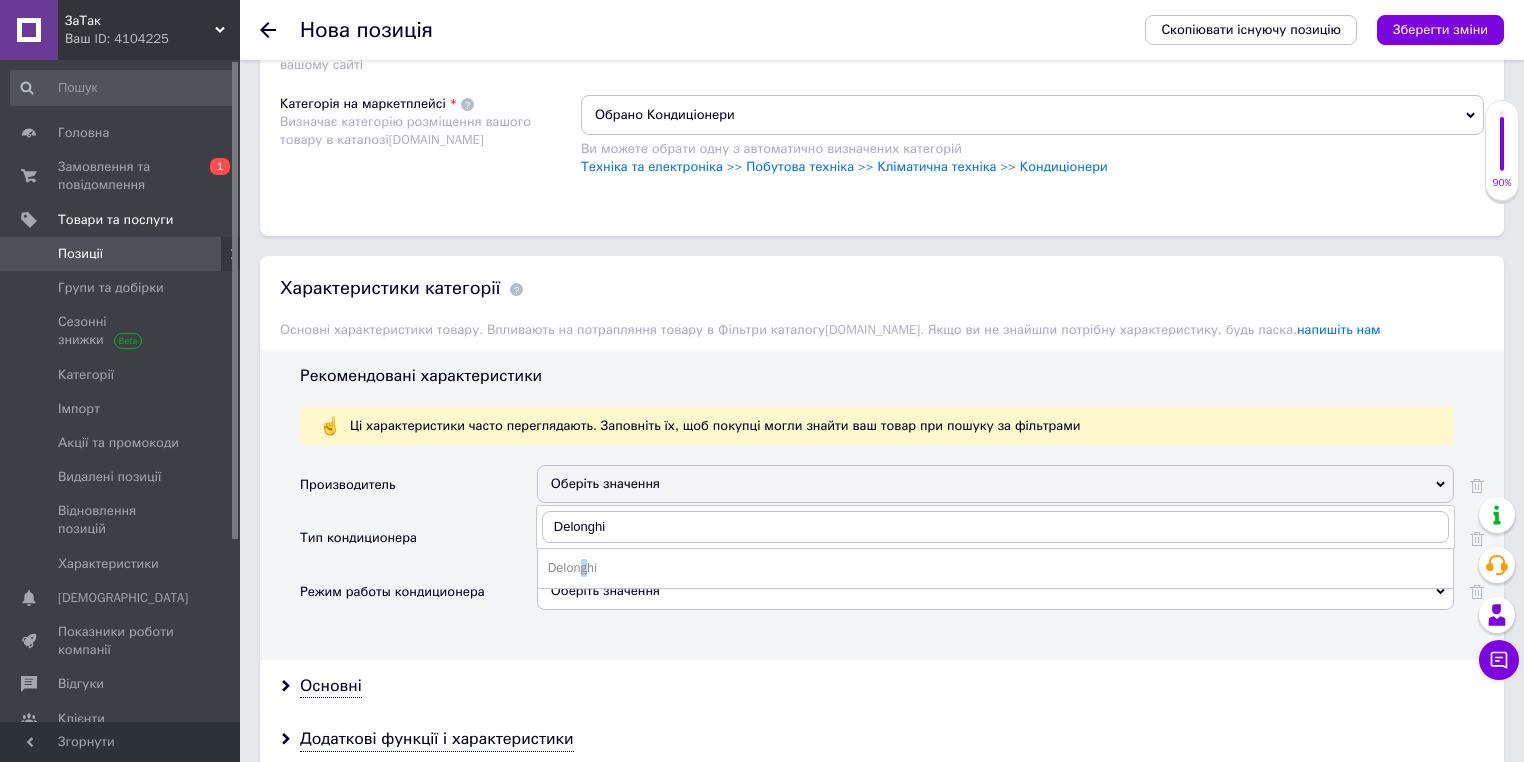 drag, startPoint x: 585, startPoint y: 552, endPoint x: 580, endPoint y: 540, distance: 13 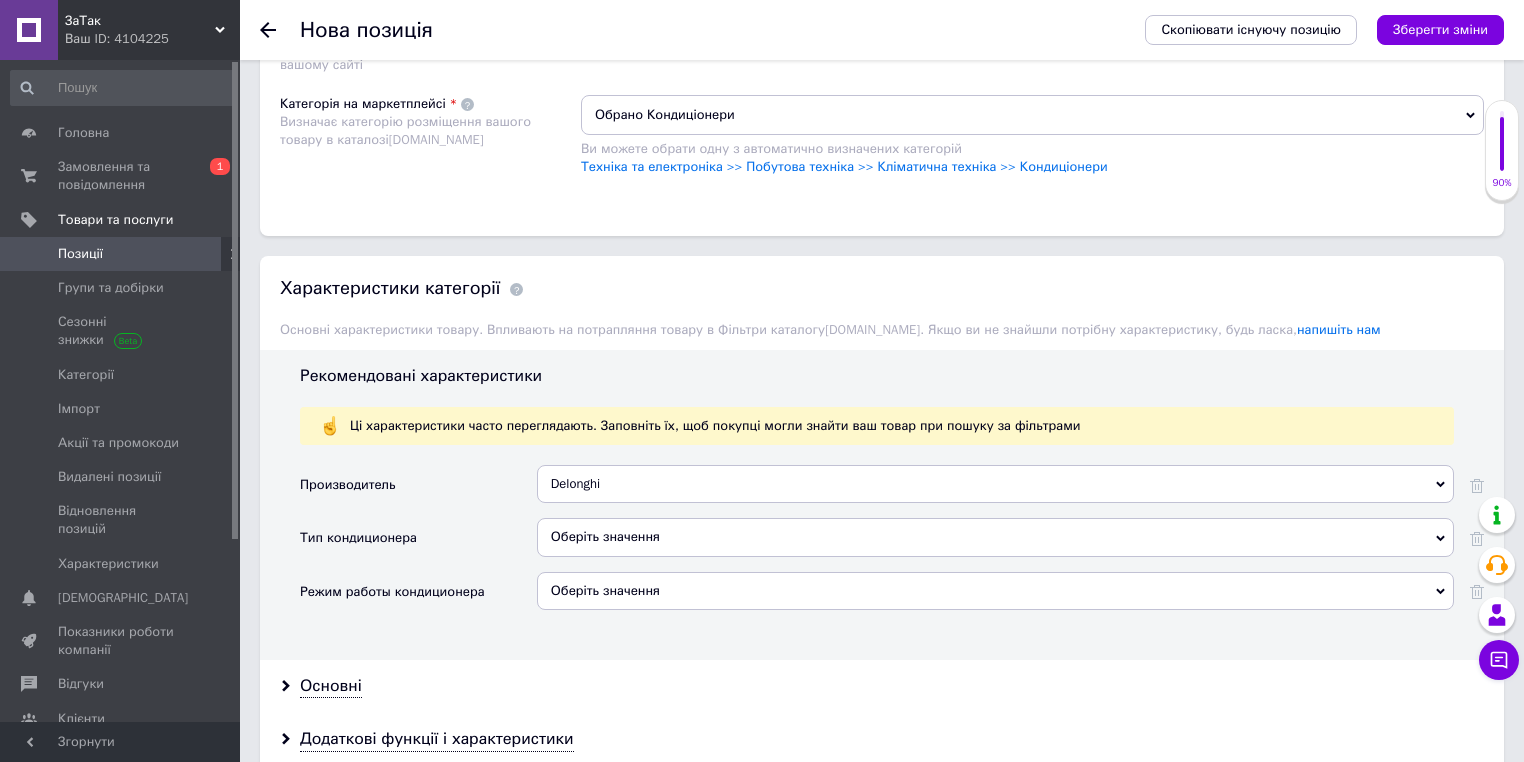 click on "Оберіть значення" at bounding box center [995, 537] 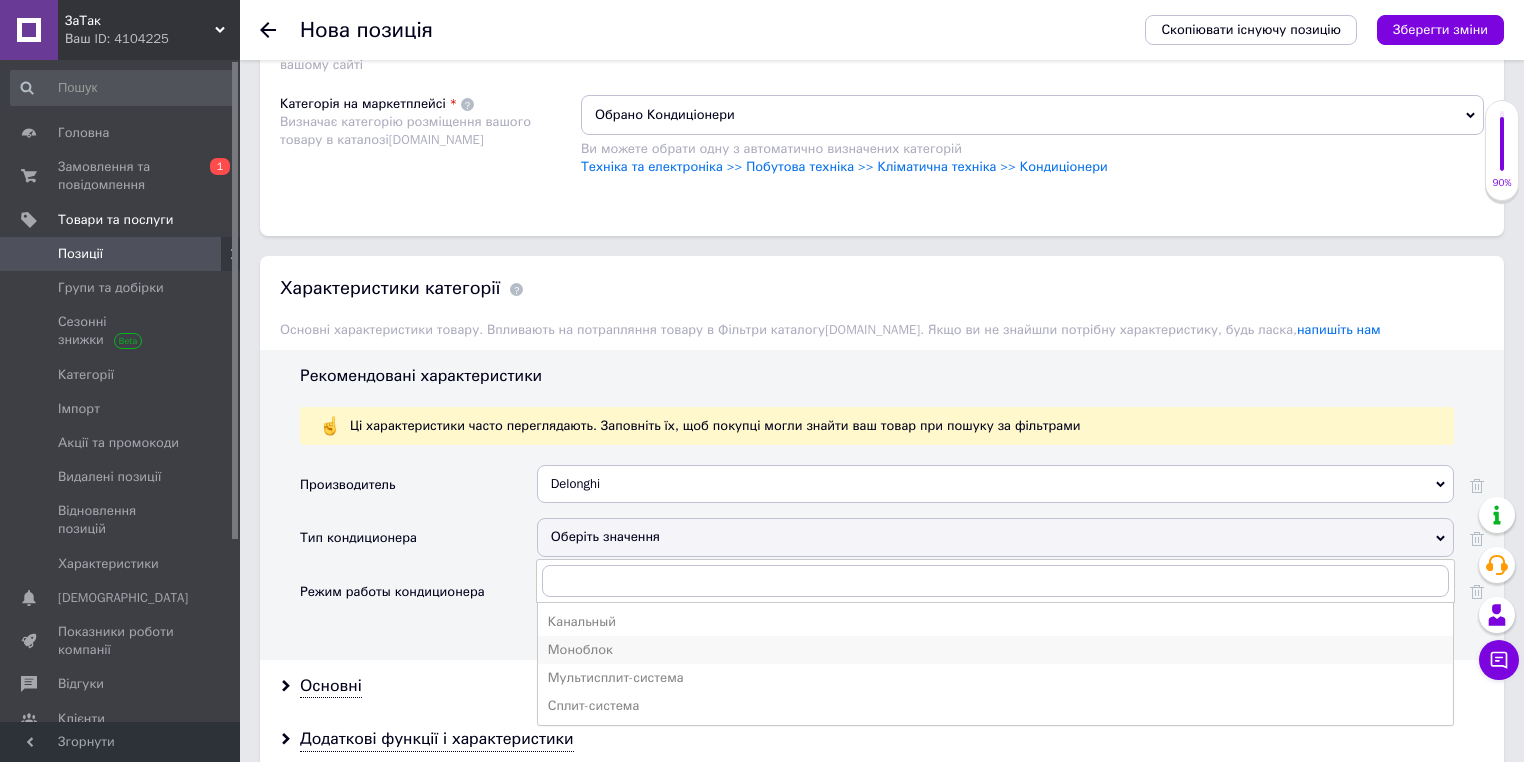 click on "Моноблок" at bounding box center [995, 650] 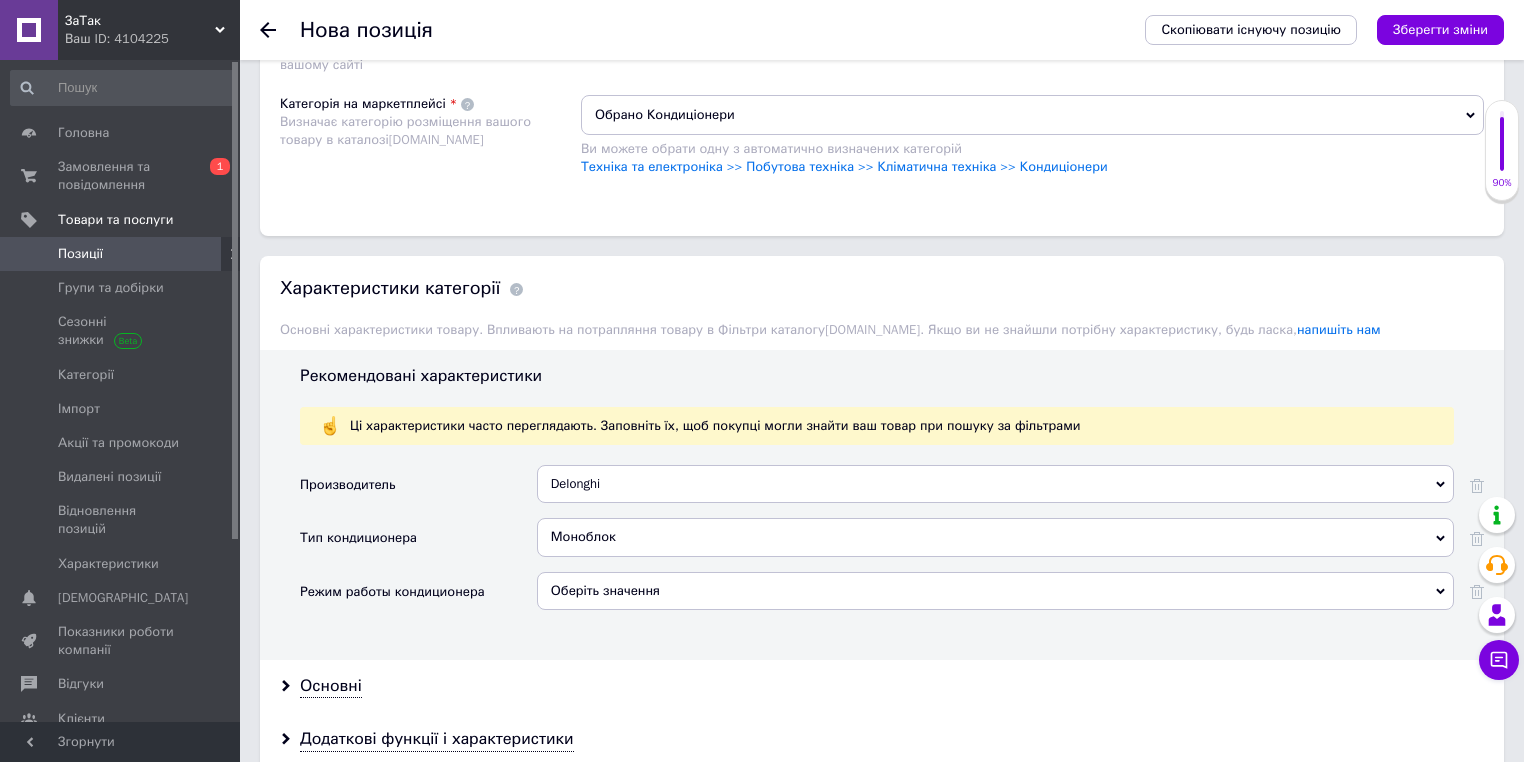 click on "Оберіть значення" at bounding box center [995, 591] 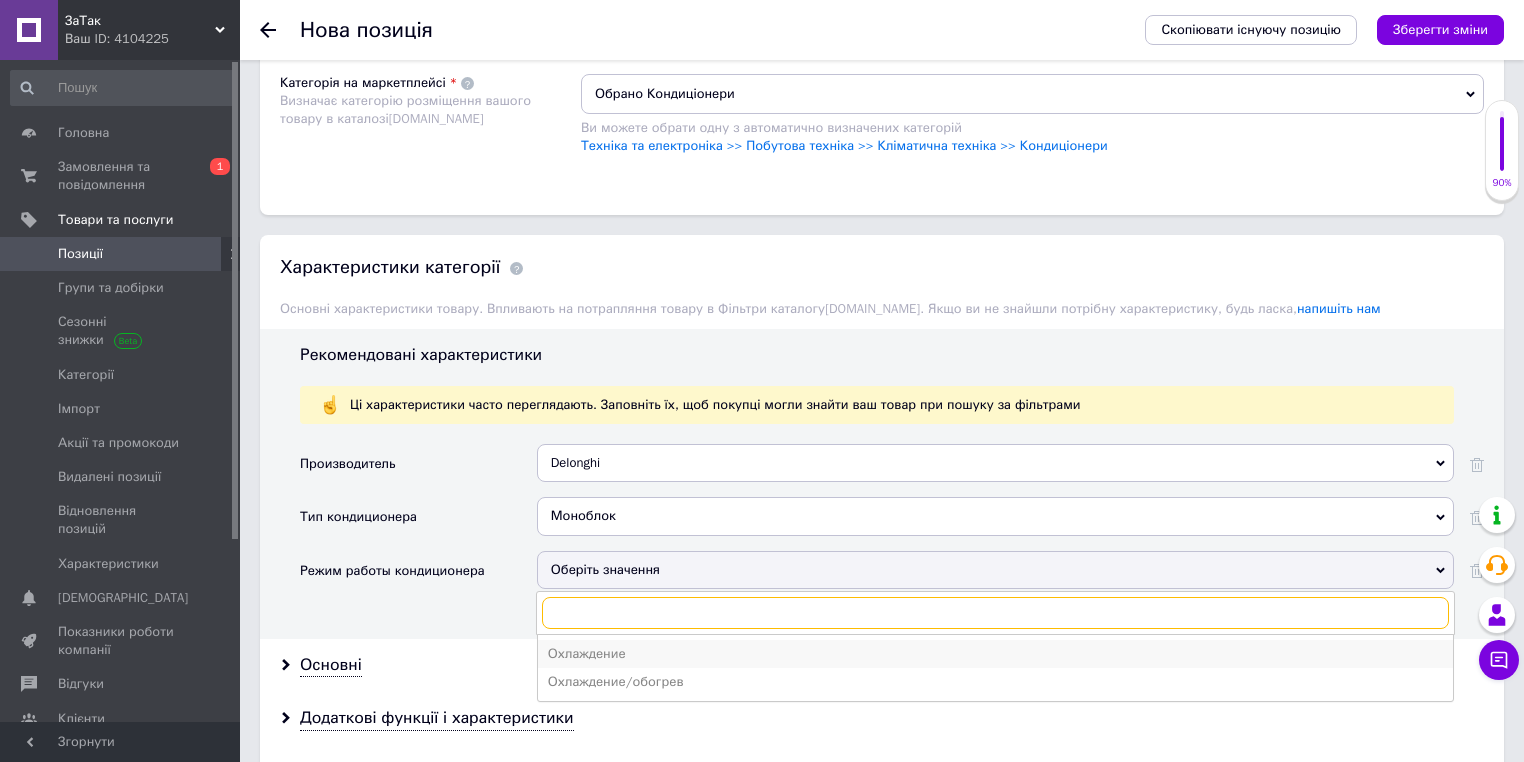 scroll, scrollTop: 2194, scrollLeft: 0, axis: vertical 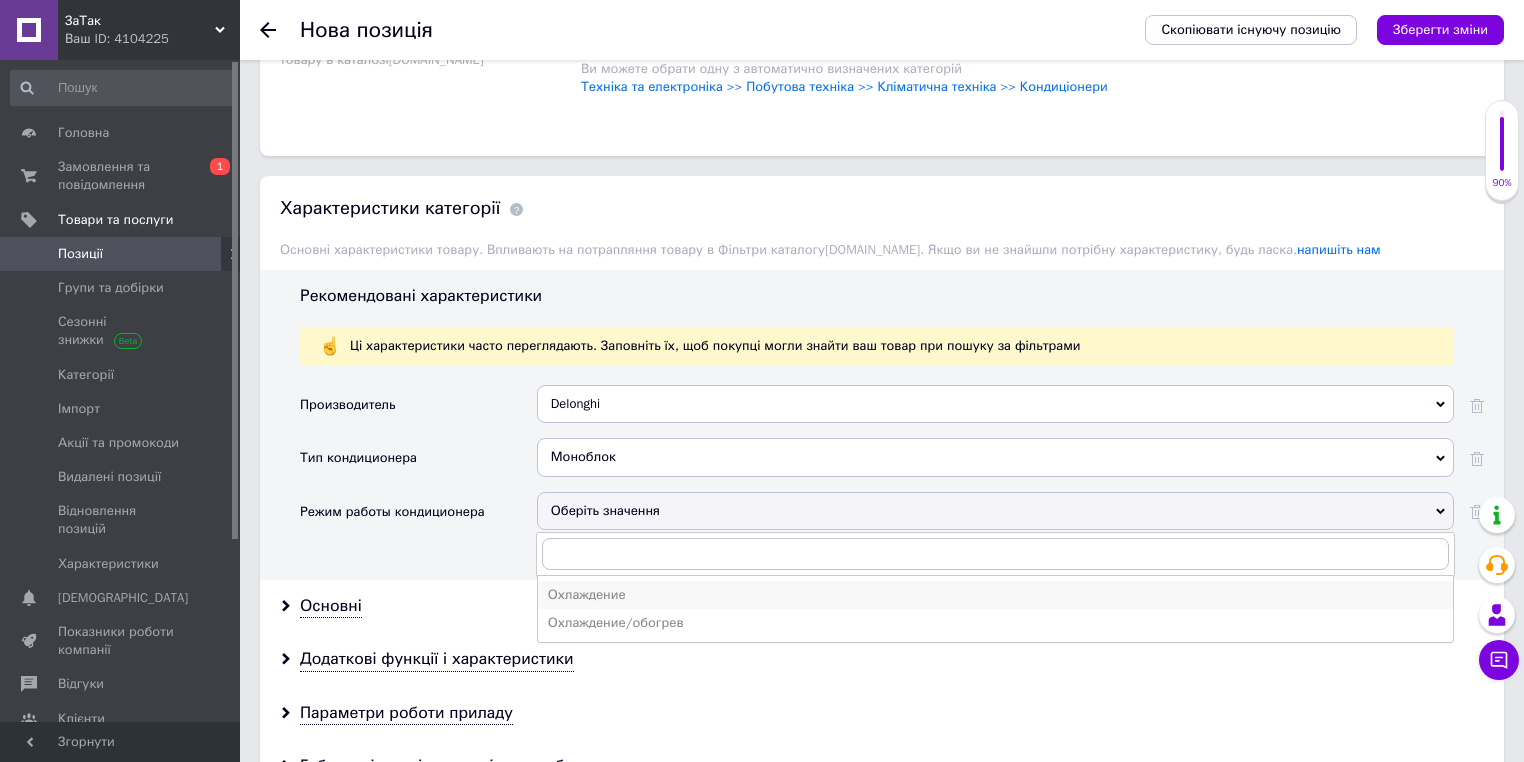 click on "Охлаждение" at bounding box center [995, 595] 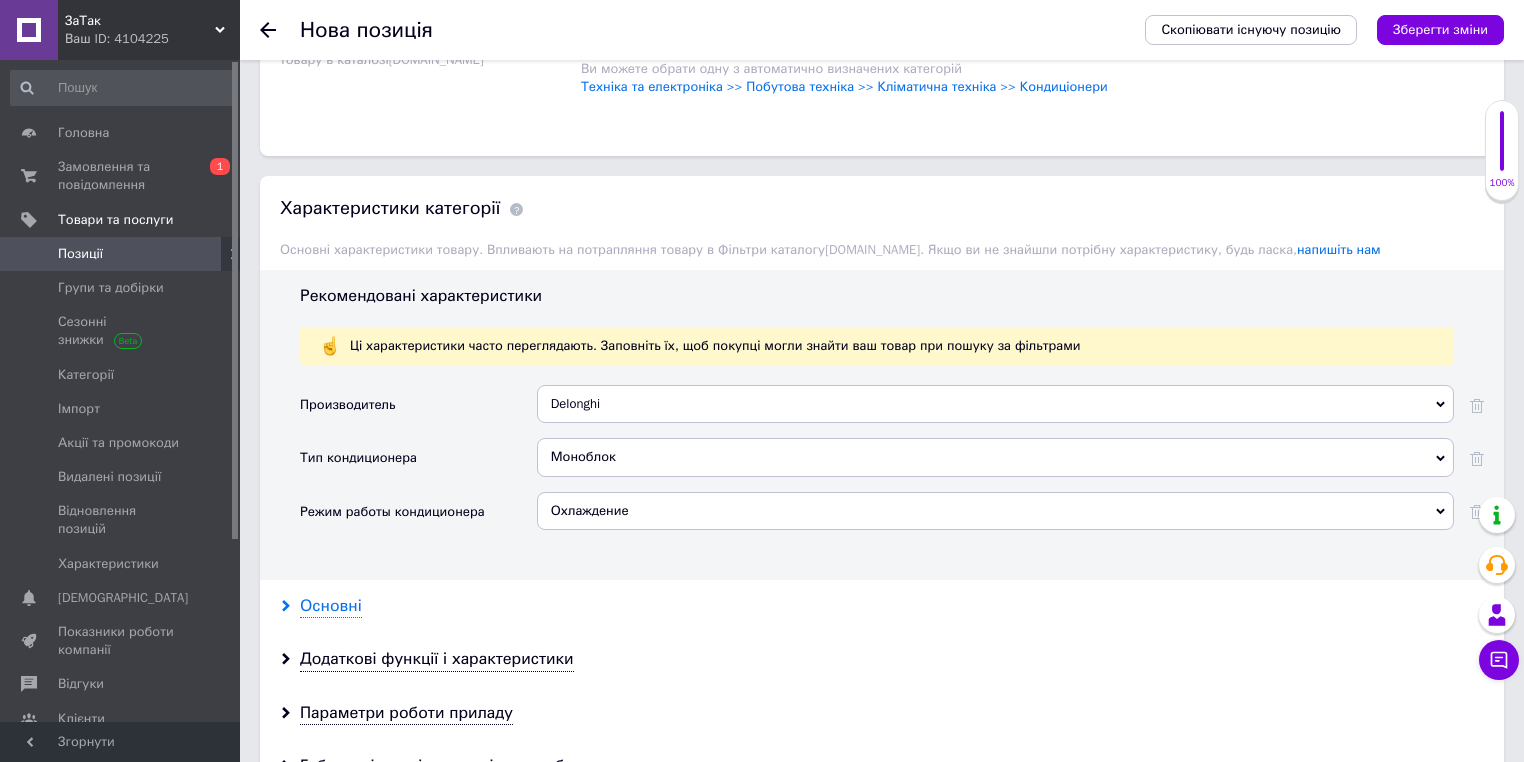 click on "Основні" at bounding box center [331, 606] 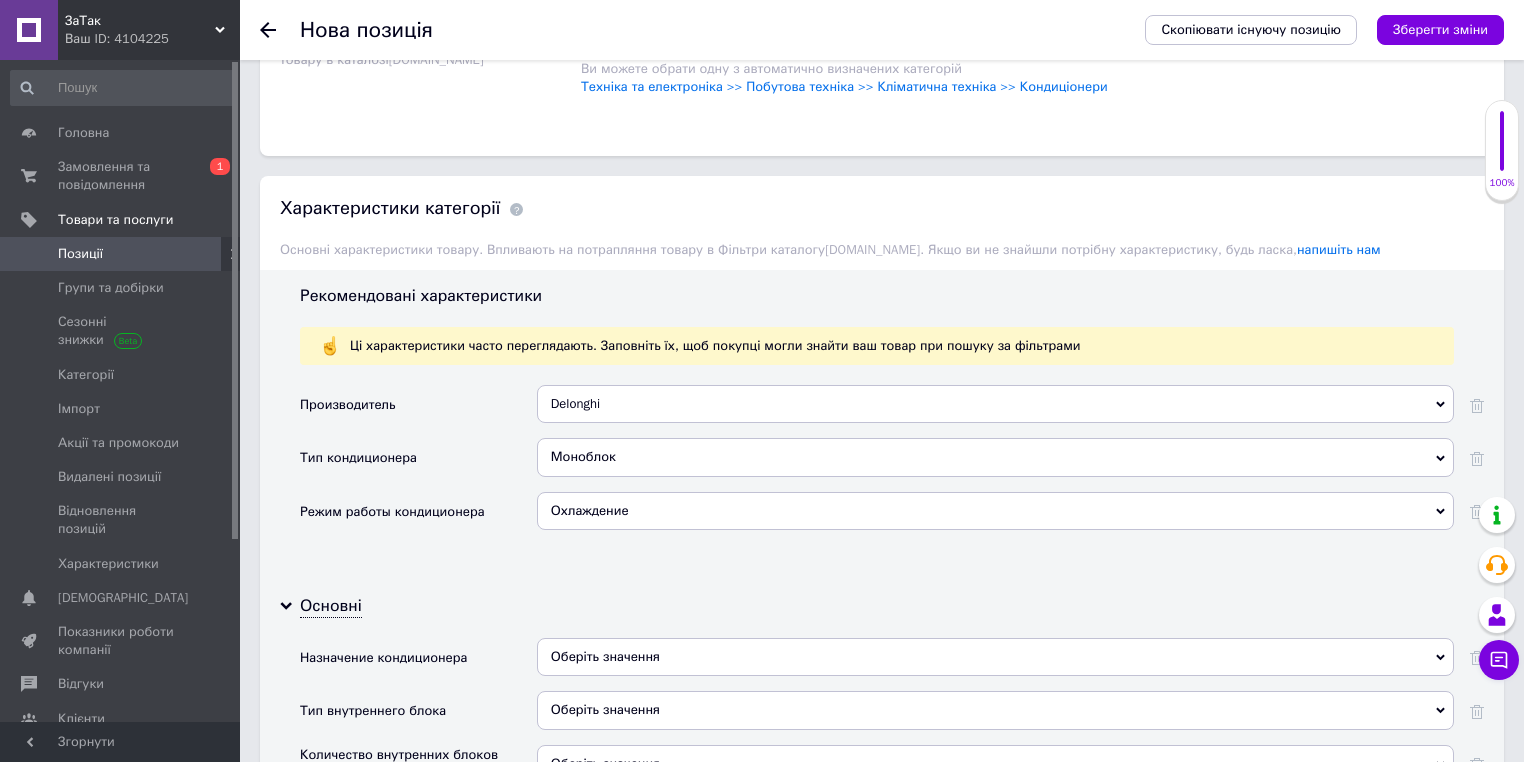 scroll, scrollTop: 2434, scrollLeft: 0, axis: vertical 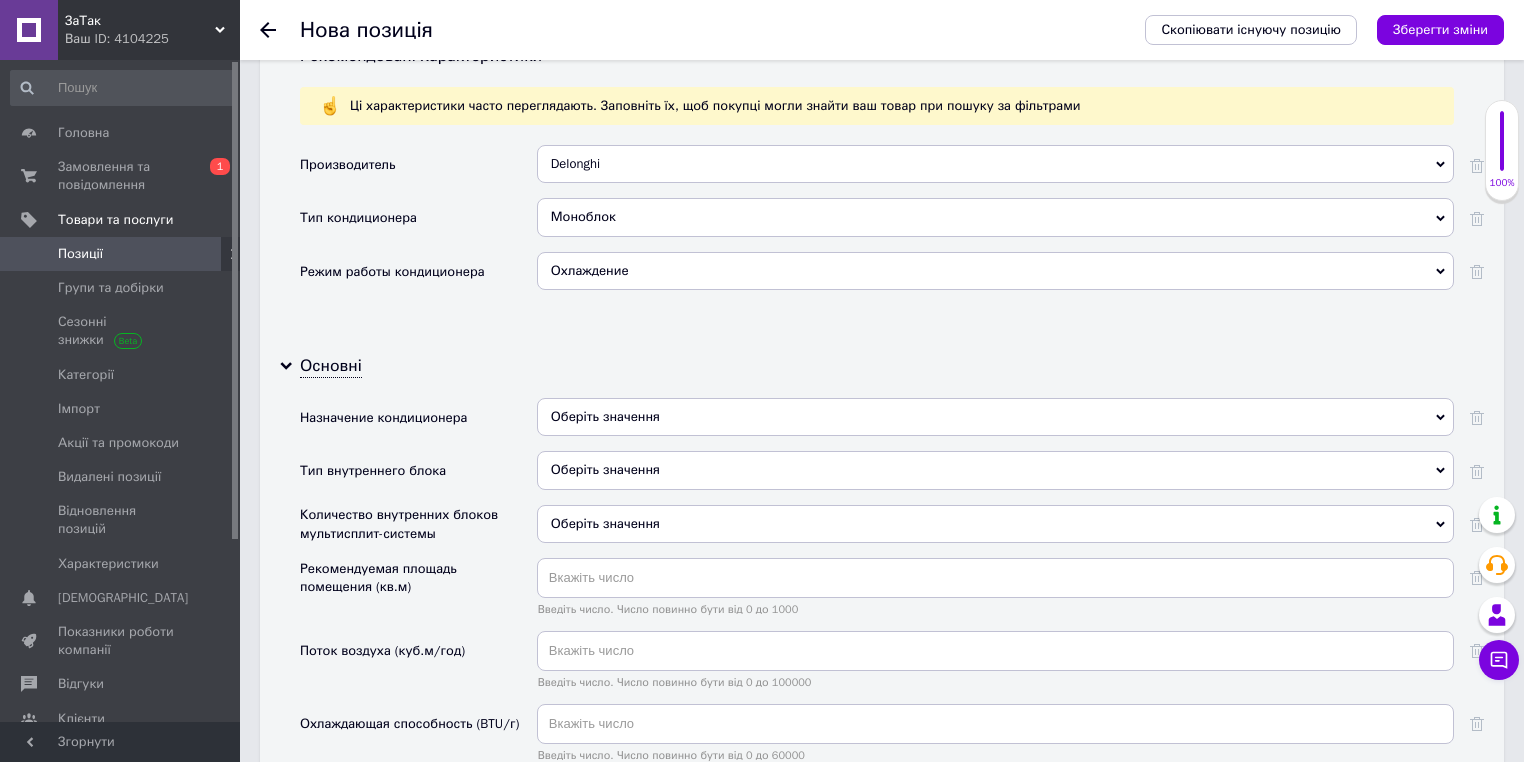 click on "Оберіть значення" at bounding box center (995, 417) 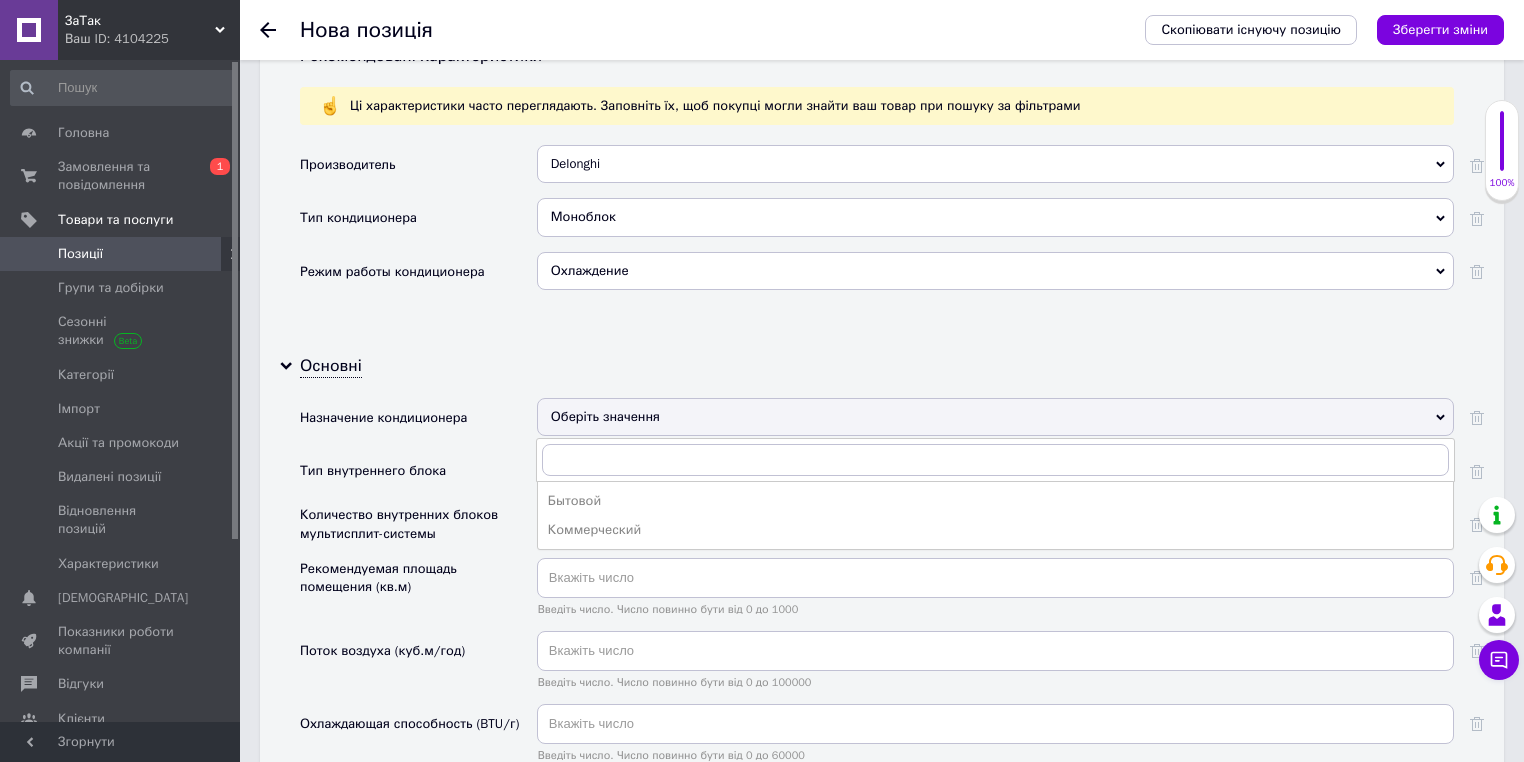 click on "Бытовой" at bounding box center [995, 501] 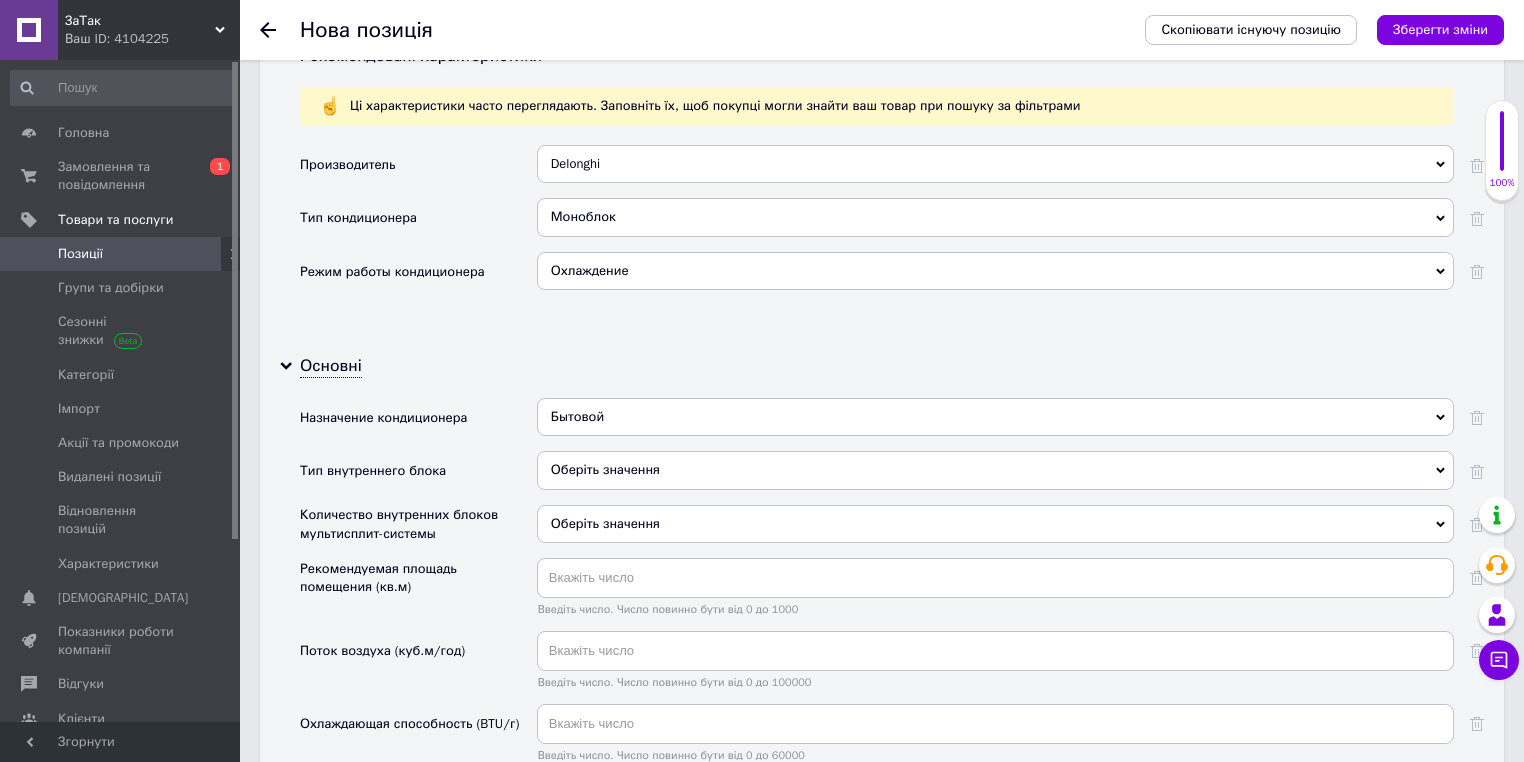 click on "Оберіть значення" at bounding box center (995, 470) 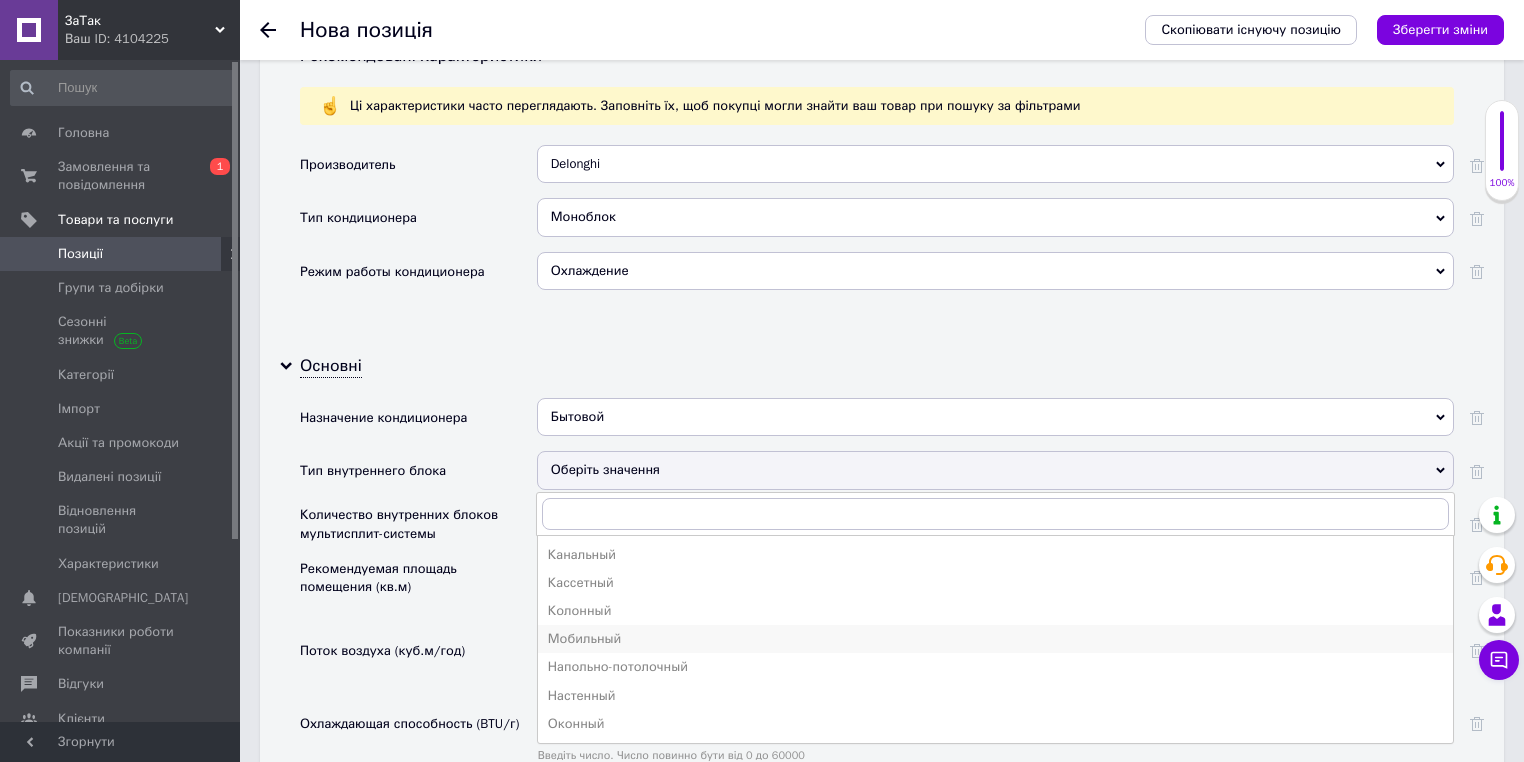 click on "Мобильный" at bounding box center (995, 639) 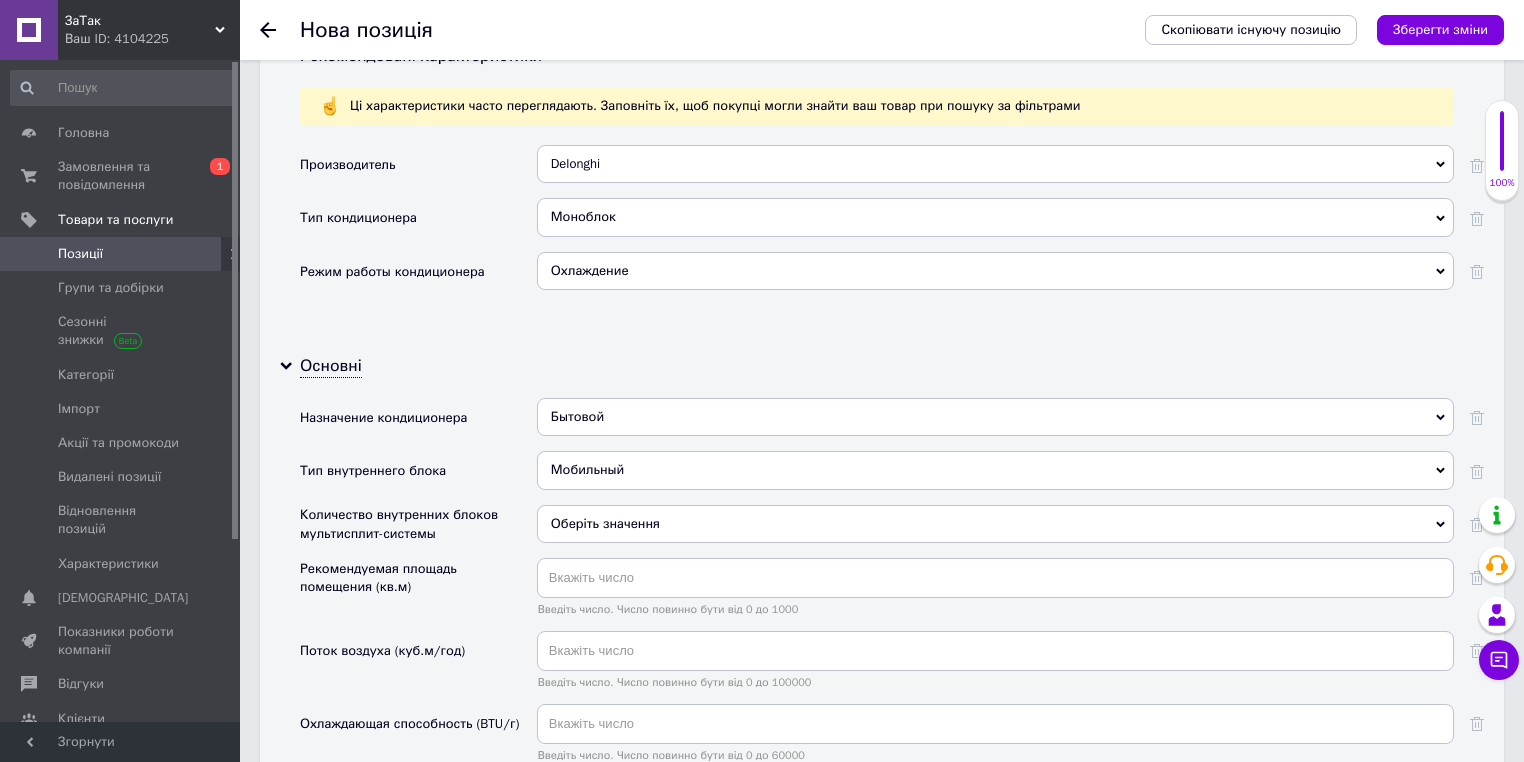 click on "Оберіть значення" at bounding box center [995, 524] 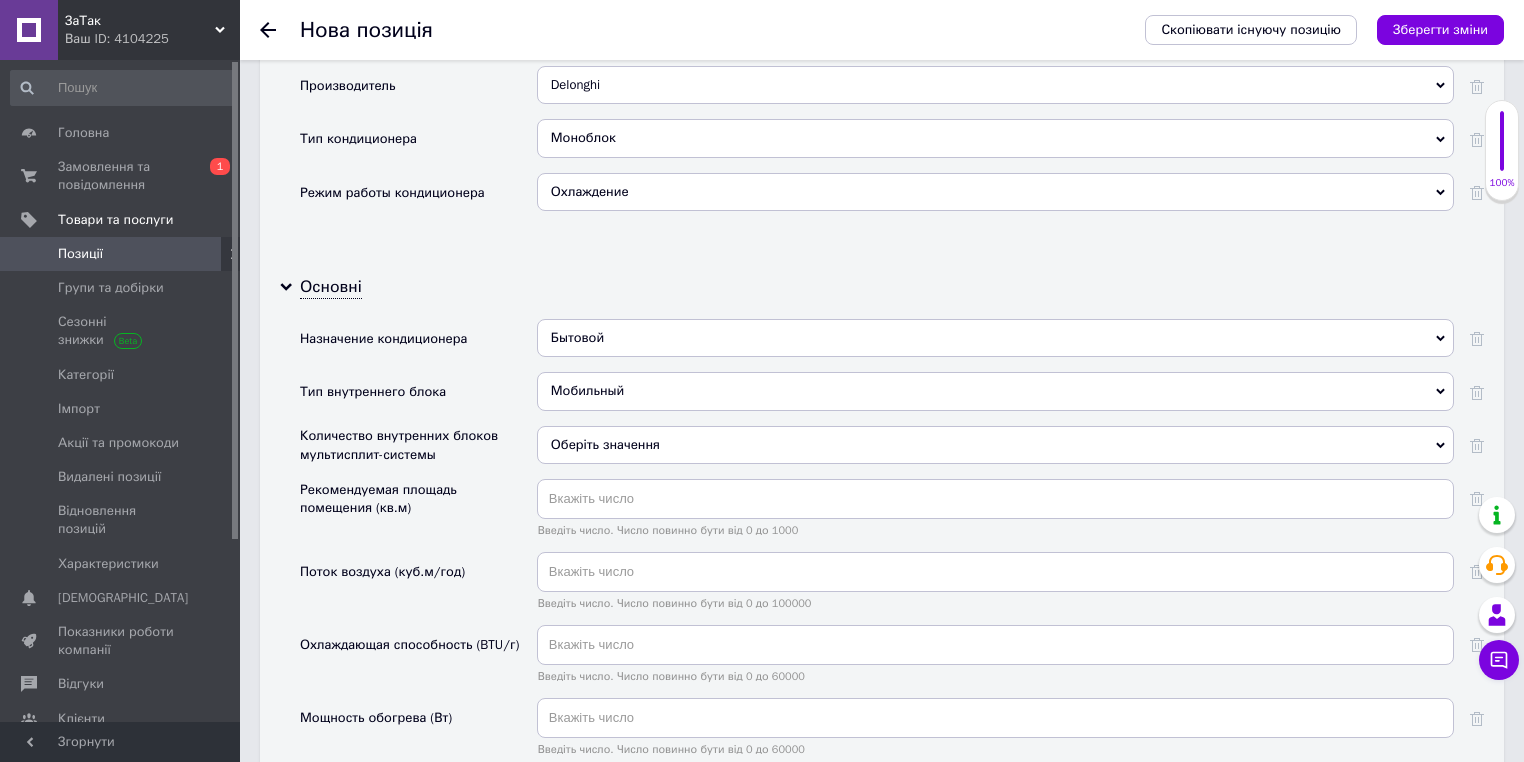 scroll, scrollTop: 2514, scrollLeft: 0, axis: vertical 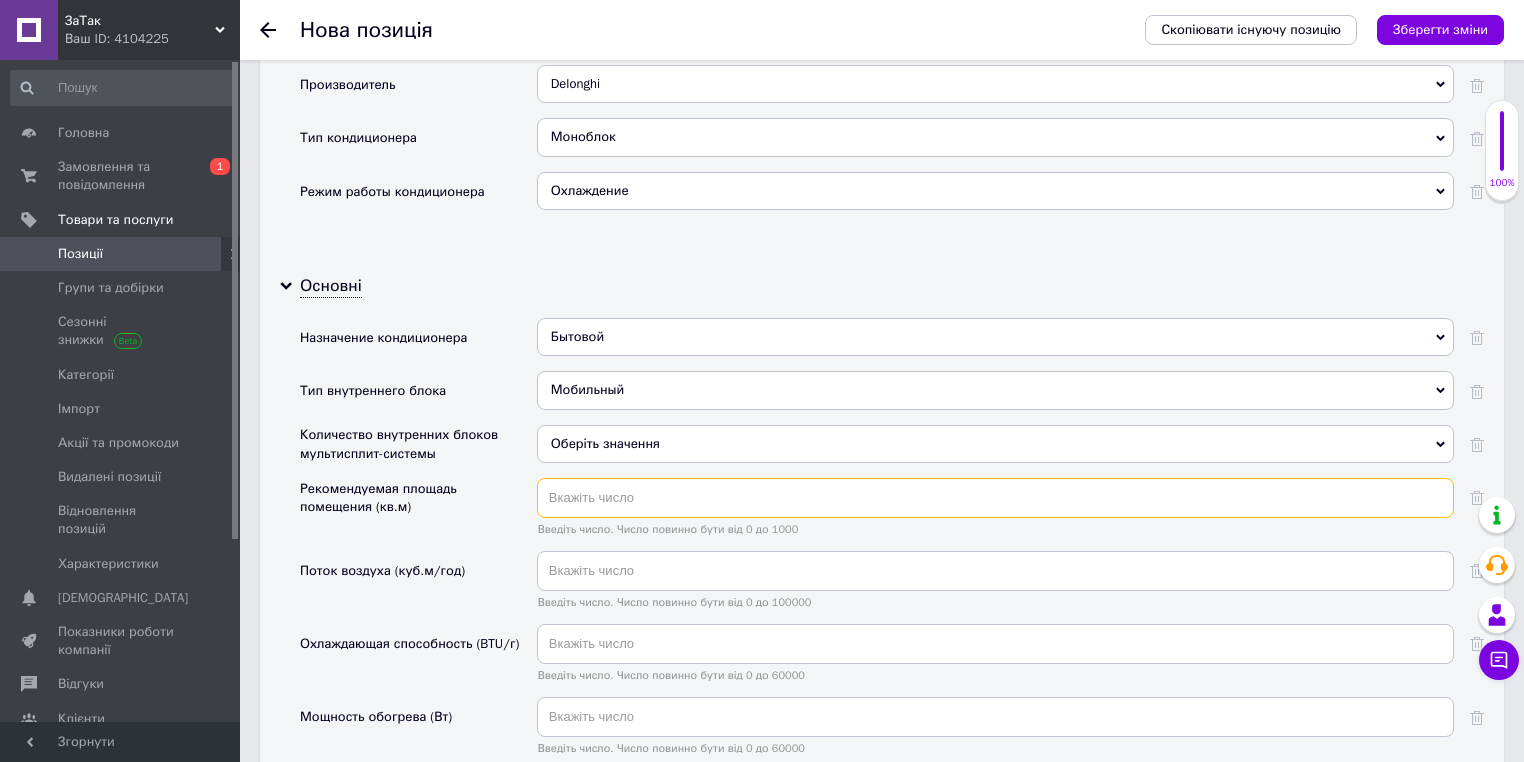 click at bounding box center [995, 498] 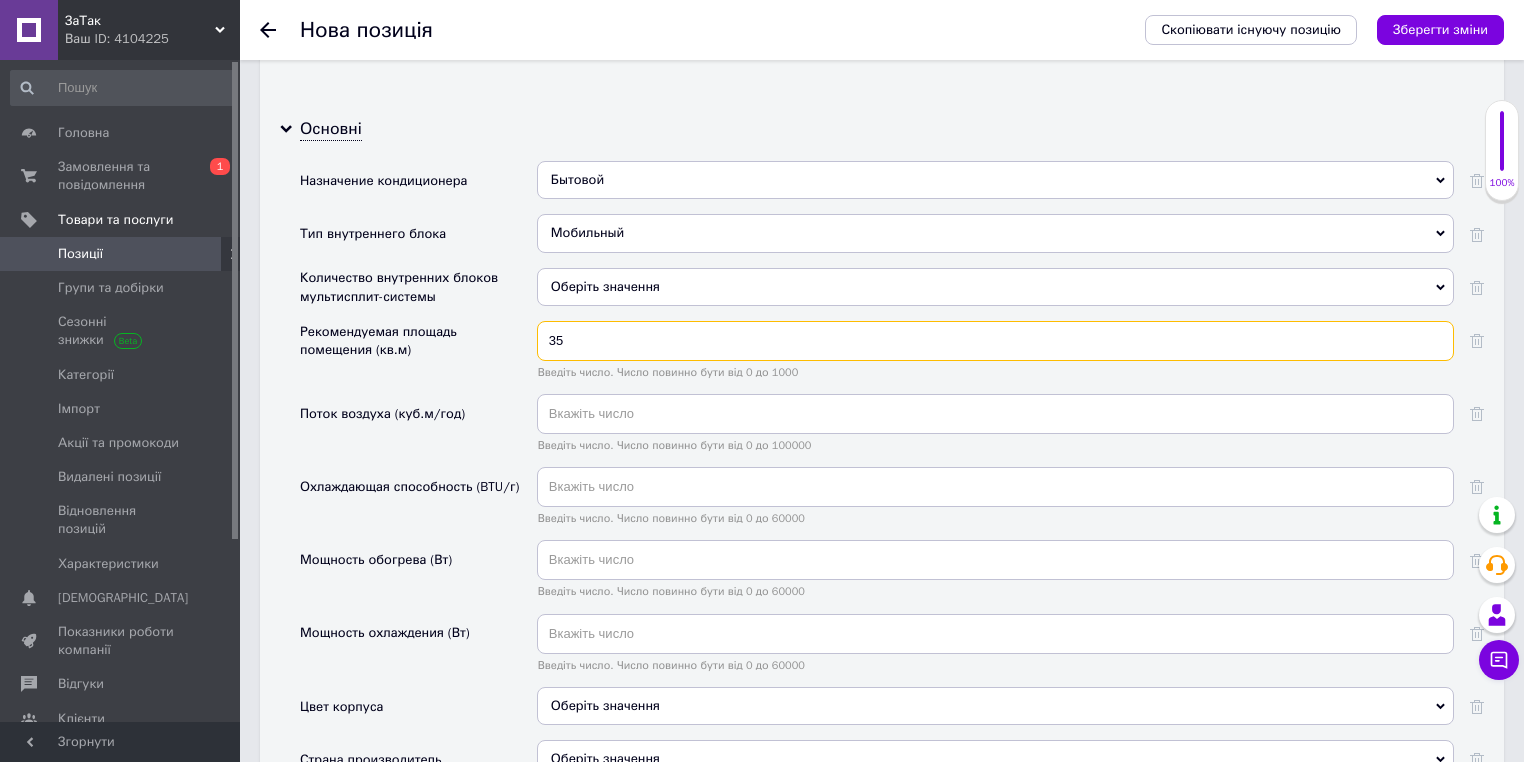 scroll, scrollTop: 2674, scrollLeft: 0, axis: vertical 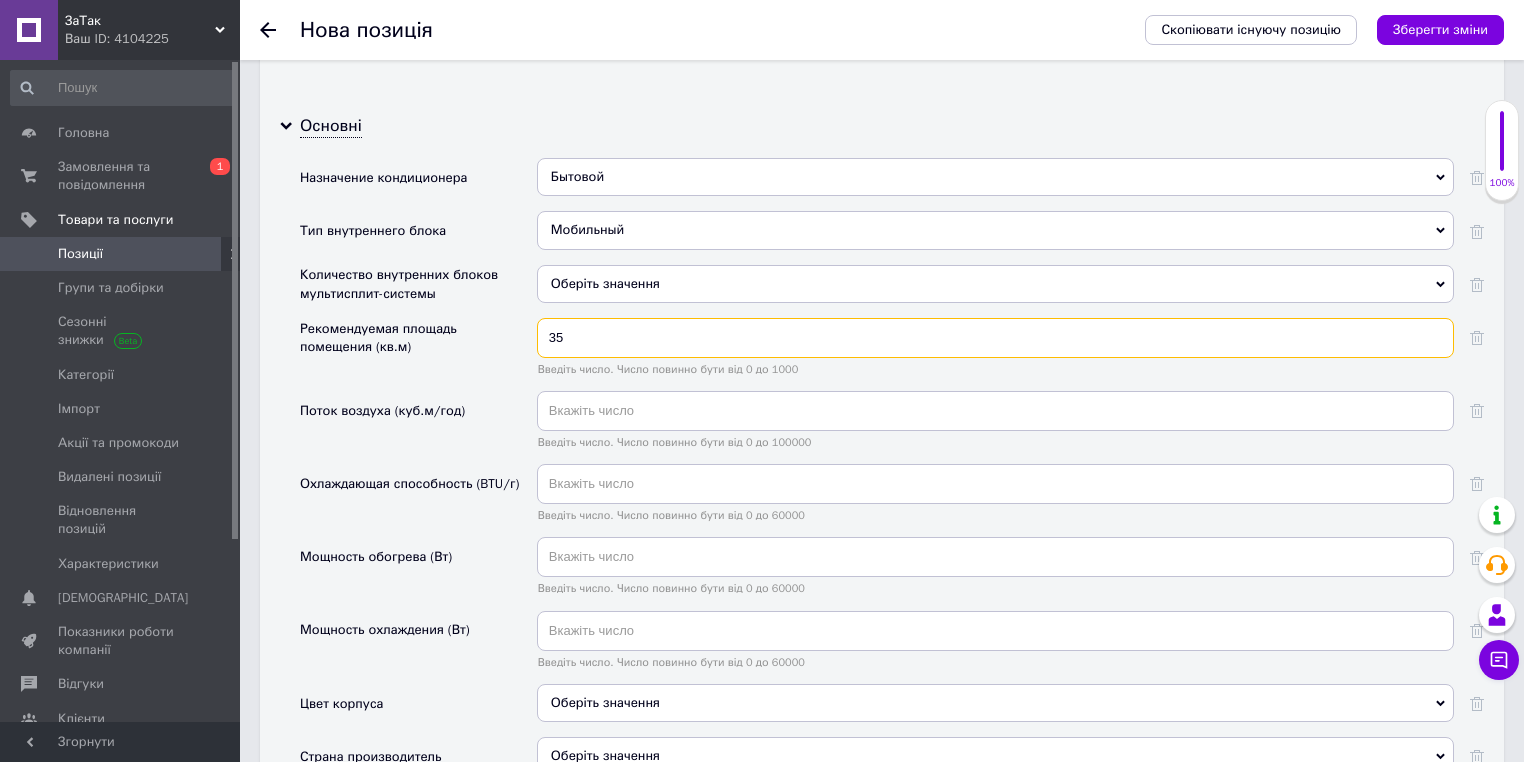 type on "35" 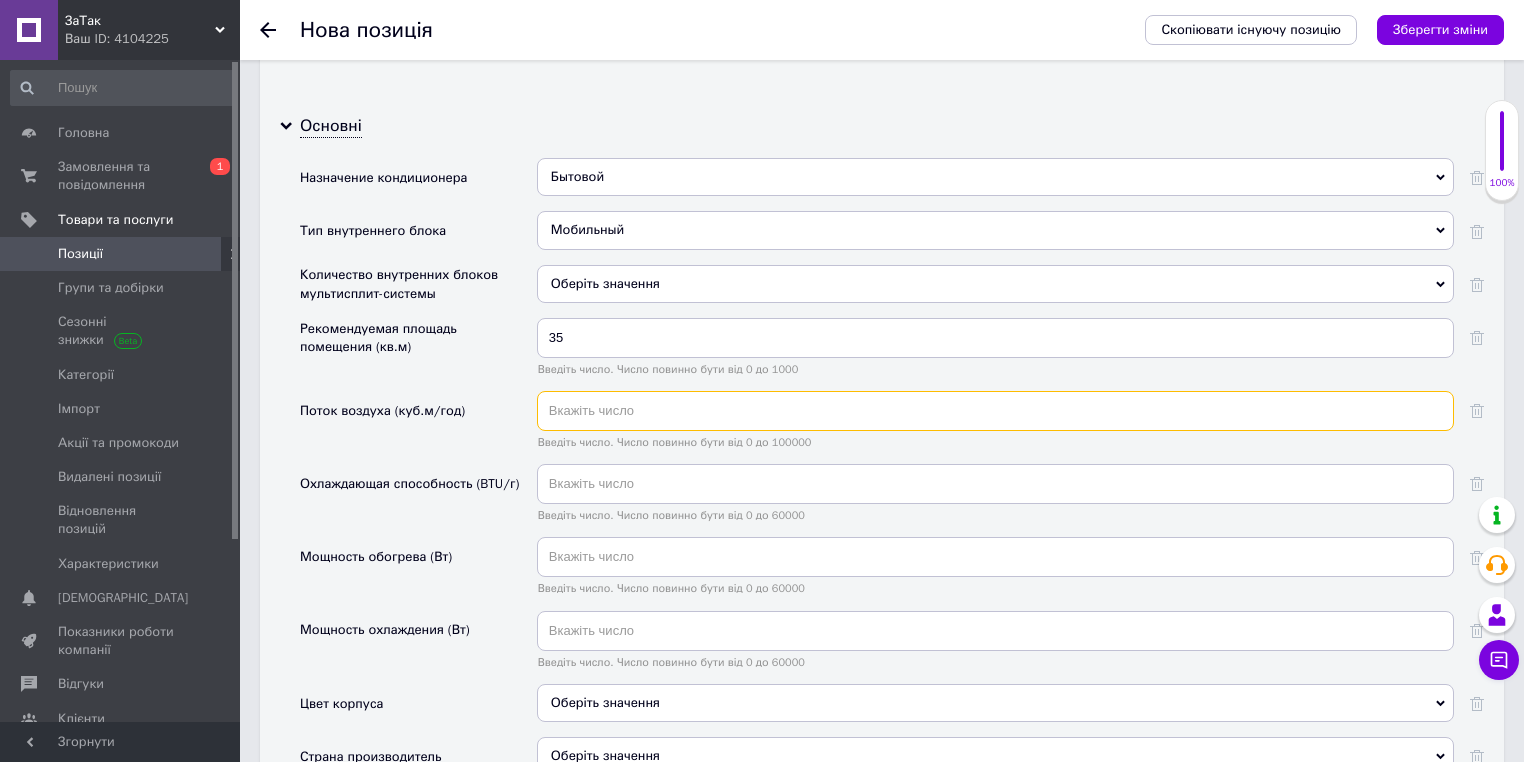 click at bounding box center (995, 411) 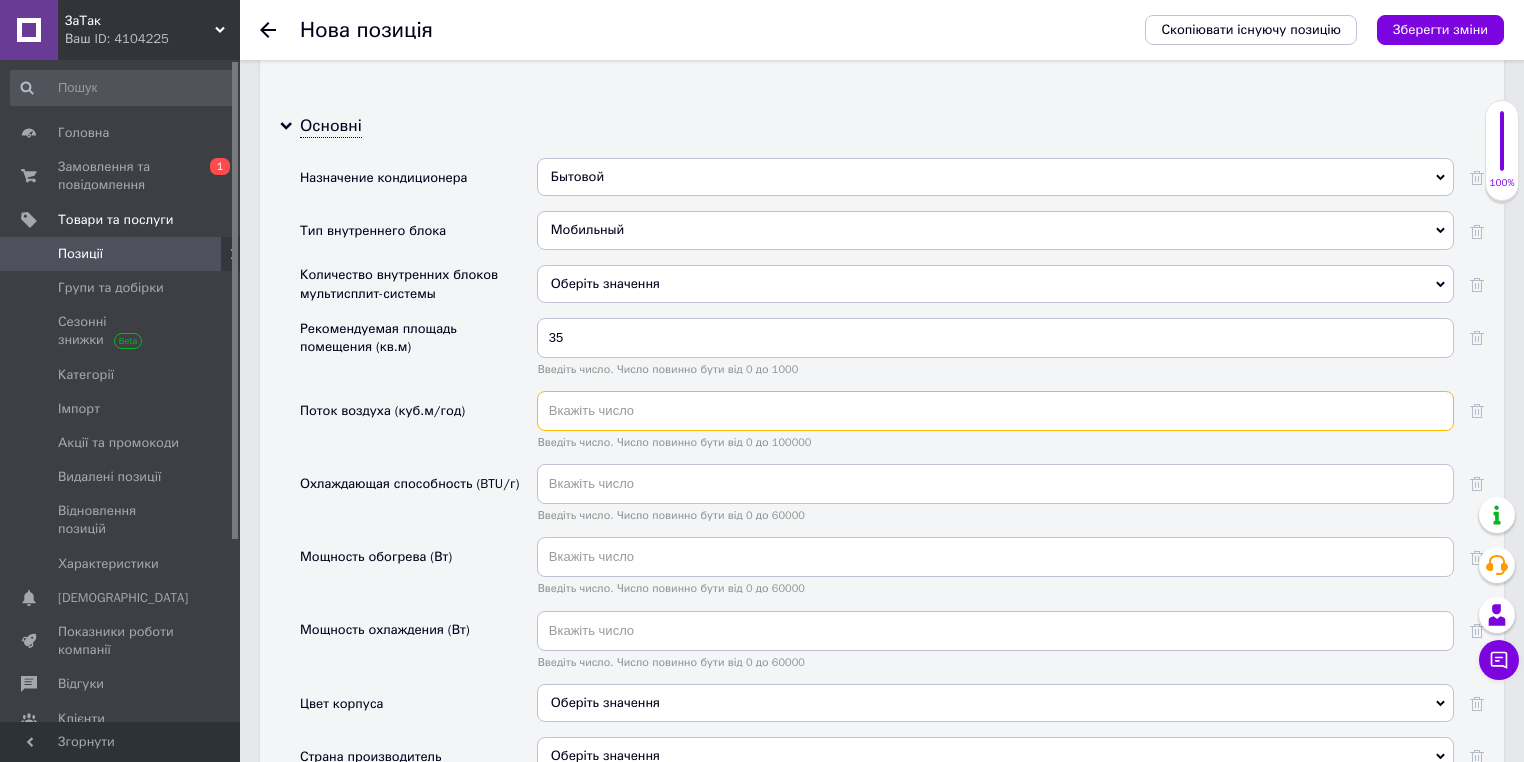 paste on "350" 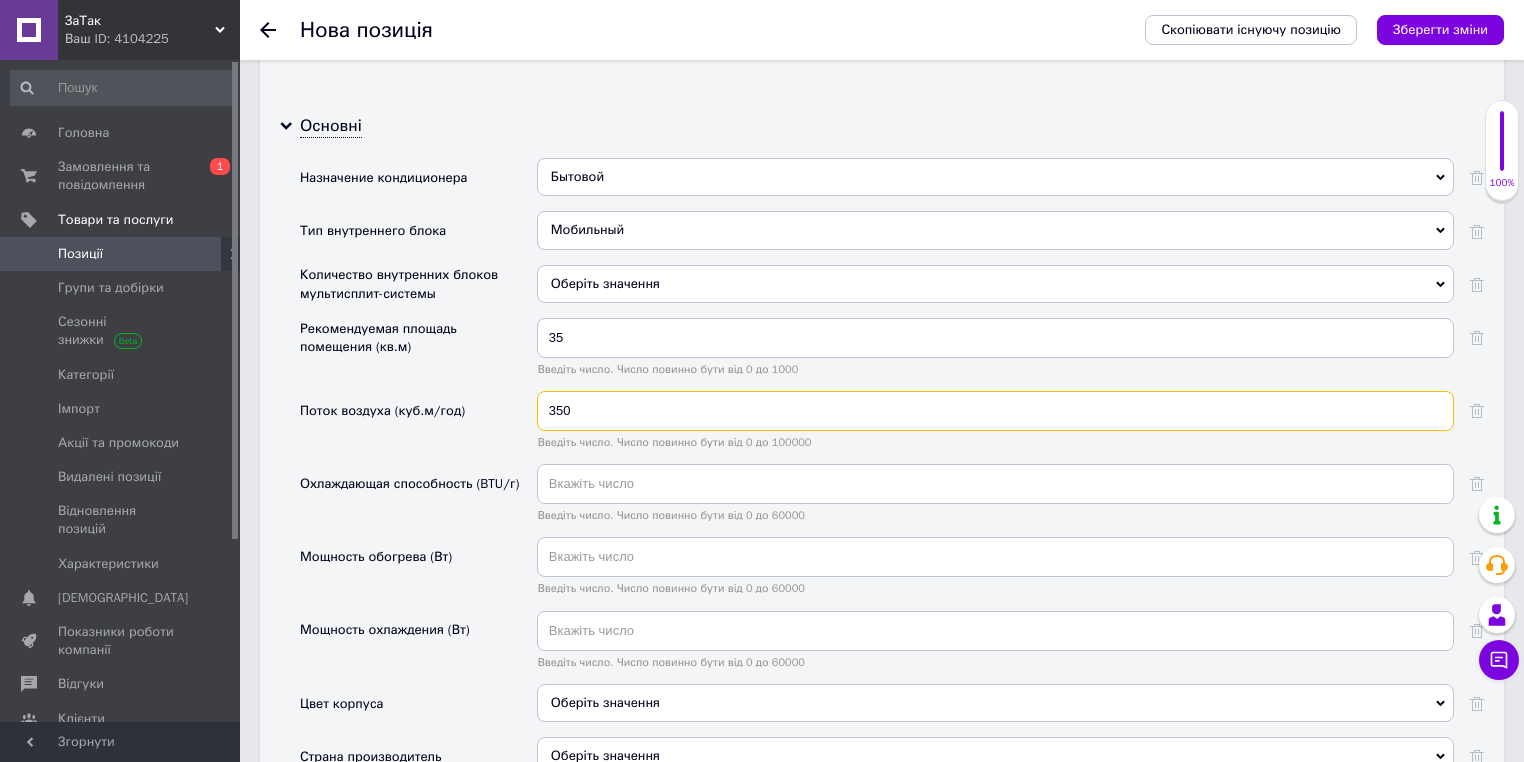 type on "350" 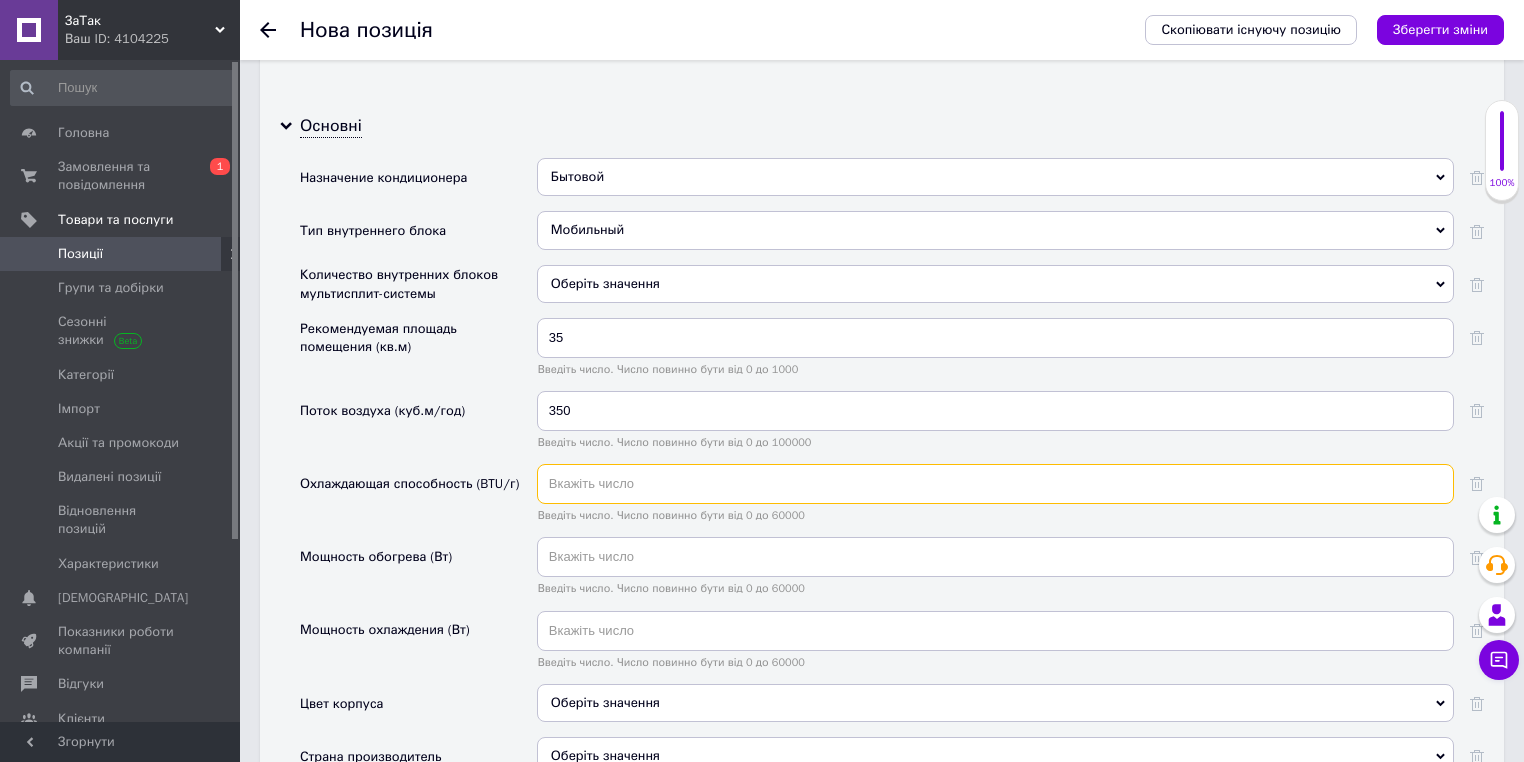 click at bounding box center [995, 484] 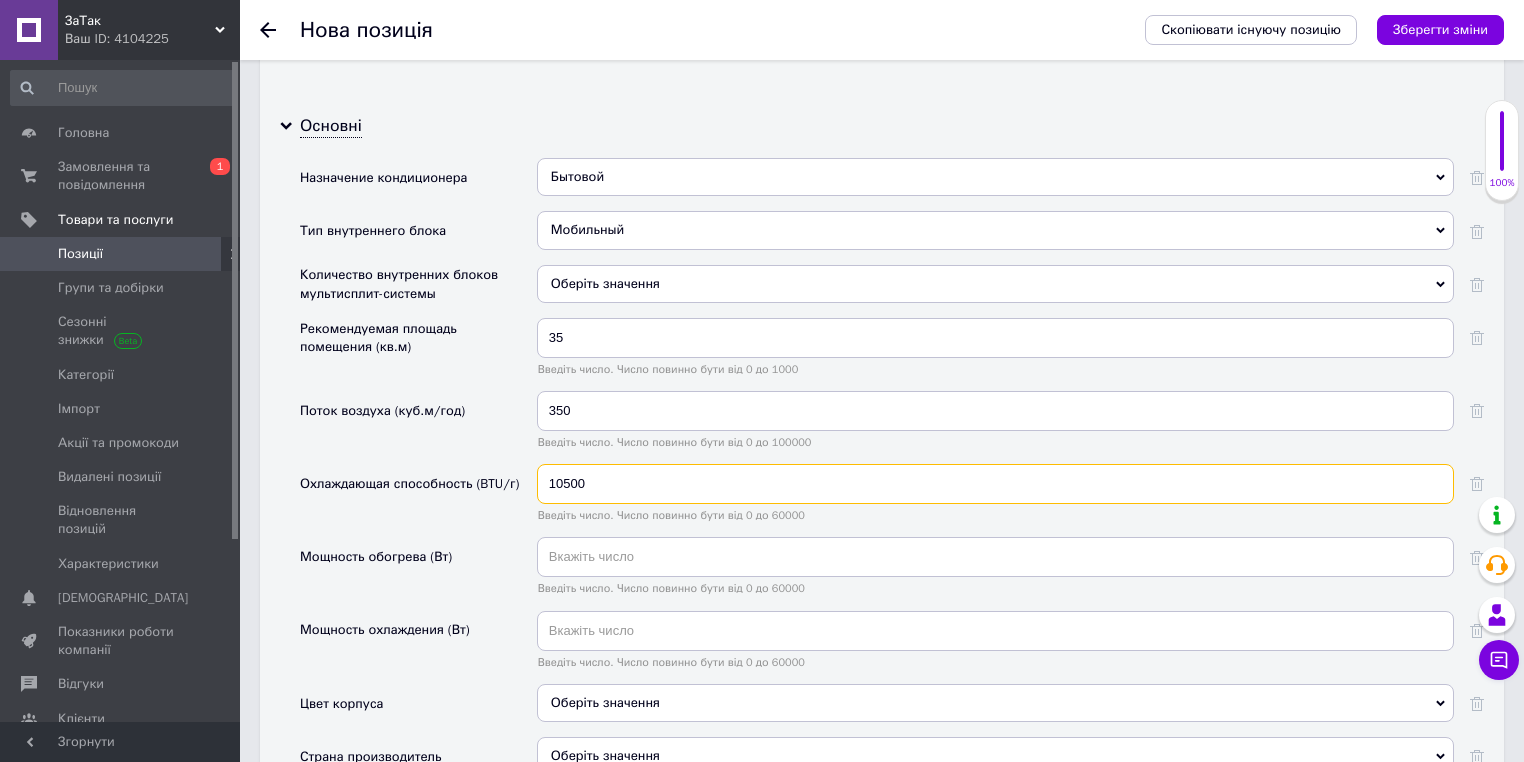 type on "10500" 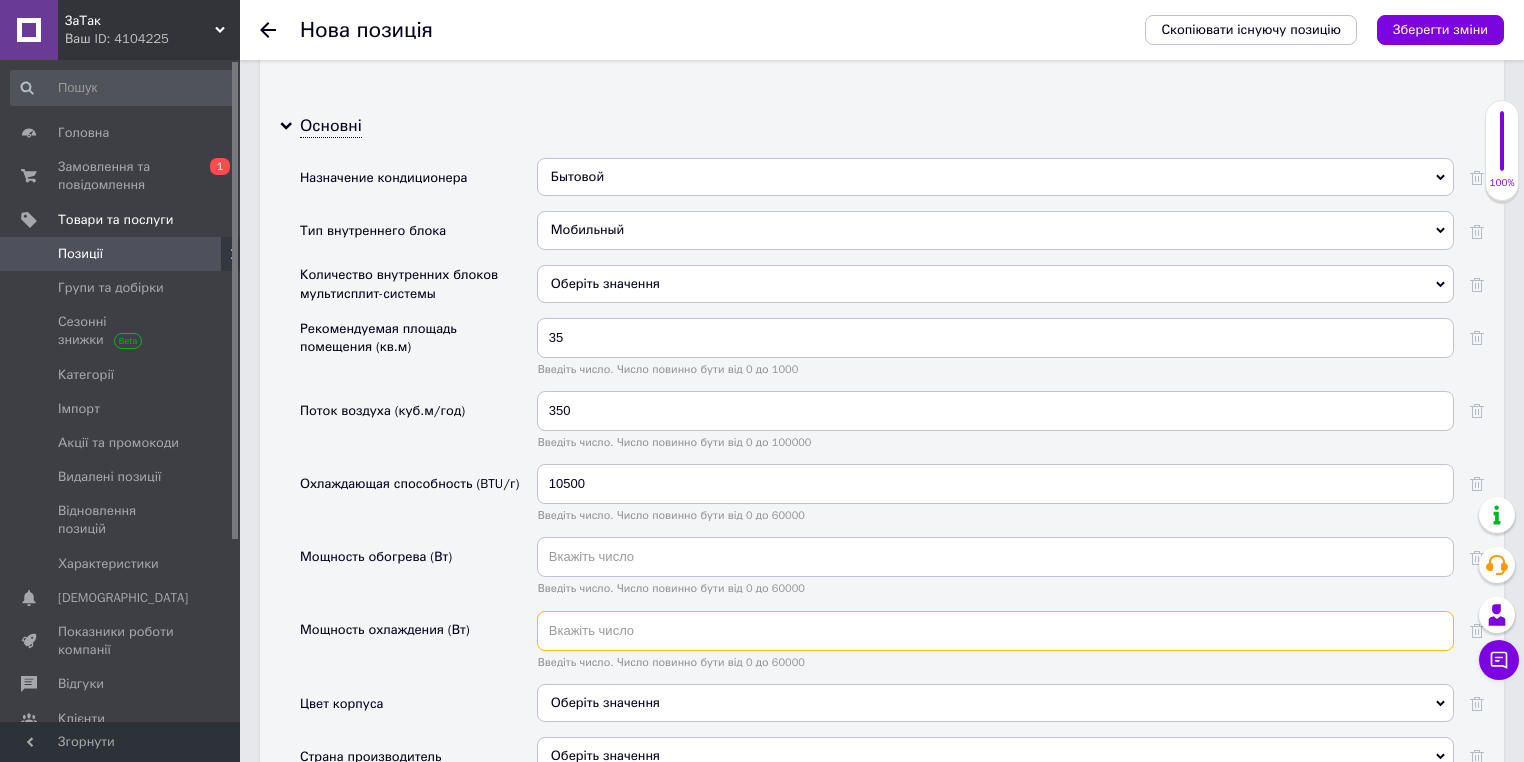 click at bounding box center (995, 631) 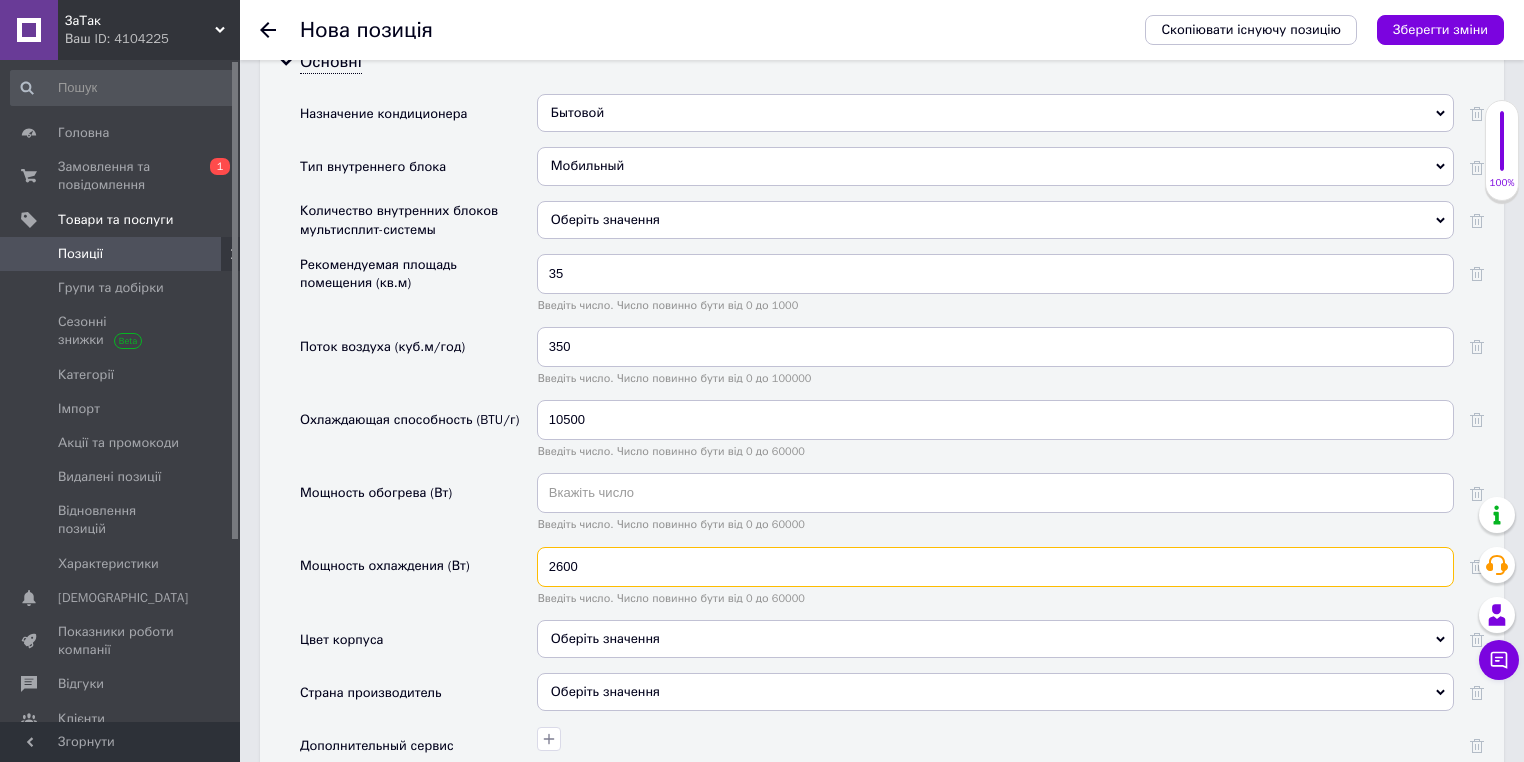 scroll, scrollTop: 2834, scrollLeft: 0, axis: vertical 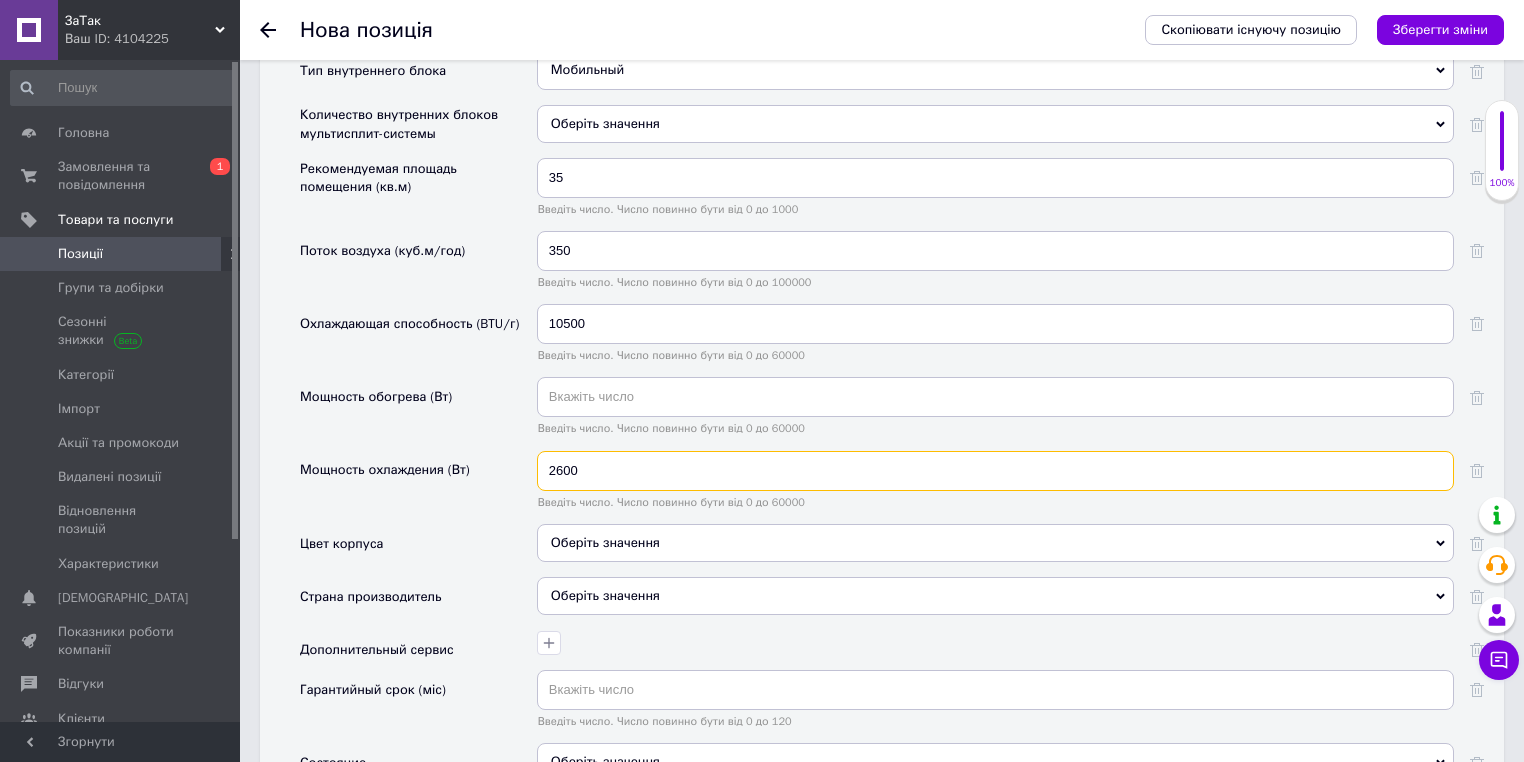 type on "2600" 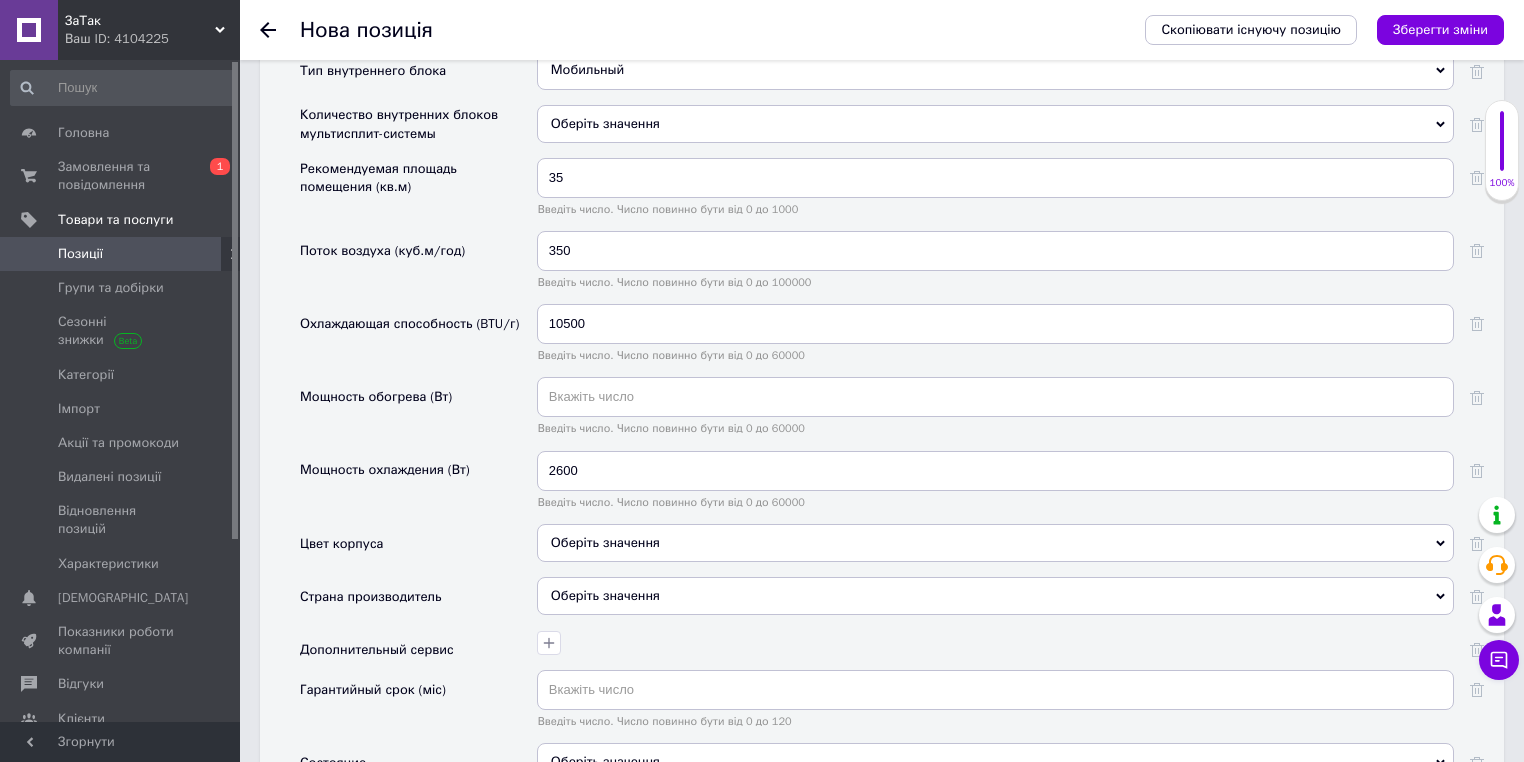 click on "Оберіть значення" at bounding box center [995, 543] 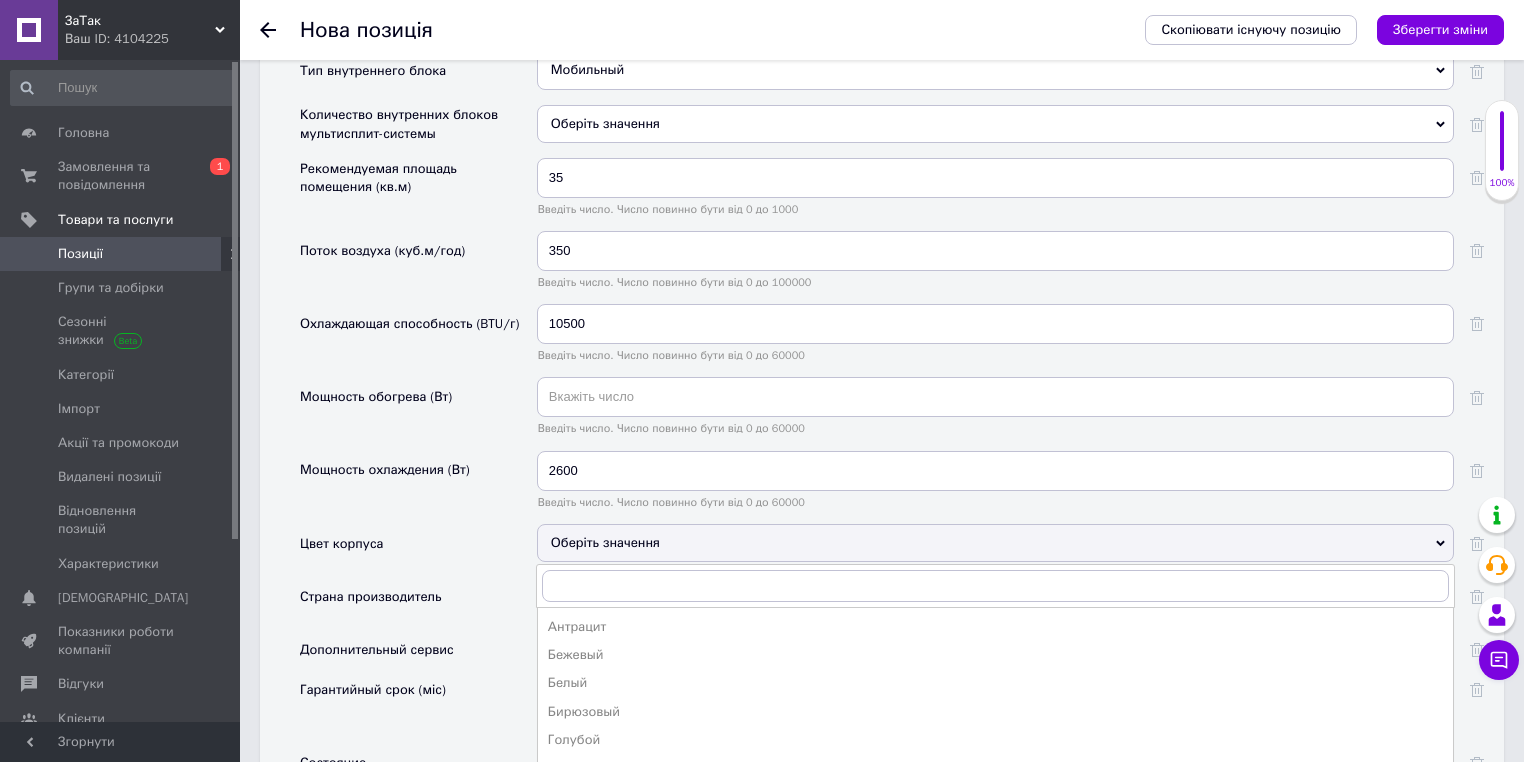 click on "Белый" at bounding box center [995, 683] 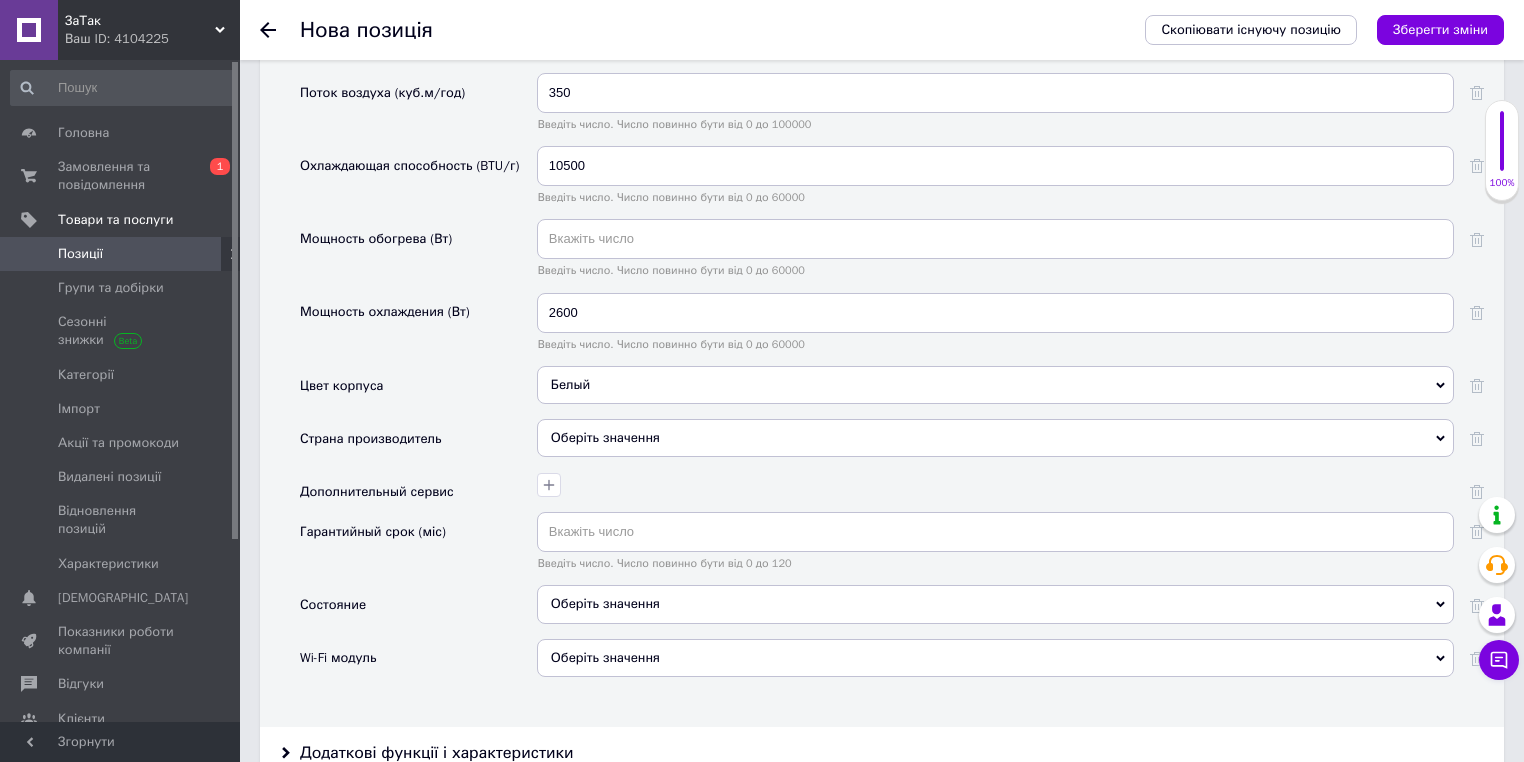 scroll, scrollTop: 2994, scrollLeft: 0, axis: vertical 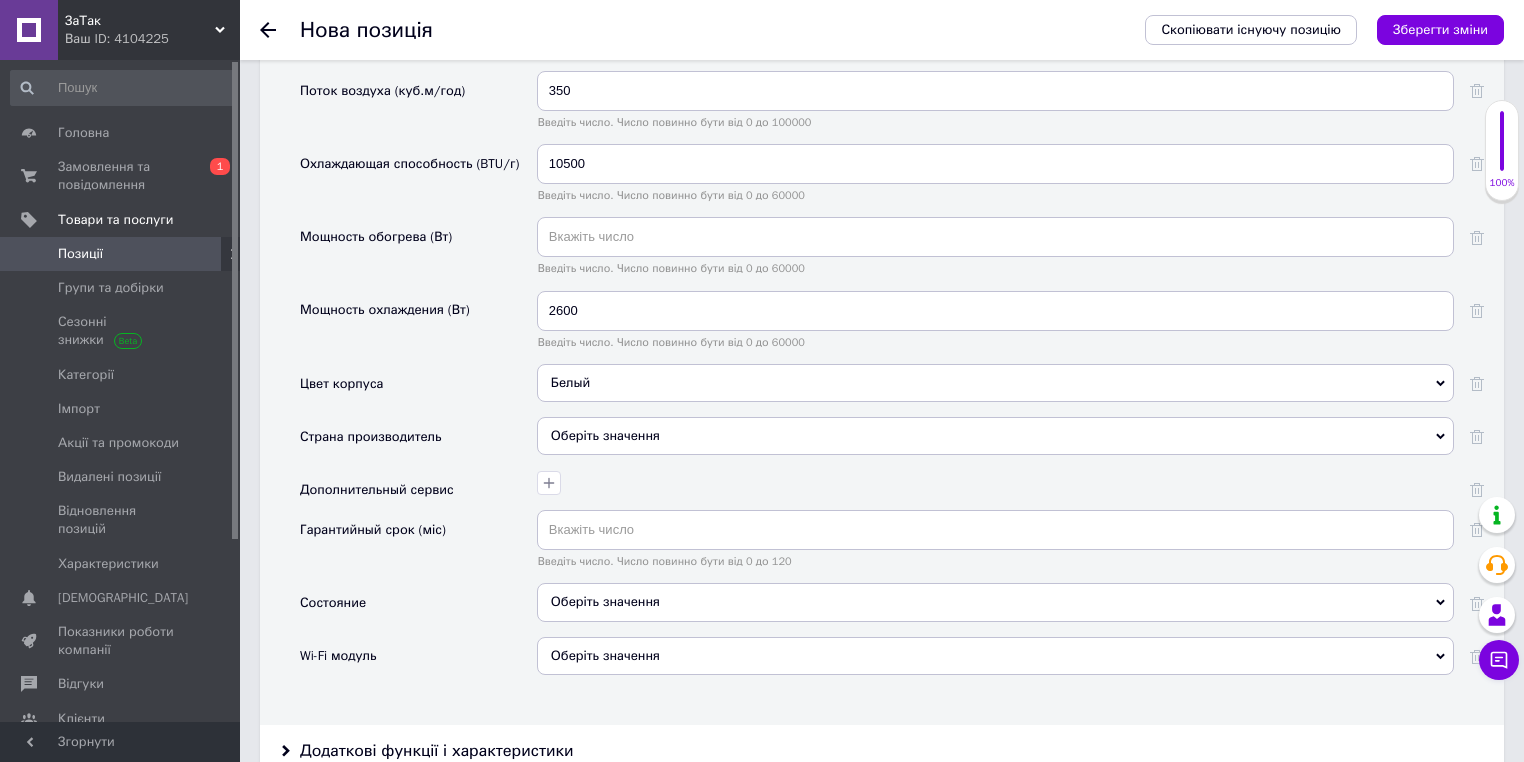 click on "Оберіть значення" at bounding box center [995, 602] 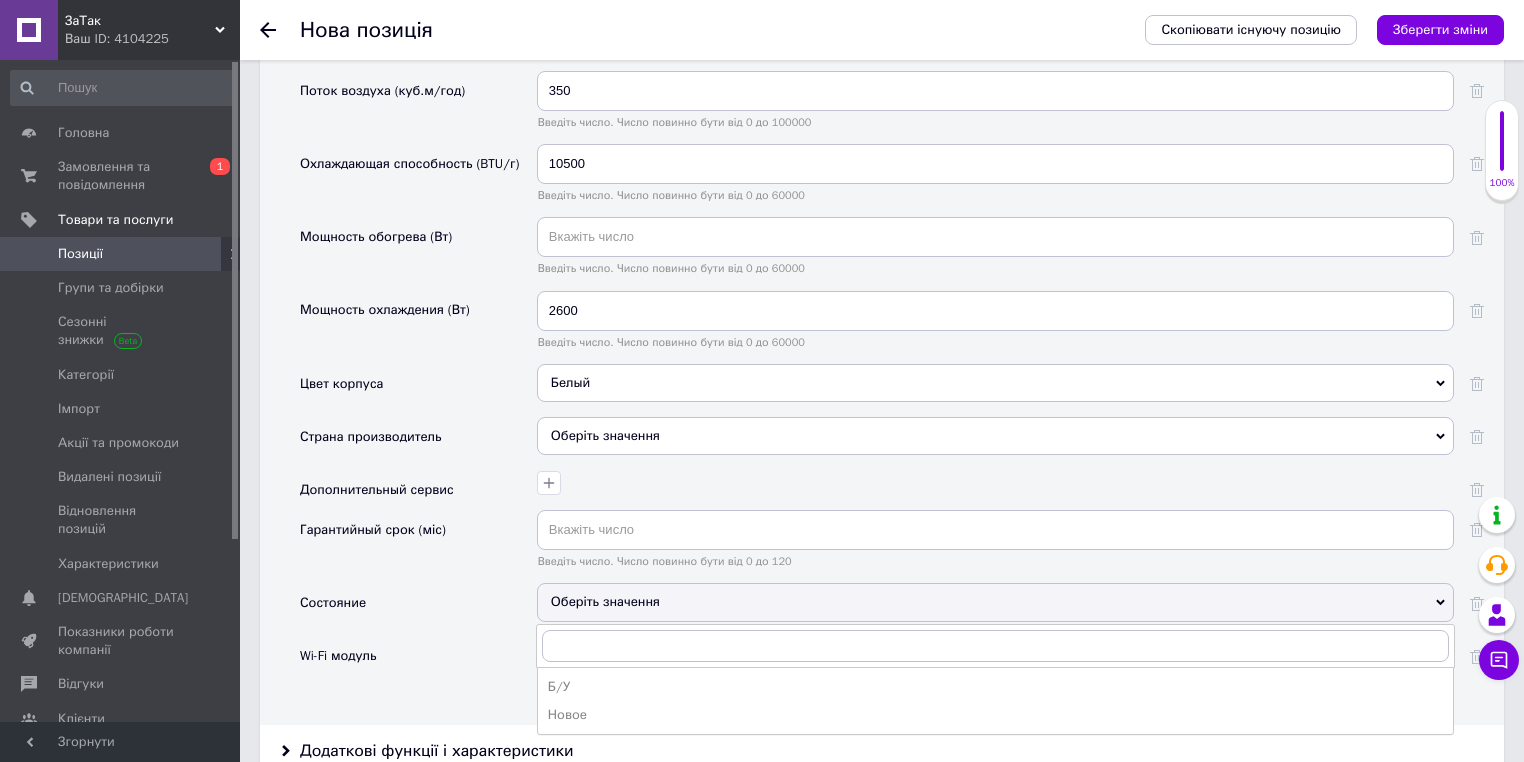 drag, startPoint x: 580, startPoint y: 699, endPoint x: 569, endPoint y: 696, distance: 11.401754 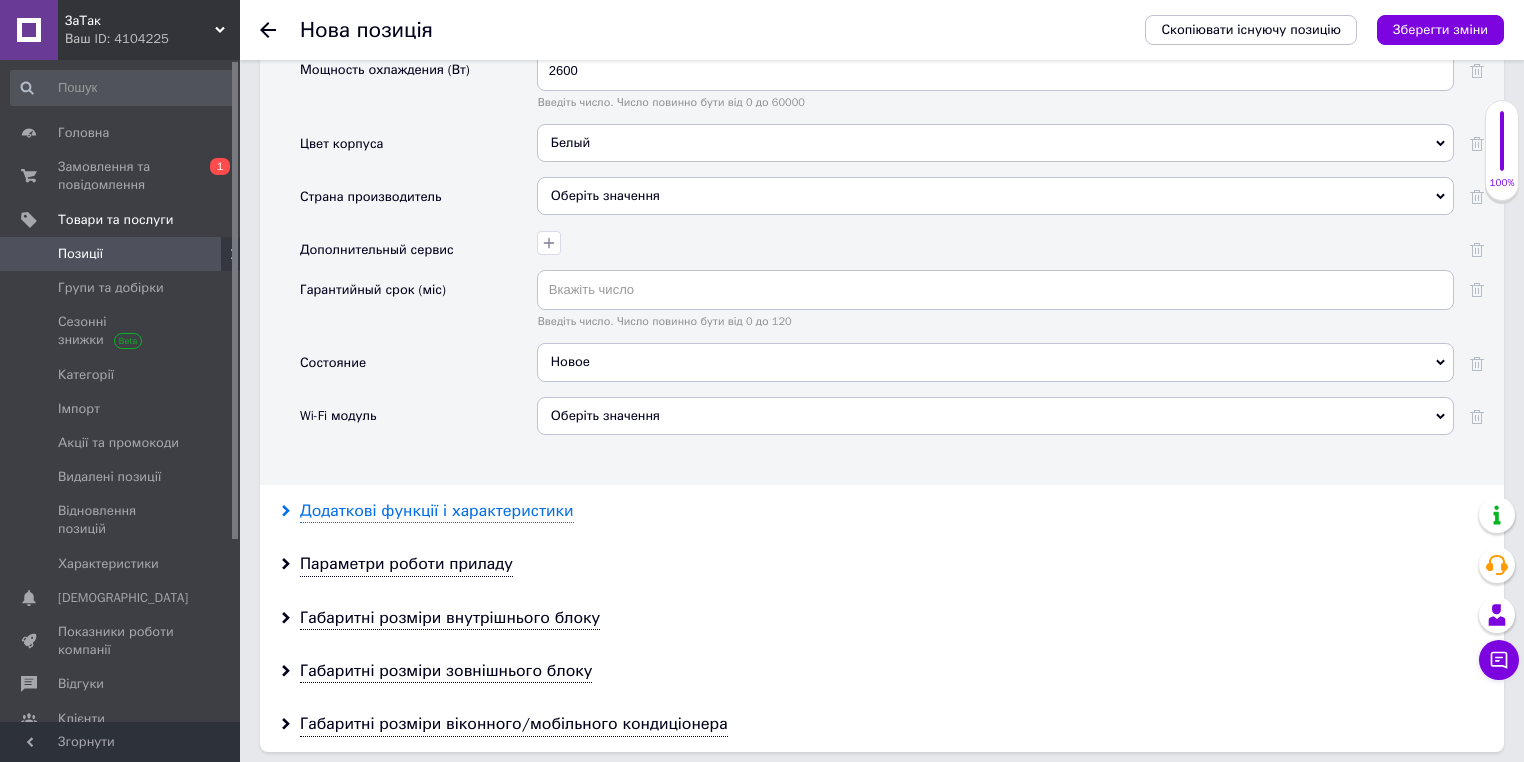 click on "Додаткові функції і характеристики" at bounding box center (437, 511) 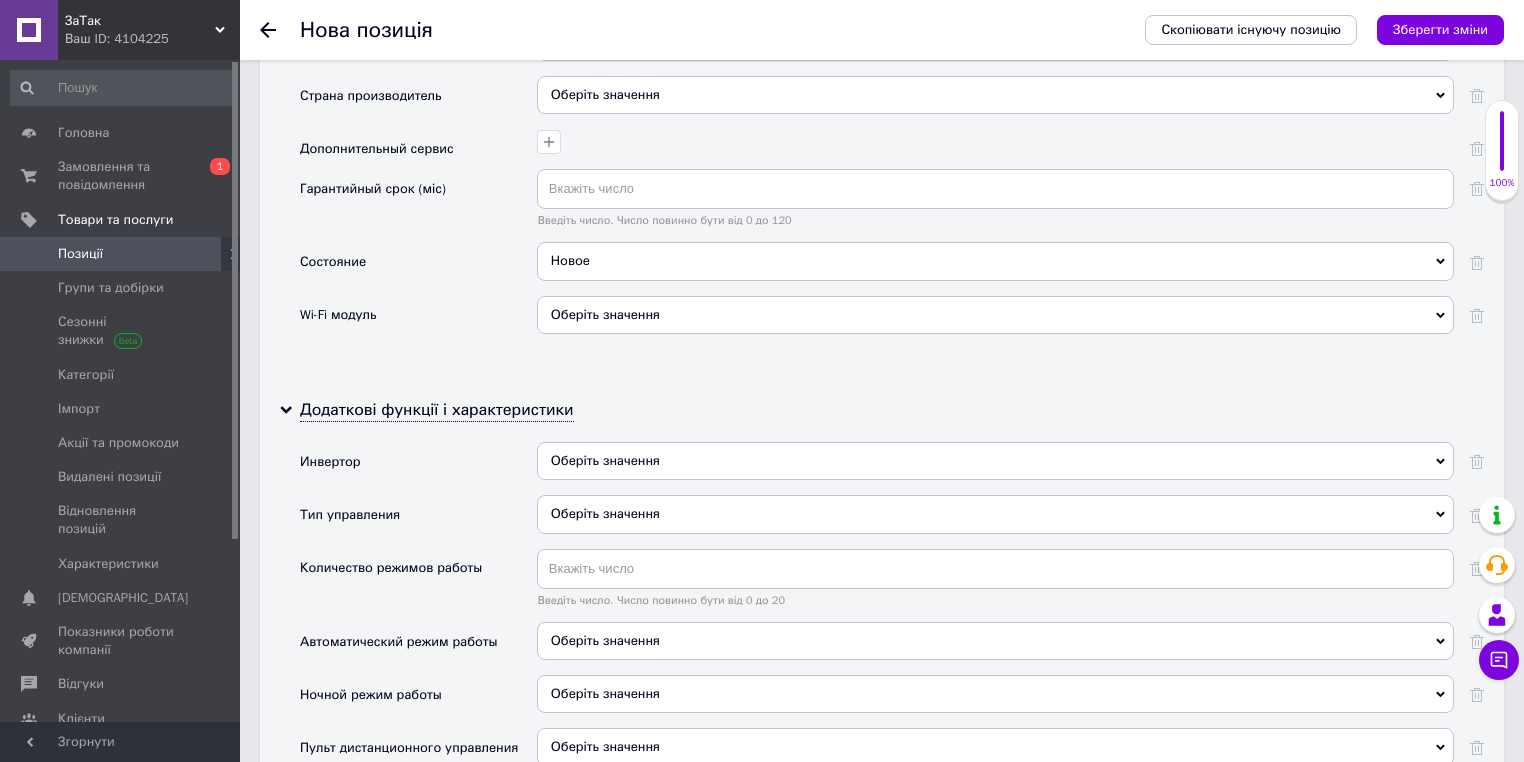 scroll, scrollTop: 3474, scrollLeft: 0, axis: vertical 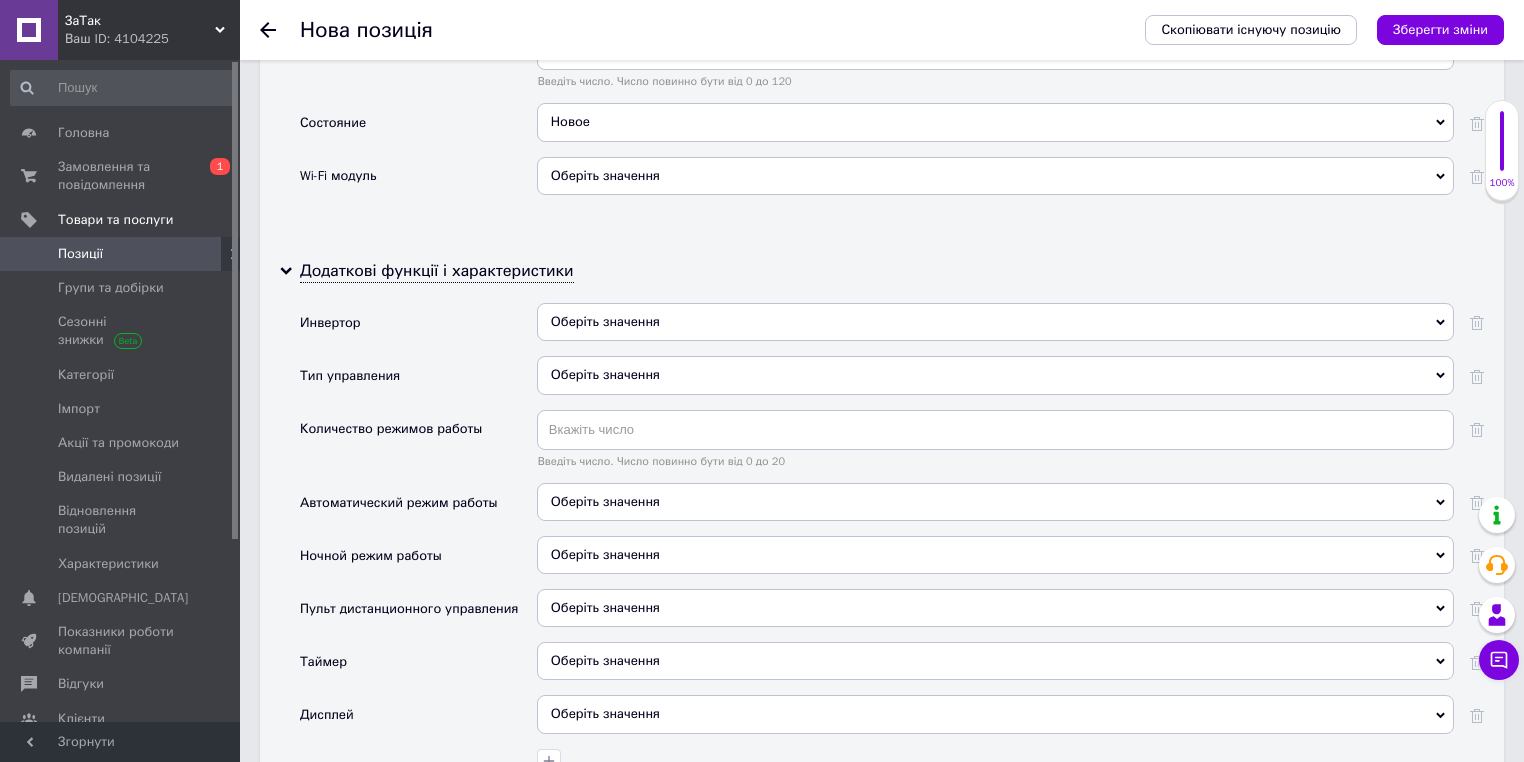 click on "Оберіть значення" at bounding box center (995, 375) 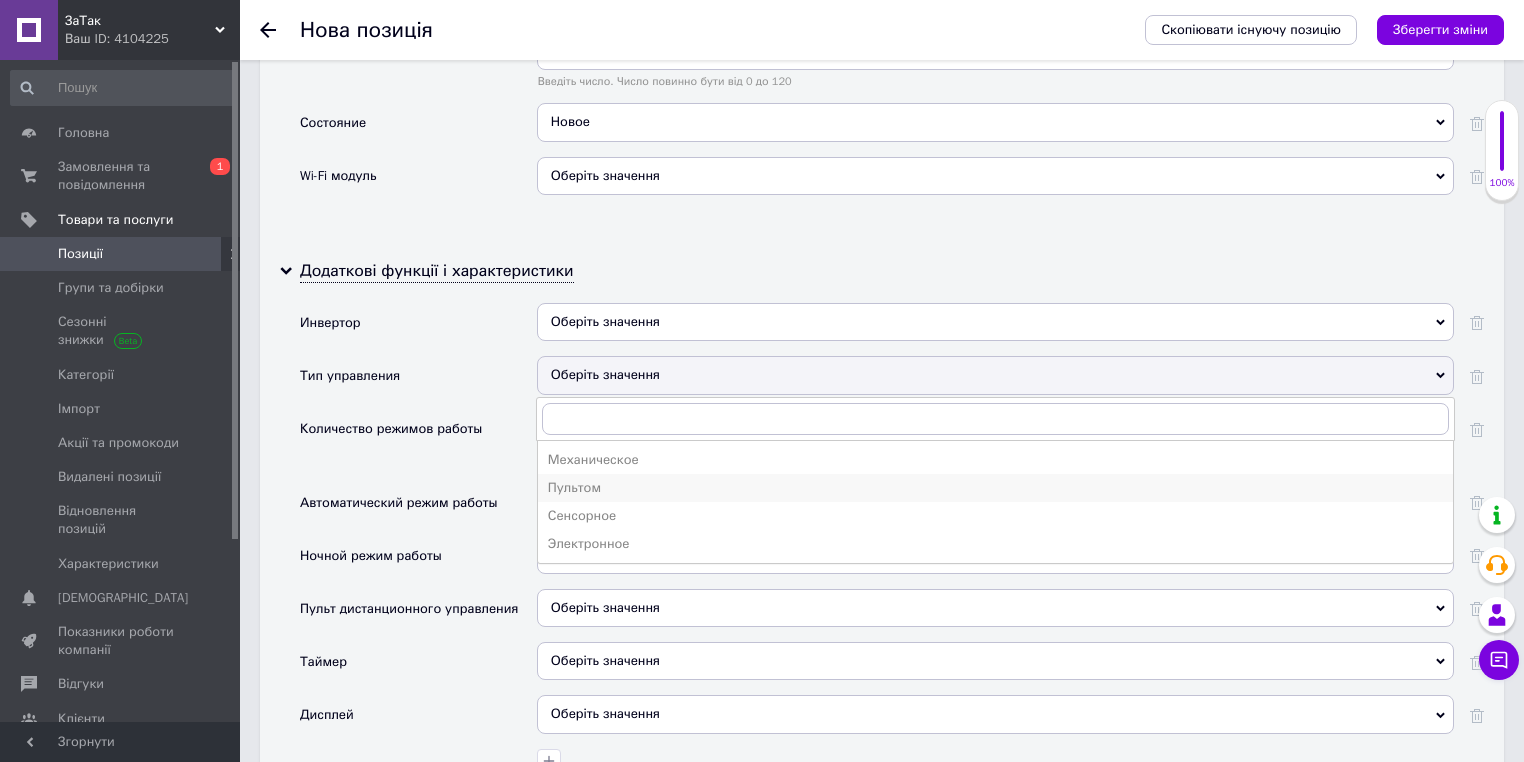click on "Пультом" at bounding box center (995, 488) 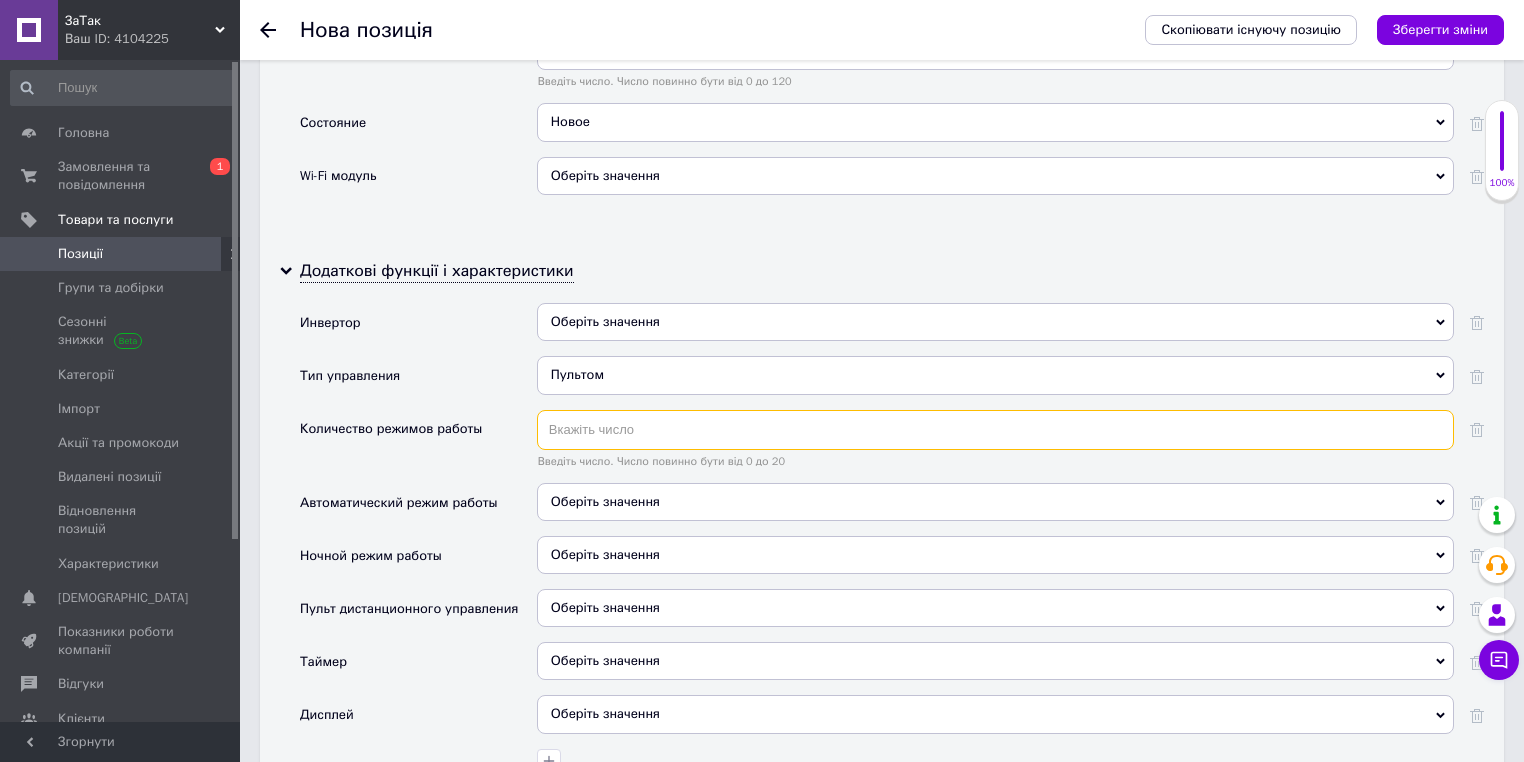 click at bounding box center [995, 430] 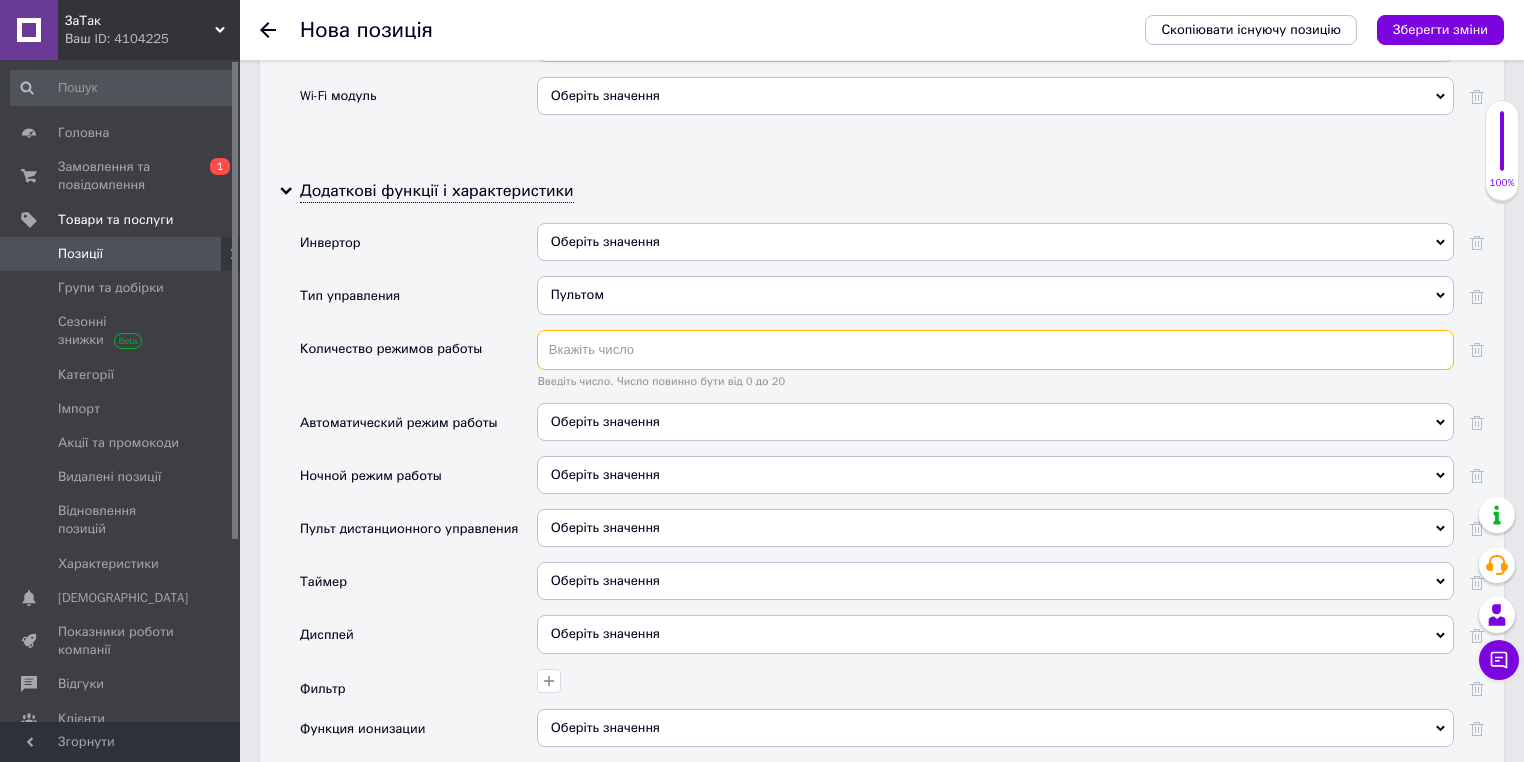 scroll, scrollTop: 3634, scrollLeft: 0, axis: vertical 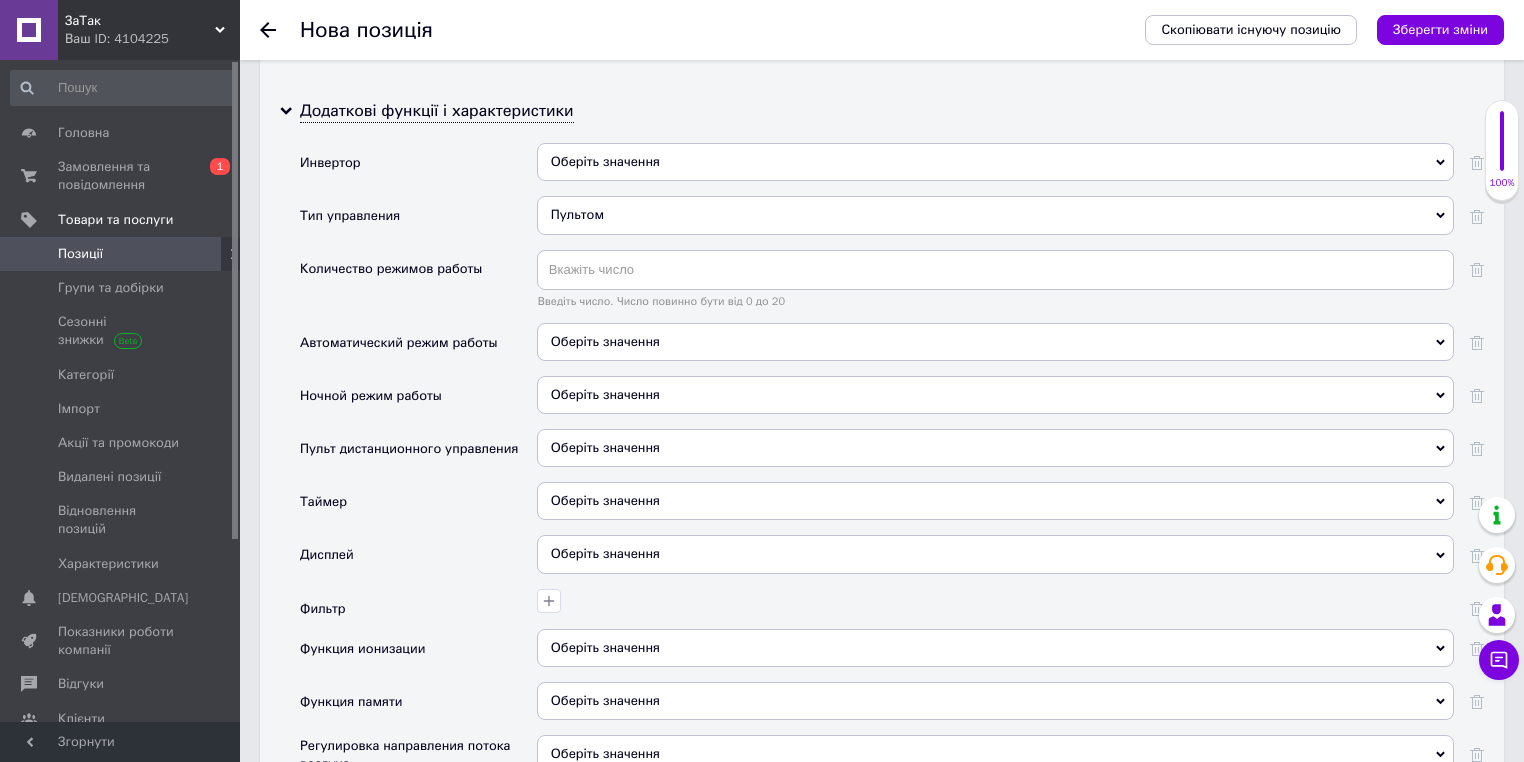click on "Оберіть значення" at bounding box center [995, 448] 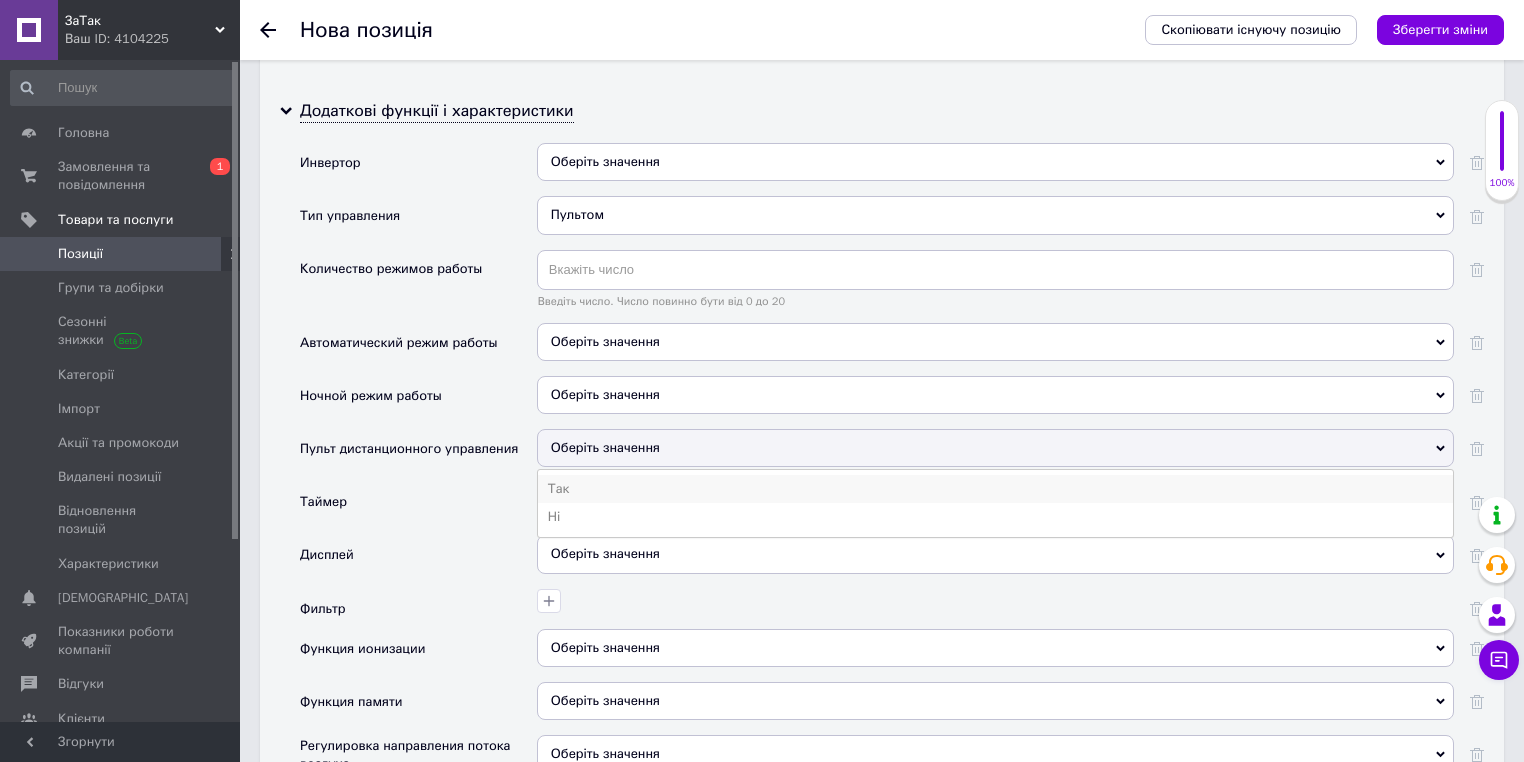 click on "Так" at bounding box center [995, 489] 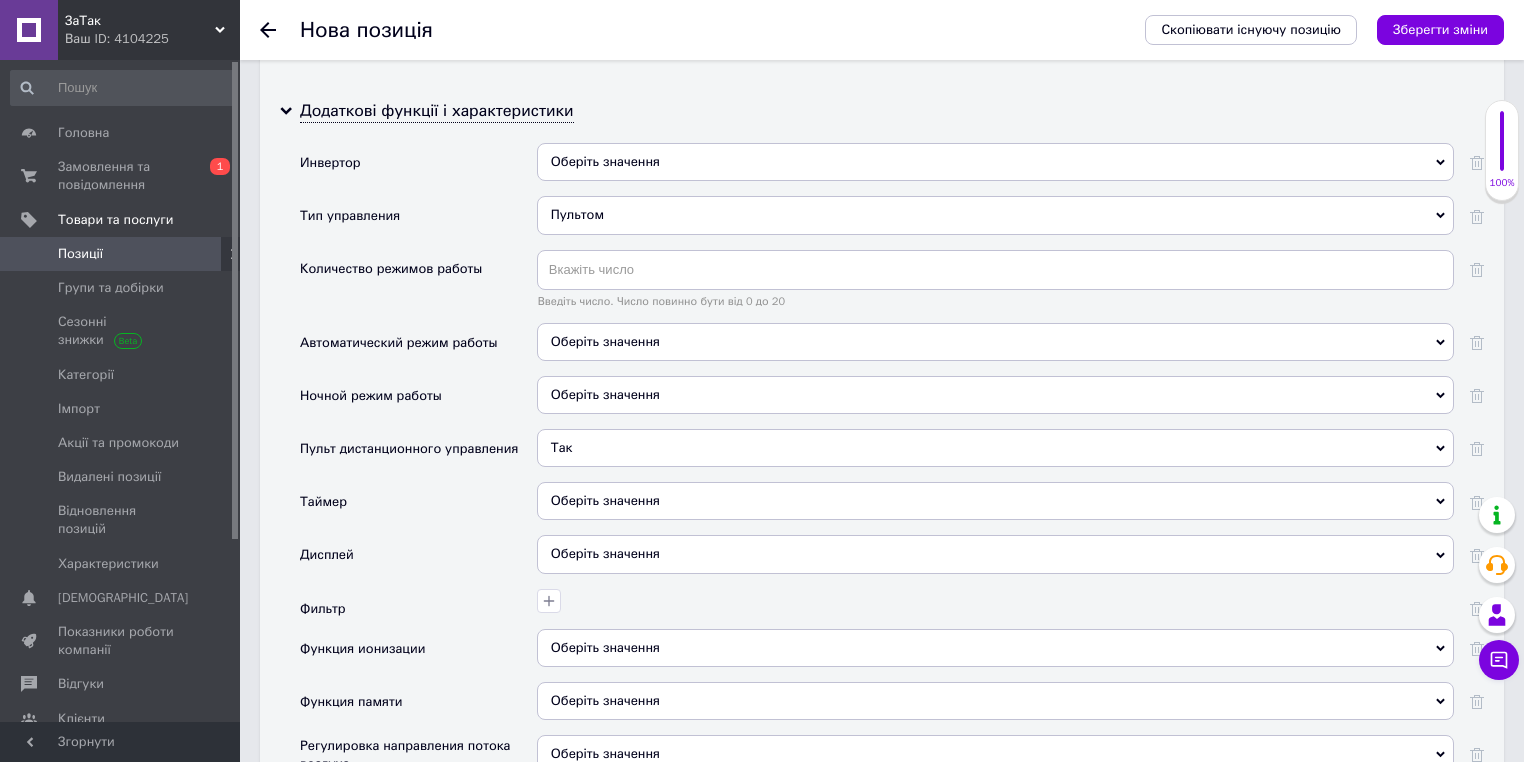 click on "Оберіть значення" at bounding box center [995, 501] 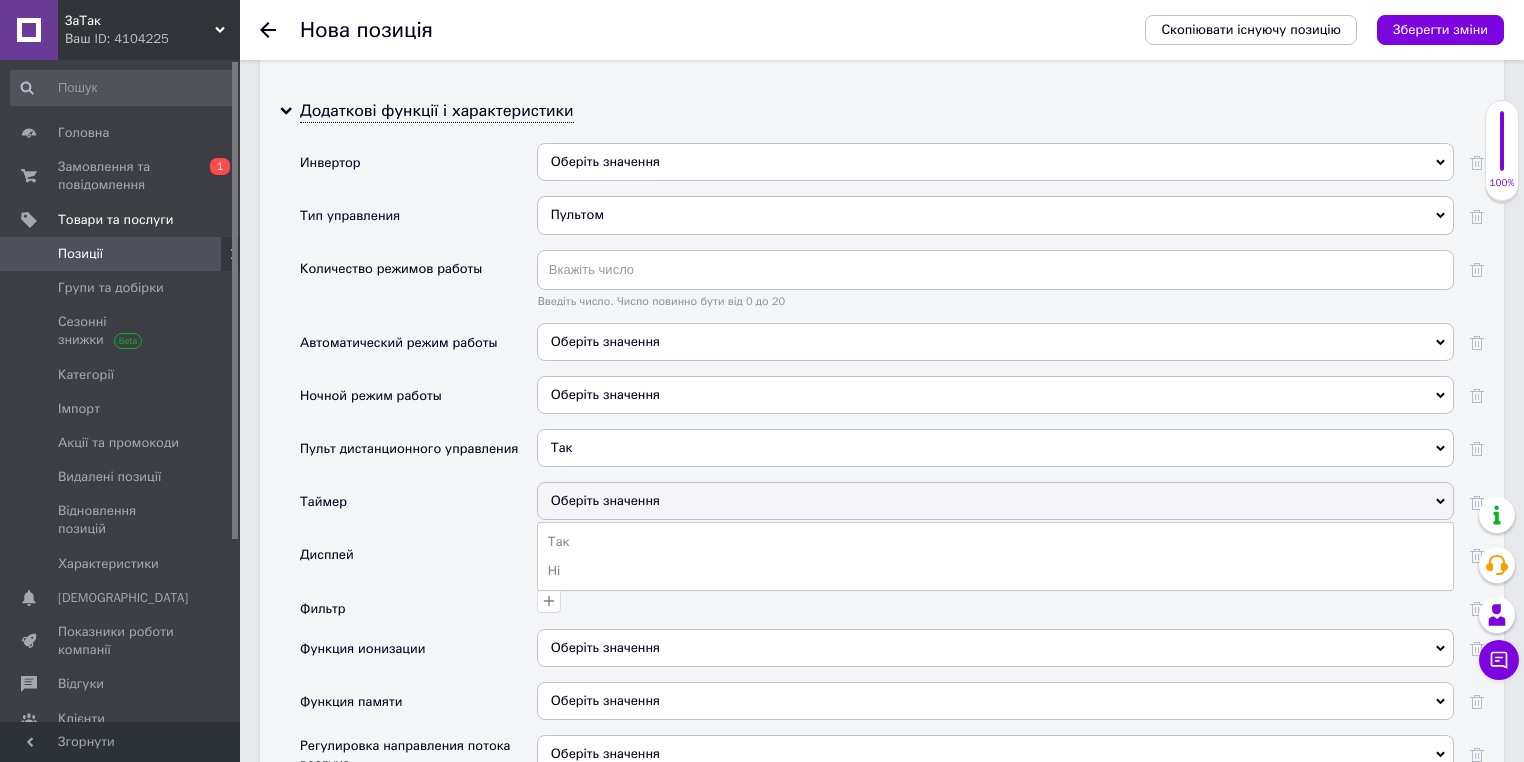 click on "Таймер" at bounding box center [418, 508] 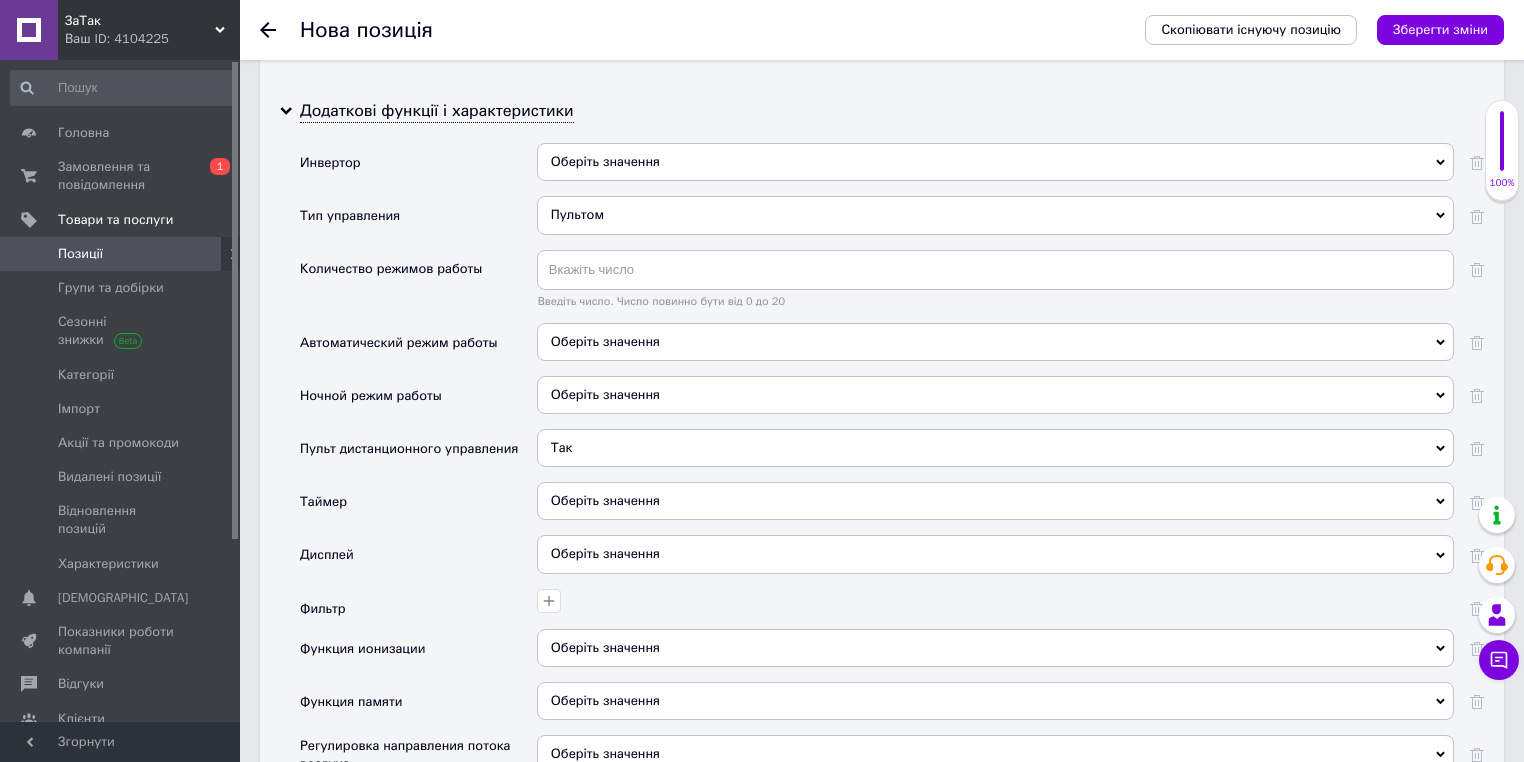 click on "Оберіть значення" at bounding box center [605, 553] 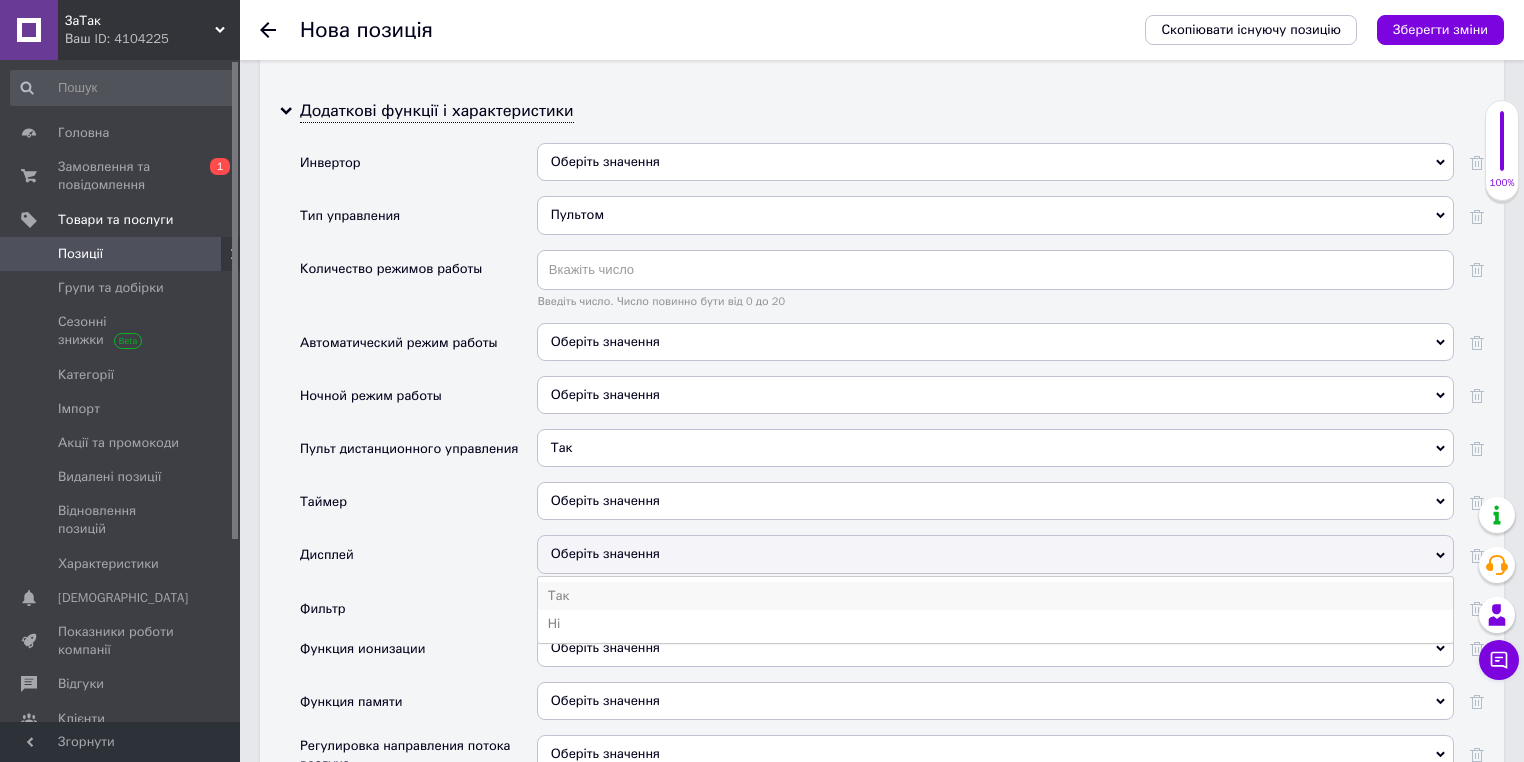 click on "Так" at bounding box center (995, 596) 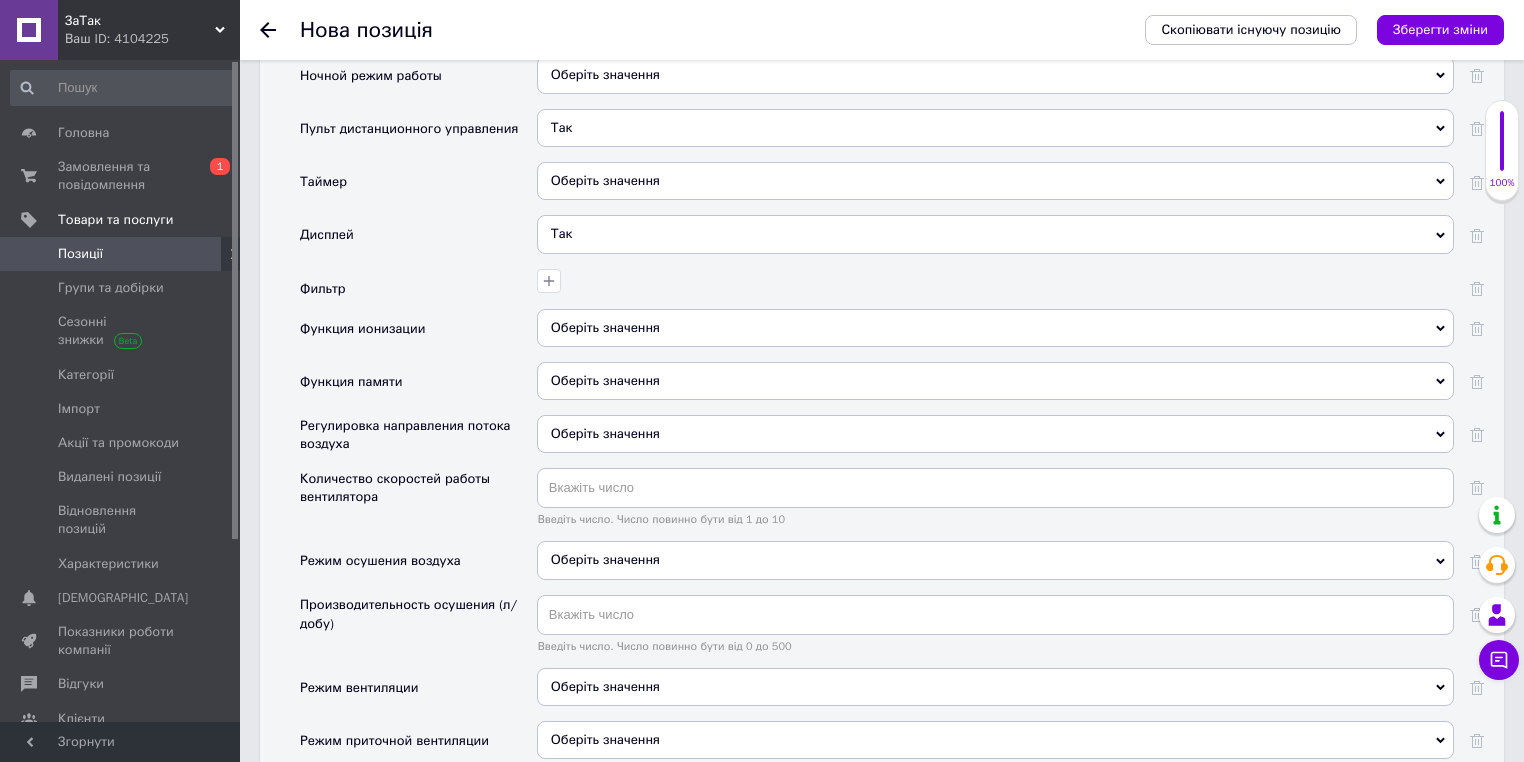 scroll, scrollTop: 4034, scrollLeft: 0, axis: vertical 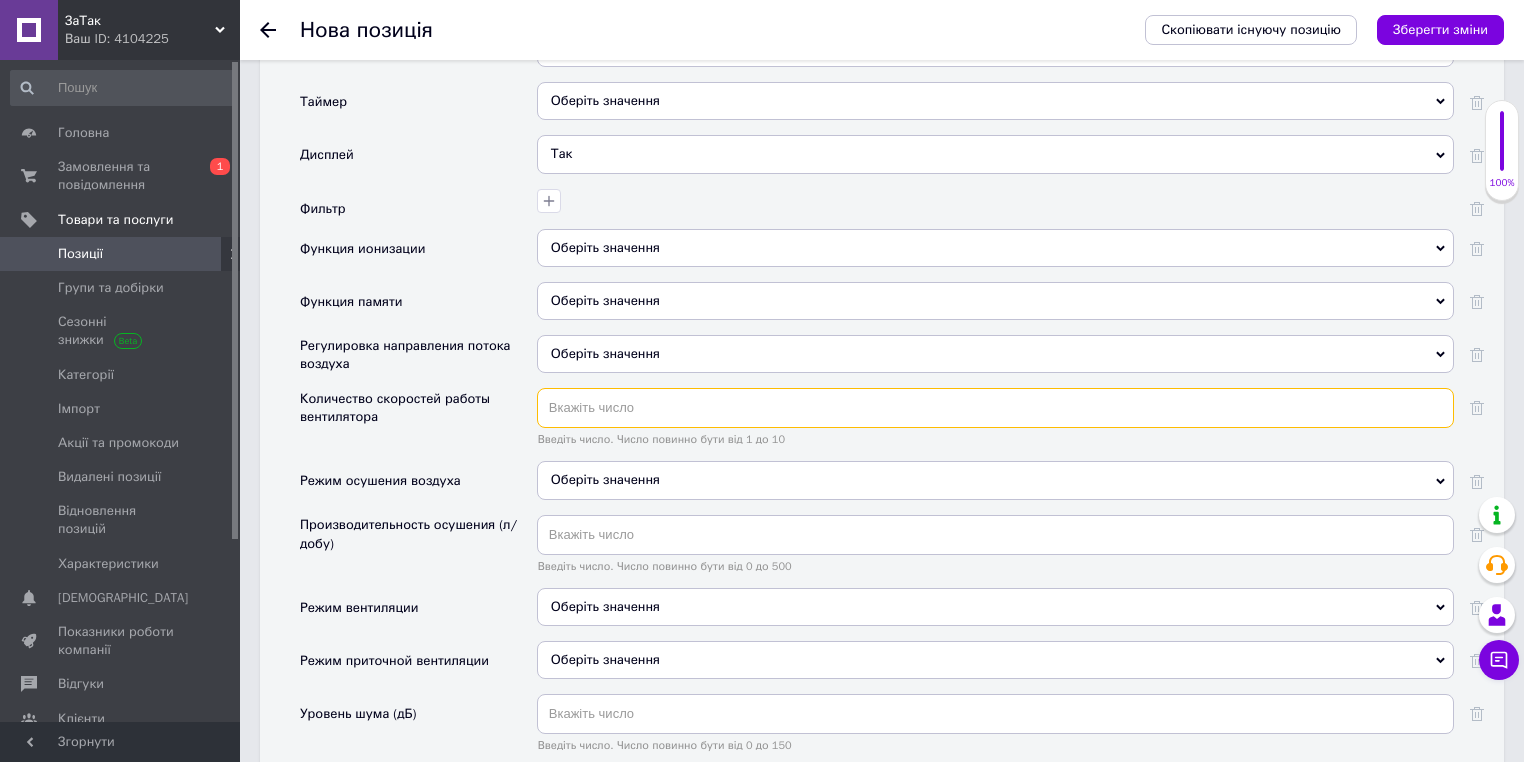 click at bounding box center [995, 408] 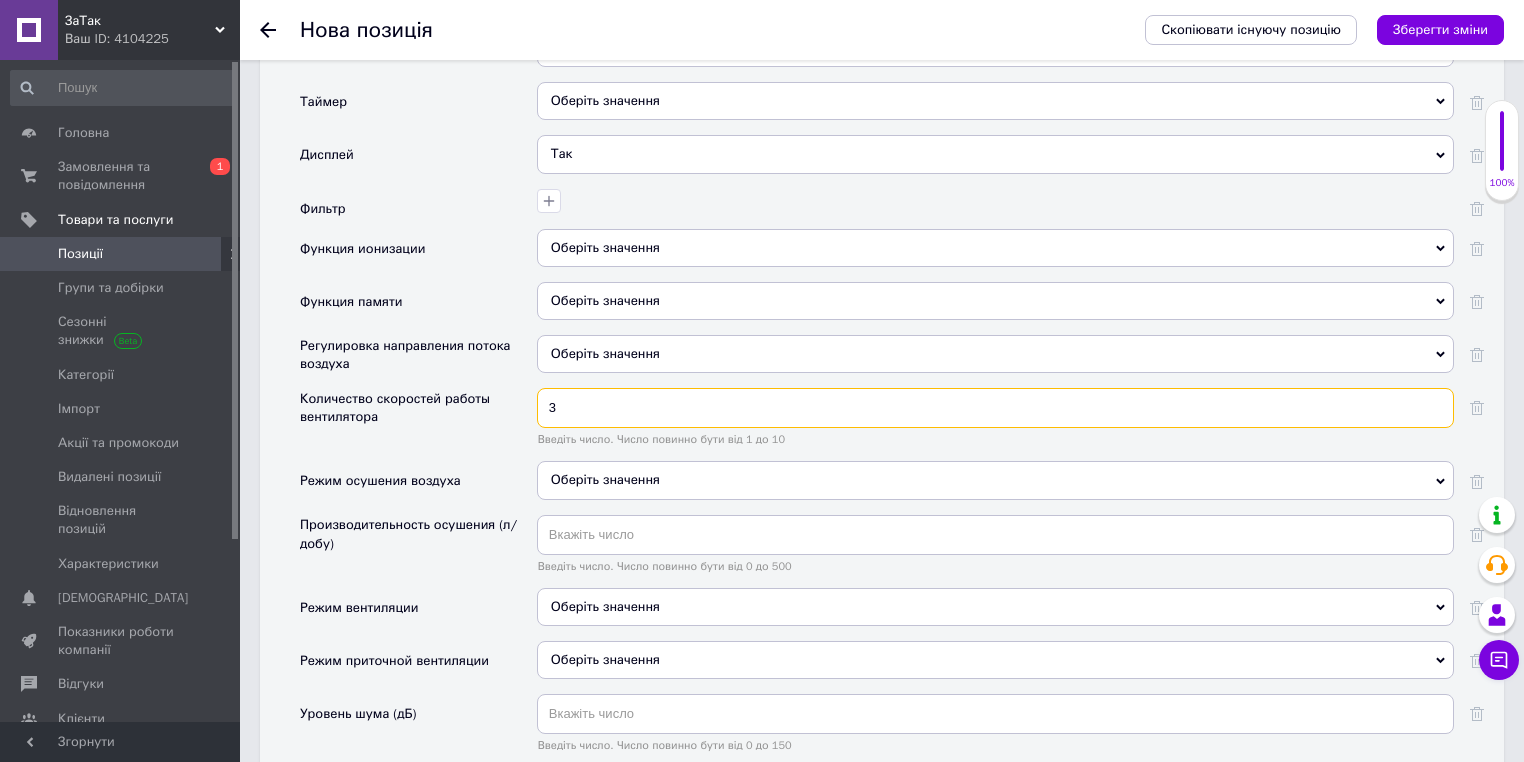 type on "3" 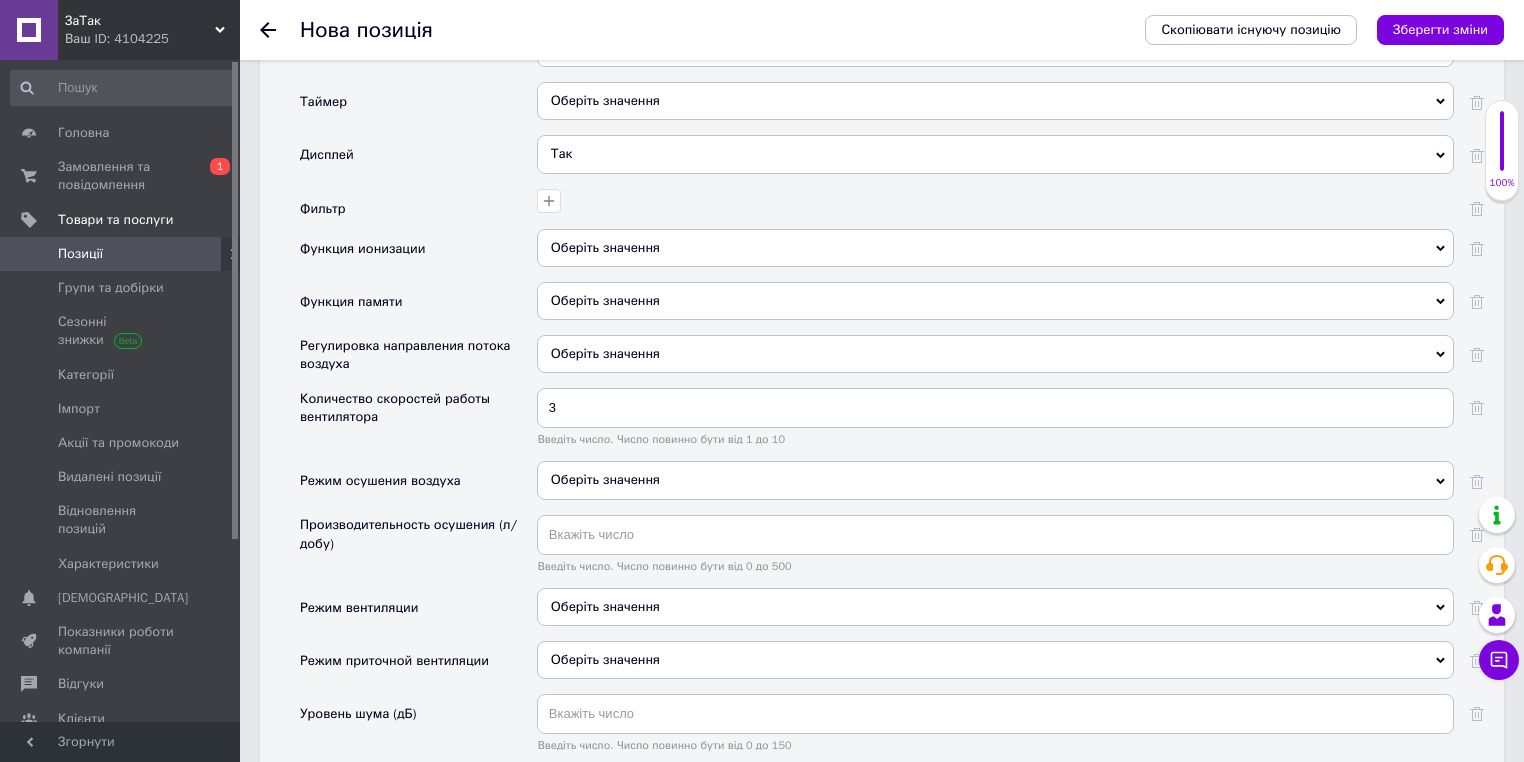 click on "Оберіть значення" at bounding box center [605, 479] 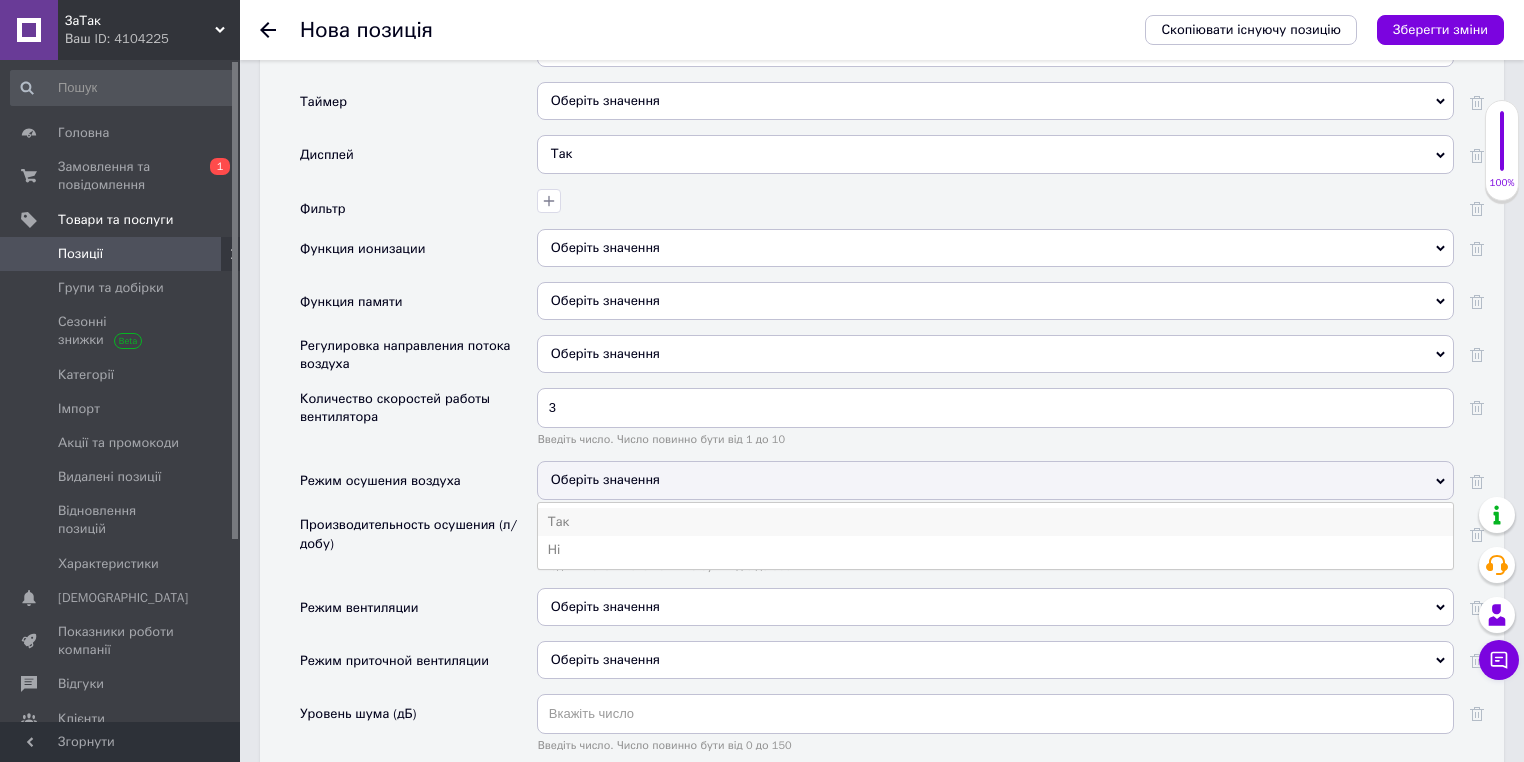 click on "Так" at bounding box center [995, 522] 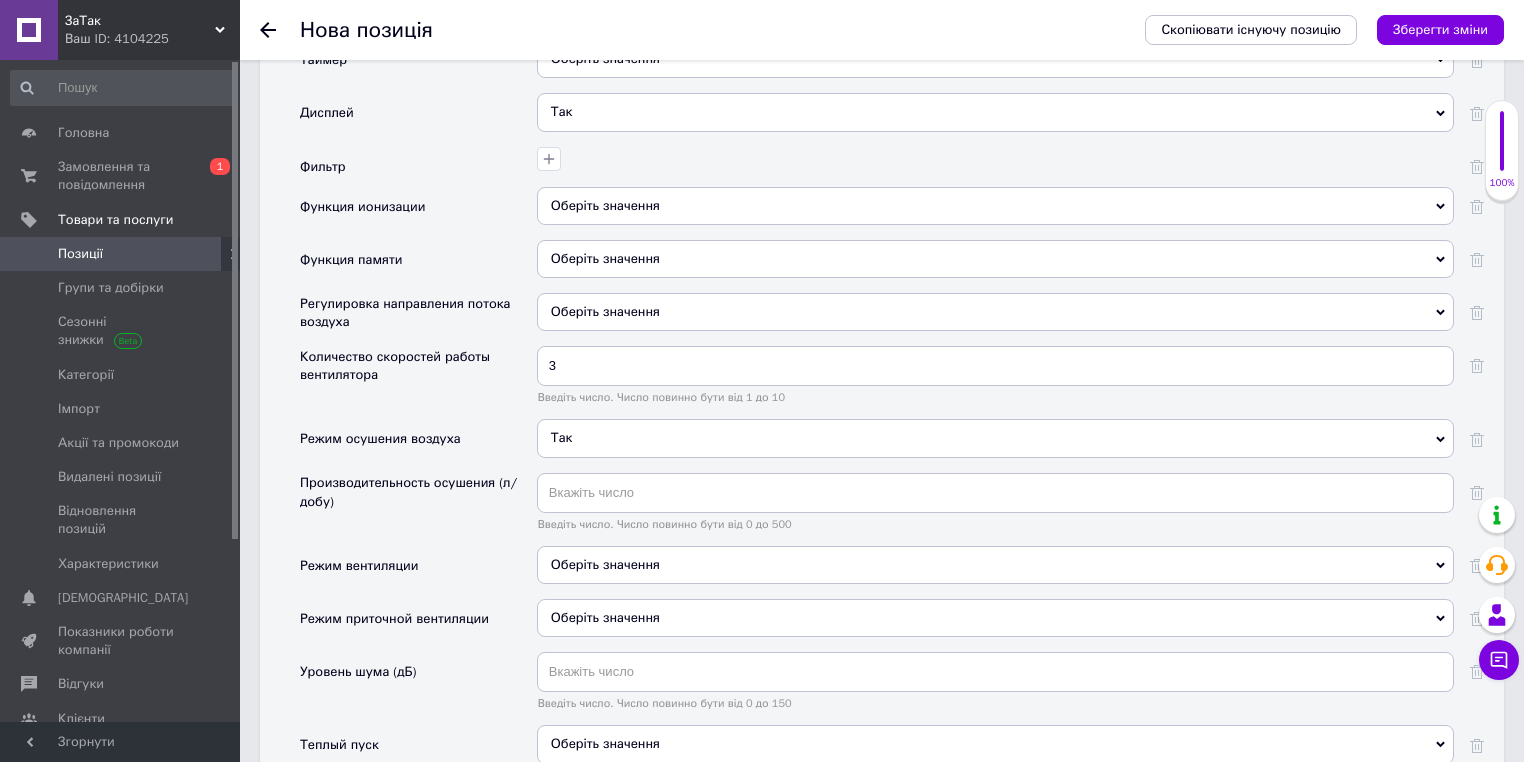 scroll, scrollTop: 4114, scrollLeft: 0, axis: vertical 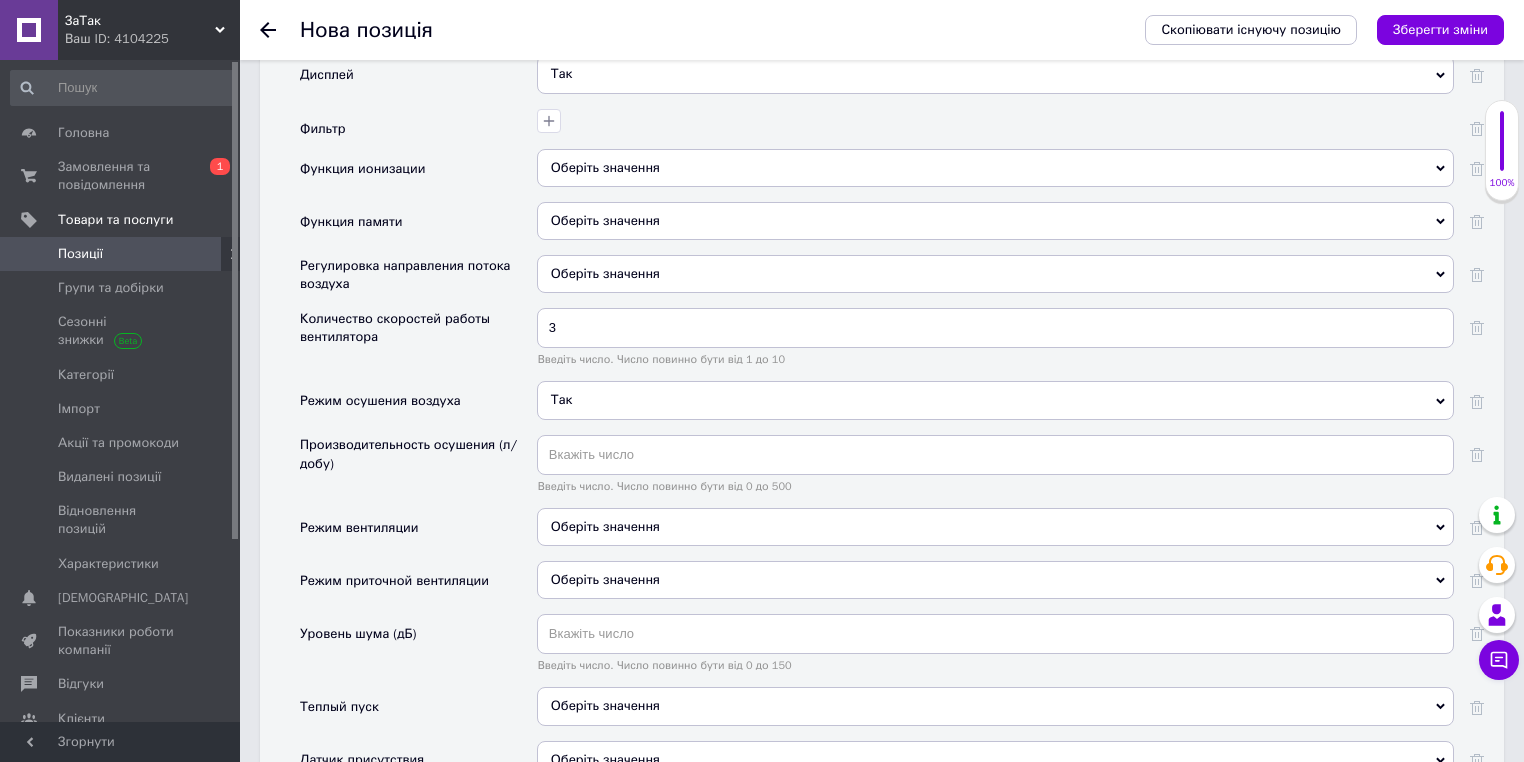 click on "Оберіть значення" at bounding box center (995, 527) 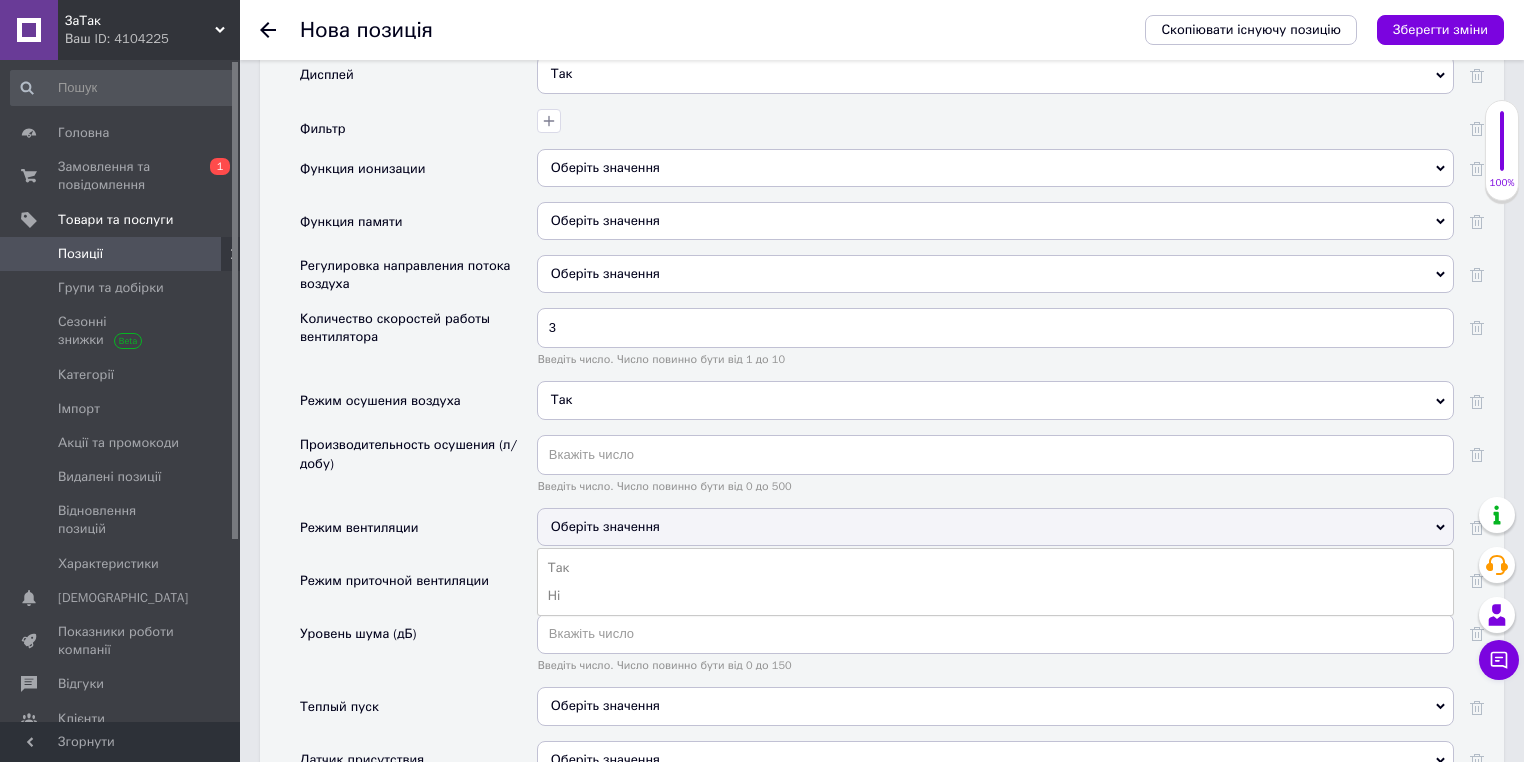 click on "Так" at bounding box center (995, 568) 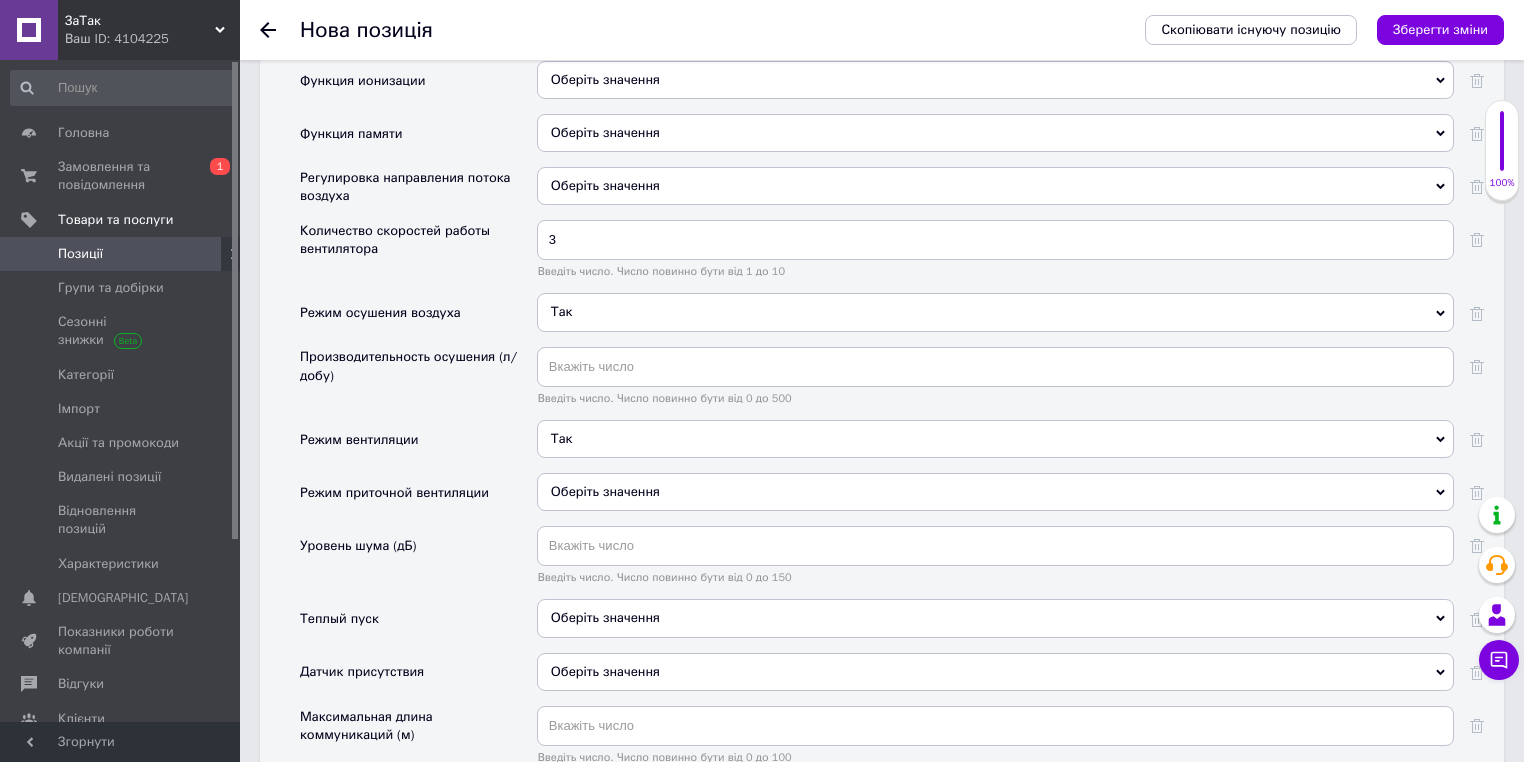 scroll, scrollTop: 4274, scrollLeft: 0, axis: vertical 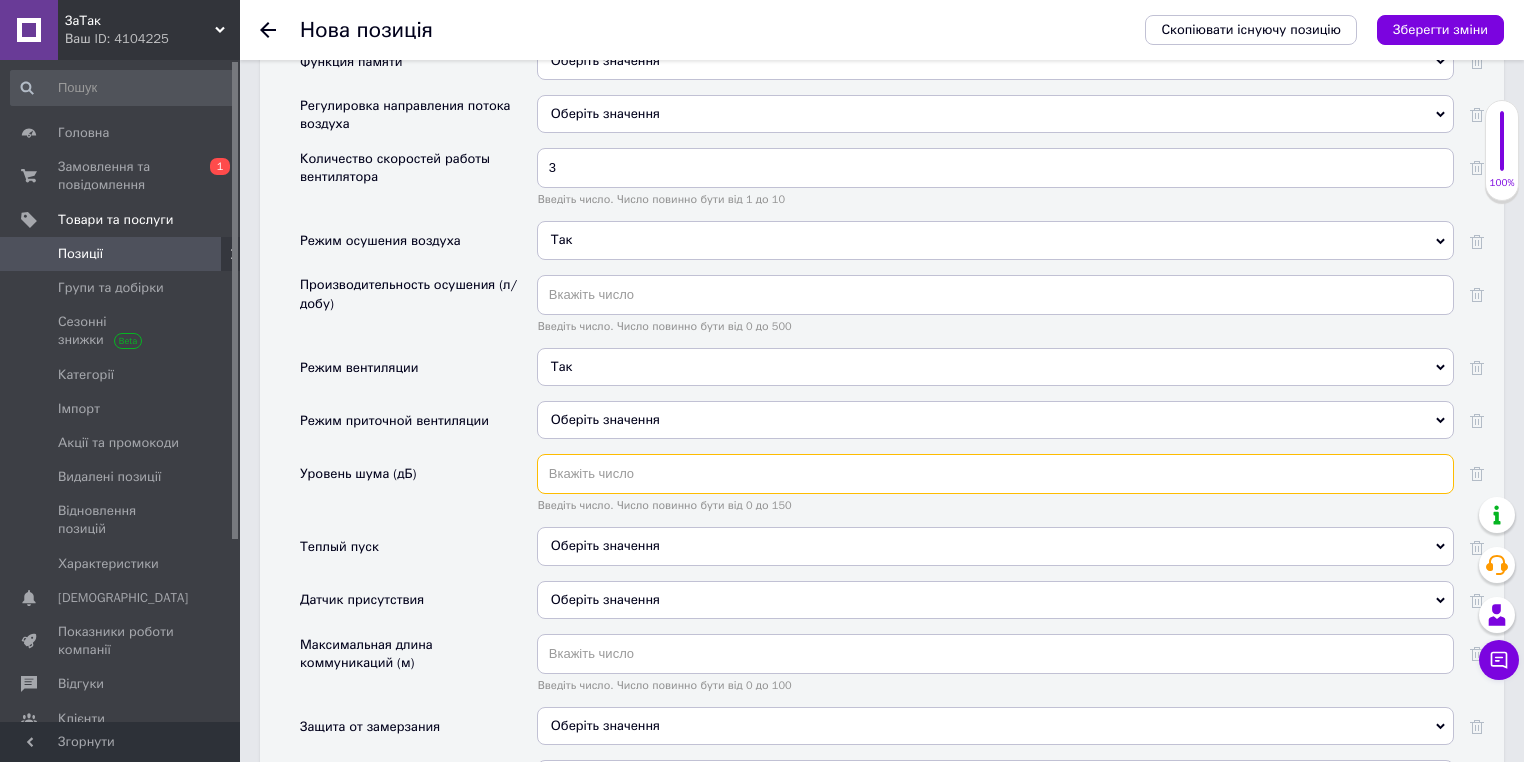 click at bounding box center (995, 474) 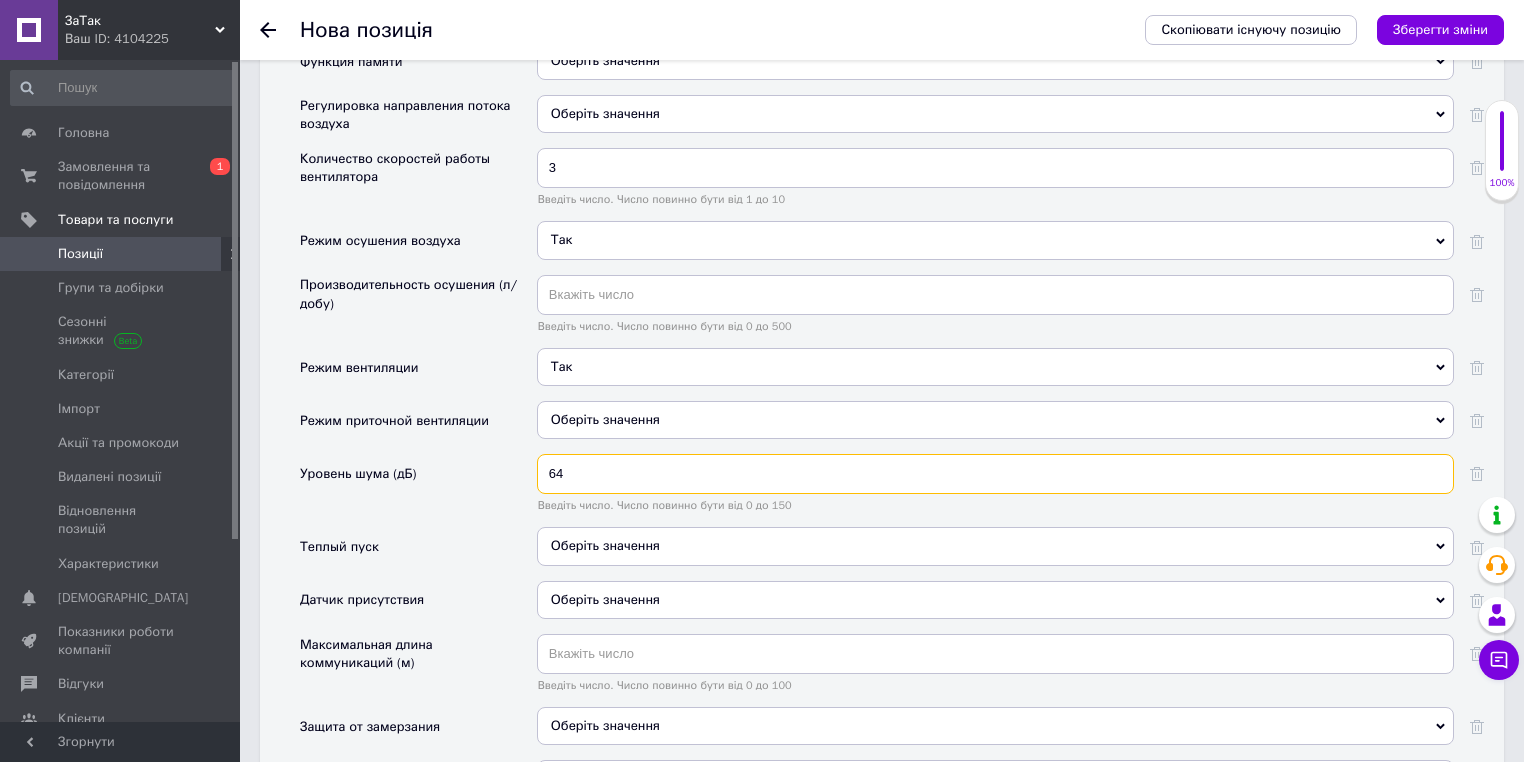 type on "64" 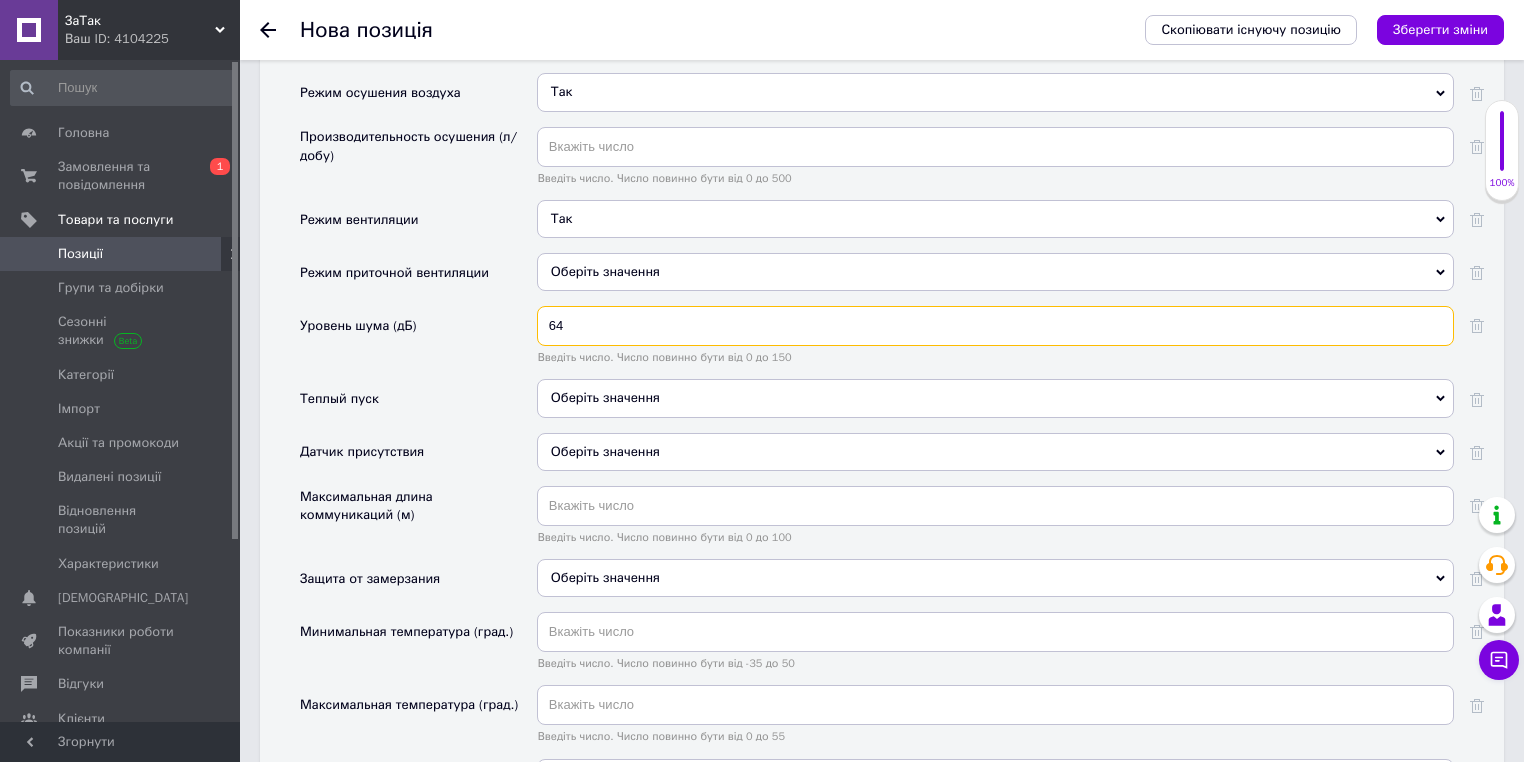 scroll, scrollTop: 4514, scrollLeft: 0, axis: vertical 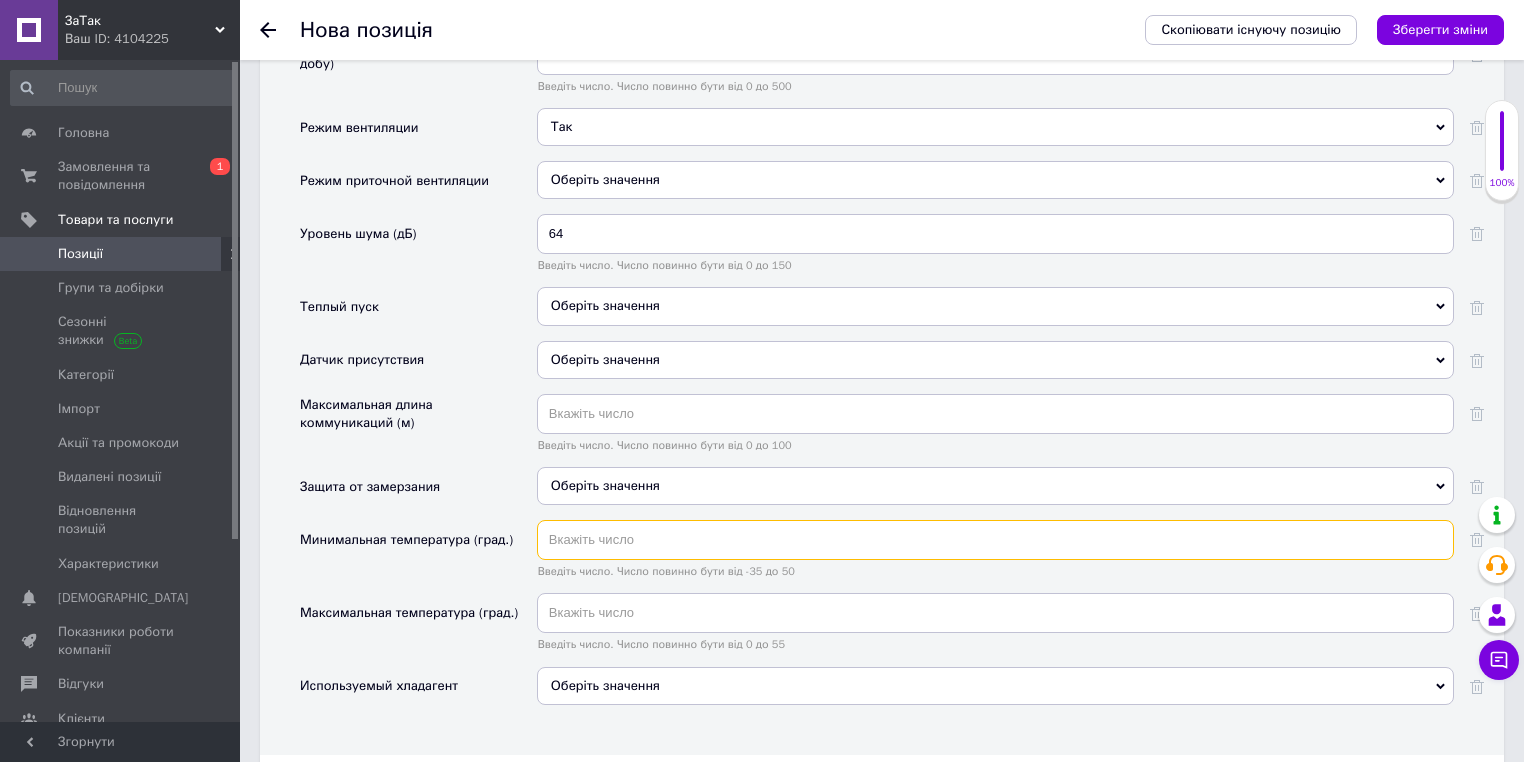 click at bounding box center (995, 540) 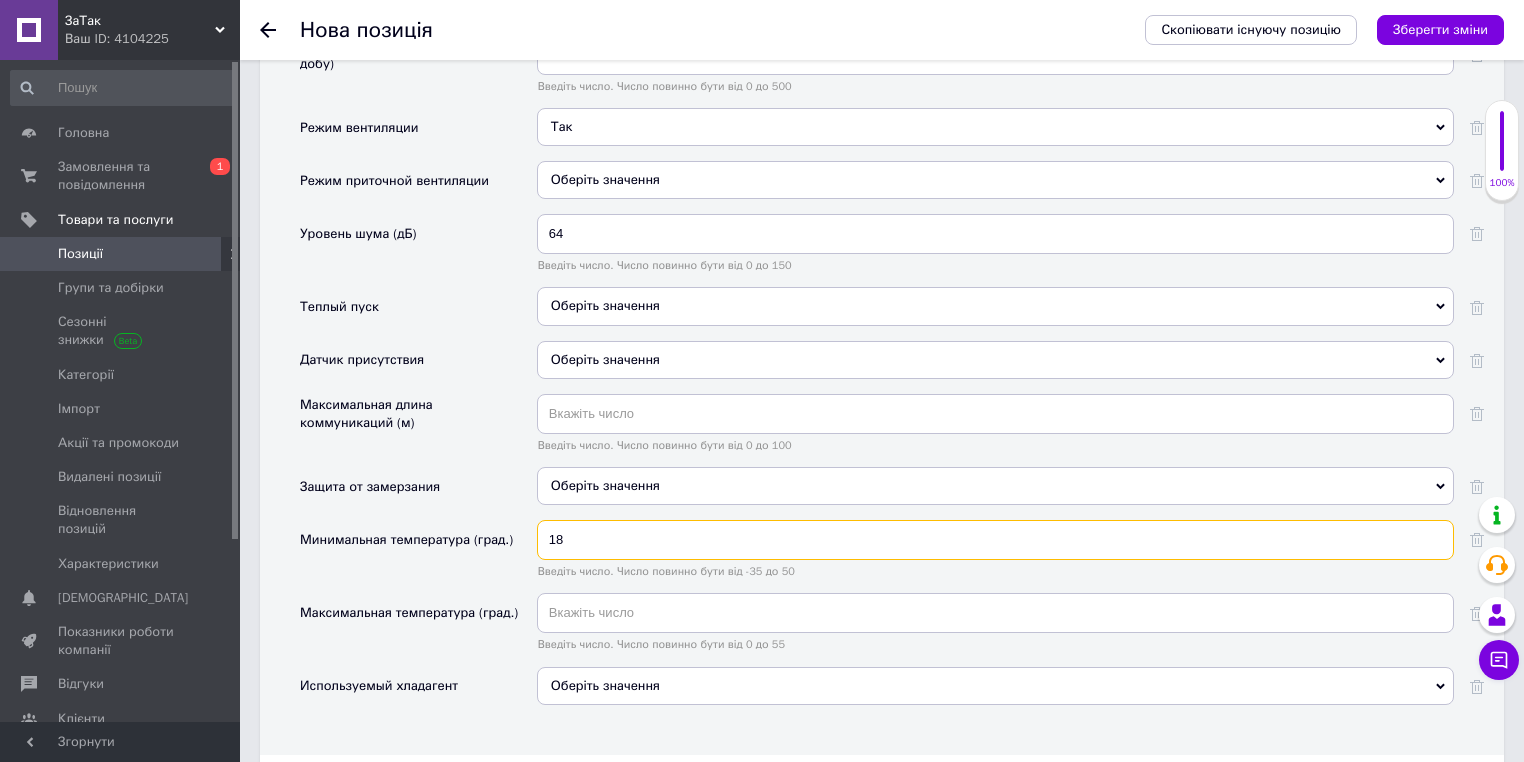 type on "18" 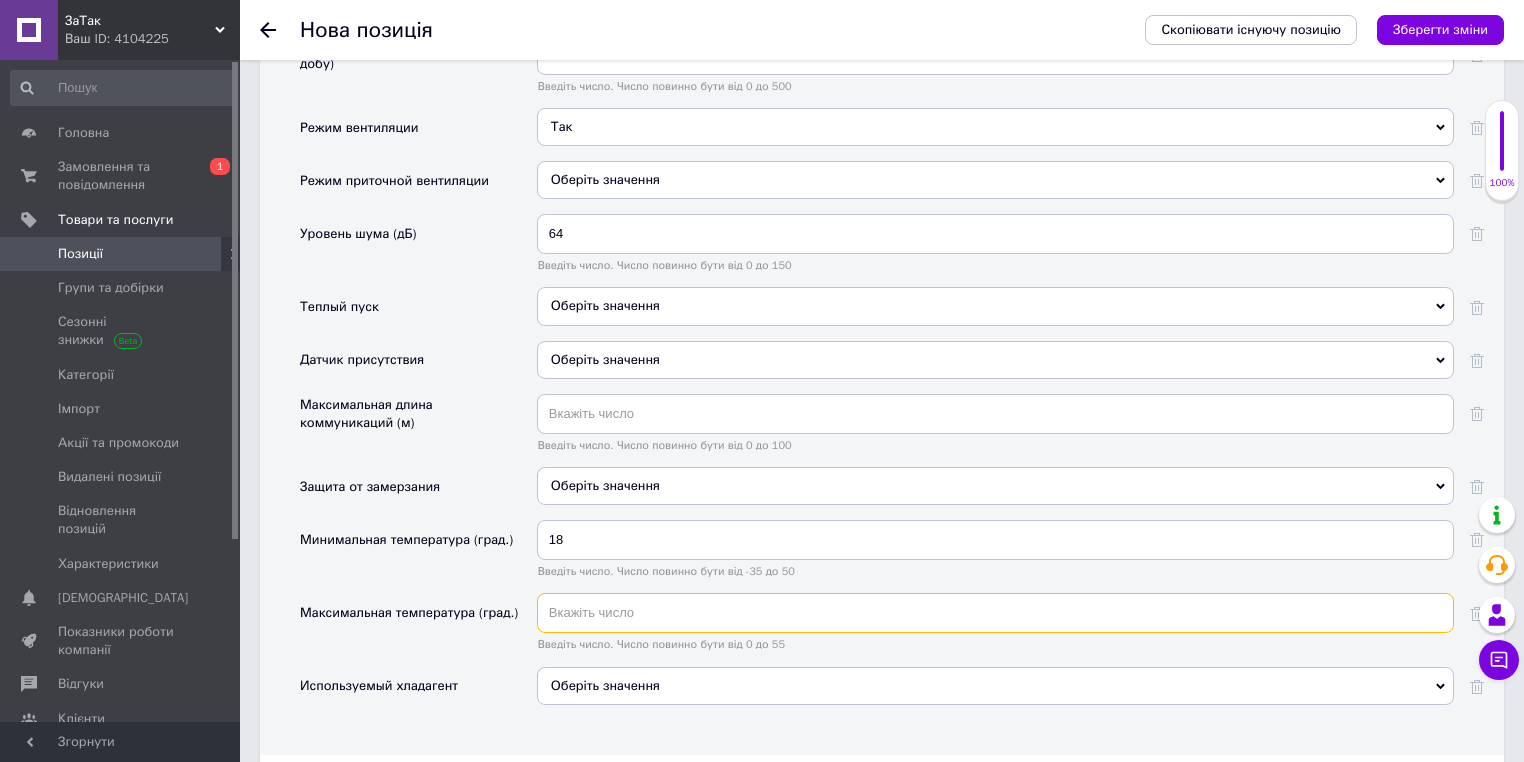 click at bounding box center [995, 613] 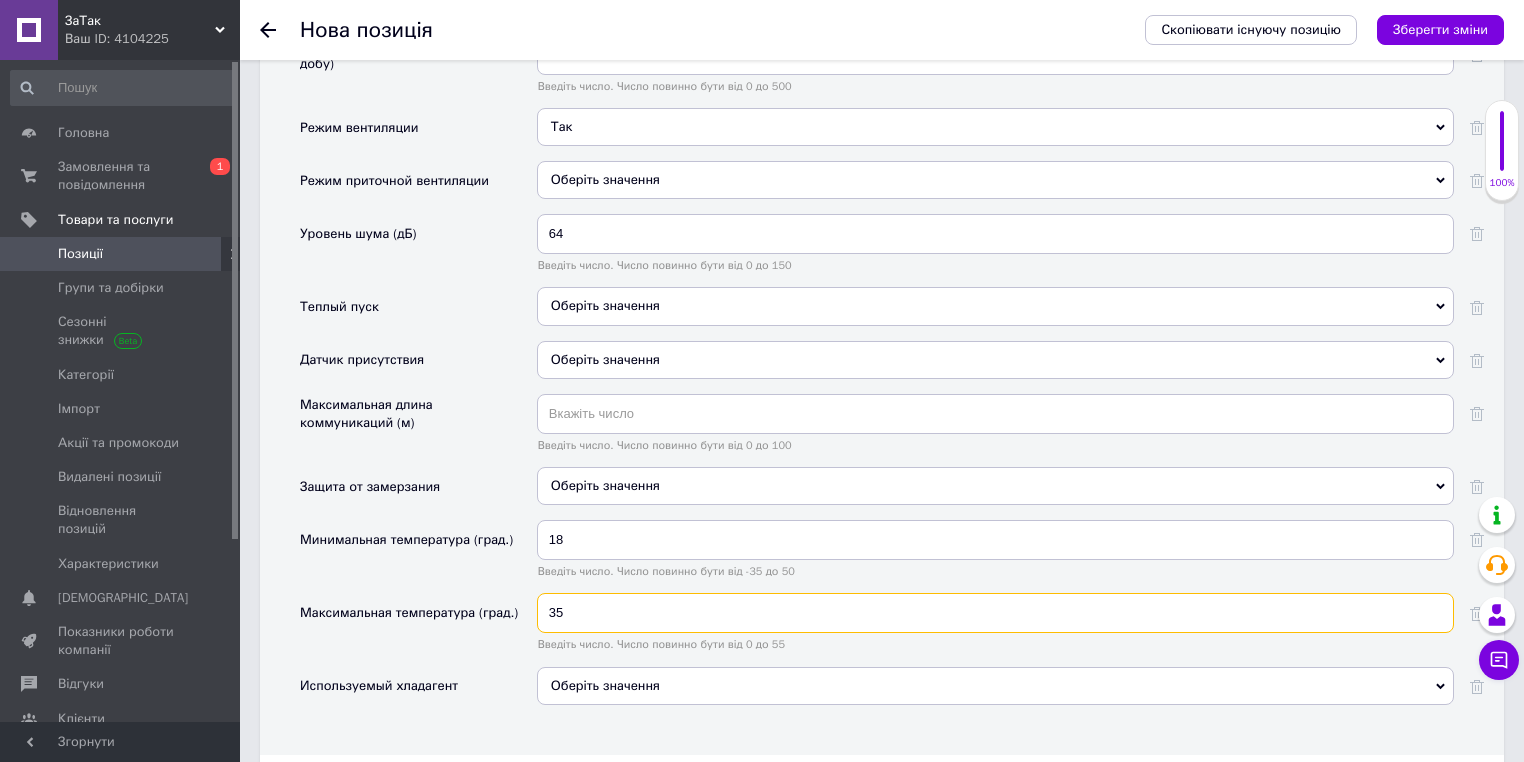 type on "35" 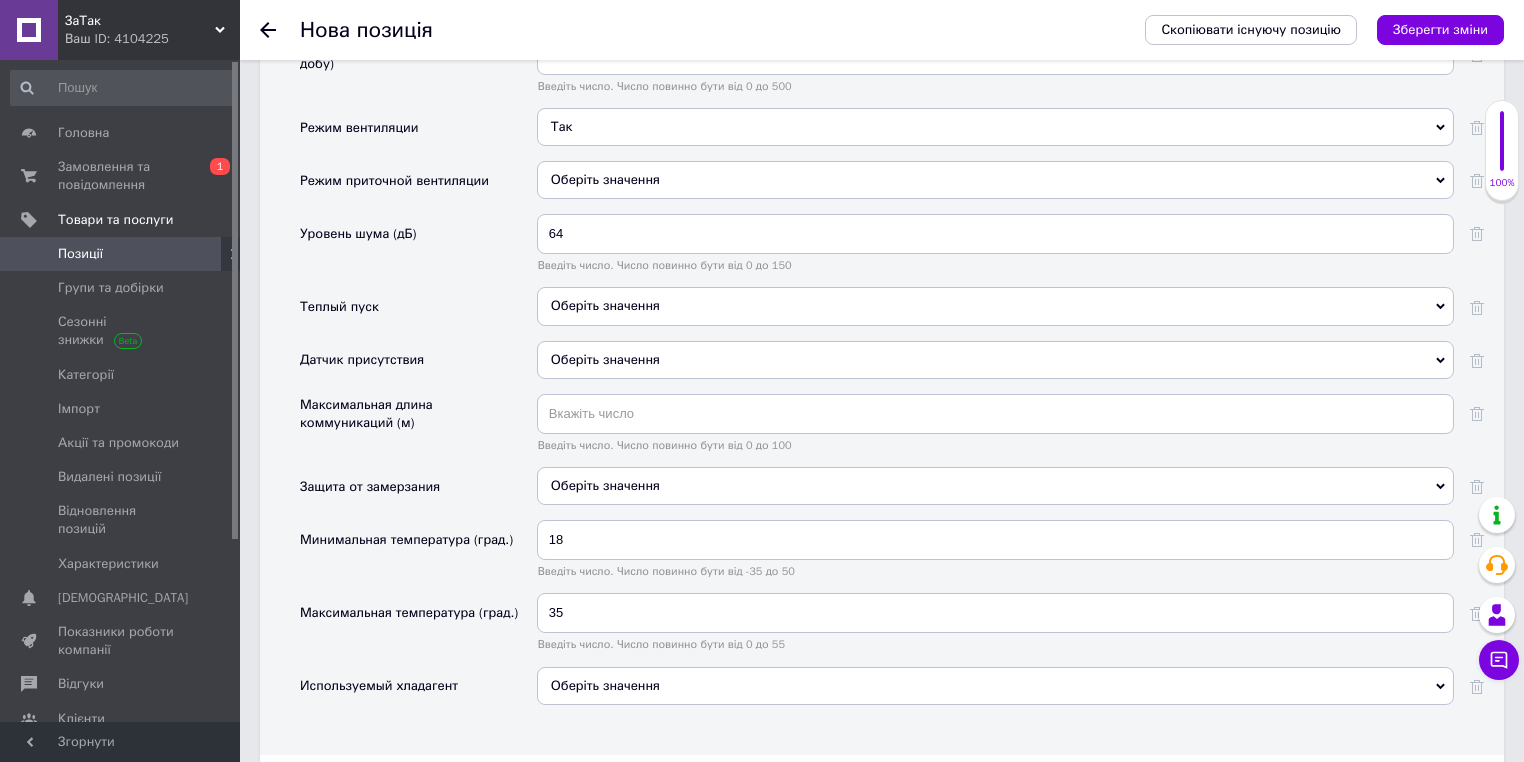 click on "Оберіть значення" at bounding box center (995, 686) 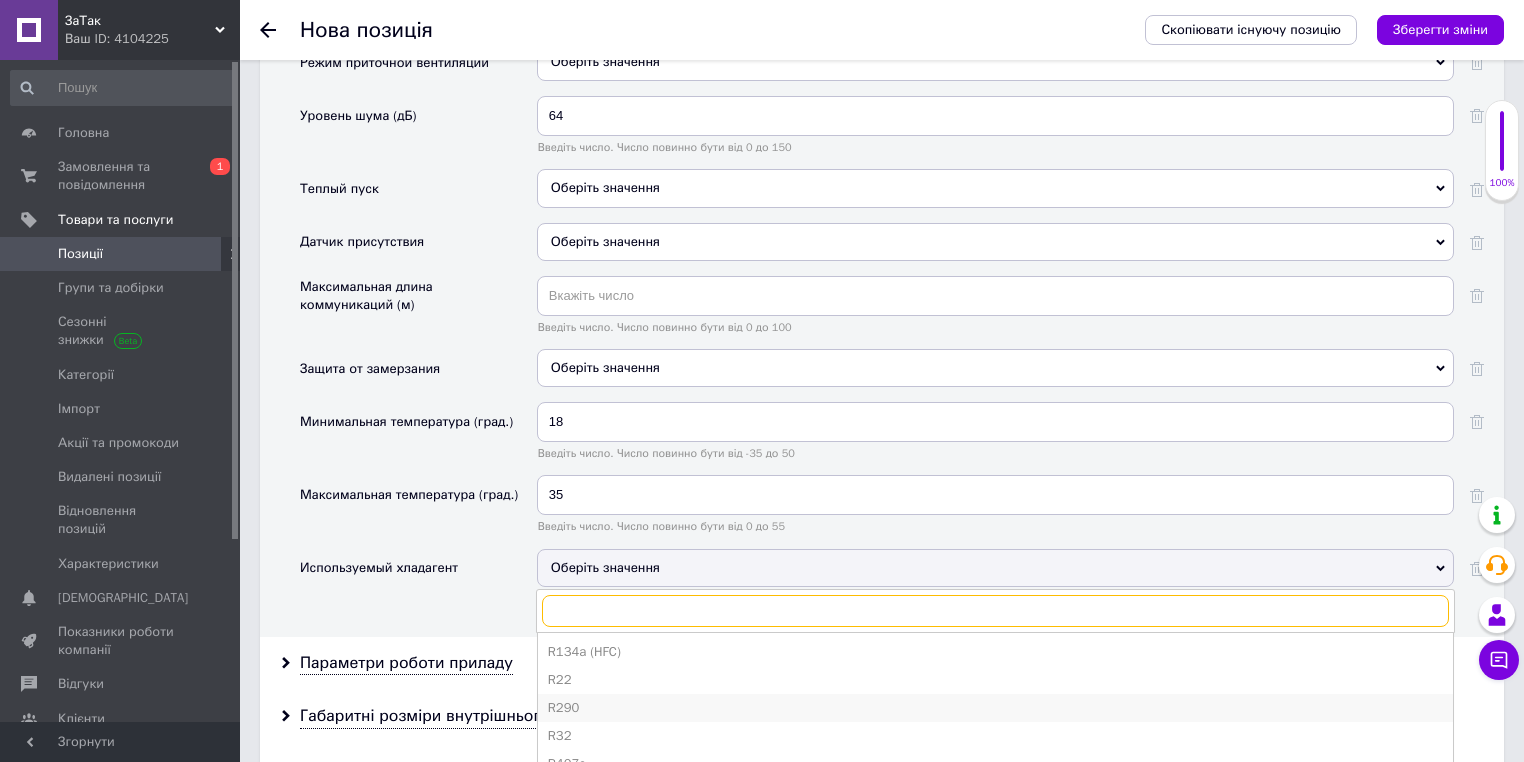 scroll, scrollTop: 4754, scrollLeft: 0, axis: vertical 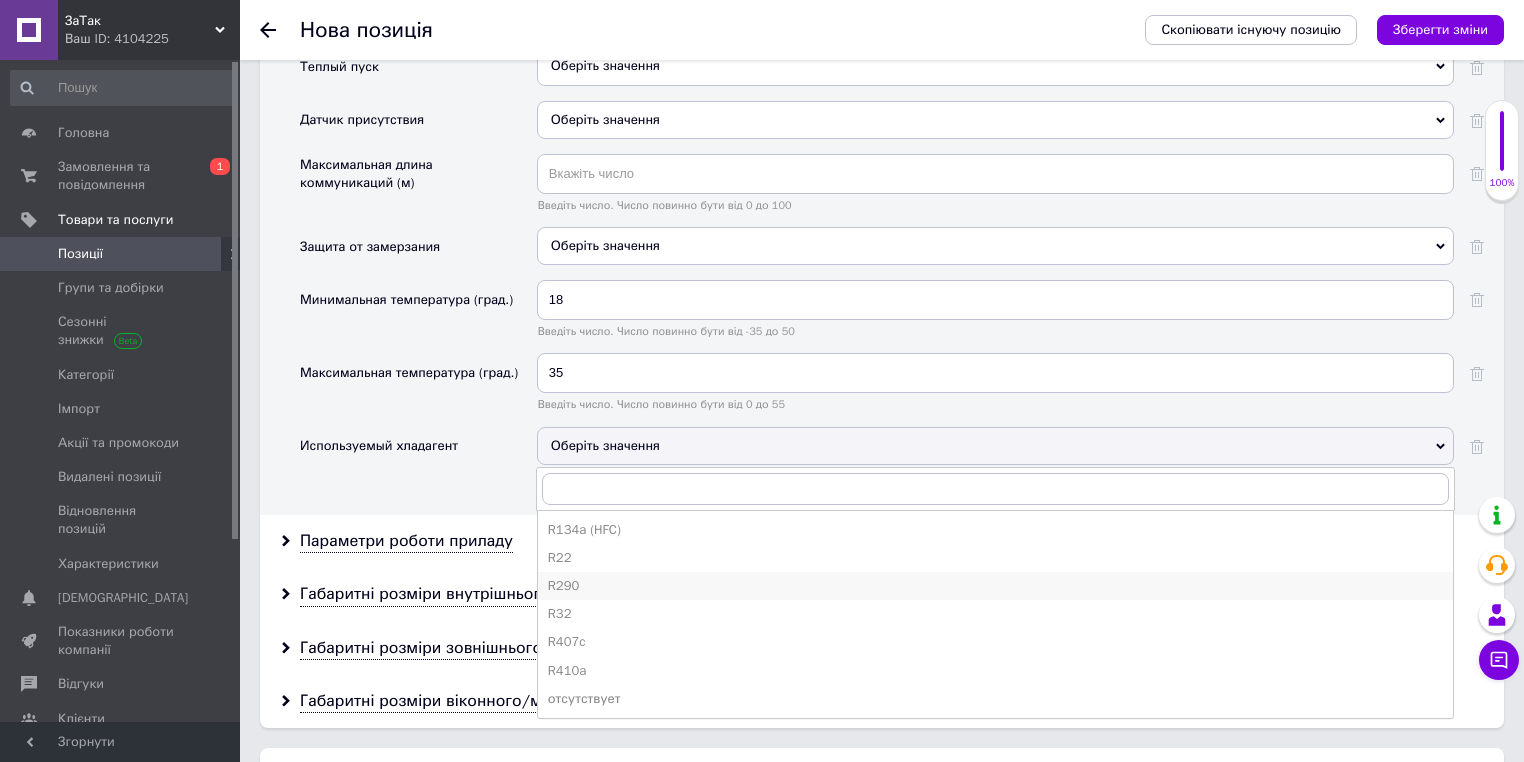 click on "R290" at bounding box center [995, 586] 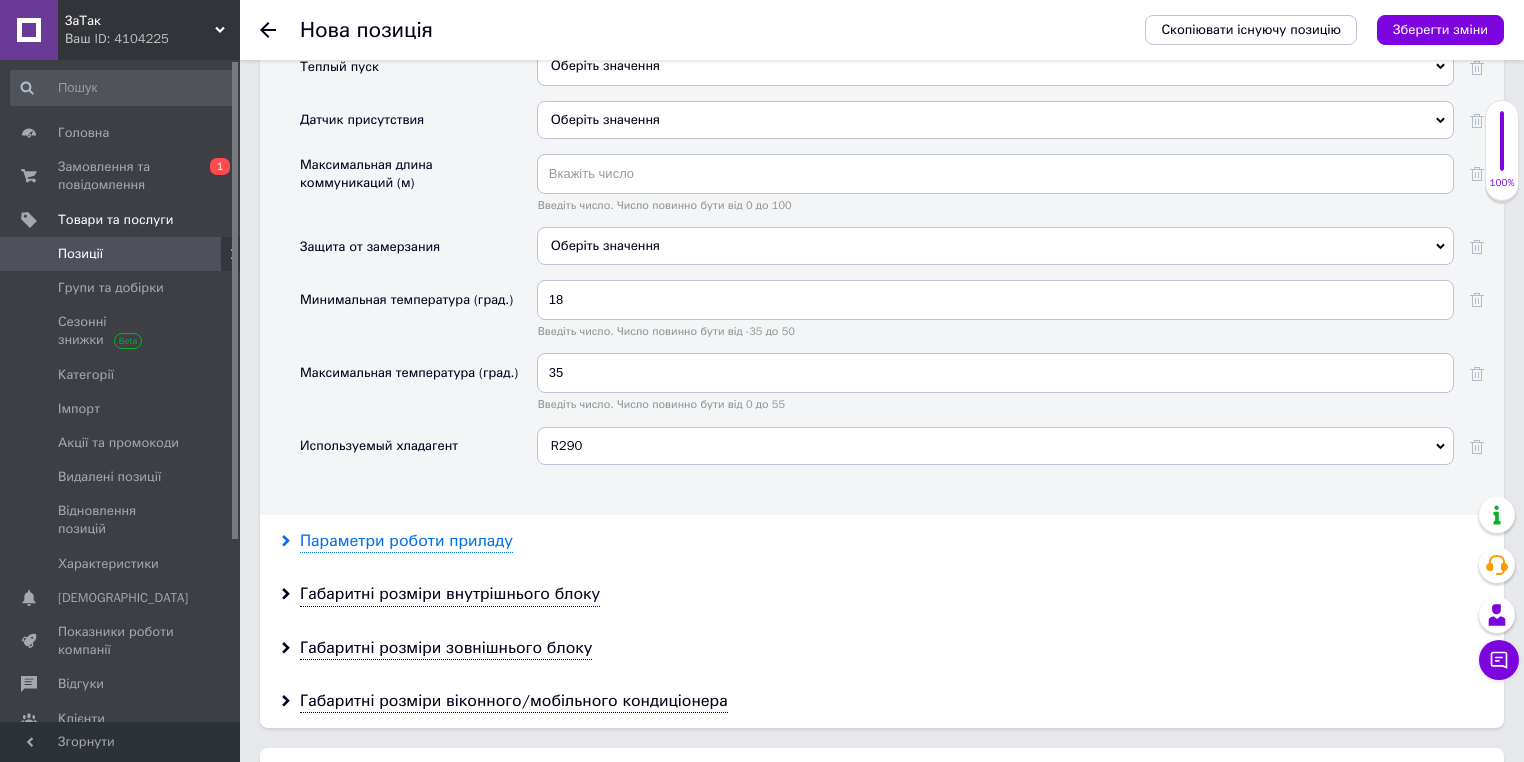 click on "Параметри роботи приладу" at bounding box center (406, 541) 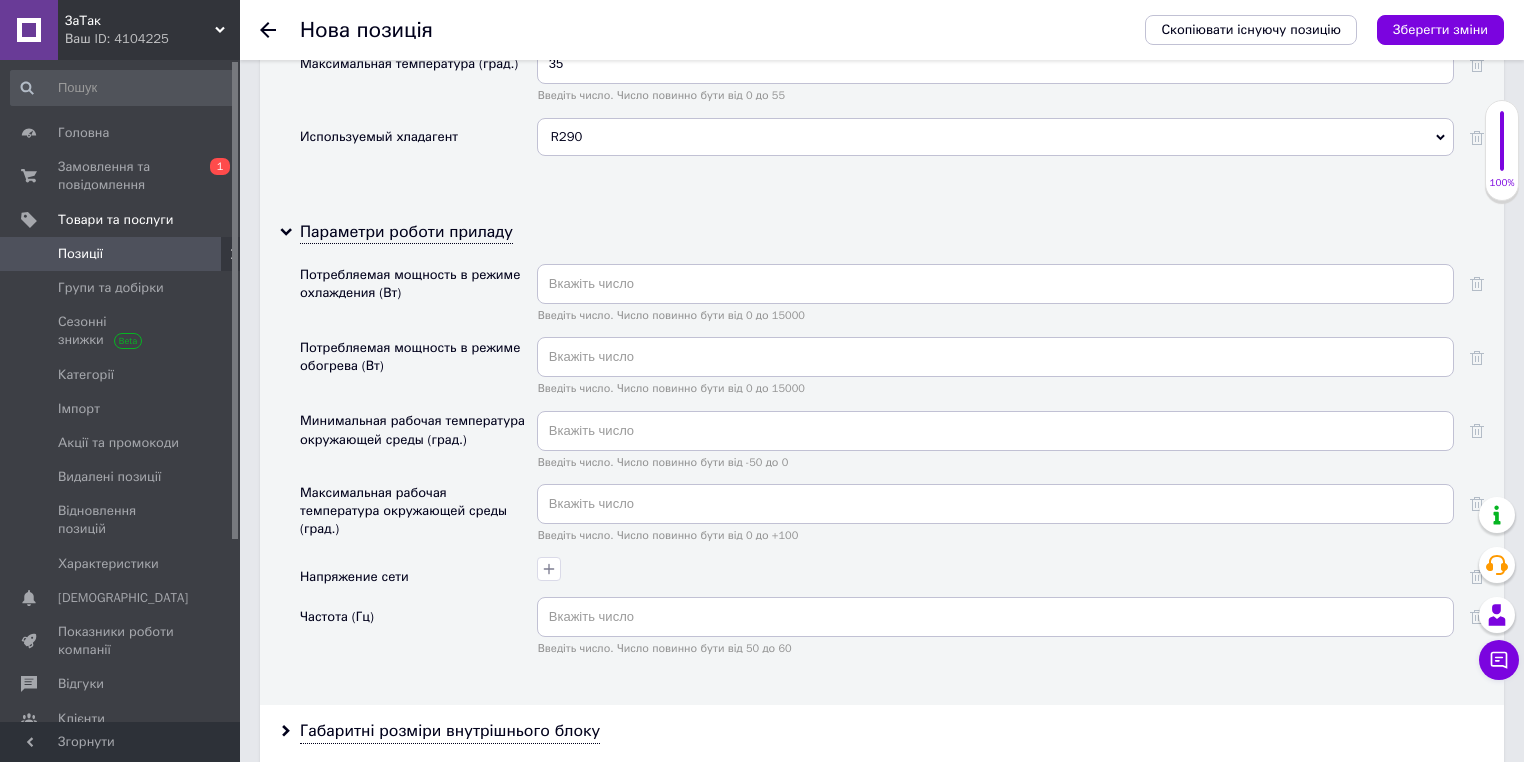 scroll, scrollTop: 5154, scrollLeft: 0, axis: vertical 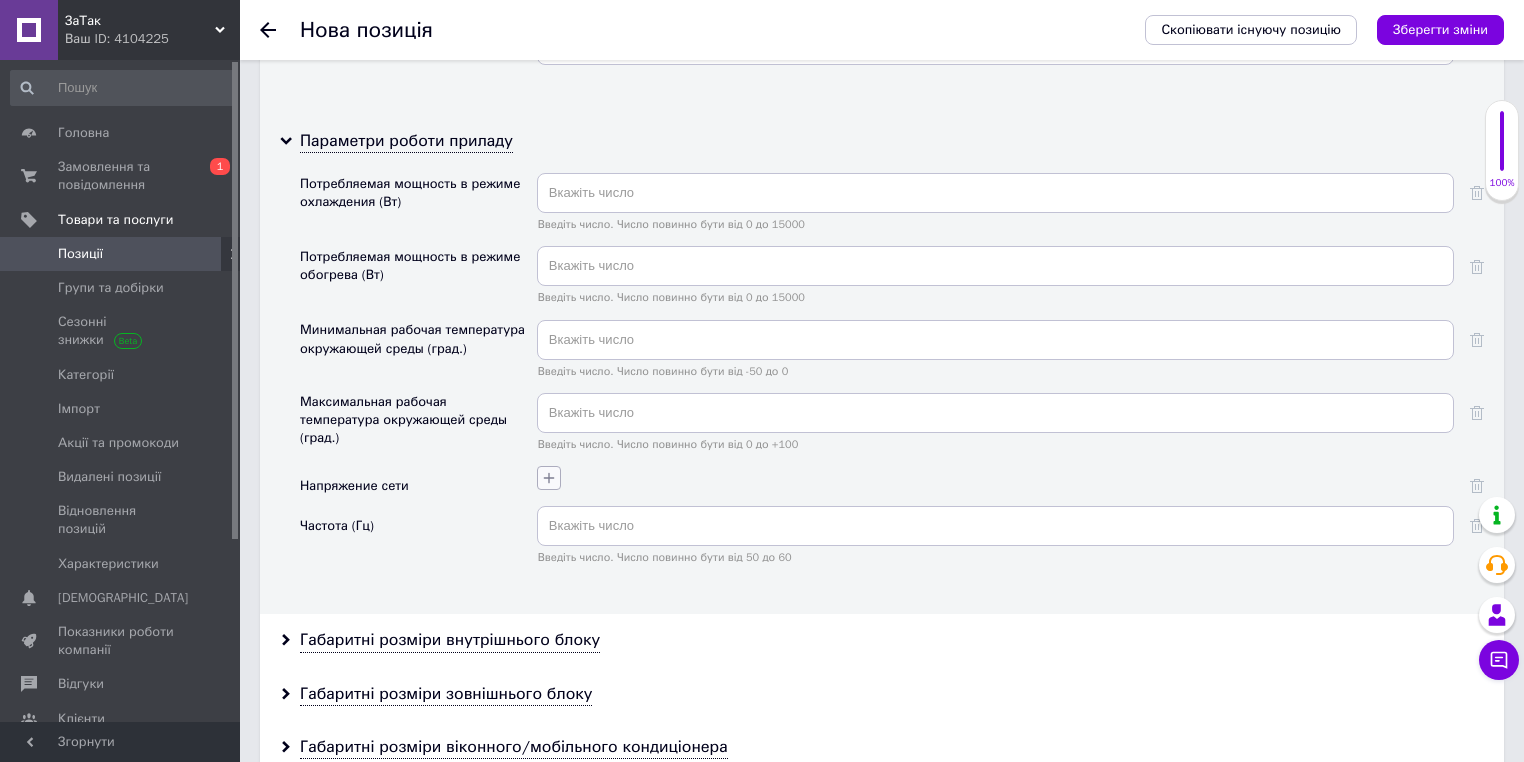 click at bounding box center (549, 478) 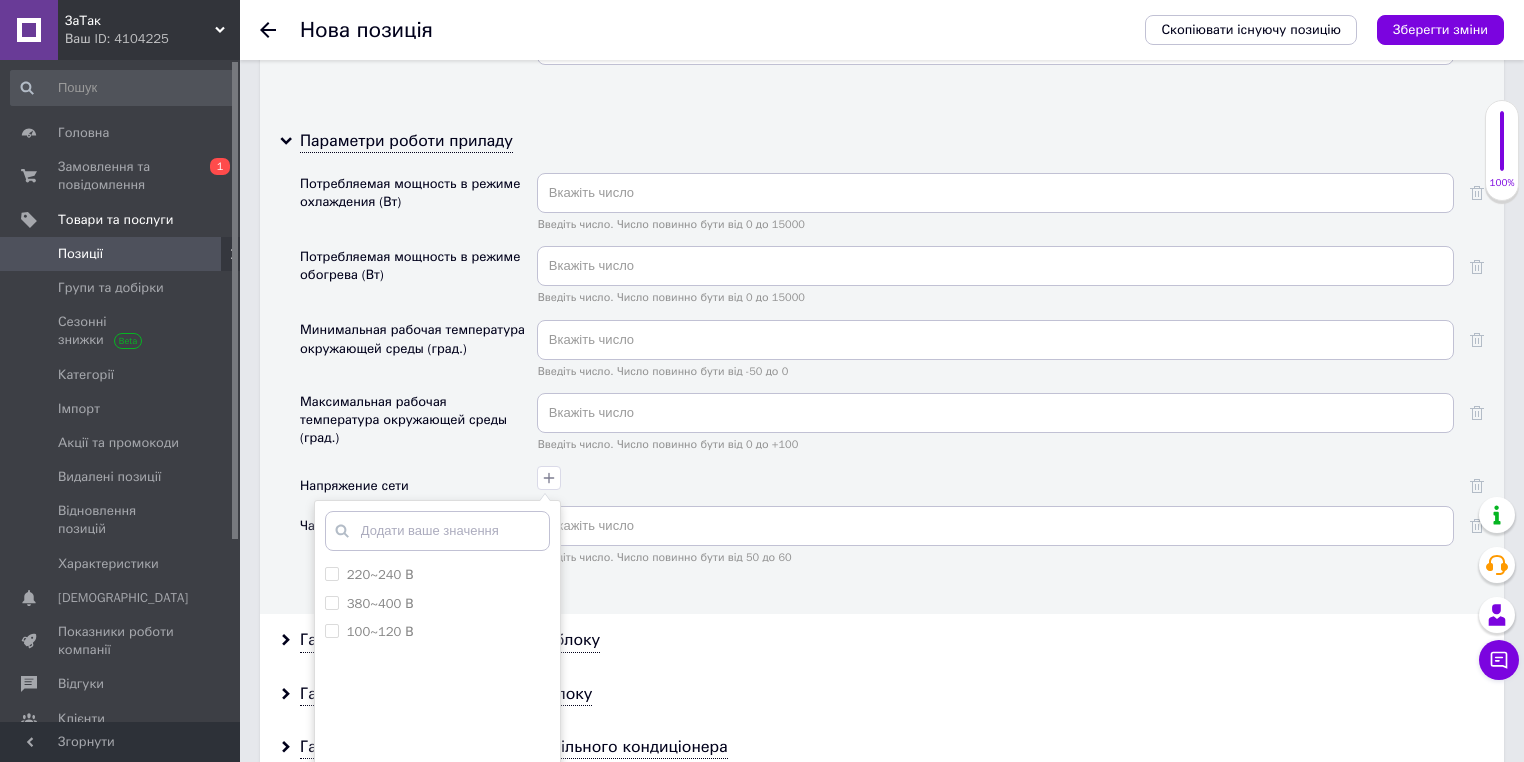 click on "220~240 В" at bounding box center (437, 575) 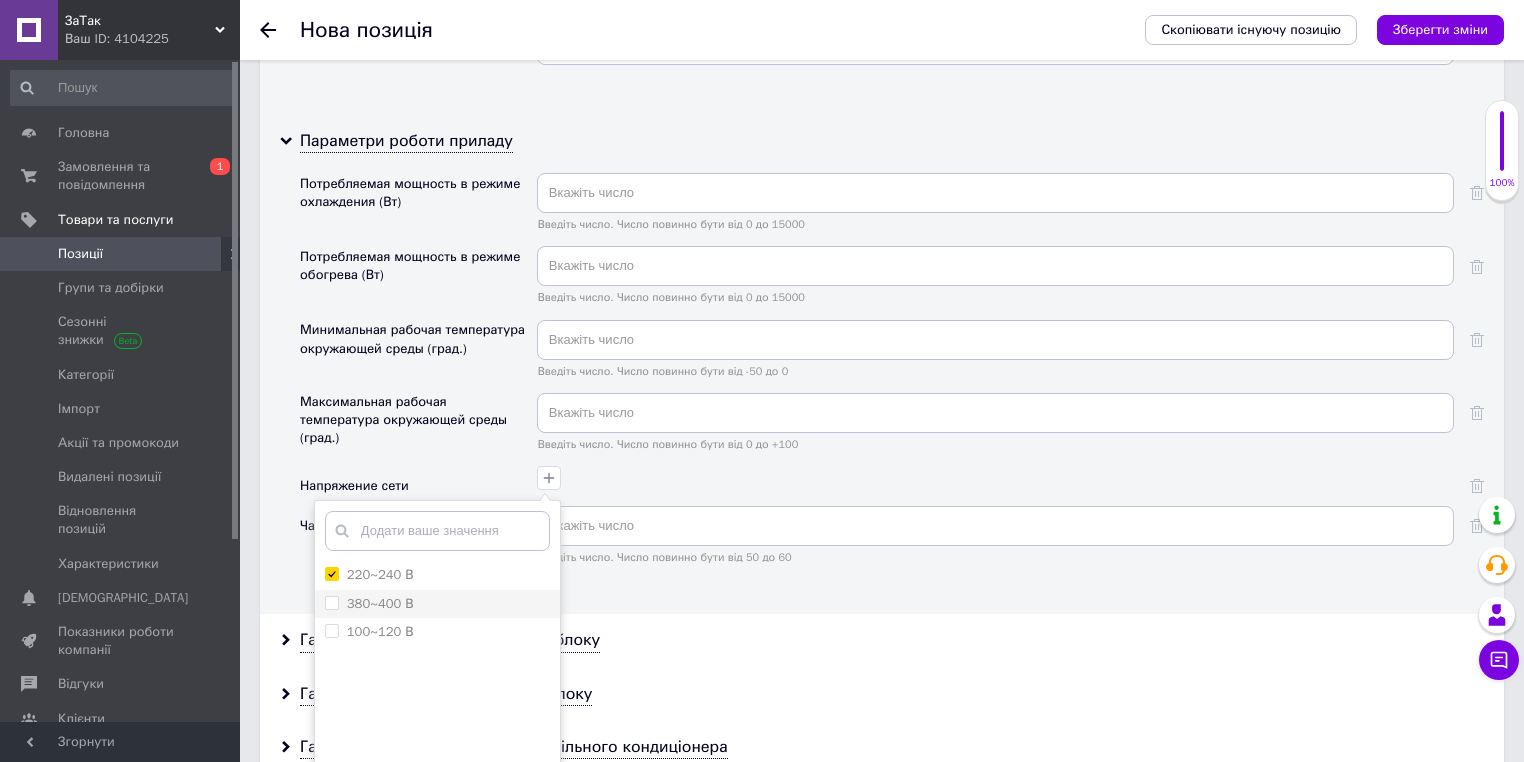checkbox on "true" 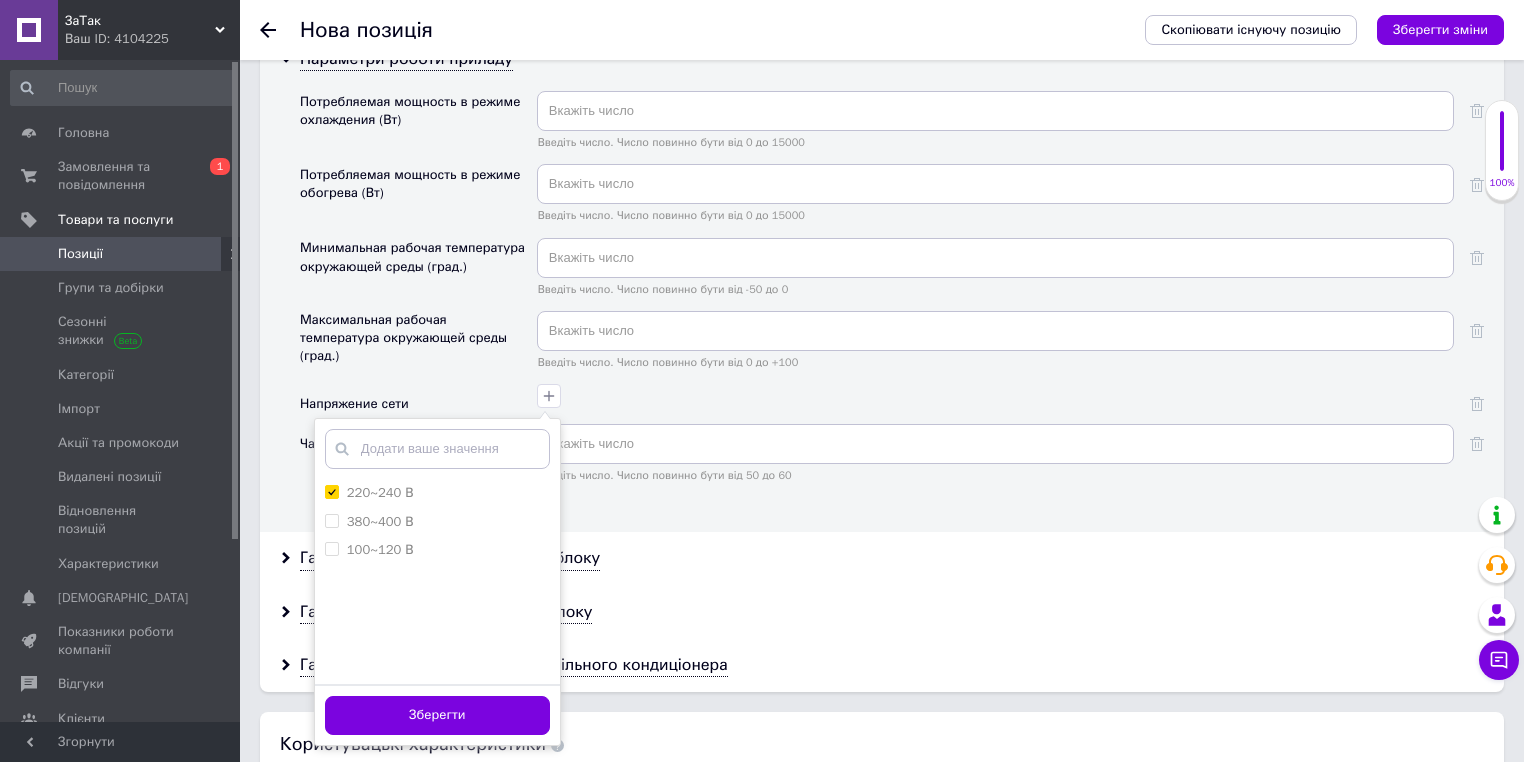 scroll, scrollTop: 5314, scrollLeft: 0, axis: vertical 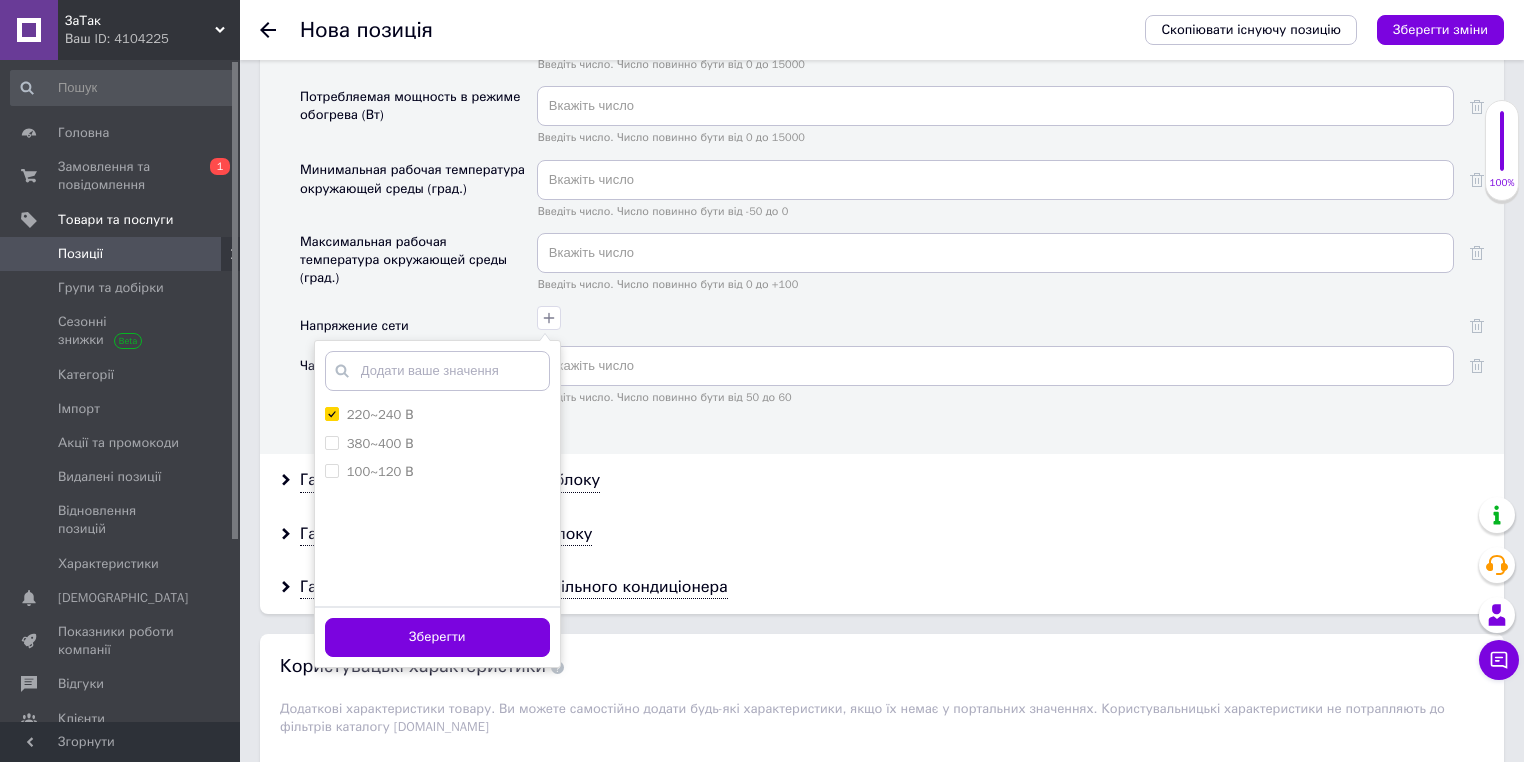 click on "Зберегти" at bounding box center (437, 636) 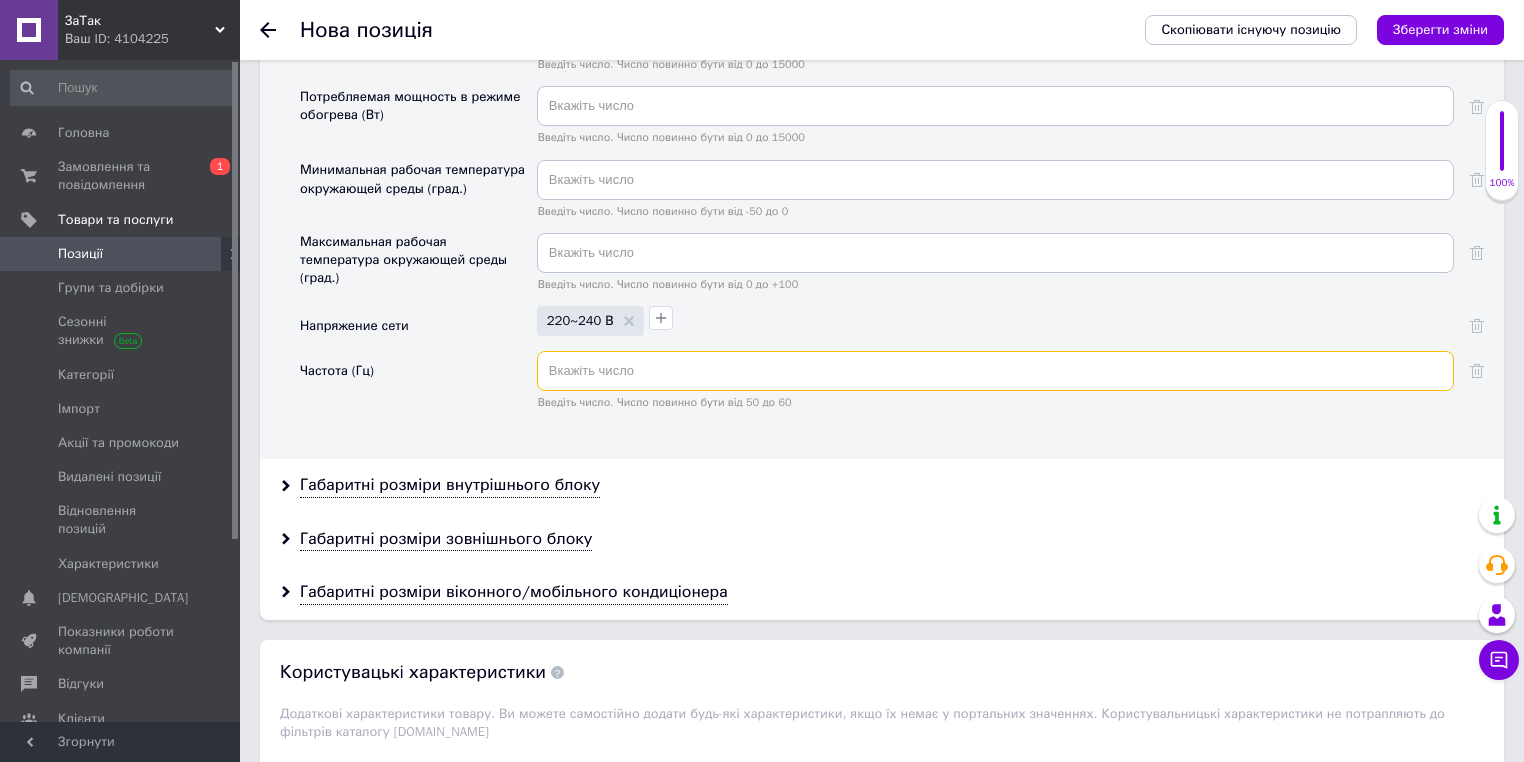 click at bounding box center (995, 371) 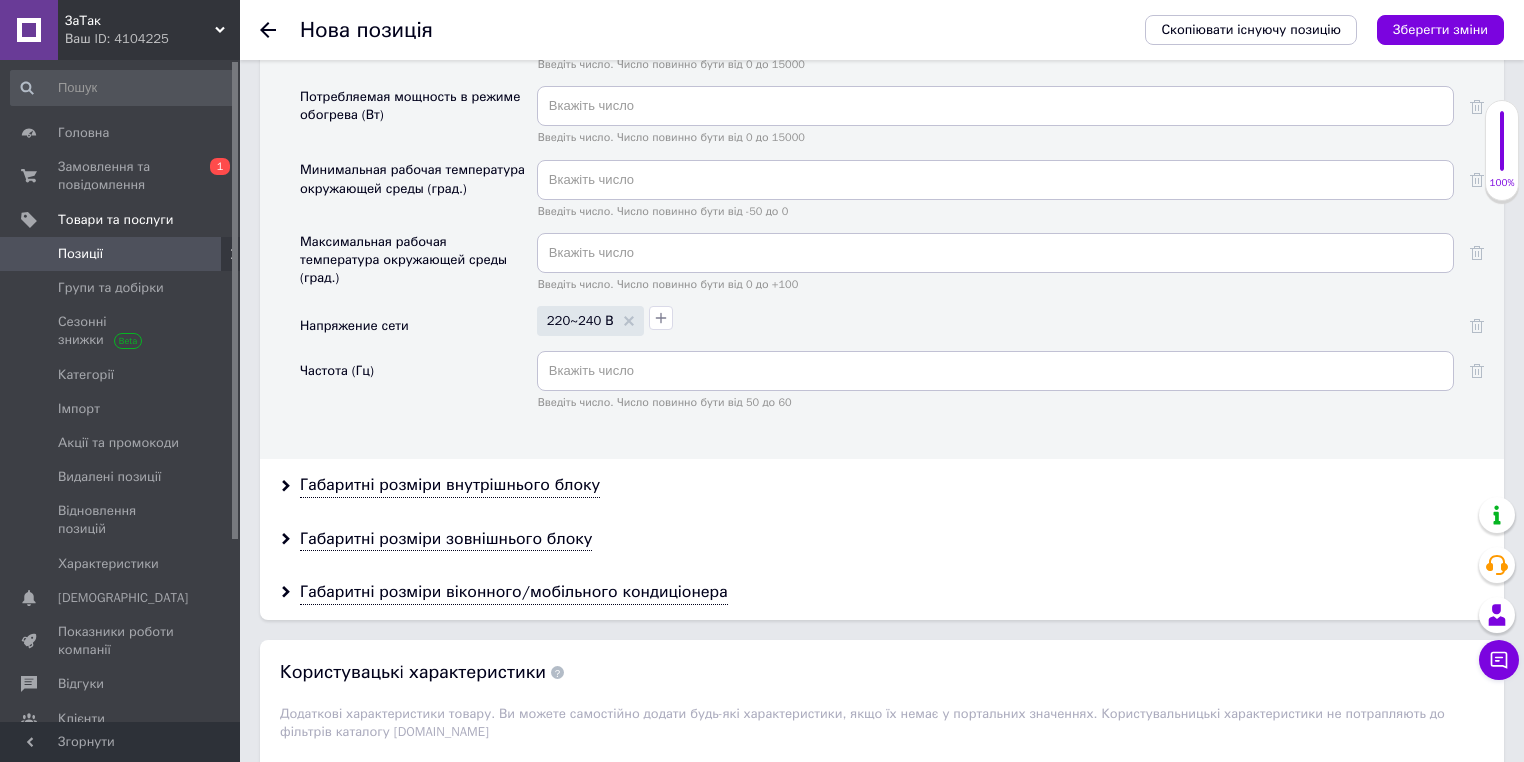 click on "Додати групу характеристик / характеристику" at bounding box center (446, 780) 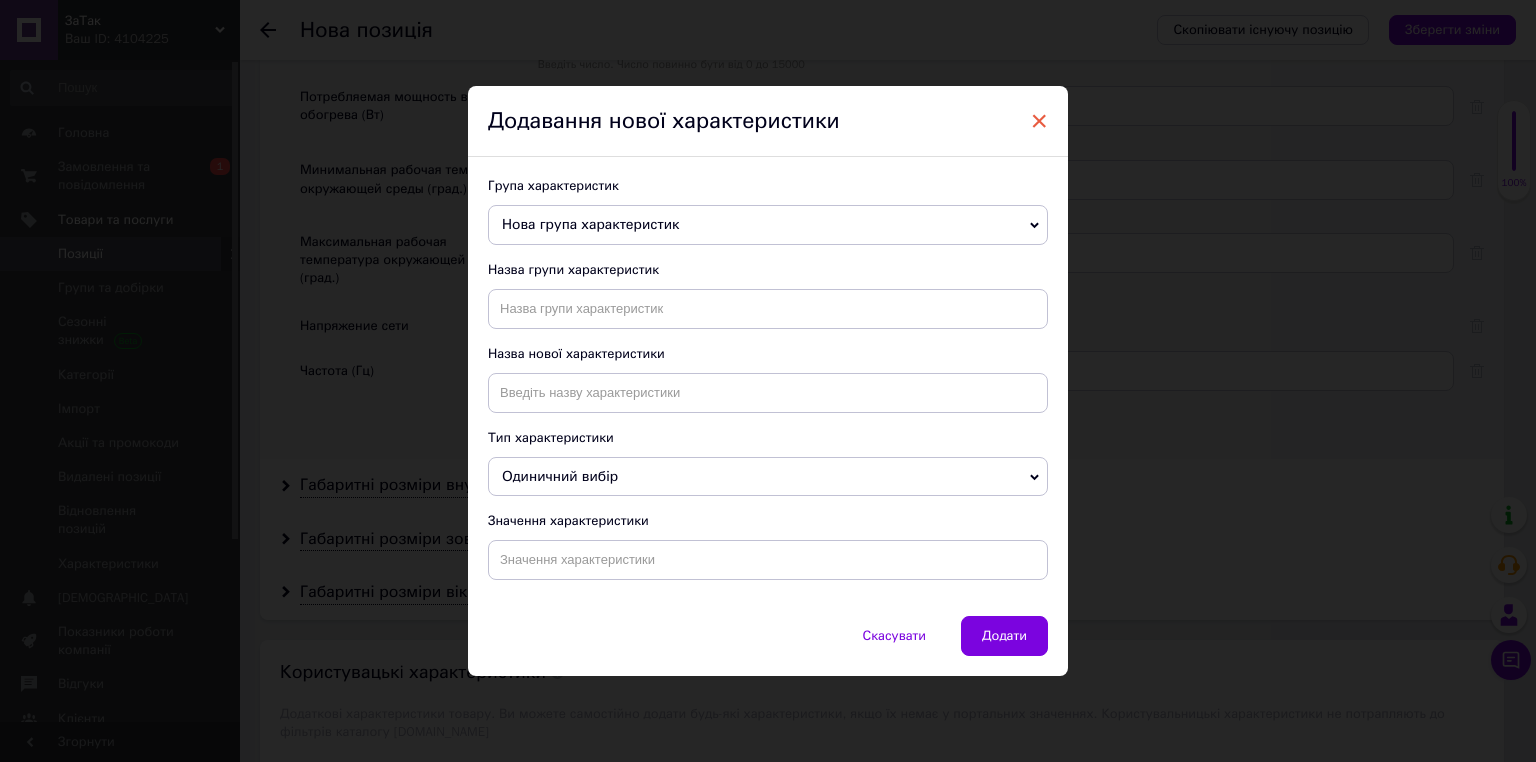 click on "×" at bounding box center (1039, 121) 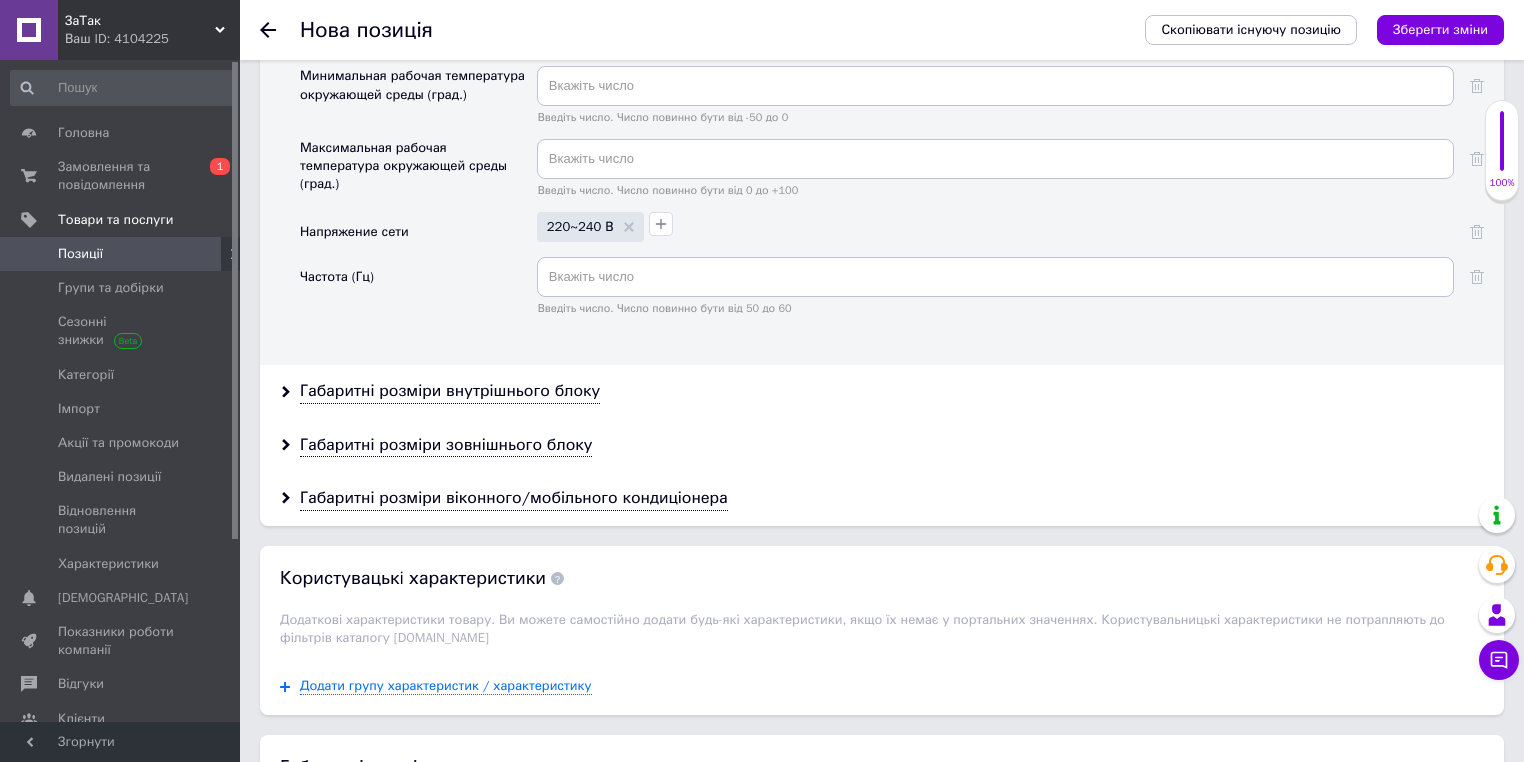 scroll, scrollTop: 5198, scrollLeft: 0, axis: vertical 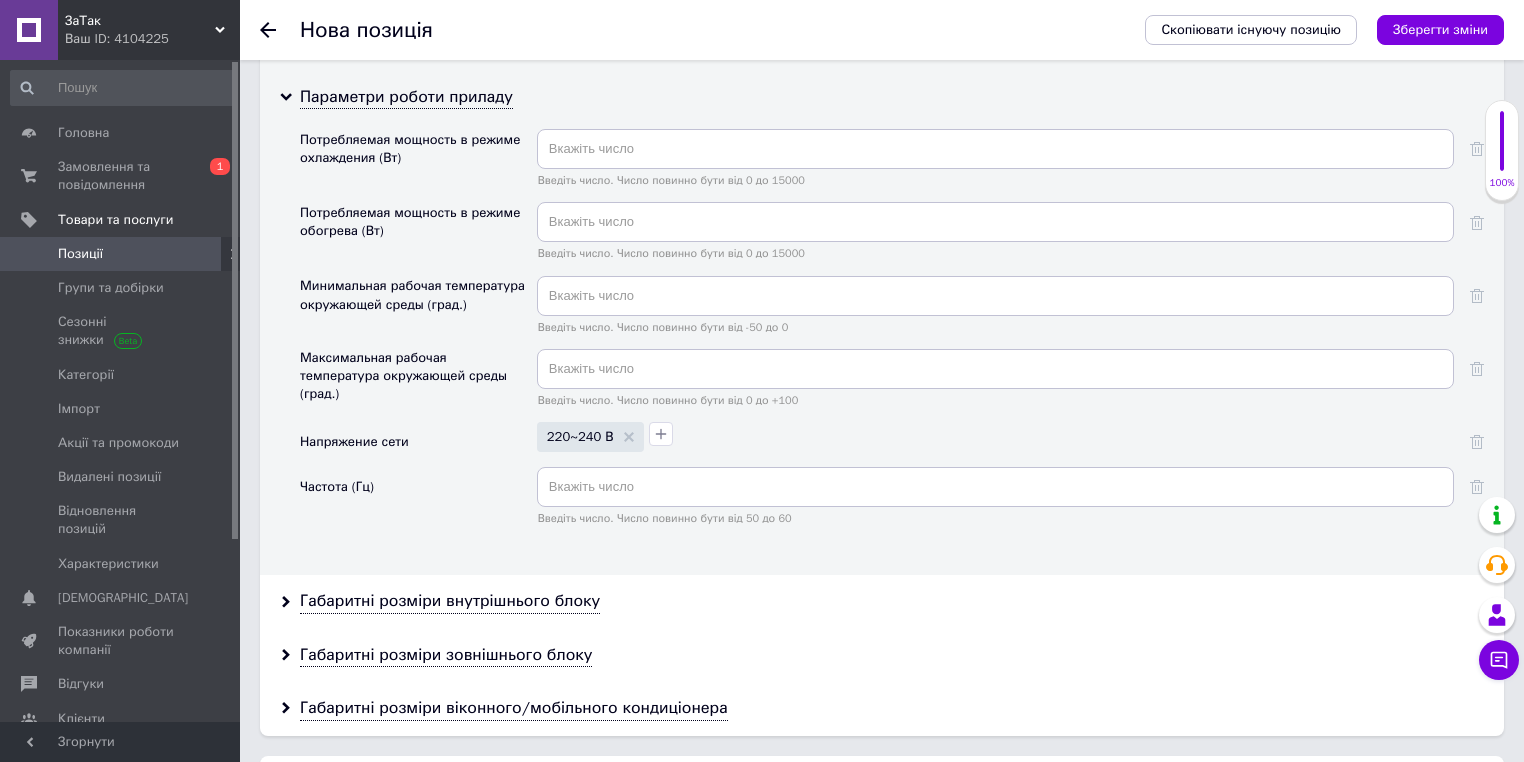 click on "Введіть число. Число повинно бути від 50 до 60" at bounding box center (995, 496) 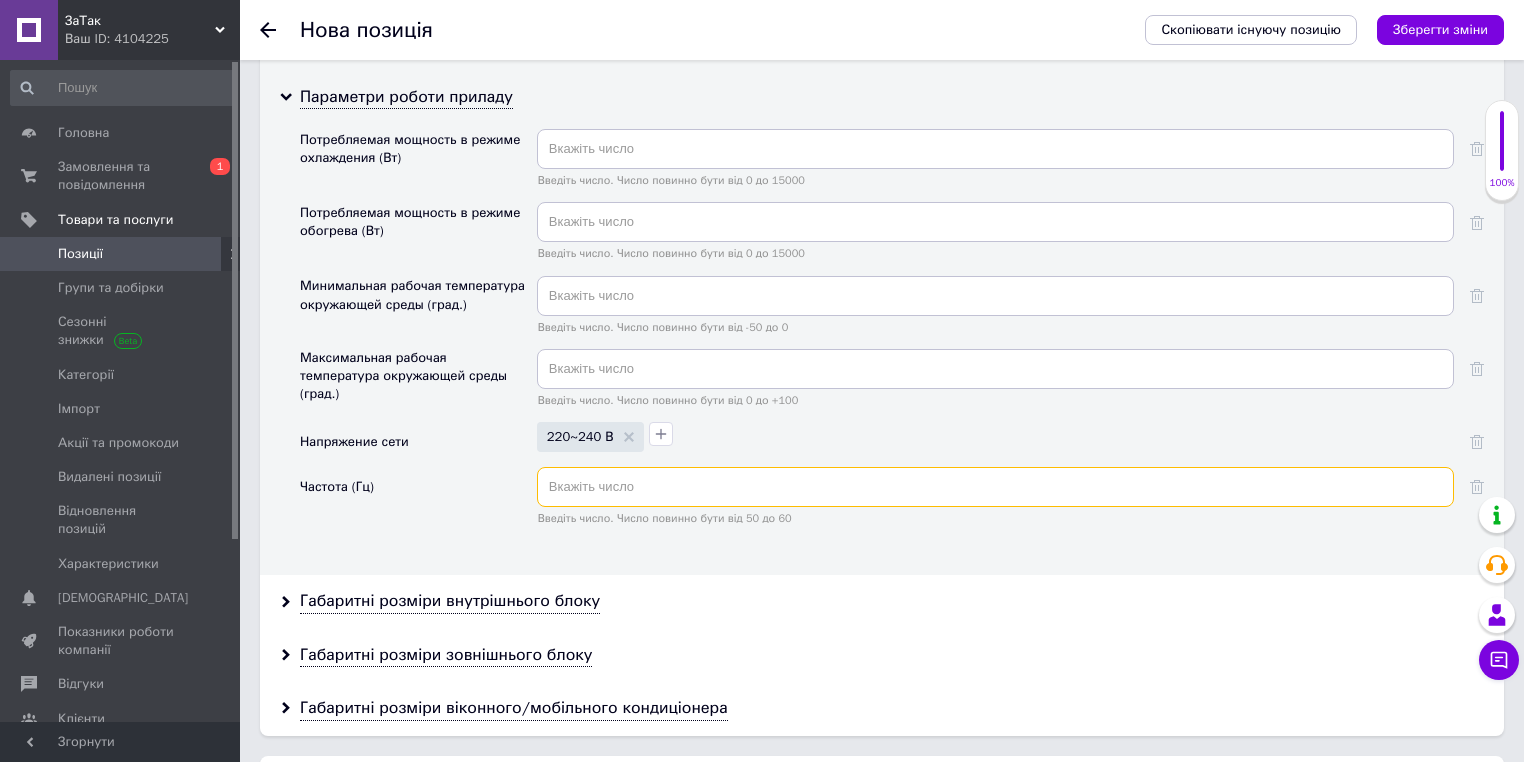 click at bounding box center (995, 487) 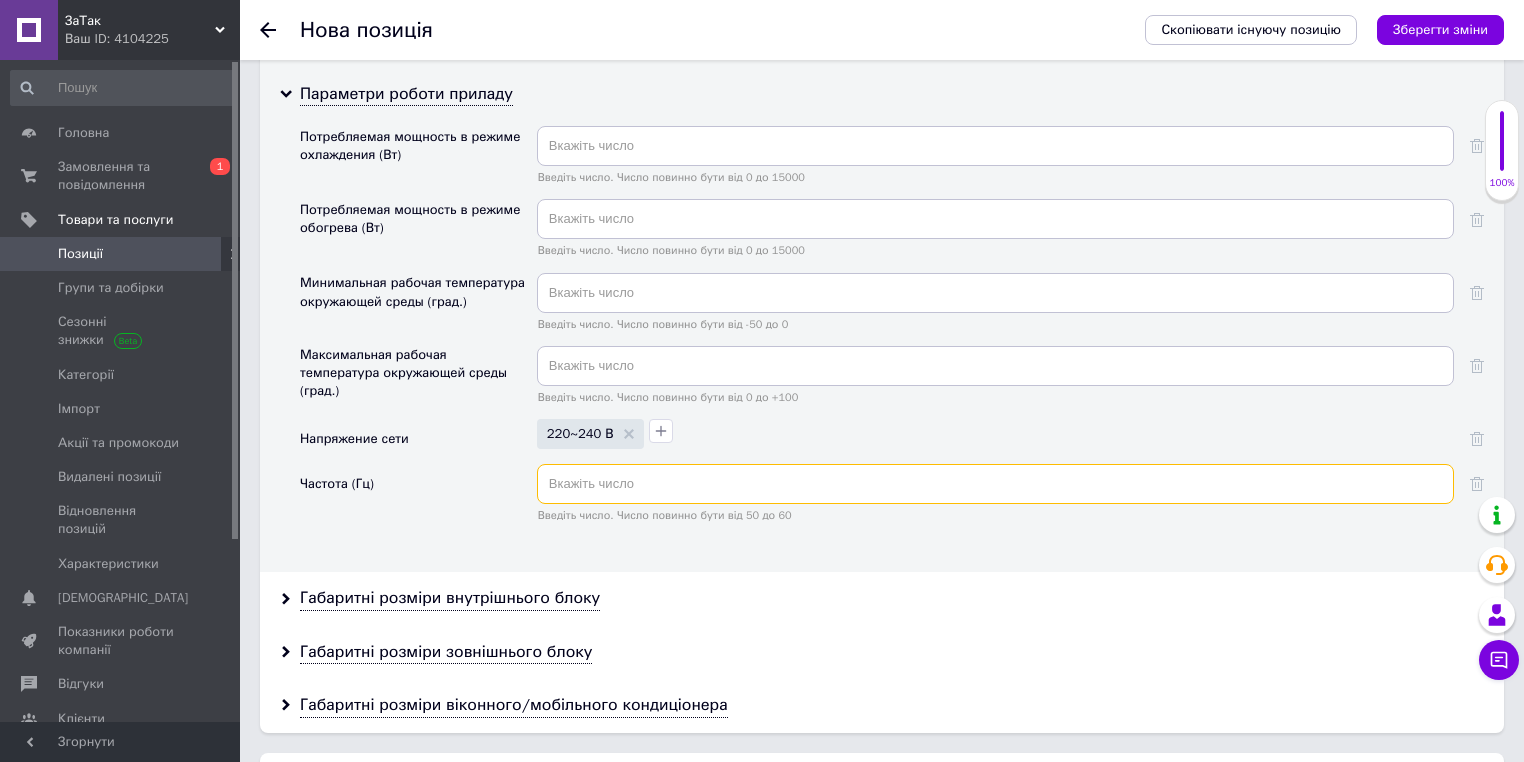 scroll, scrollTop: 5278, scrollLeft: 0, axis: vertical 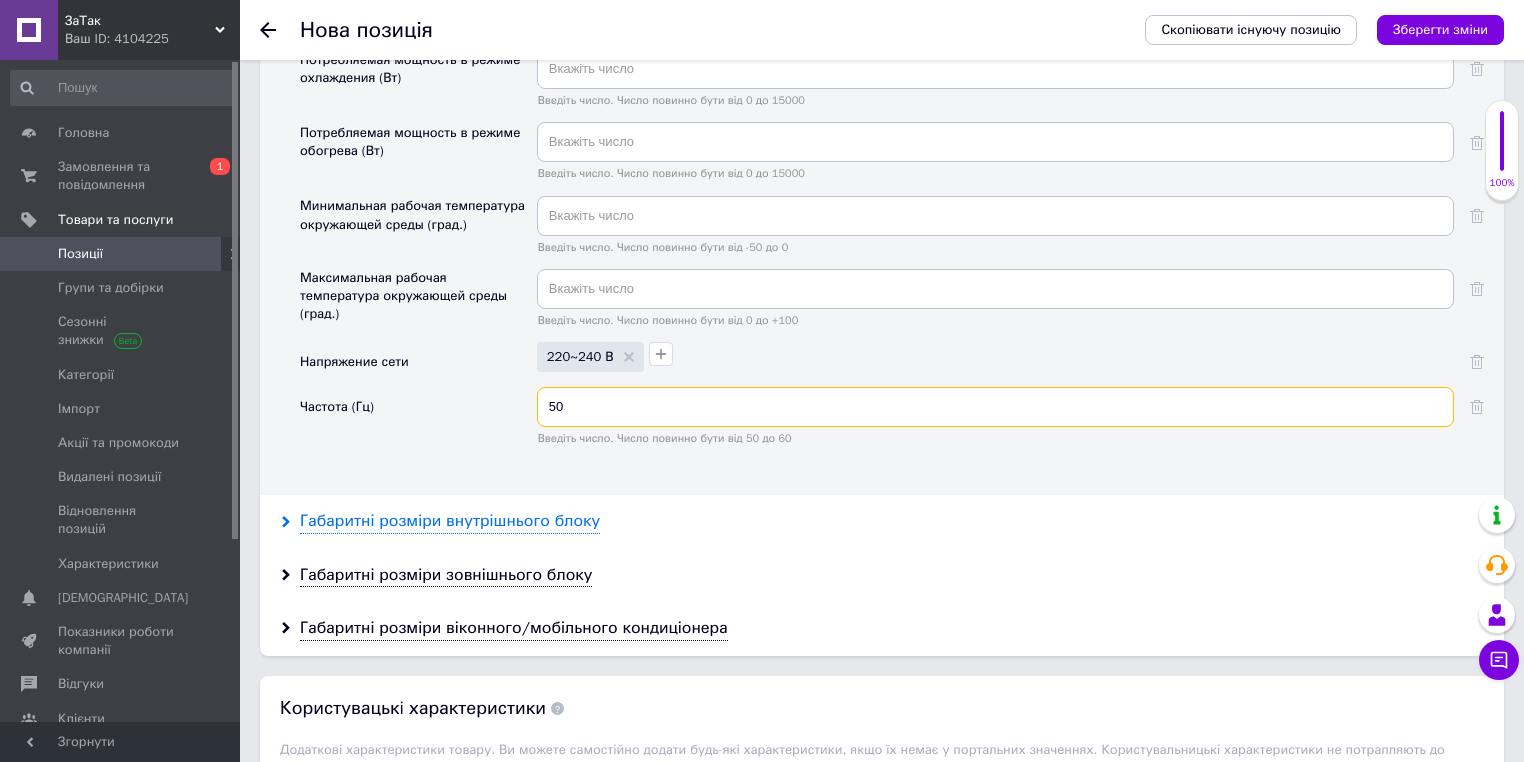 type on "50" 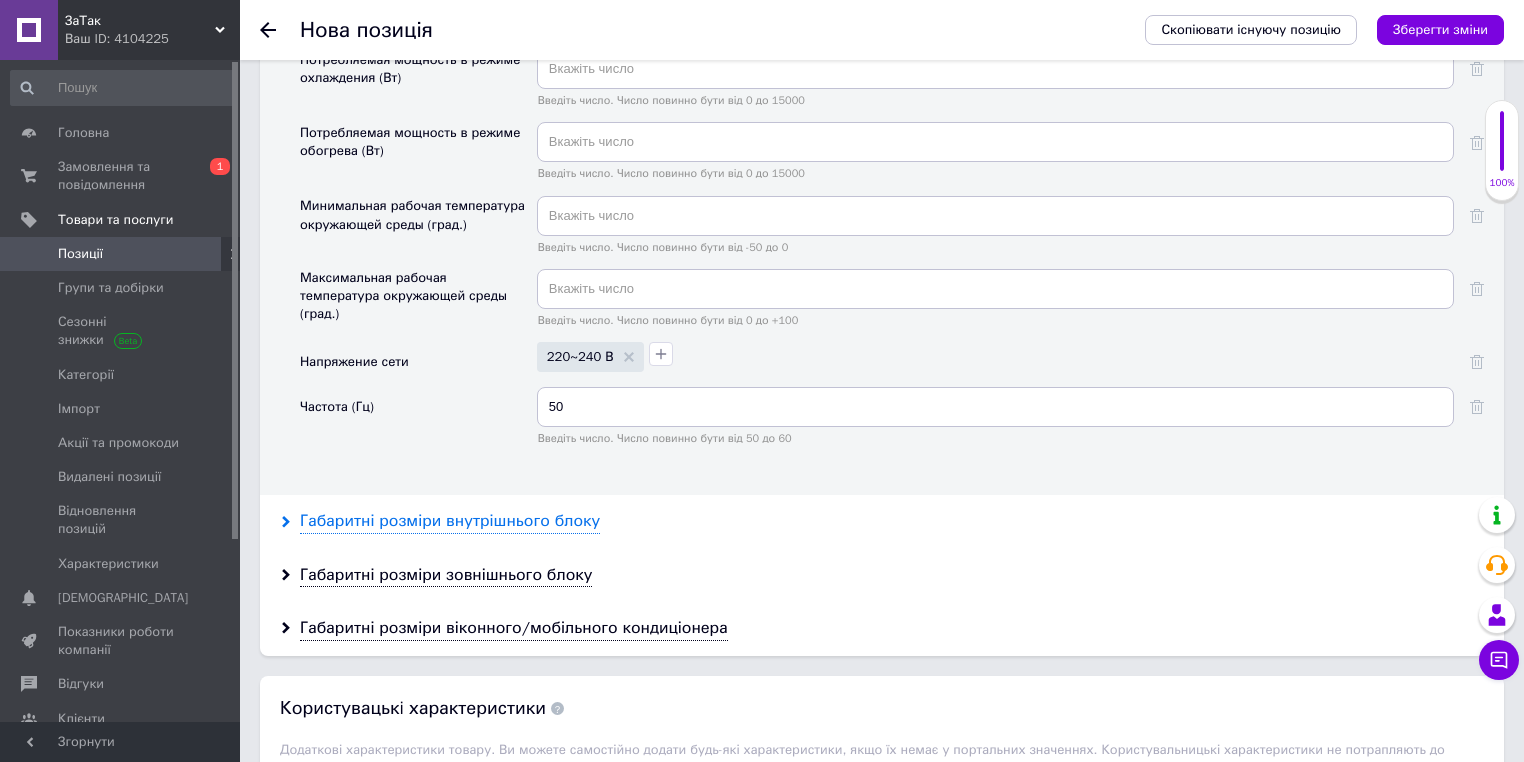 drag, startPoint x: 545, startPoint y: 484, endPoint x: 543, endPoint y: 494, distance: 10.198039 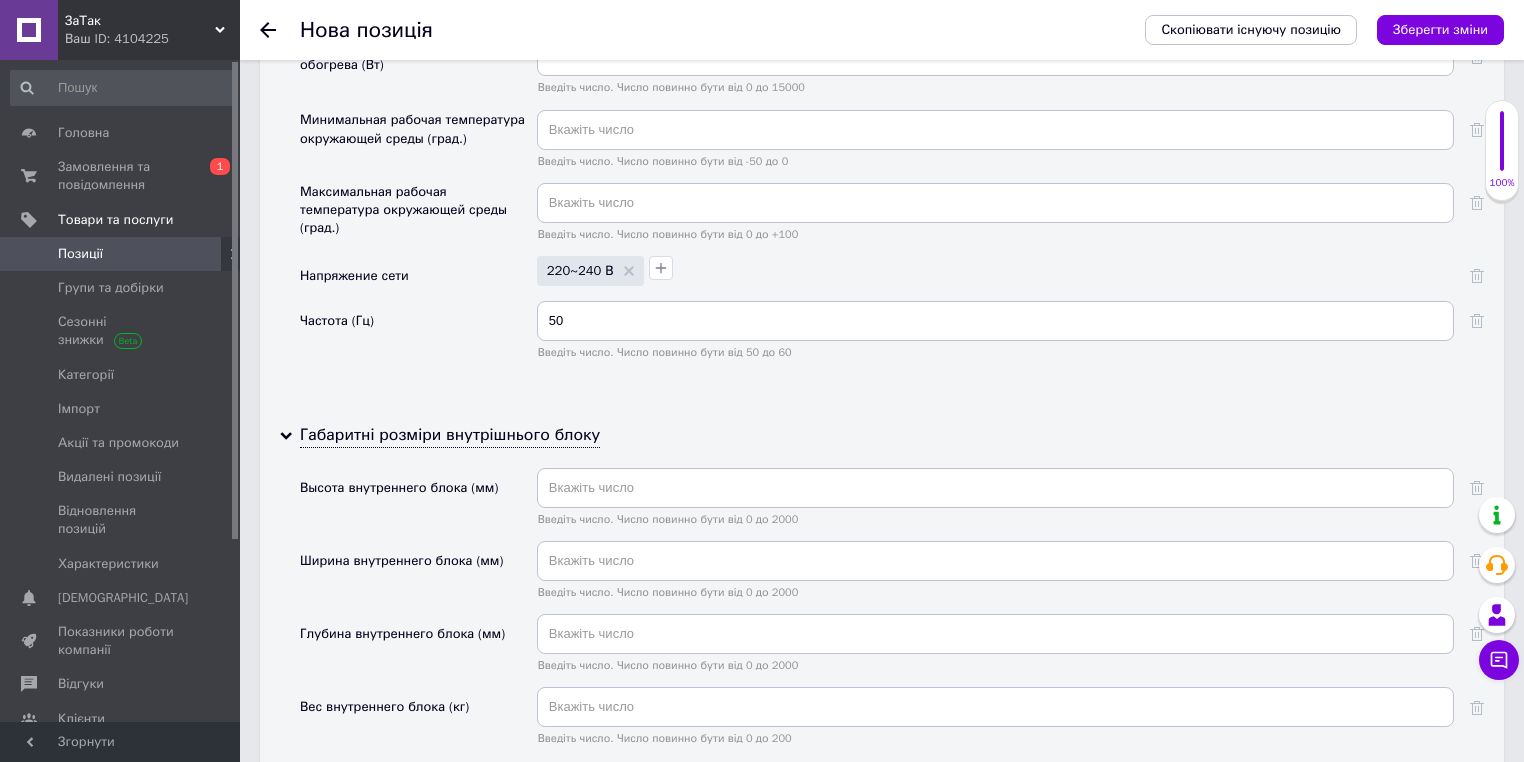 scroll, scrollTop: 5358, scrollLeft: 0, axis: vertical 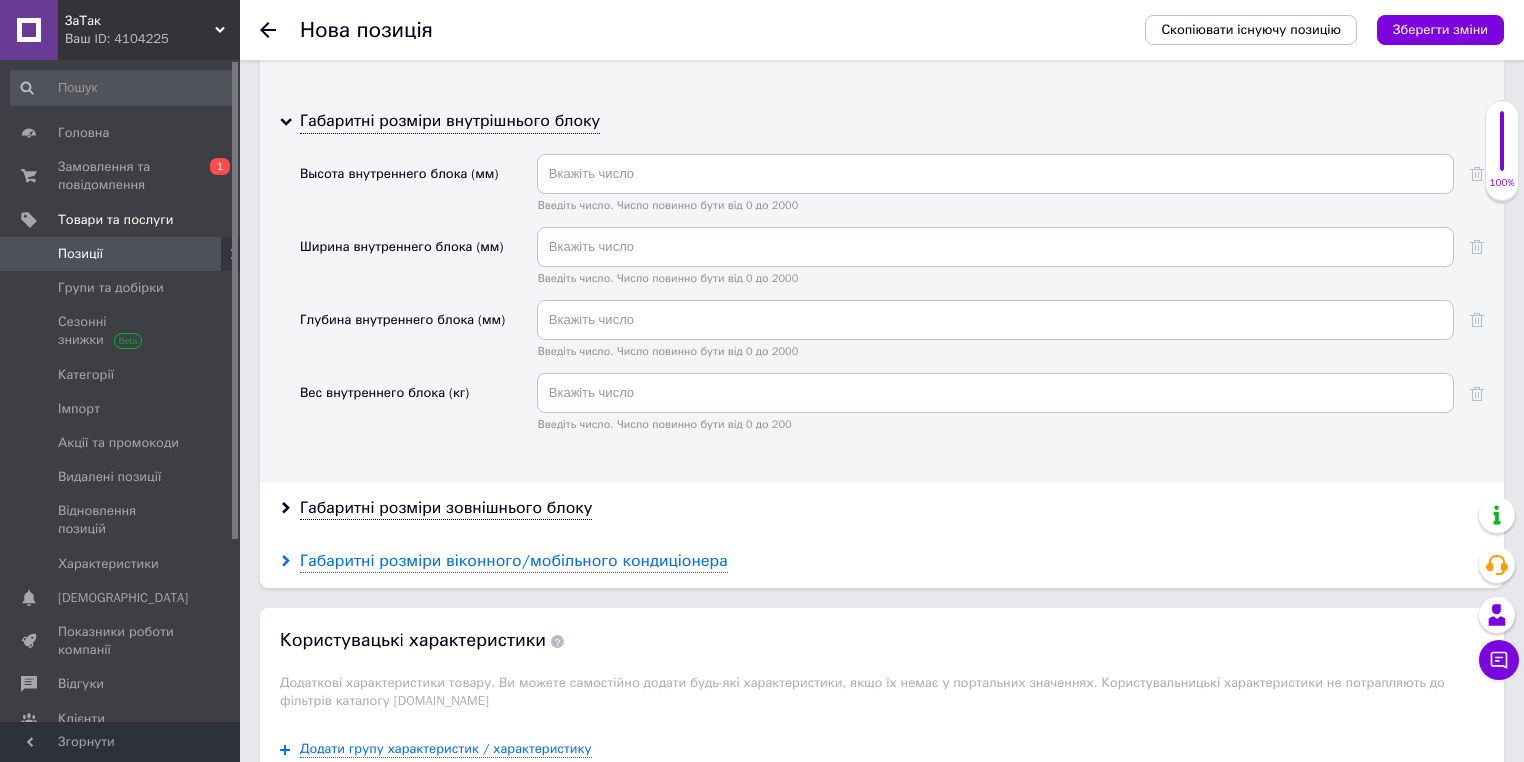 click on "Габаритні розміри віконного/мобільного кондиціонера" at bounding box center (514, 561) 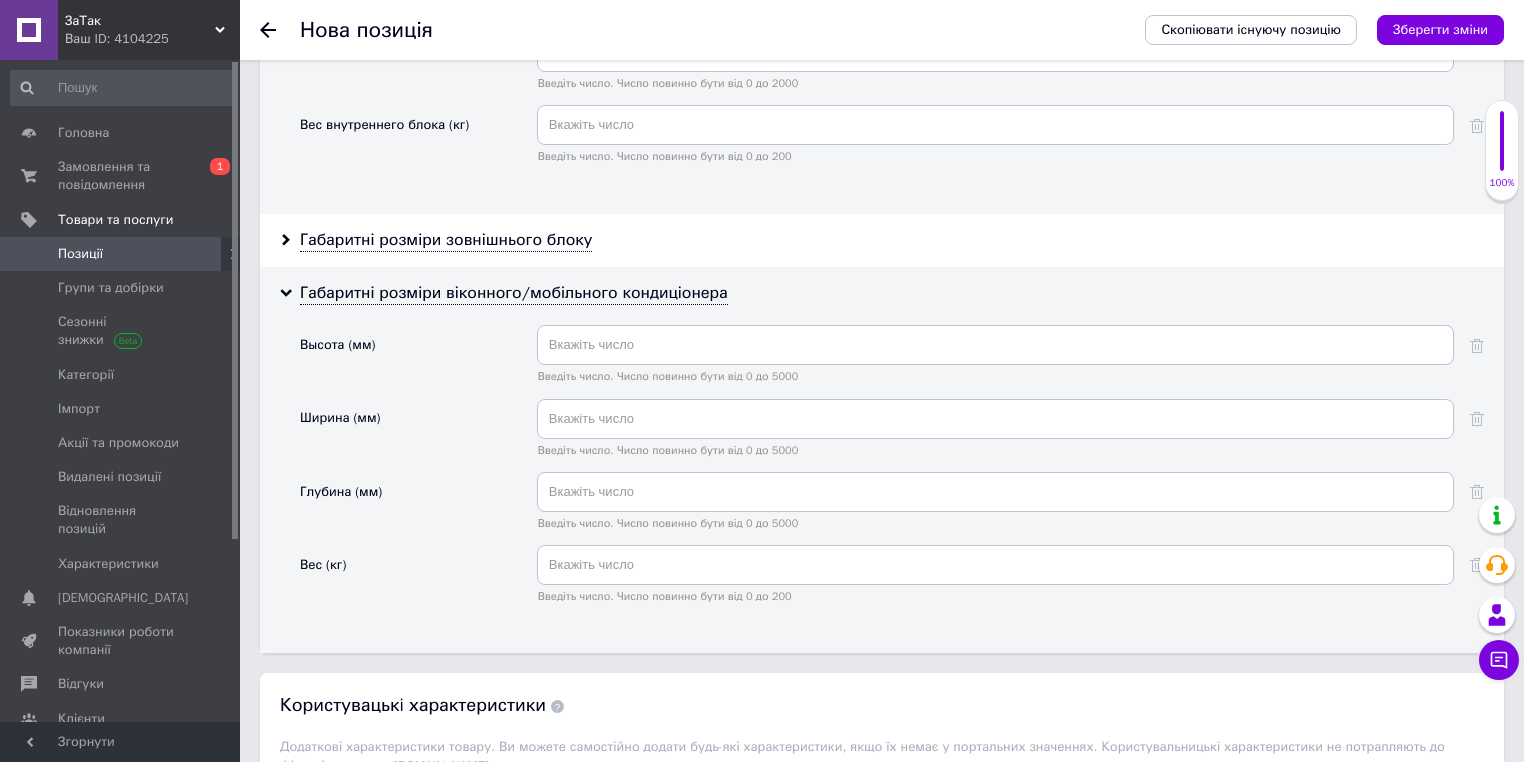 scroll, scrollTop: 5918, scrollLeft: 0, axis: vertical 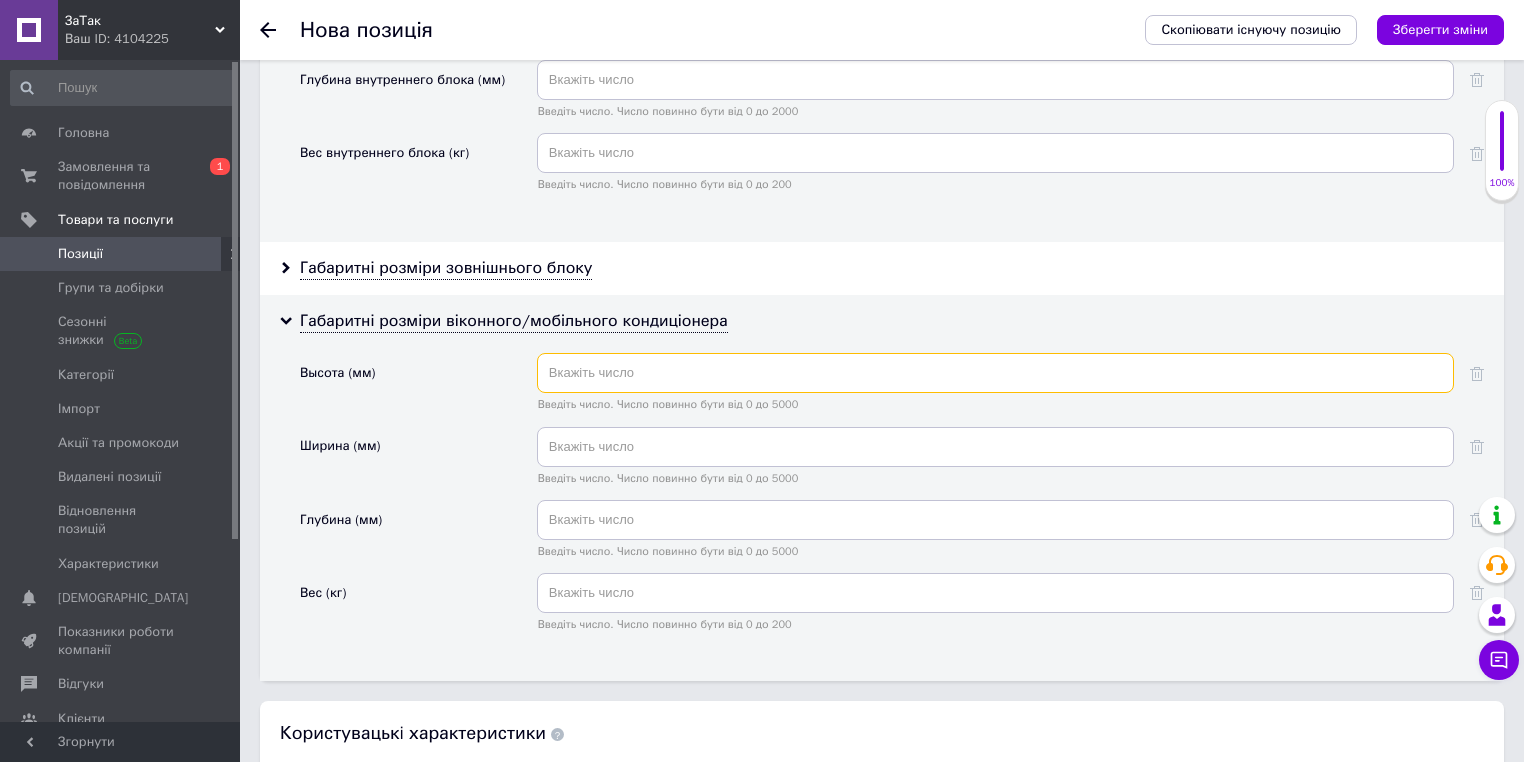 click at bounding box center [995, 373] 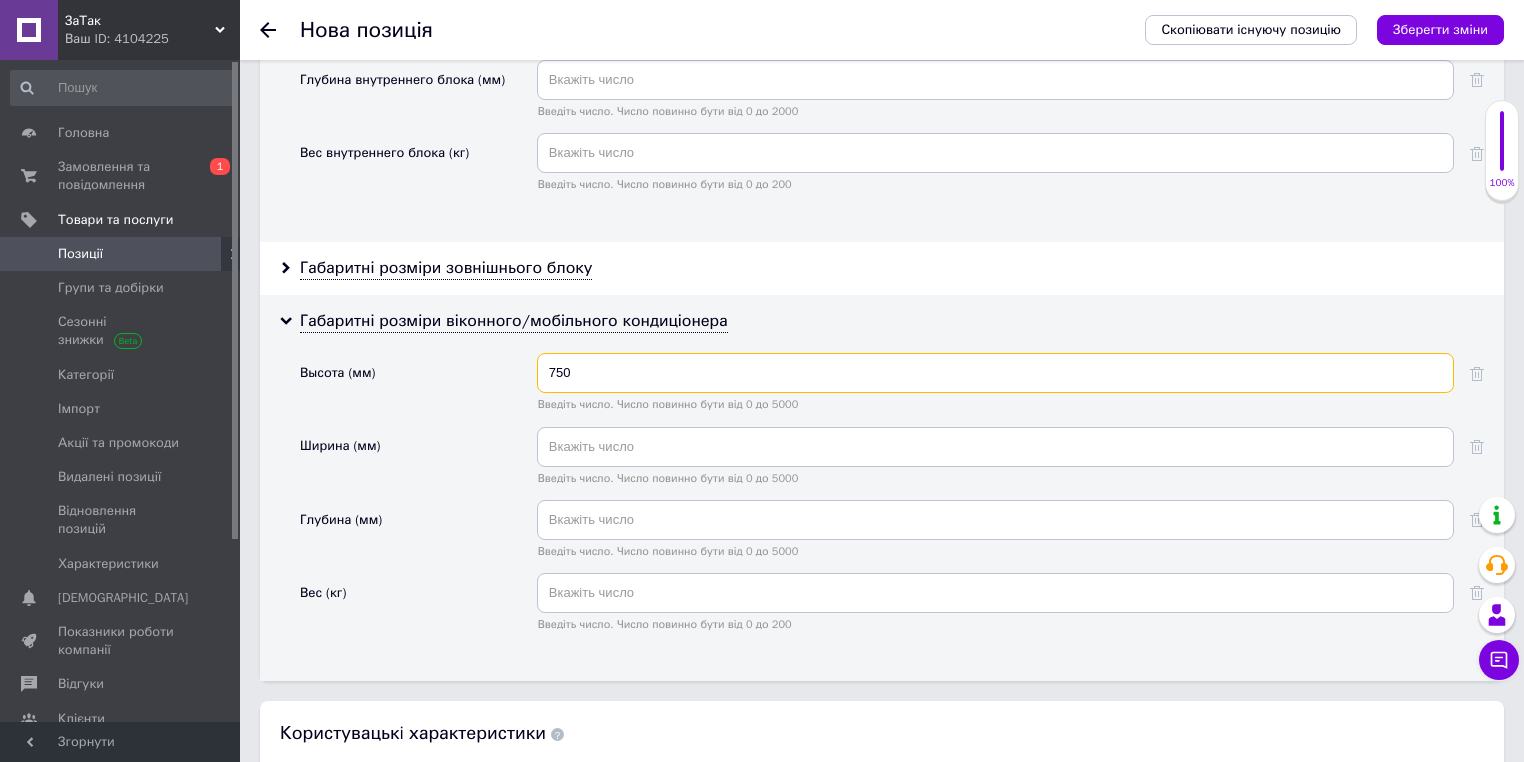 type on "750" 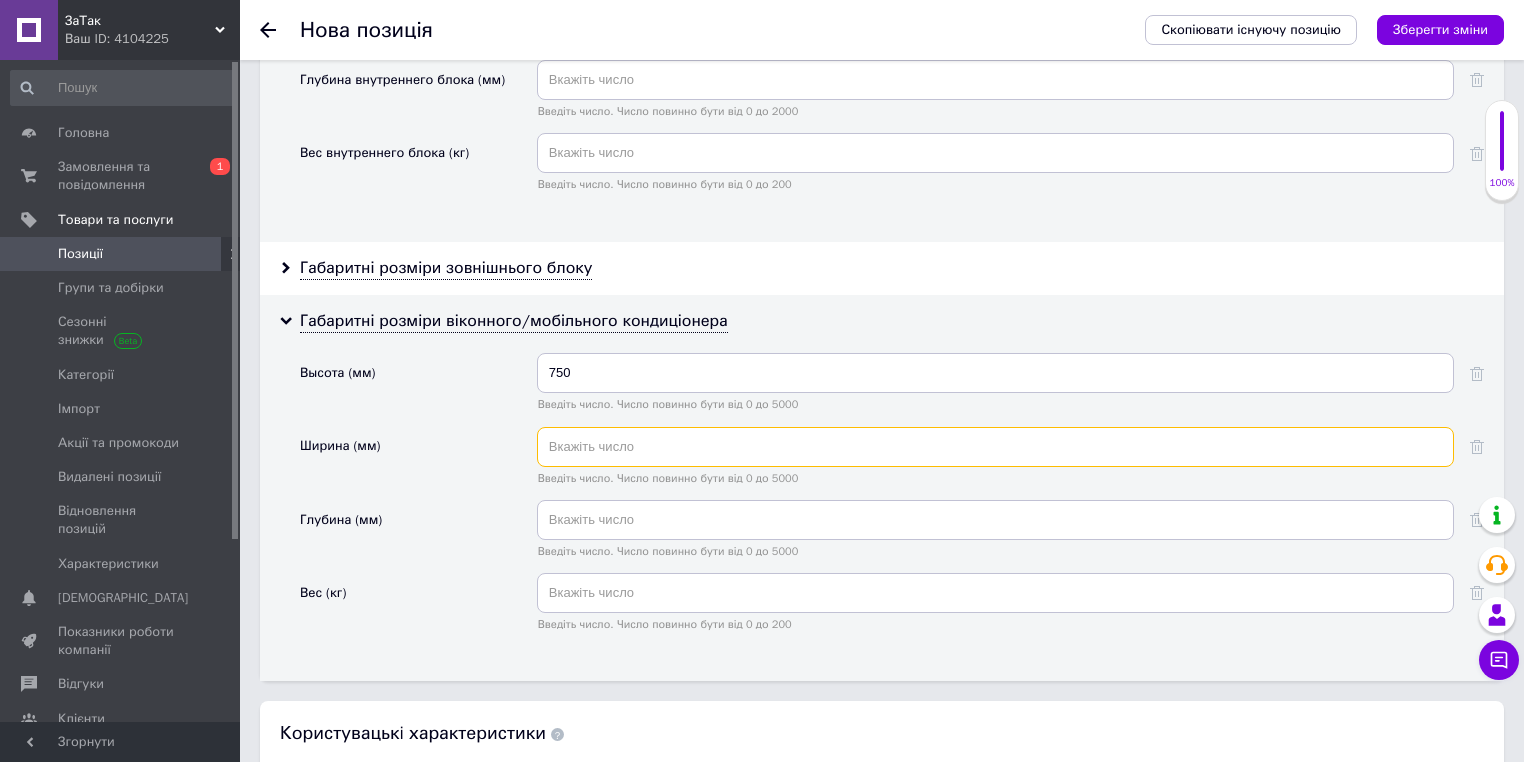 click at bounding box center [995, 447] 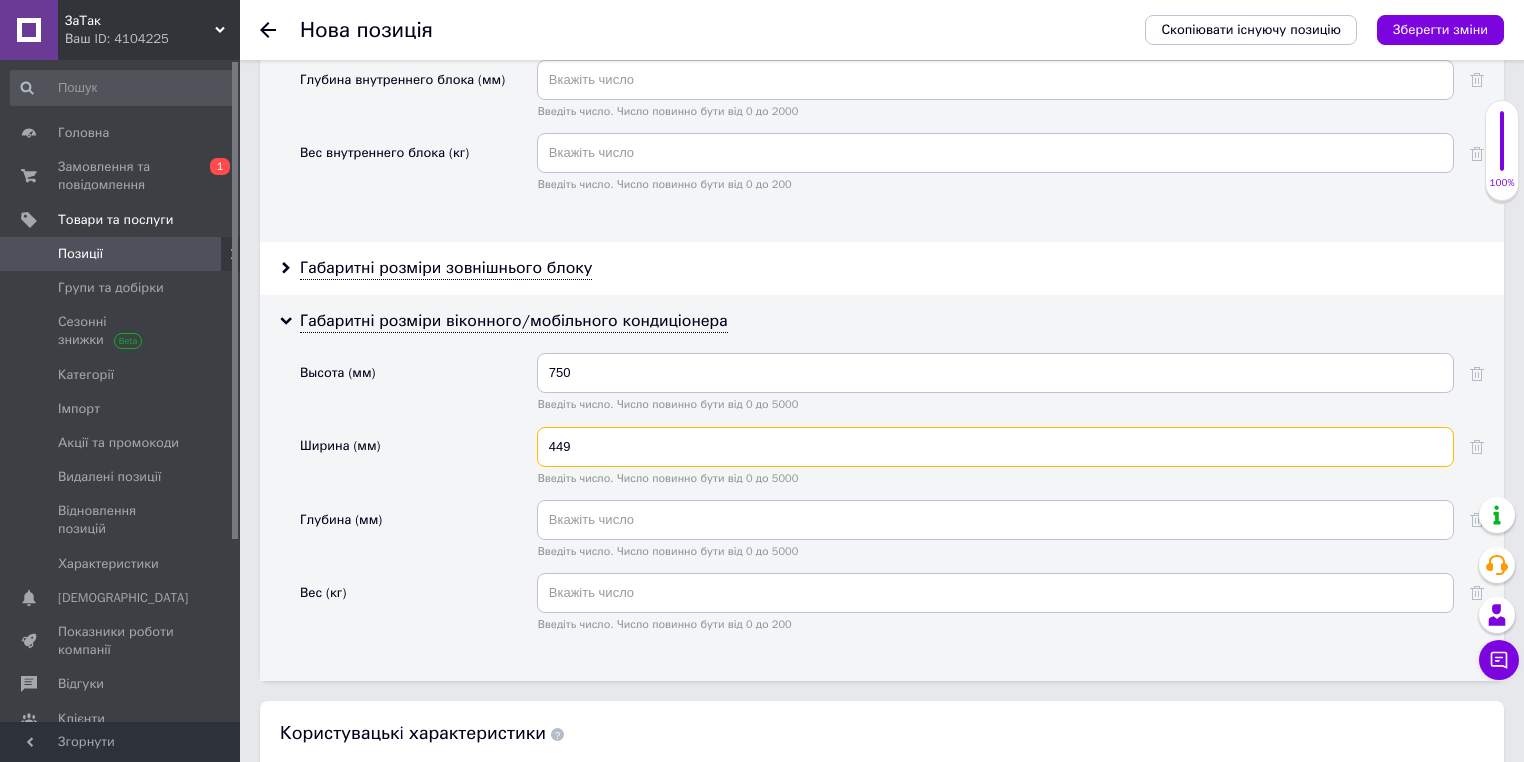 type on "449" 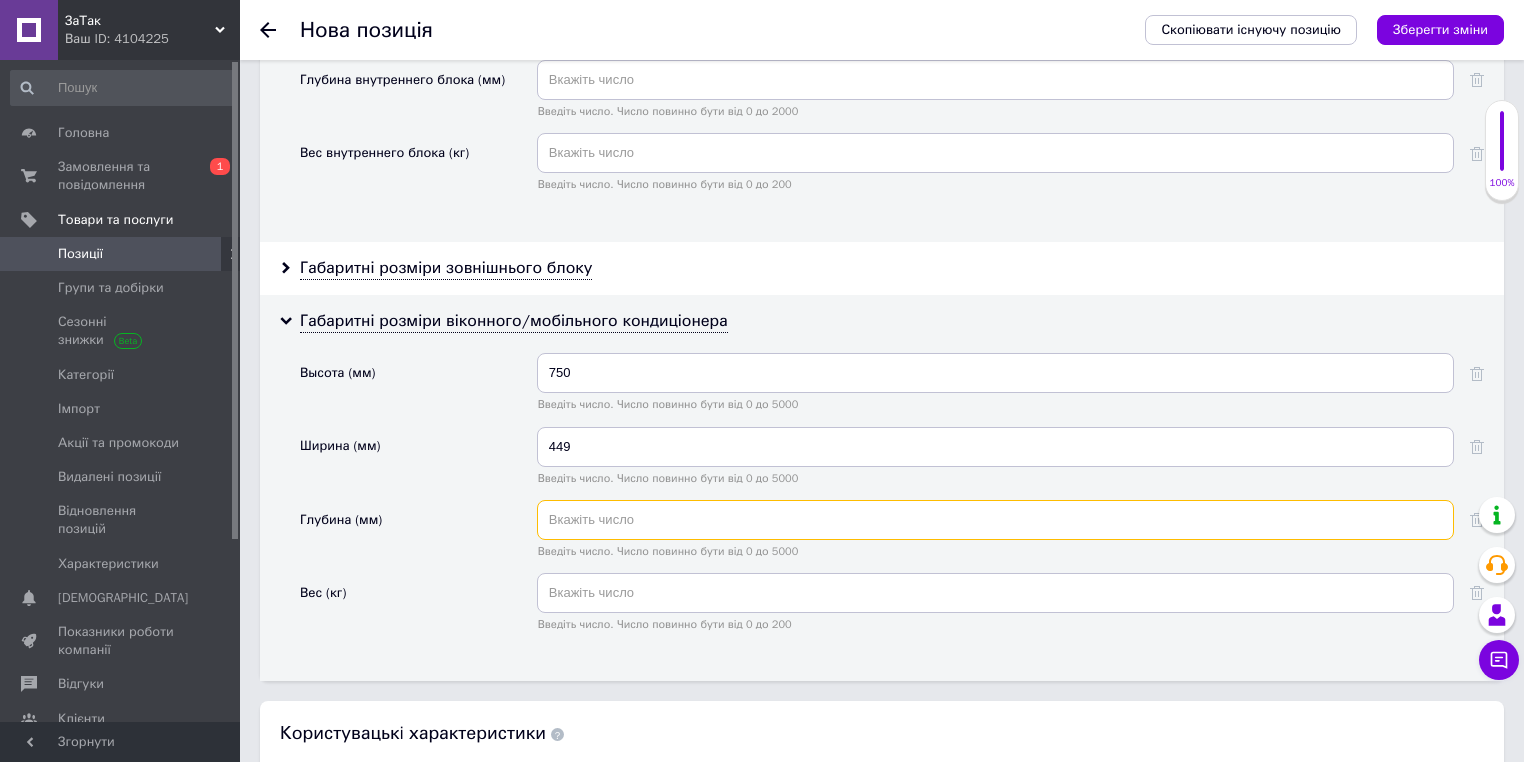 click at bounding box center [995, 520] 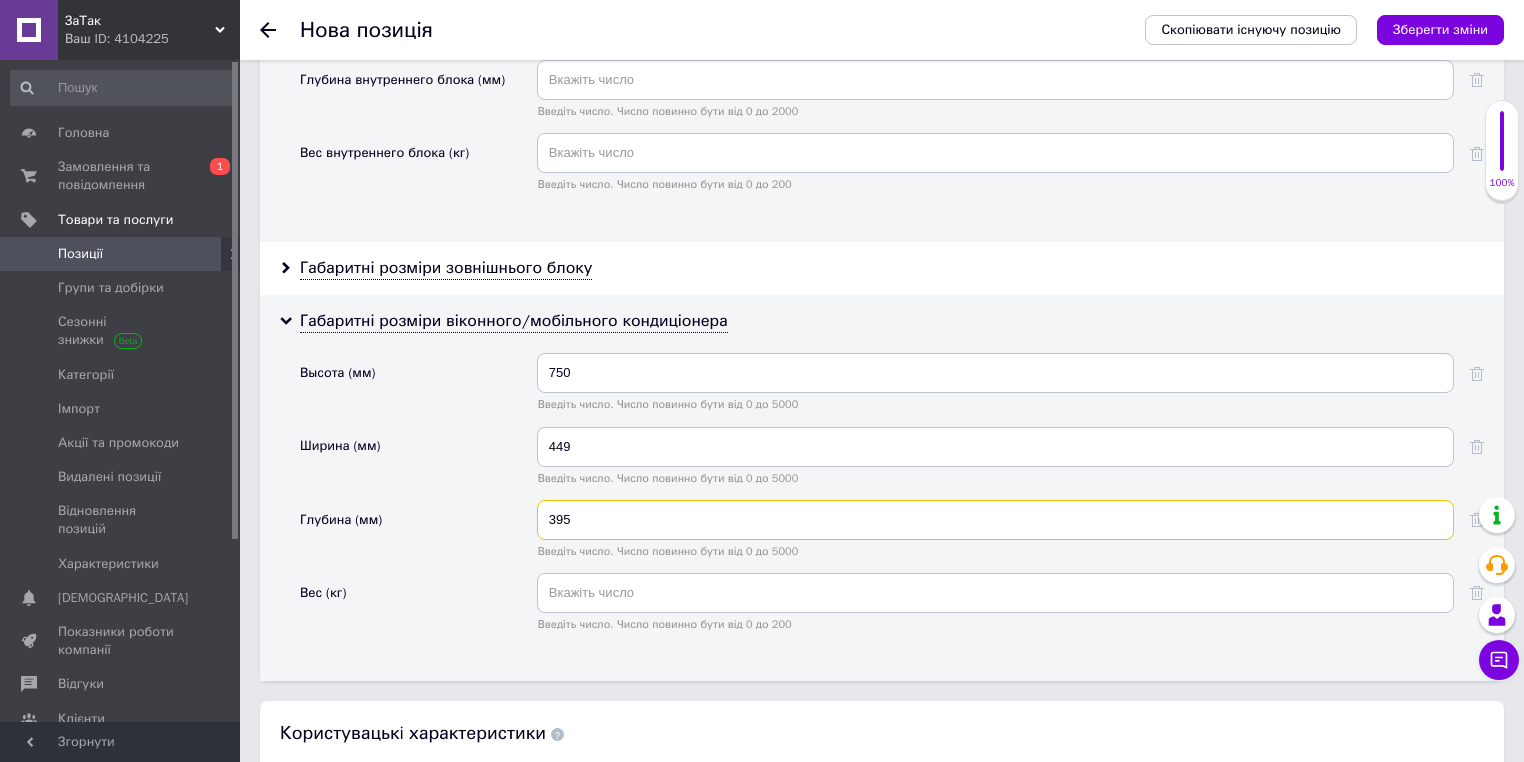 type on "395" 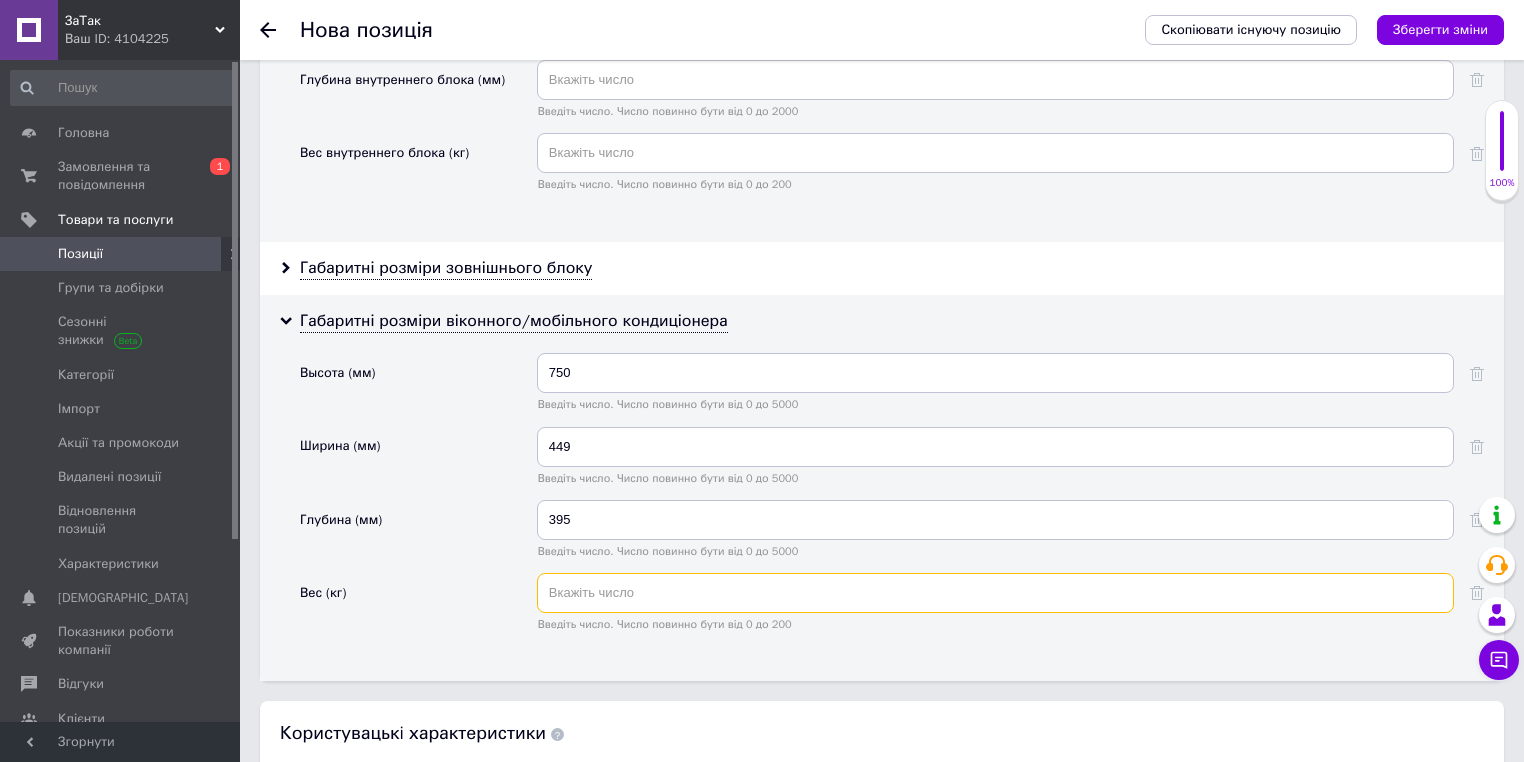 click at bounding box center (995, 593) 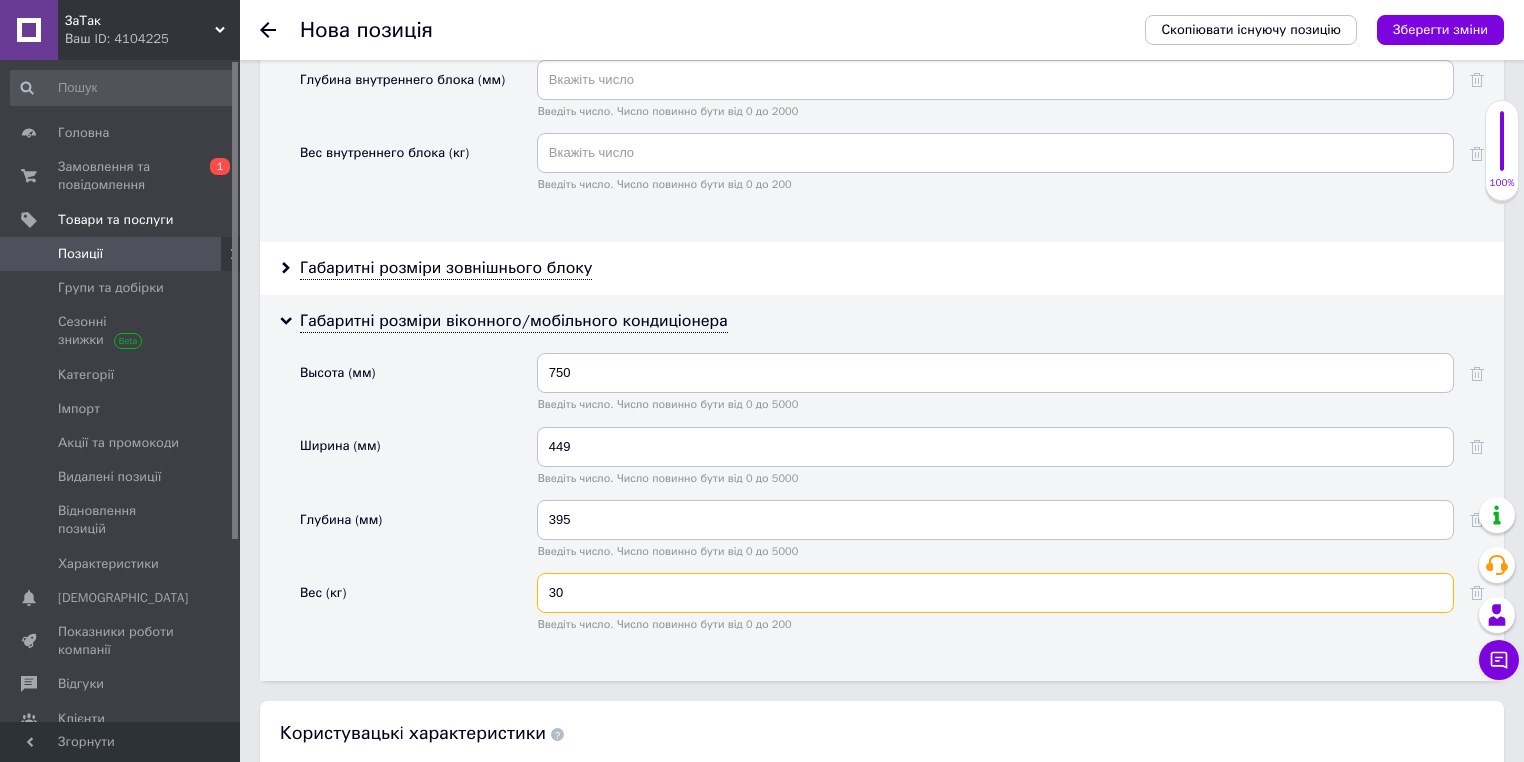 type on "30" 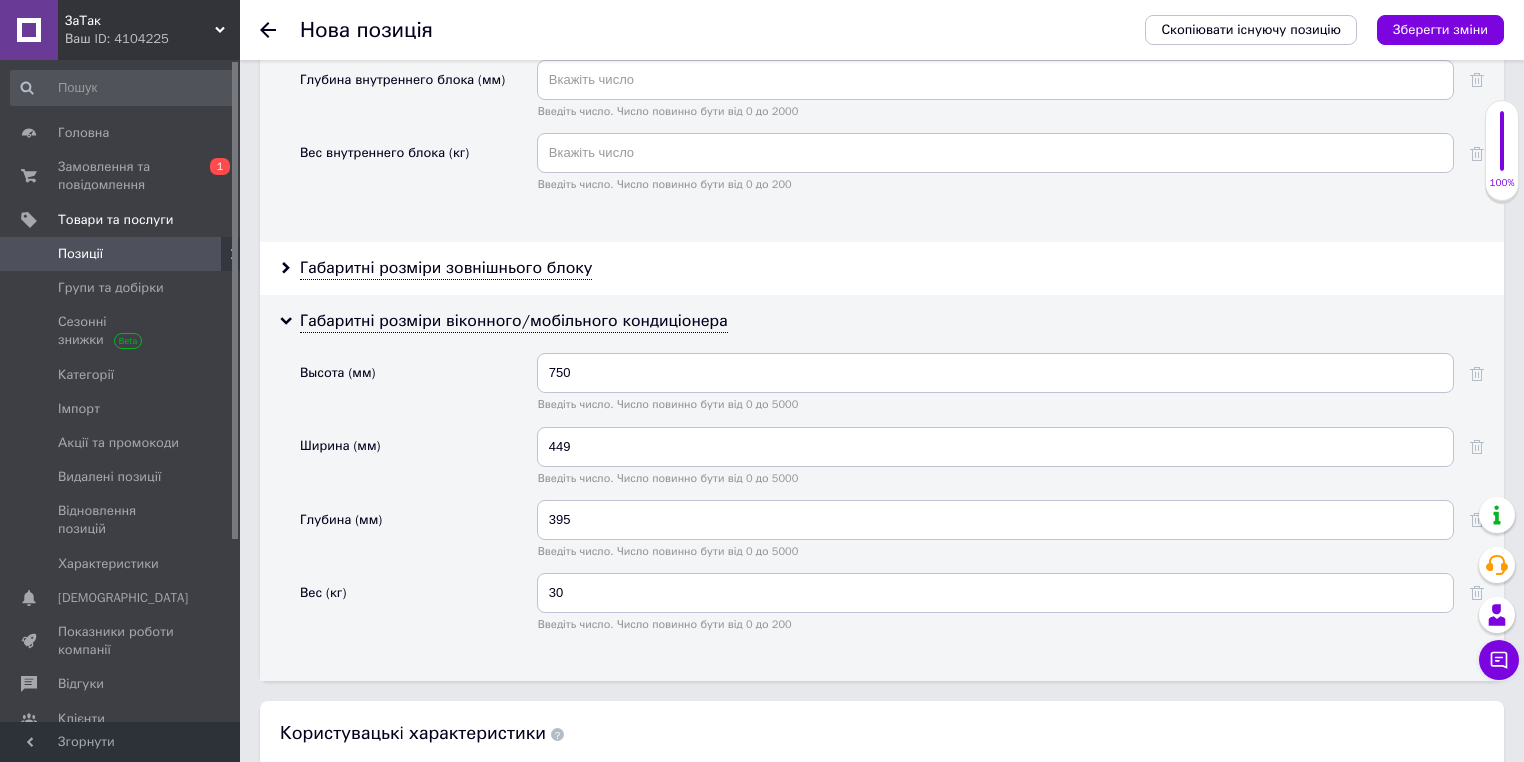click on "Вес (кг)" at bounding box center [418, 609] 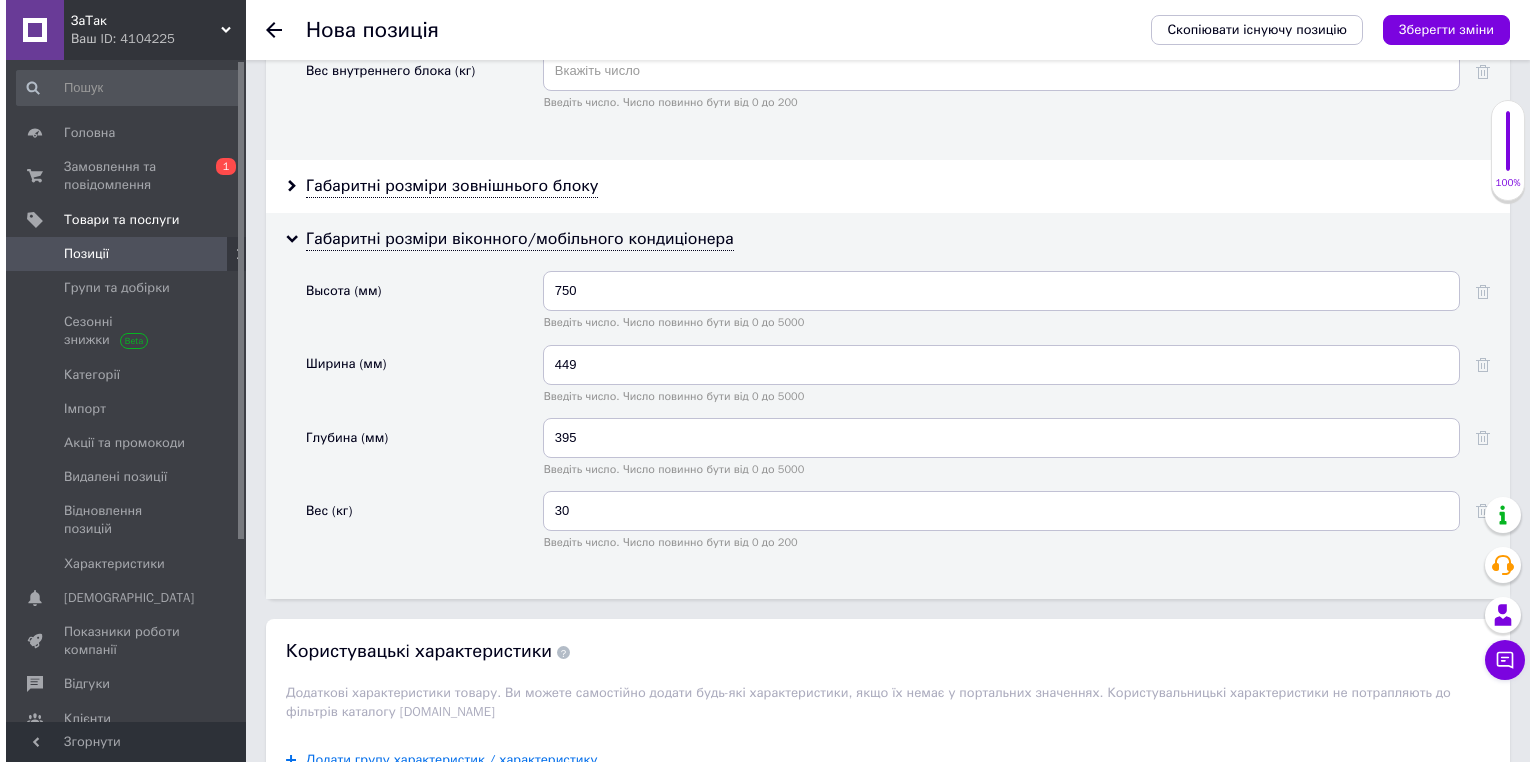 scroll, scrollTop: 6078, scrollLeft: 0, axis: vertical 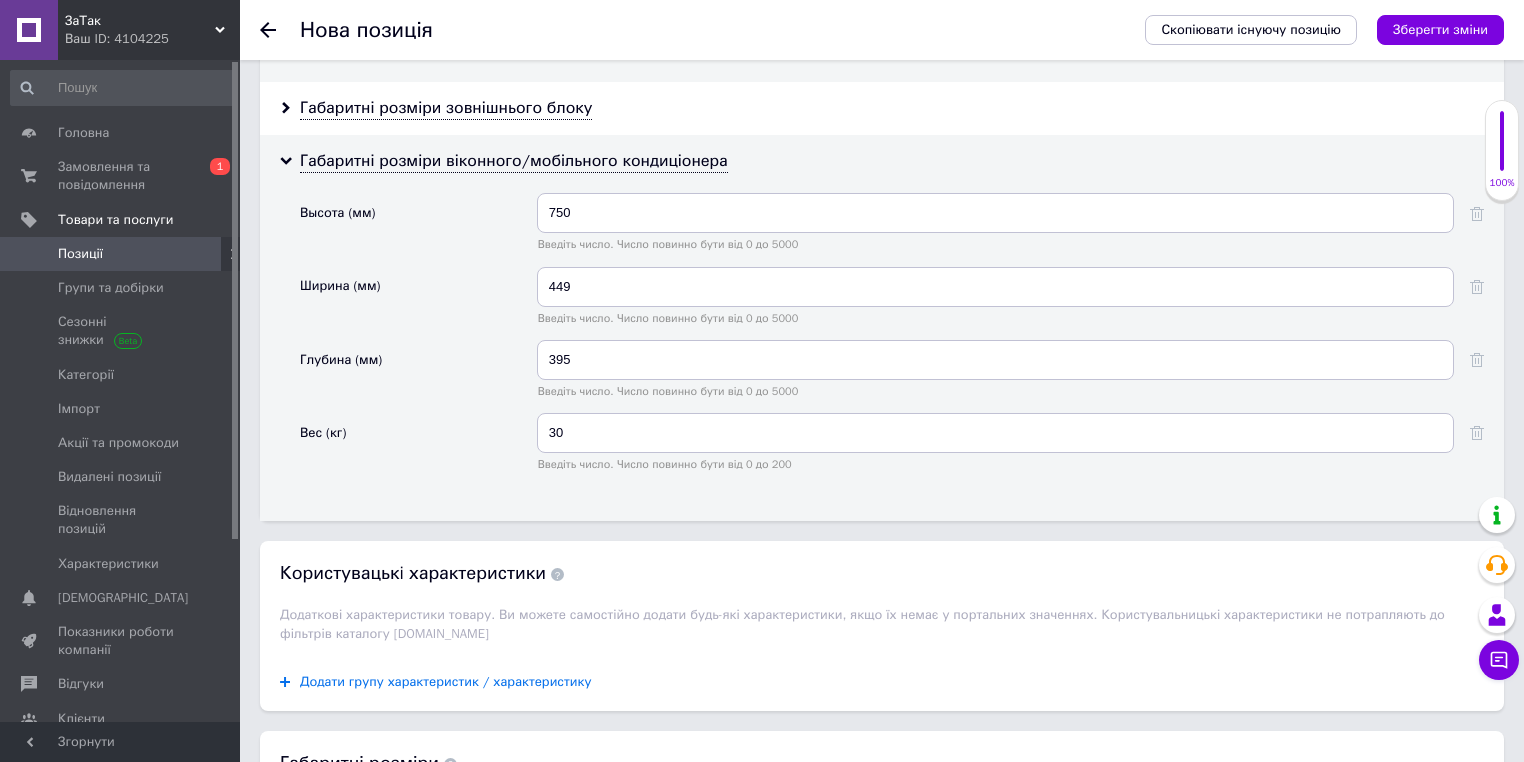 click on "Додати групу характеристик / характеристику" at bounding box center [446, 682] 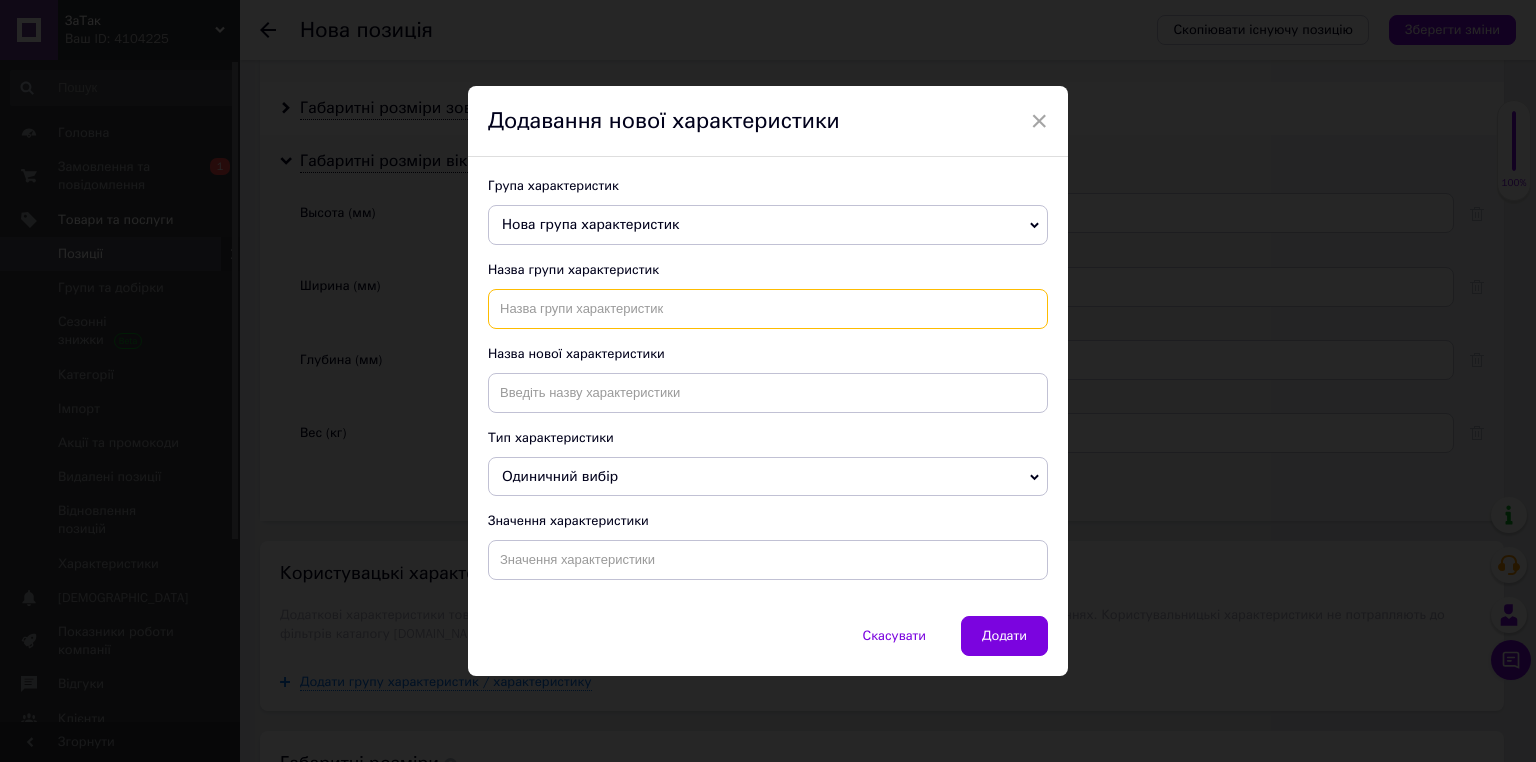 click at bounding box center [768, 309] 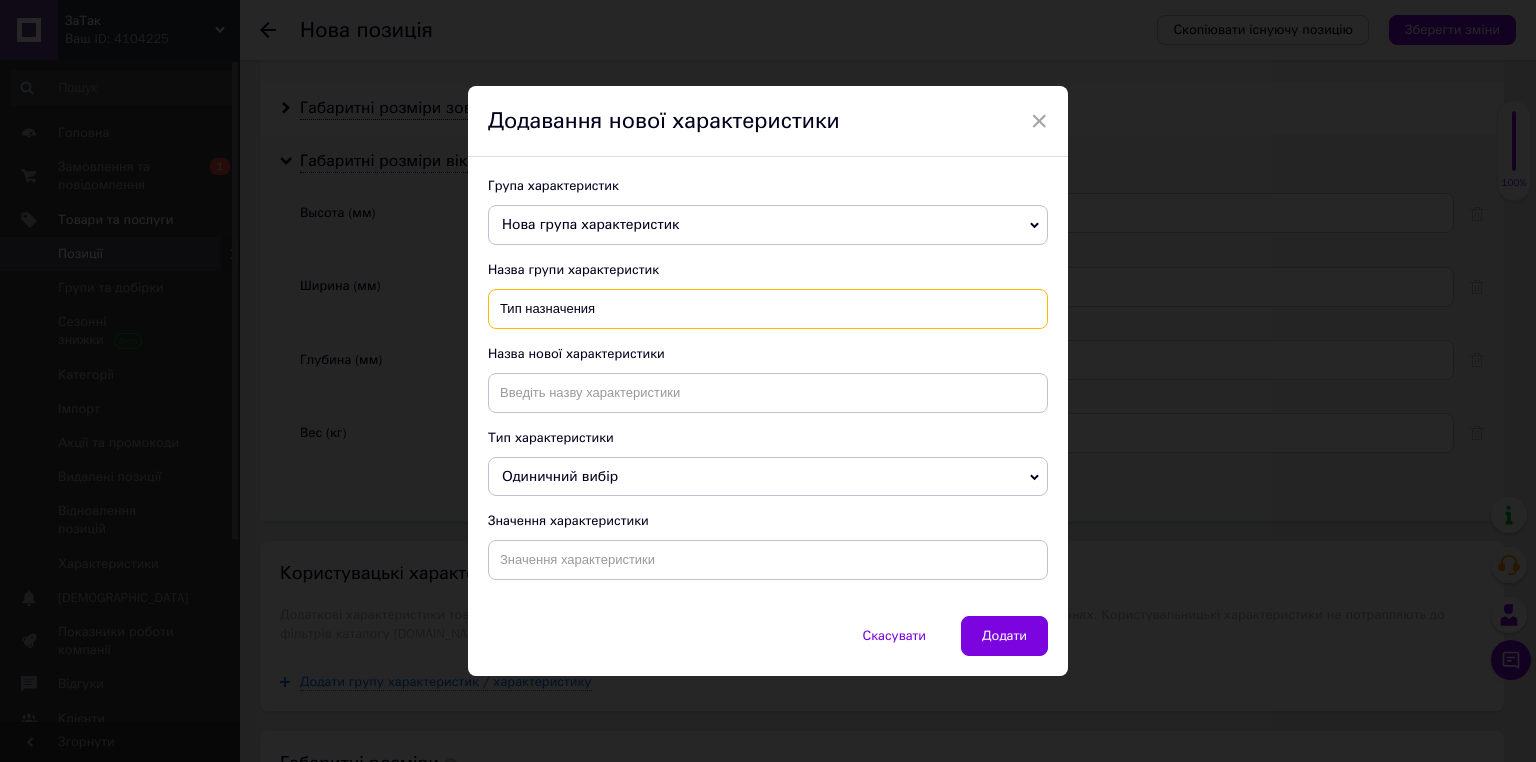 type on "Тип назначения" 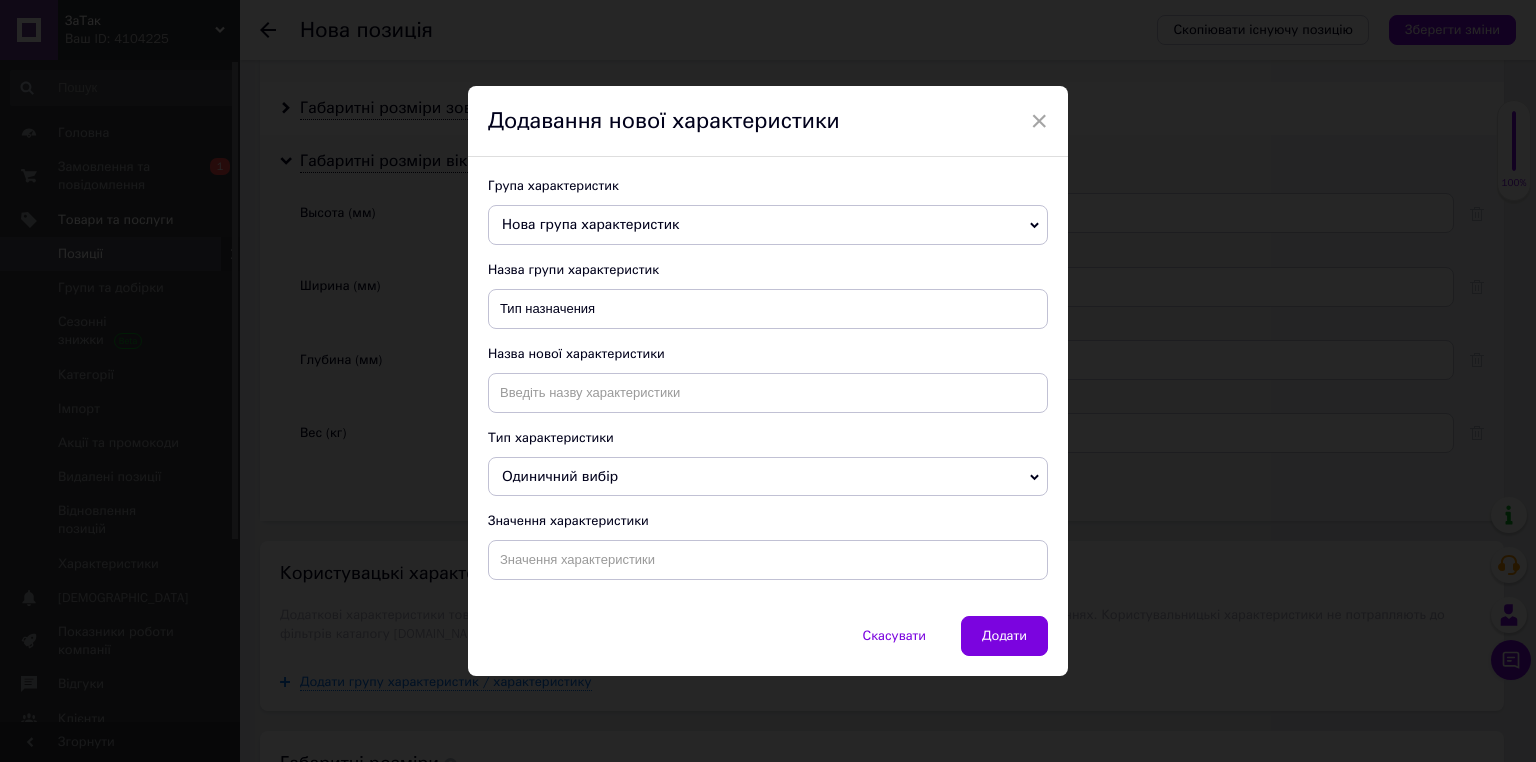 click on "Група характеристик Нова група характеристик Тип назначения Пользовательские характеристики Тип назначение Дополнительные функции и характеристики Основные Основные атрибуты Назва групи характеристик Тип назначения Назва нової характеристики Тип характеристики Одиничний вибір Множинний вибір Число Значення характеристики" at bounding box center (768, 386) 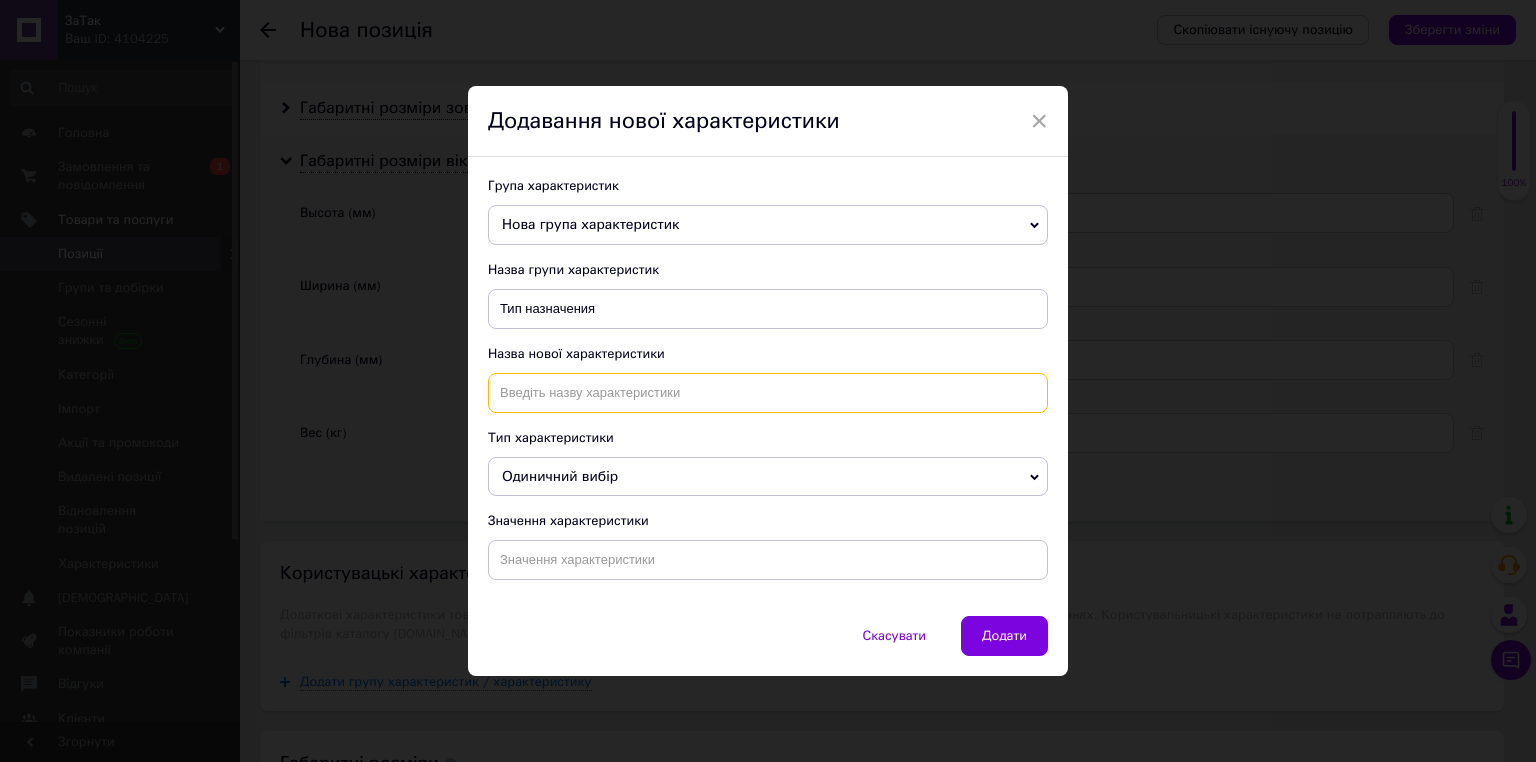 click at bounding box center [768, 393] 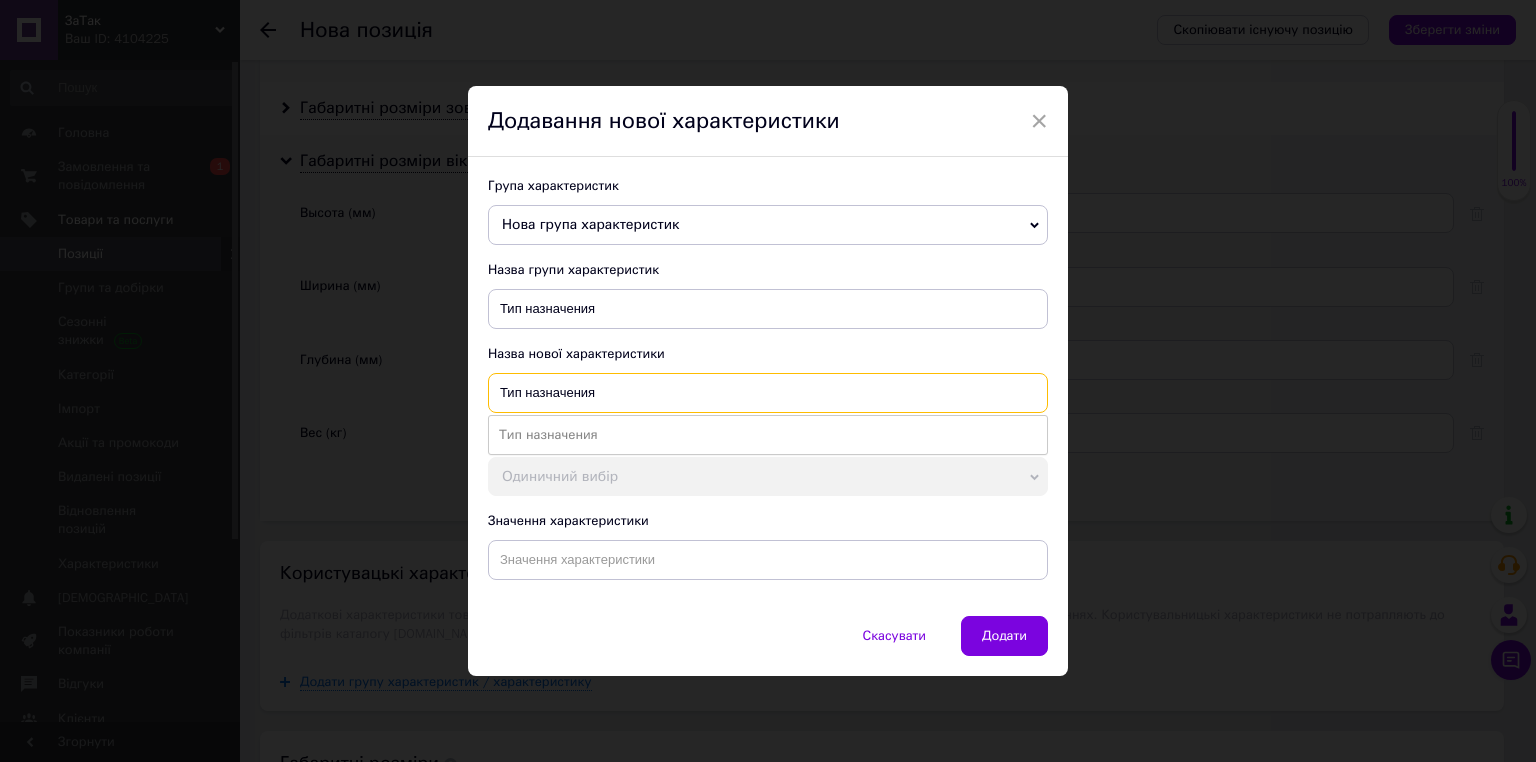 type on "Тип назначения" 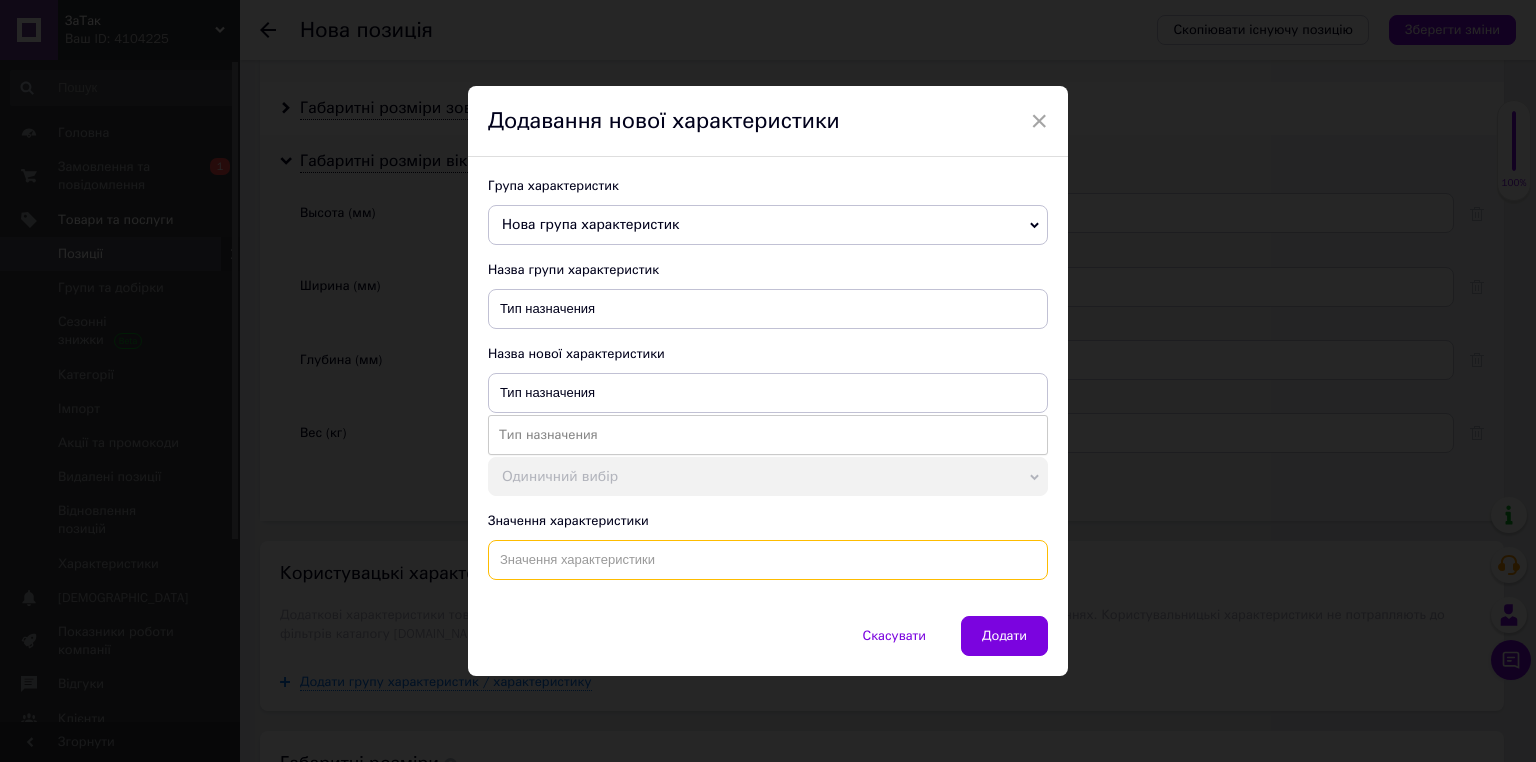 click at bounding box center [768, 560] 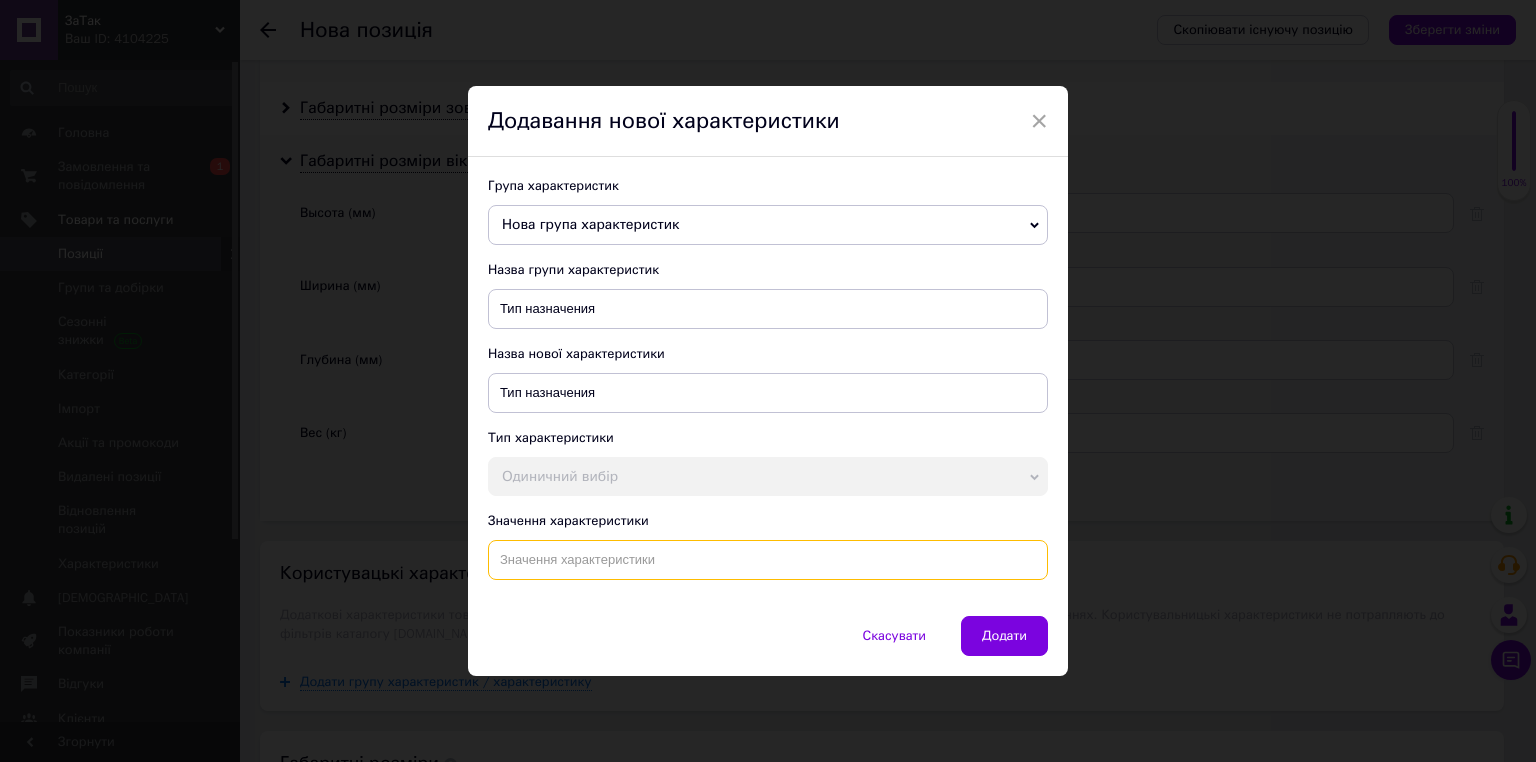 click at bounding box center (768, 560) 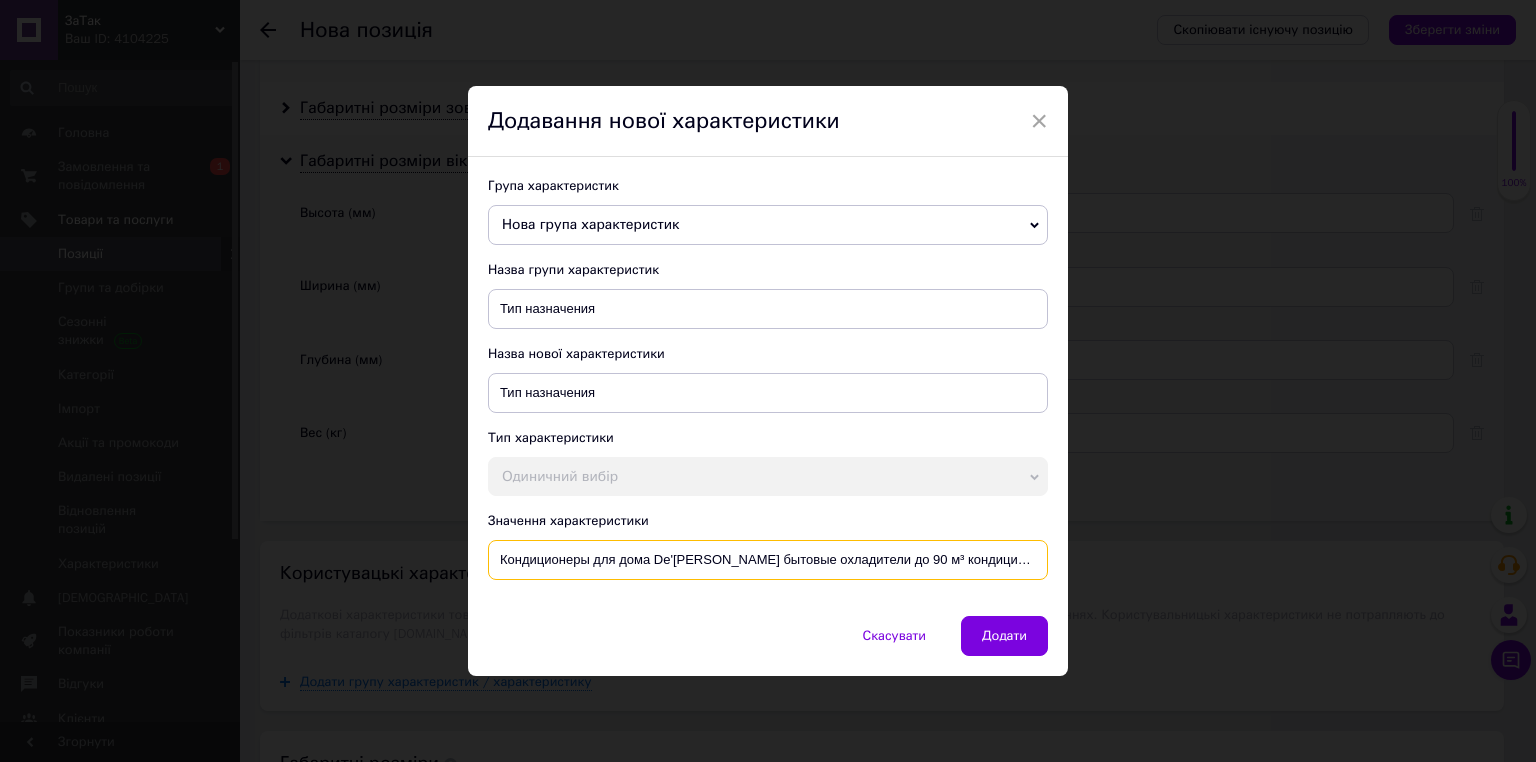 scroll, scrollTop: 0, scrollLeft: 96, axis: horizontal 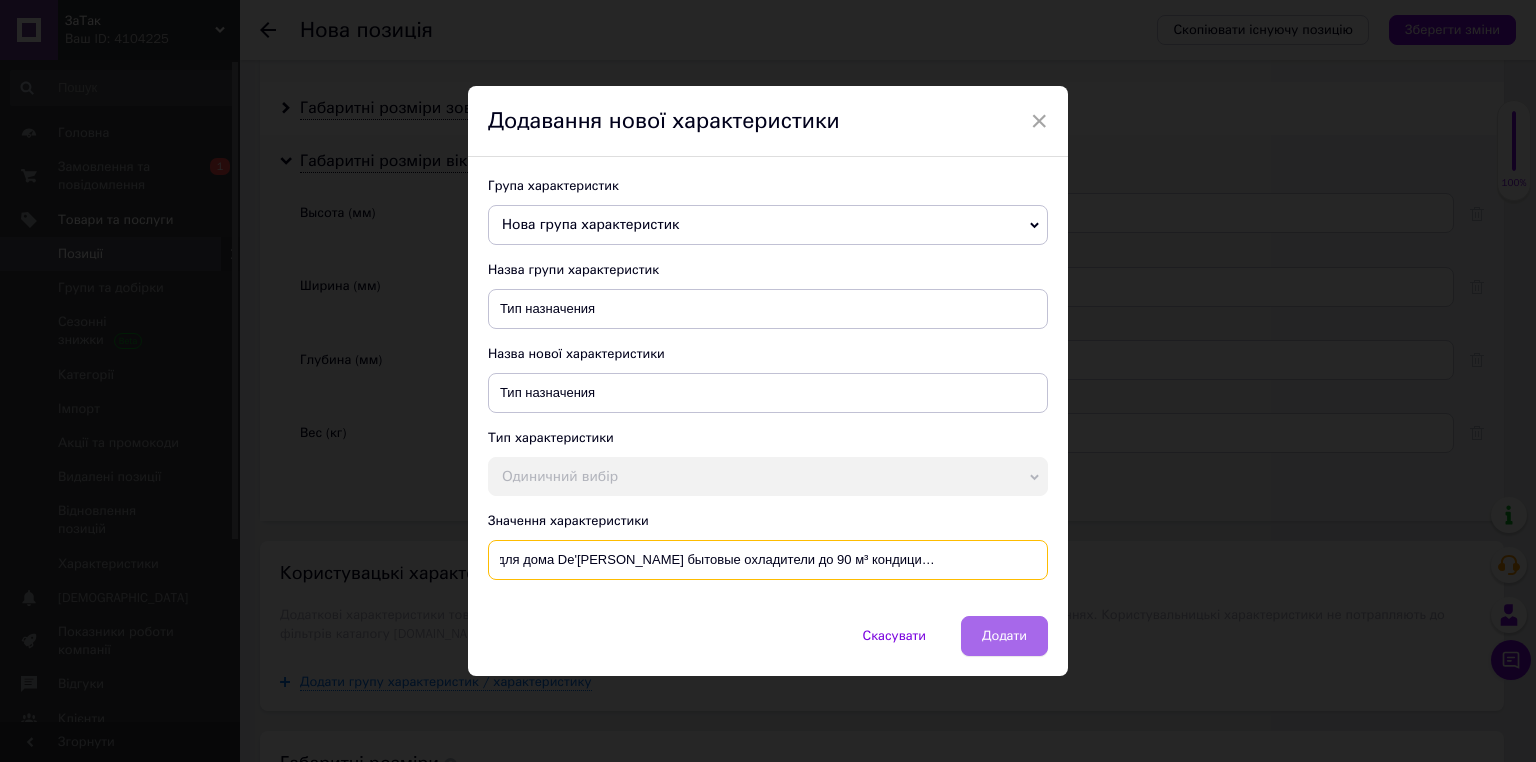 type on "Кондиционеры для дома De'[PERSON_NAME] бытовые охладители до 90 м³ кондиционер для офиса 350 куб.м/час" 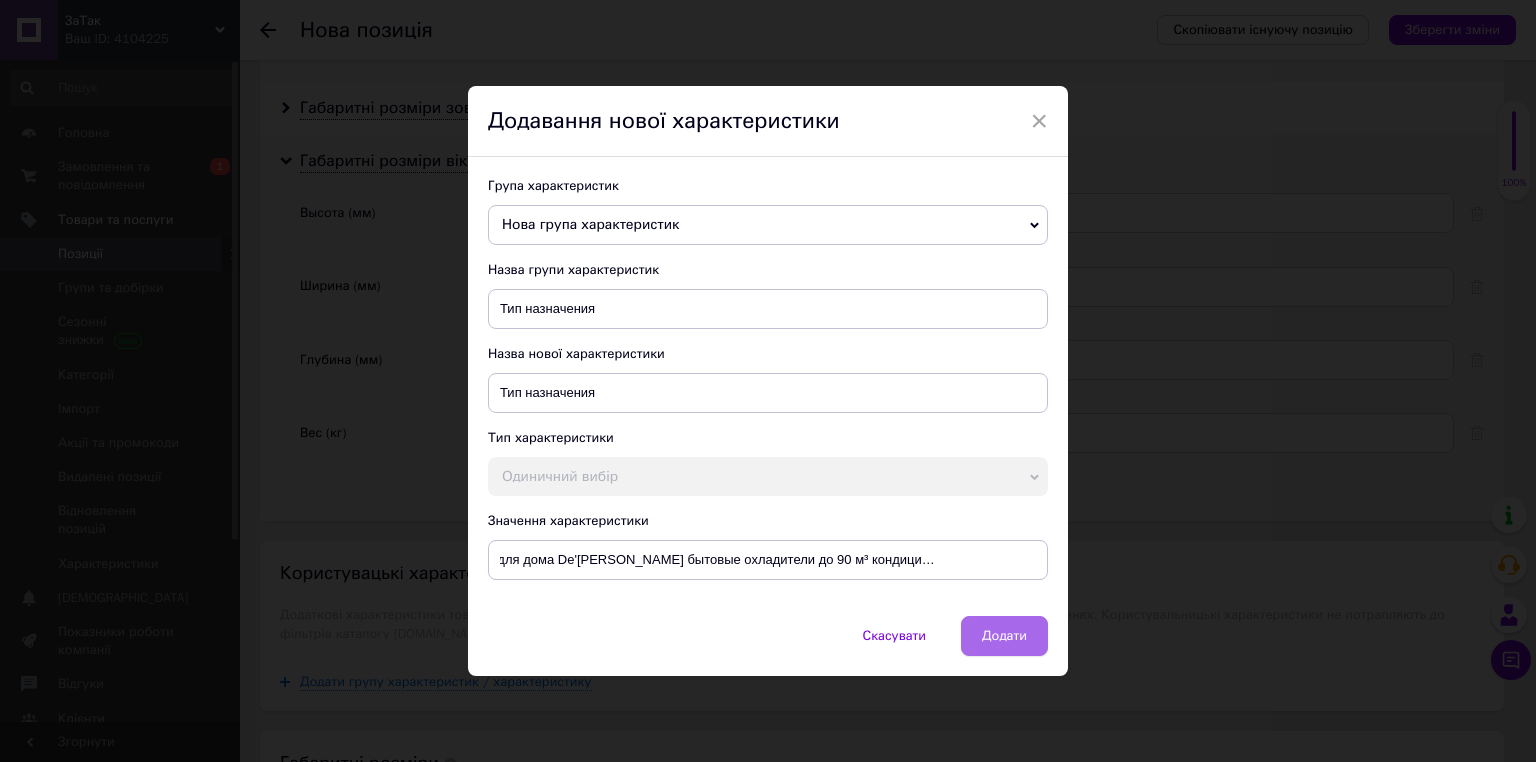 click on "Додати" at bounding box center (1004, 636) 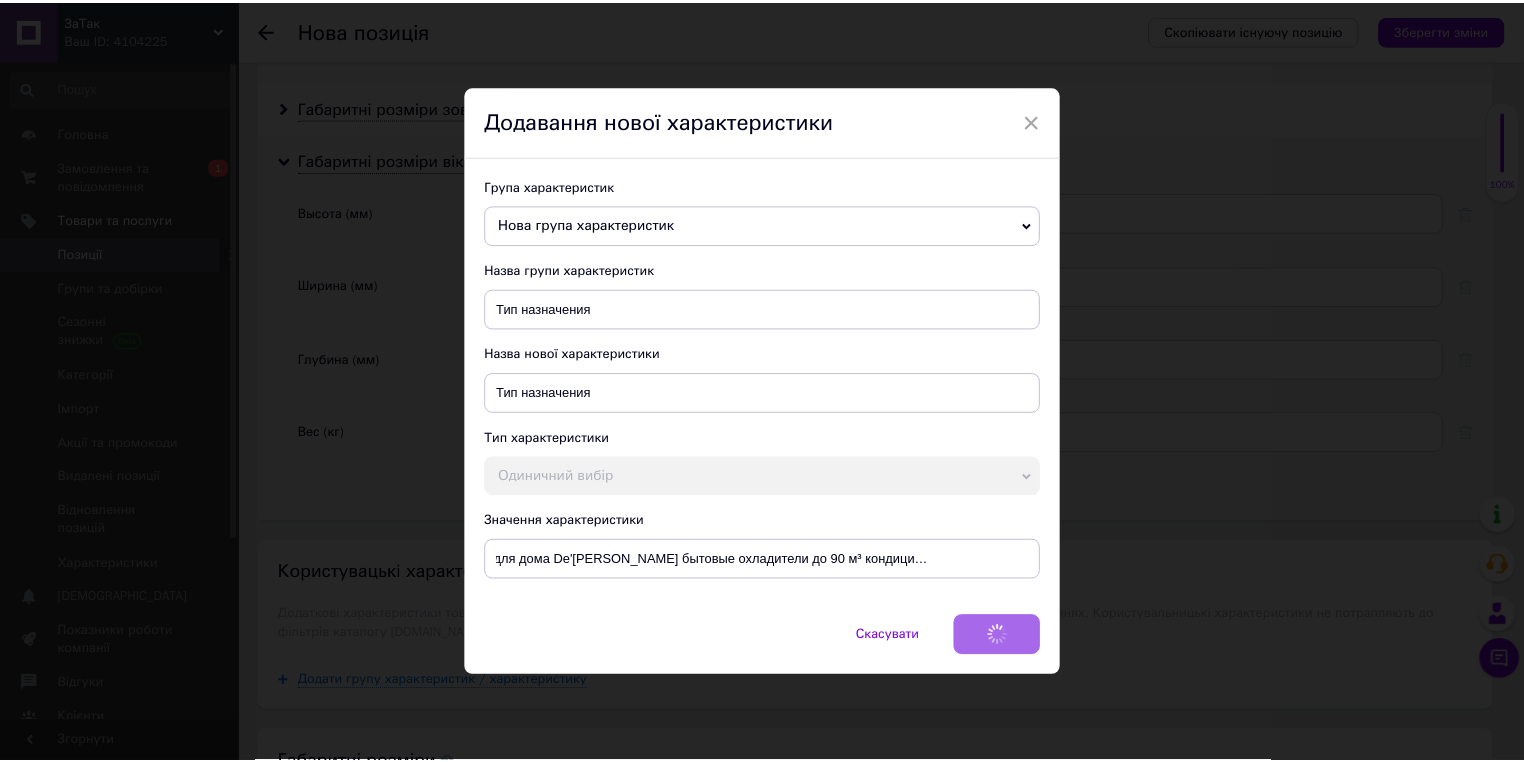 scroll, scrollTop: 0, scrollLeft: 0, axis: both 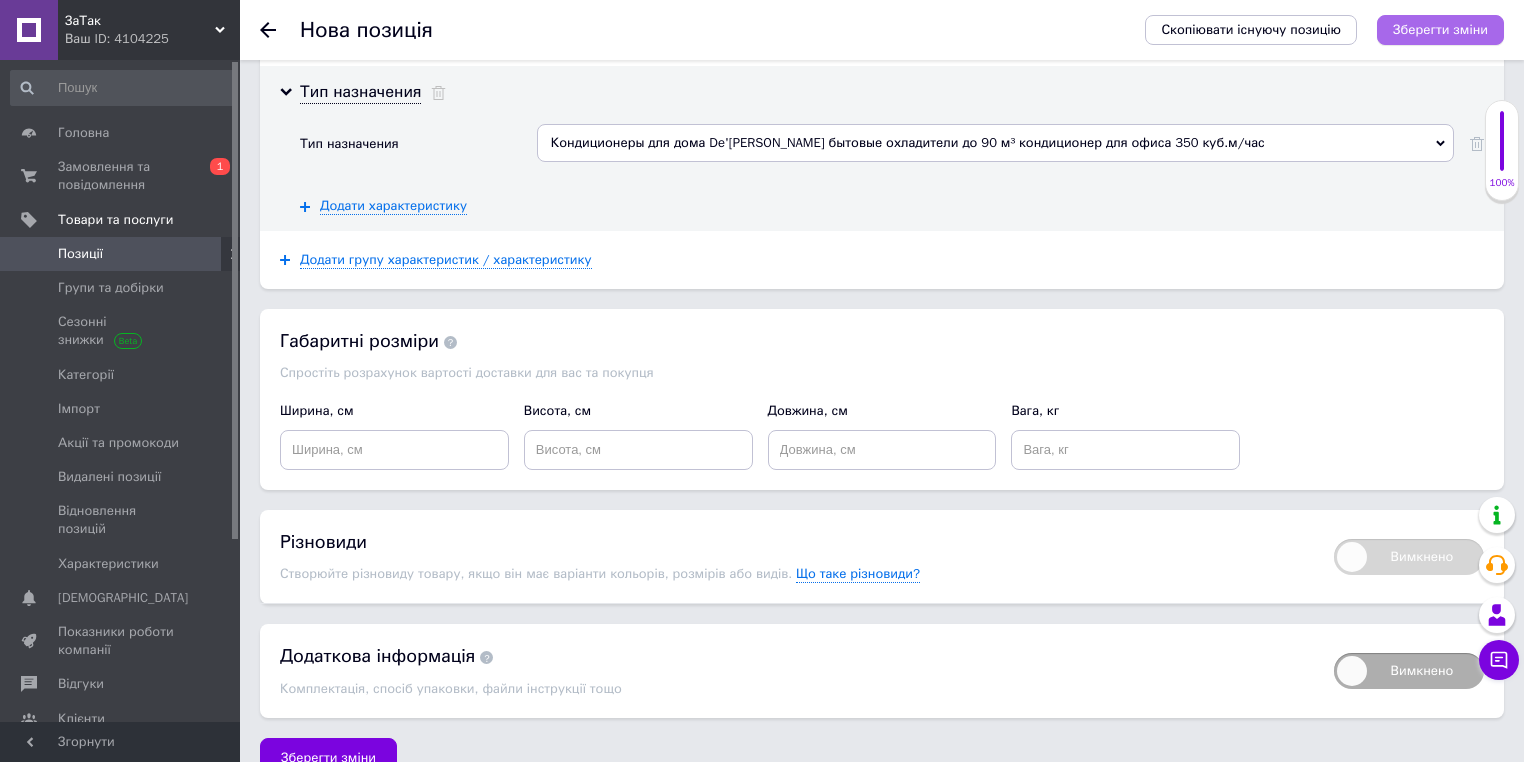 click on "Зберегти зміни" at bounding box center [1440, 29] 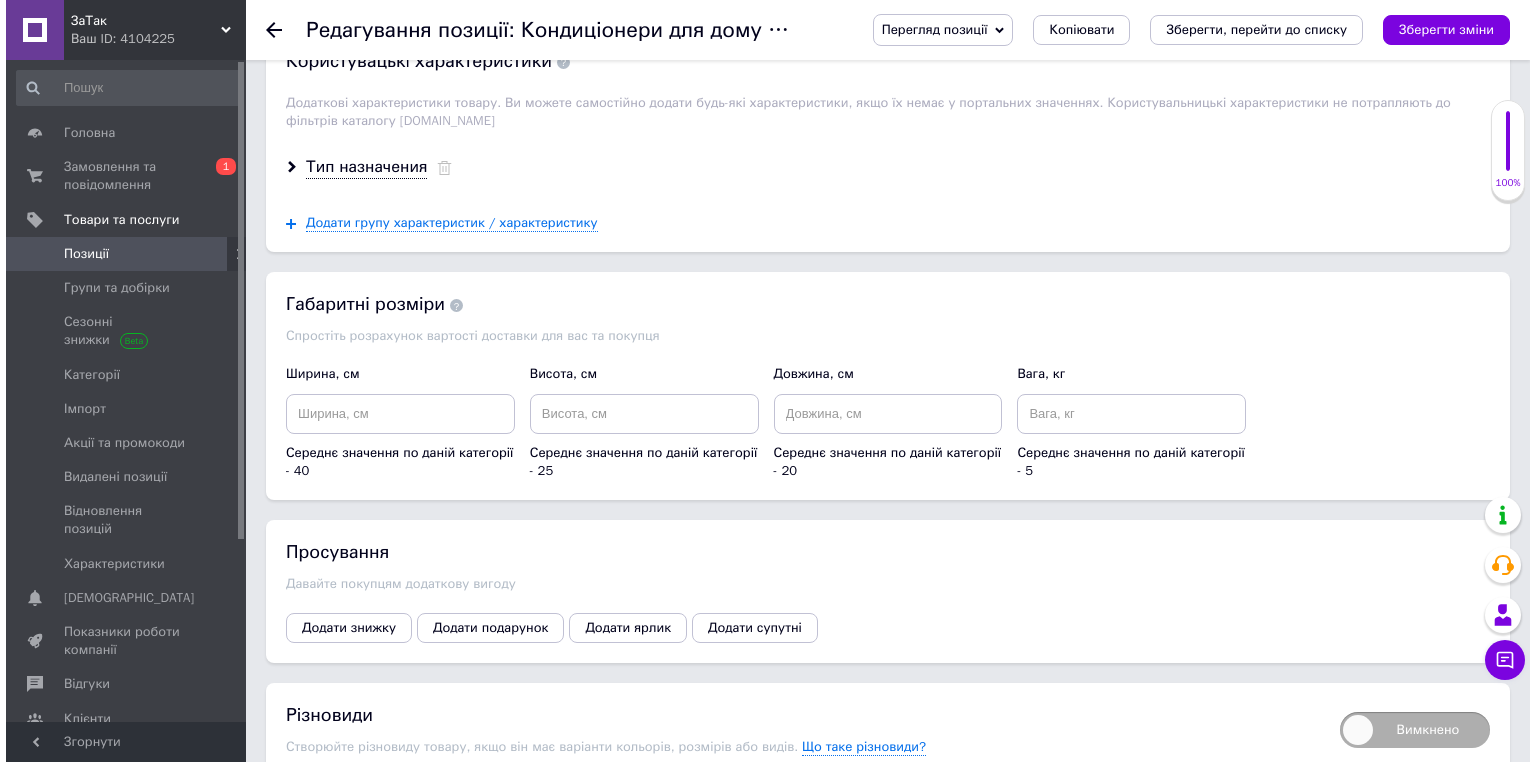 scroll, scrollTop: 3161, scrollLeft: 0, axis: vertical 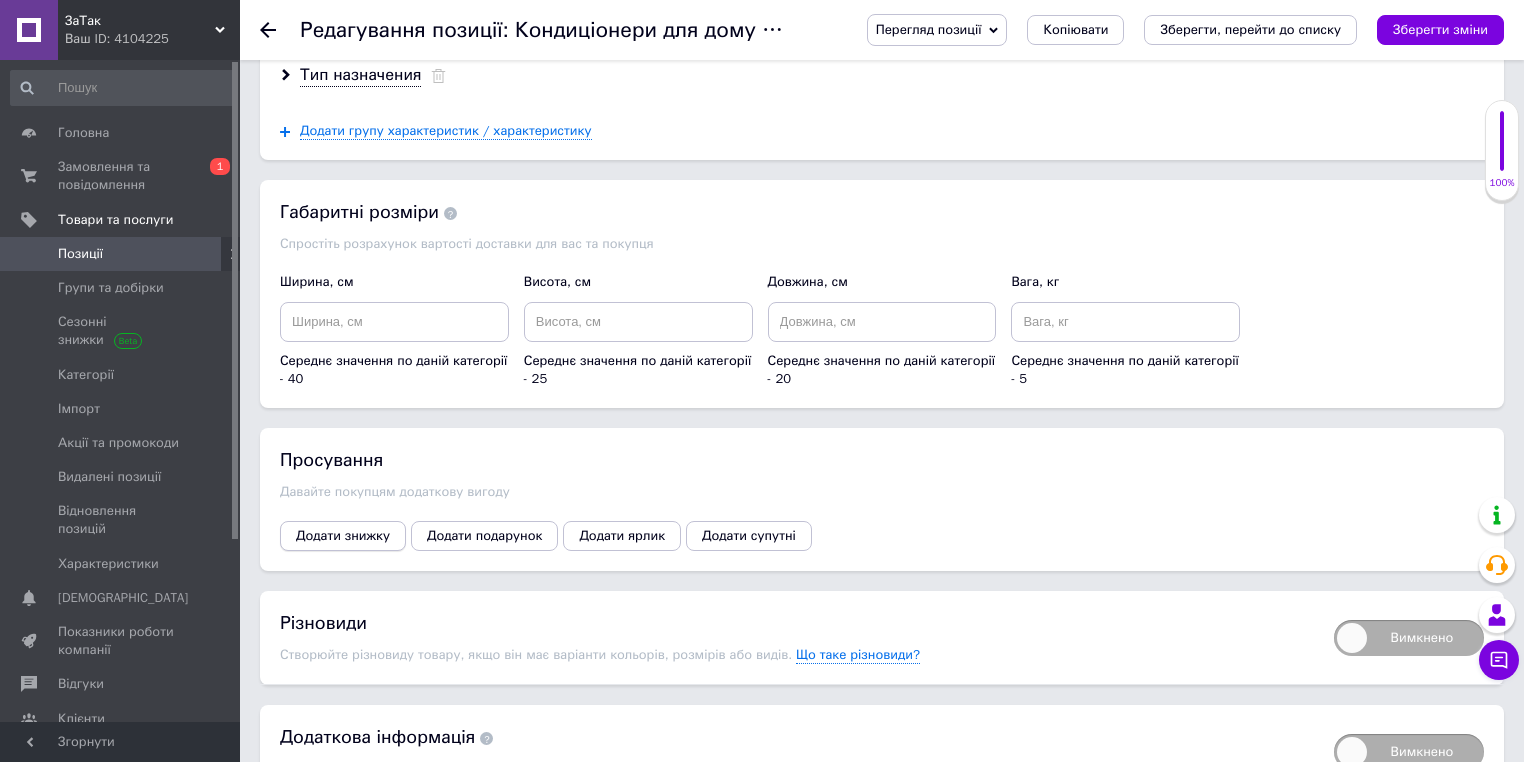 click on "Додати знижку" at bounding box center [343, 536] 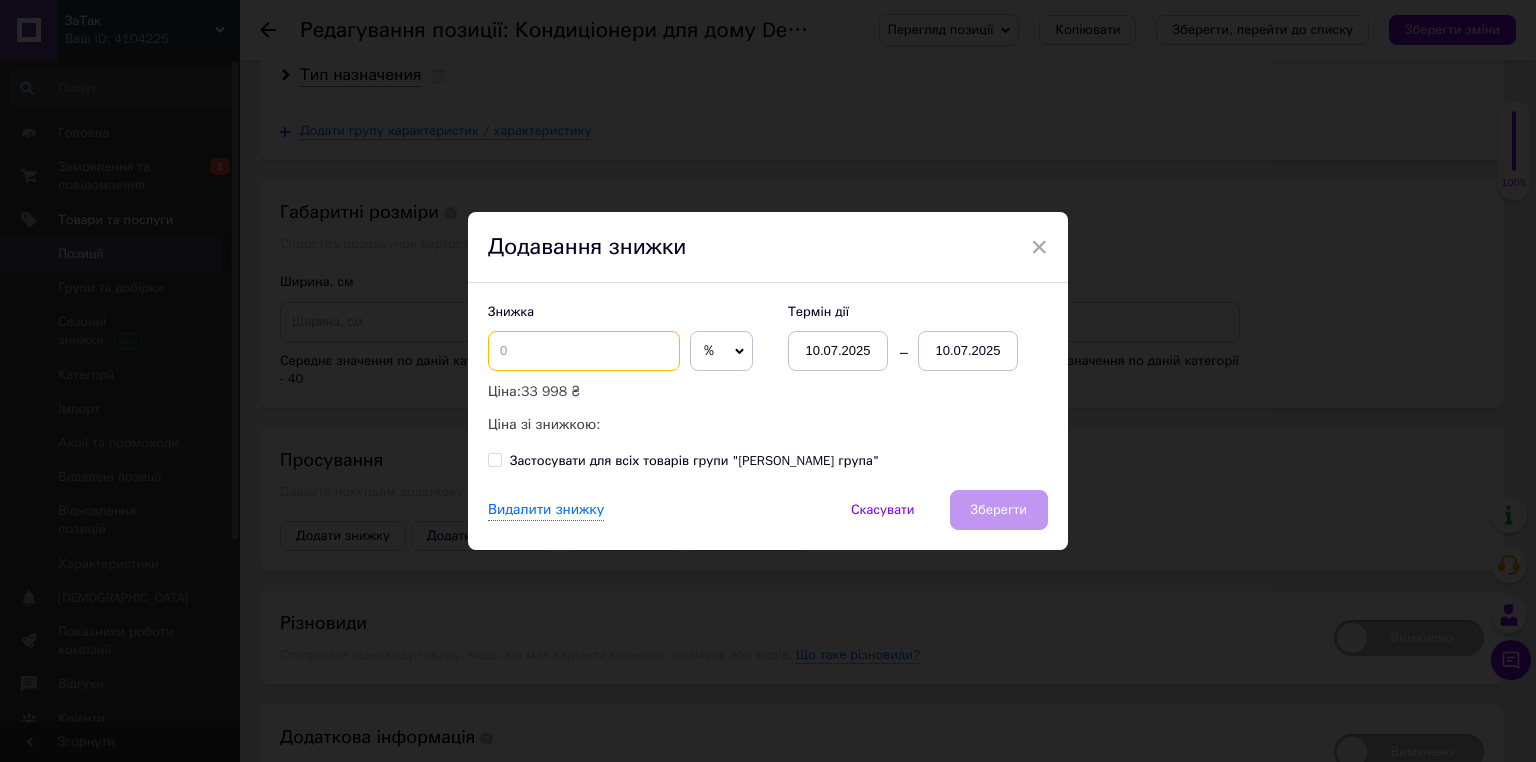 click at bounding box center (584, 351) 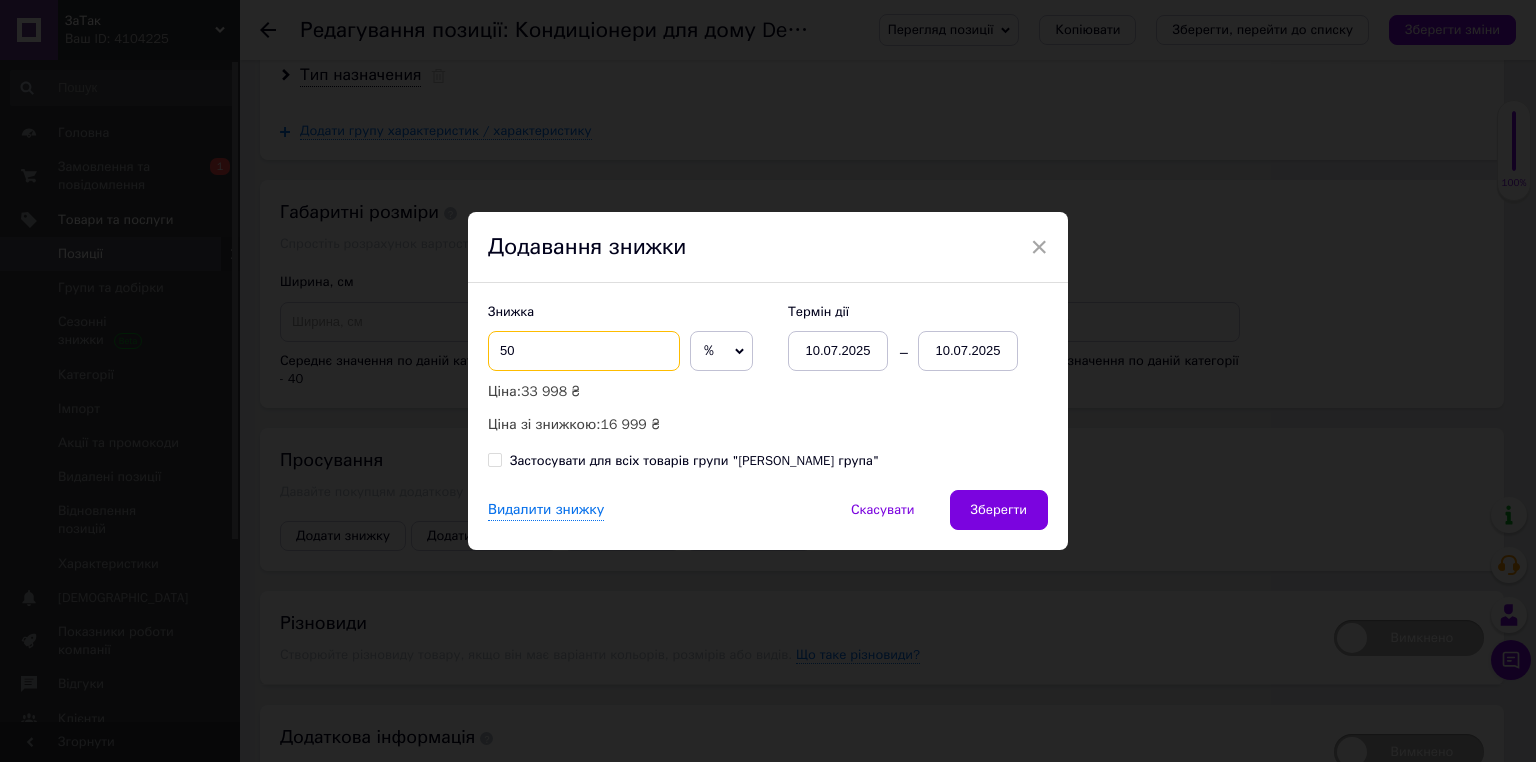 type on "50" 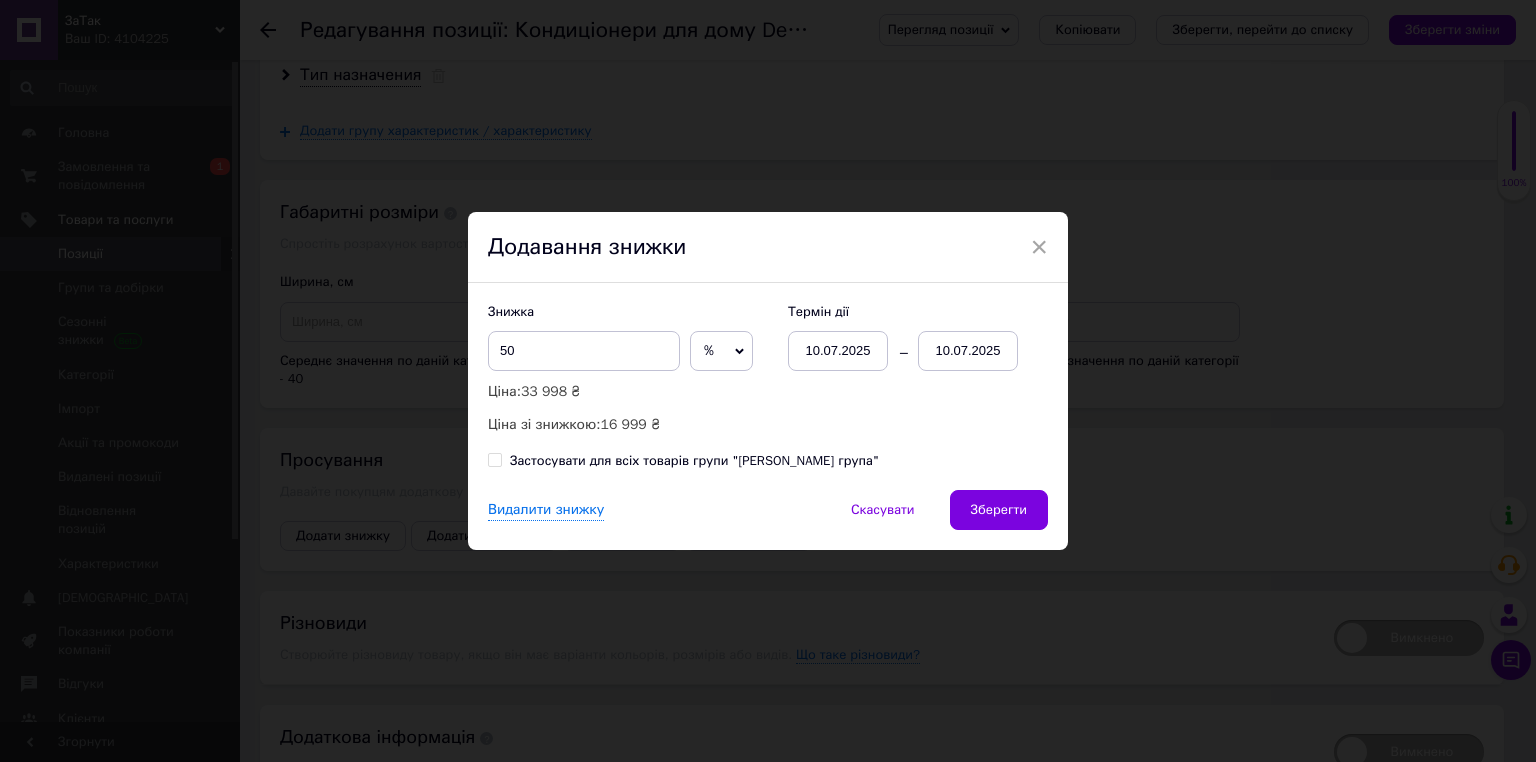 click on "10.07.2025" at bounding box center (968, 351) 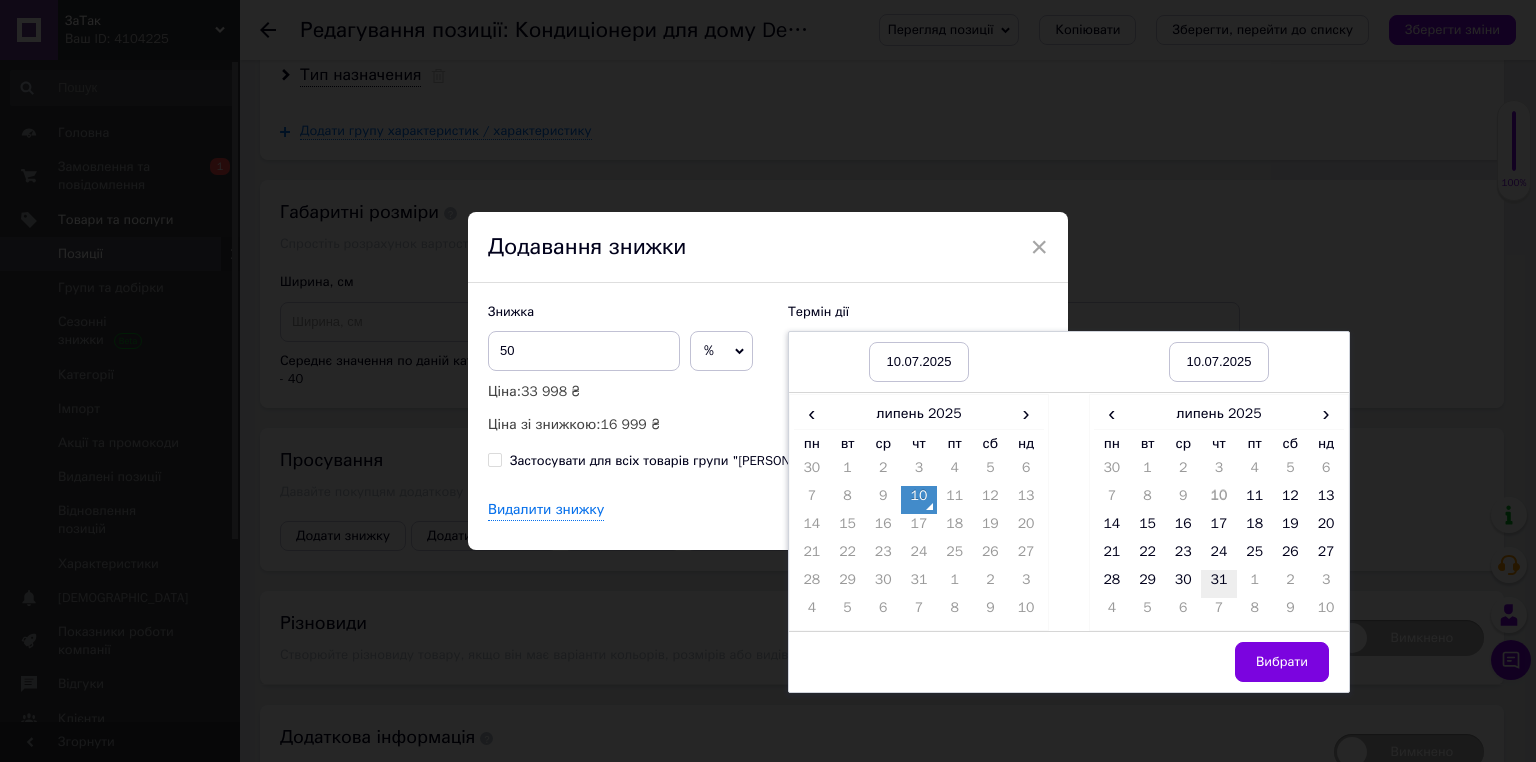 click on "31" at bounding box center [1219, 584] 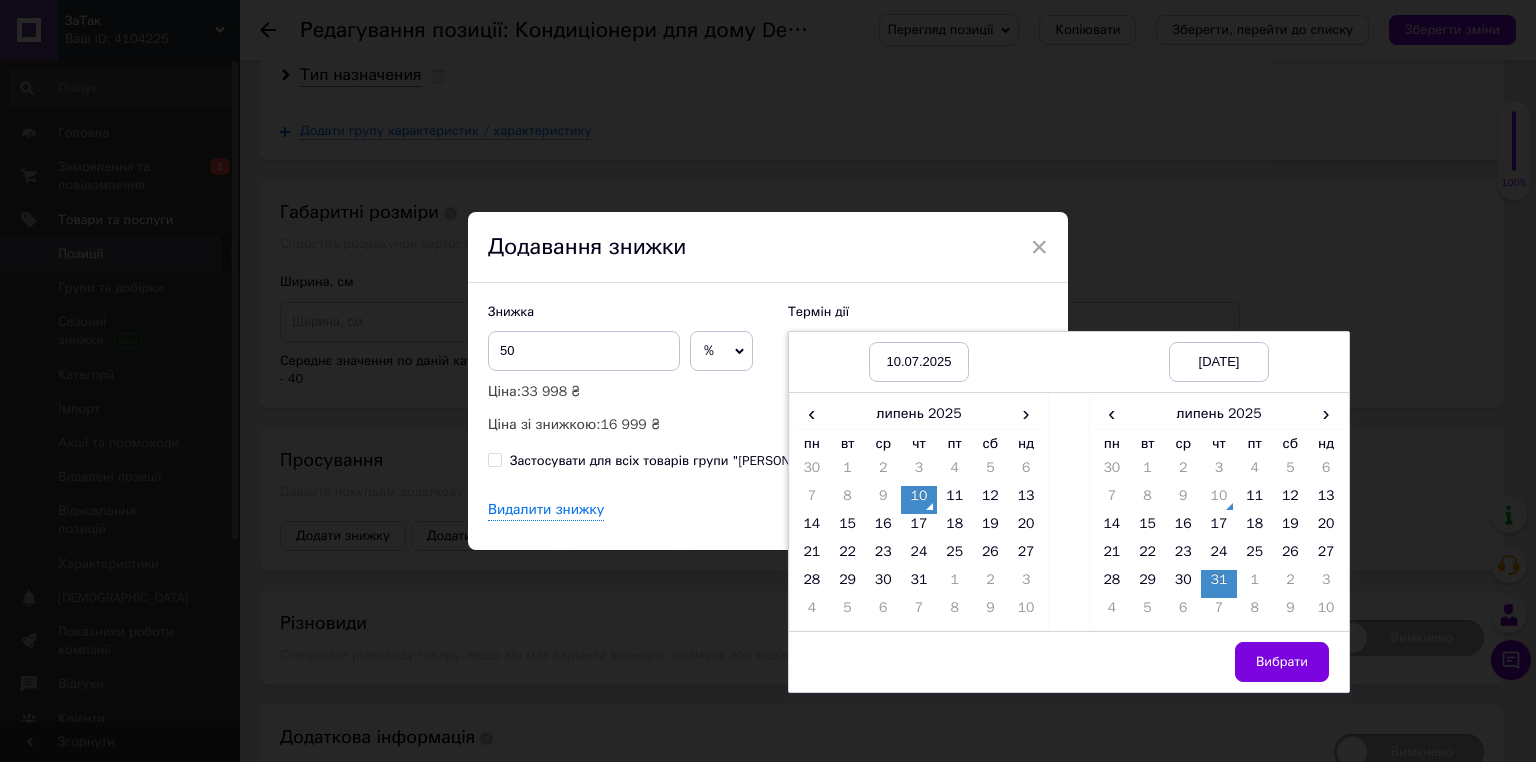 click on "Вибрати" at bounding box center [1282, 662] 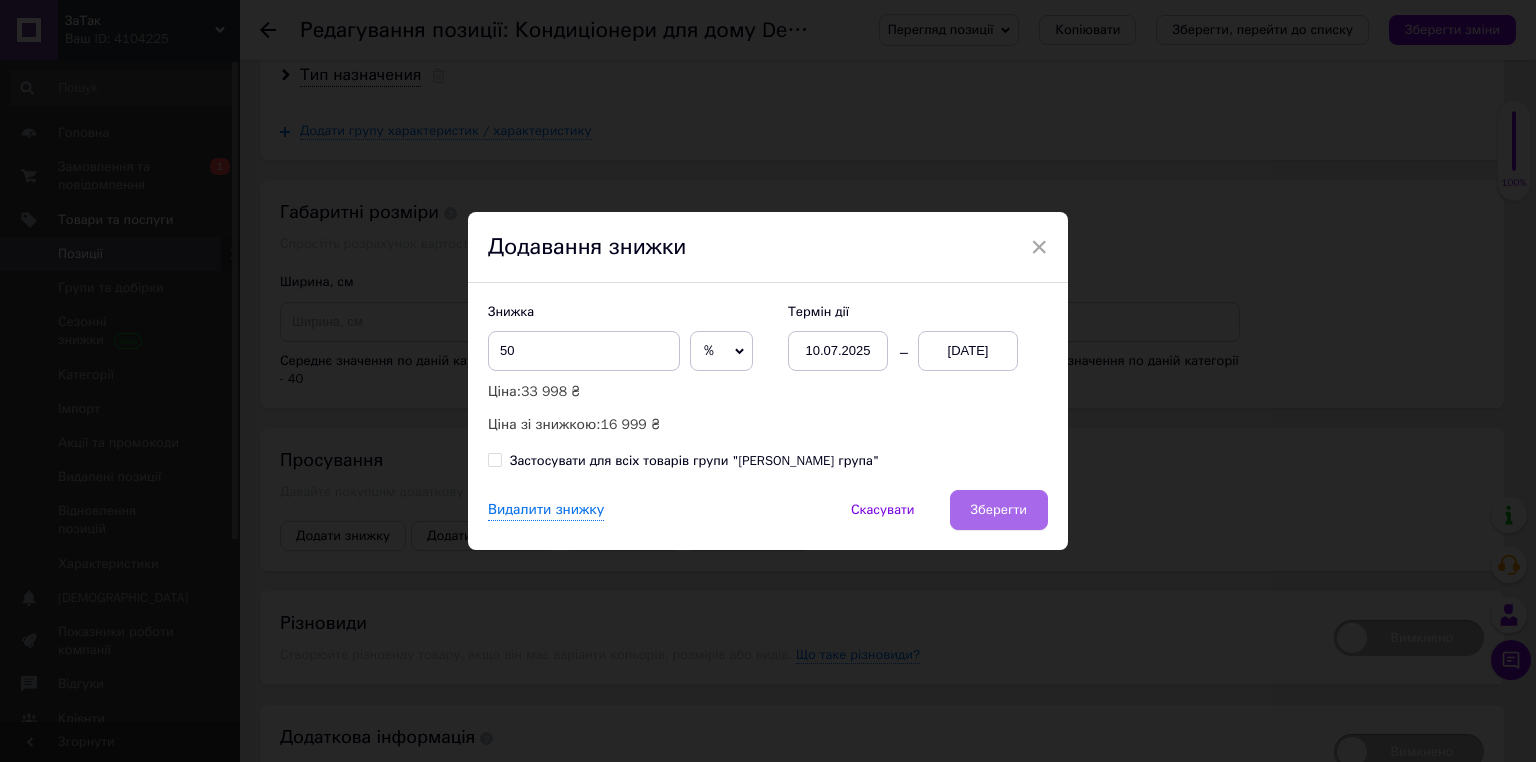 click on "Зберегти" at bounding box center (999, 510) 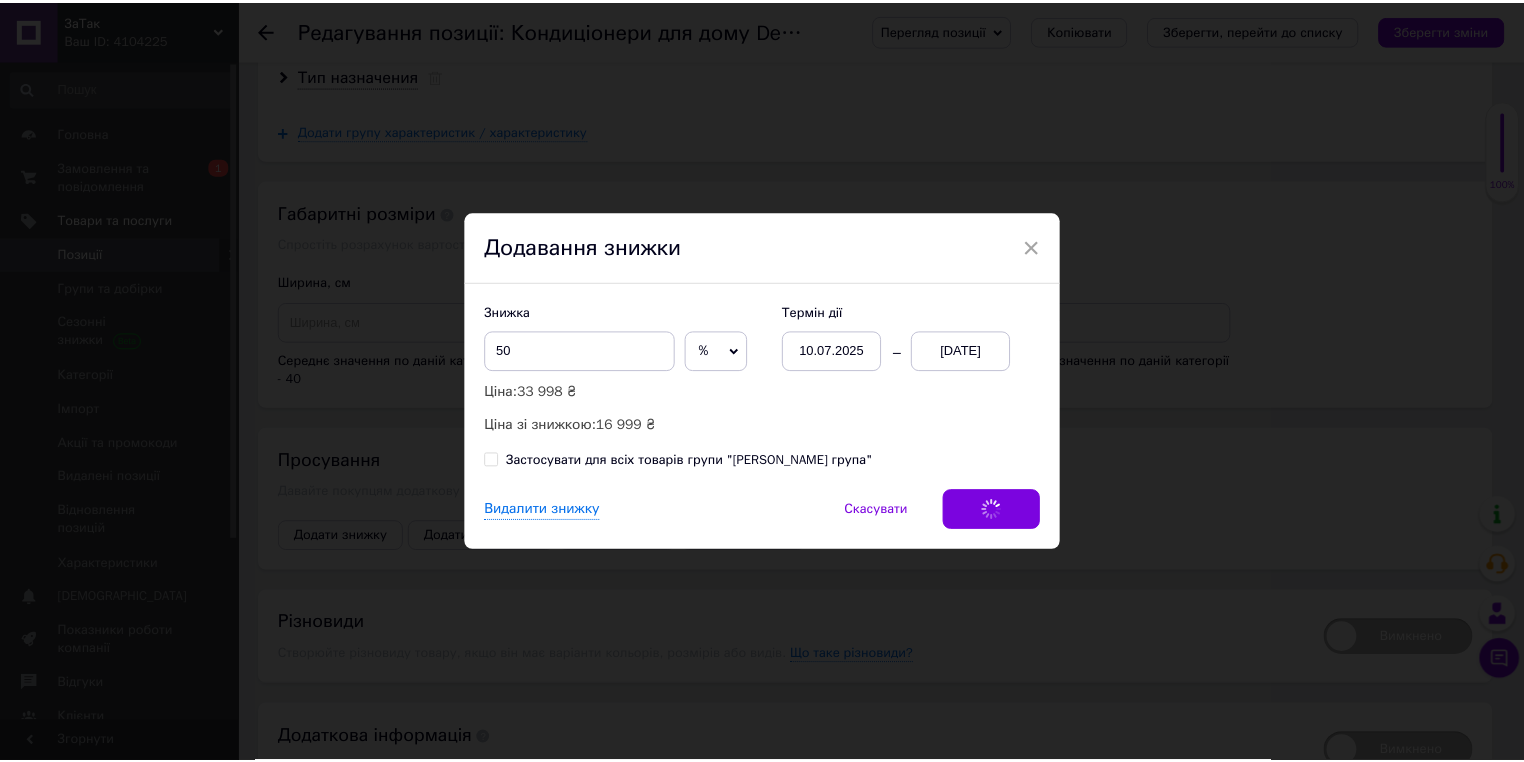 scroll, scrollTop: 3155, scrollLeft: 0, axis: vertical 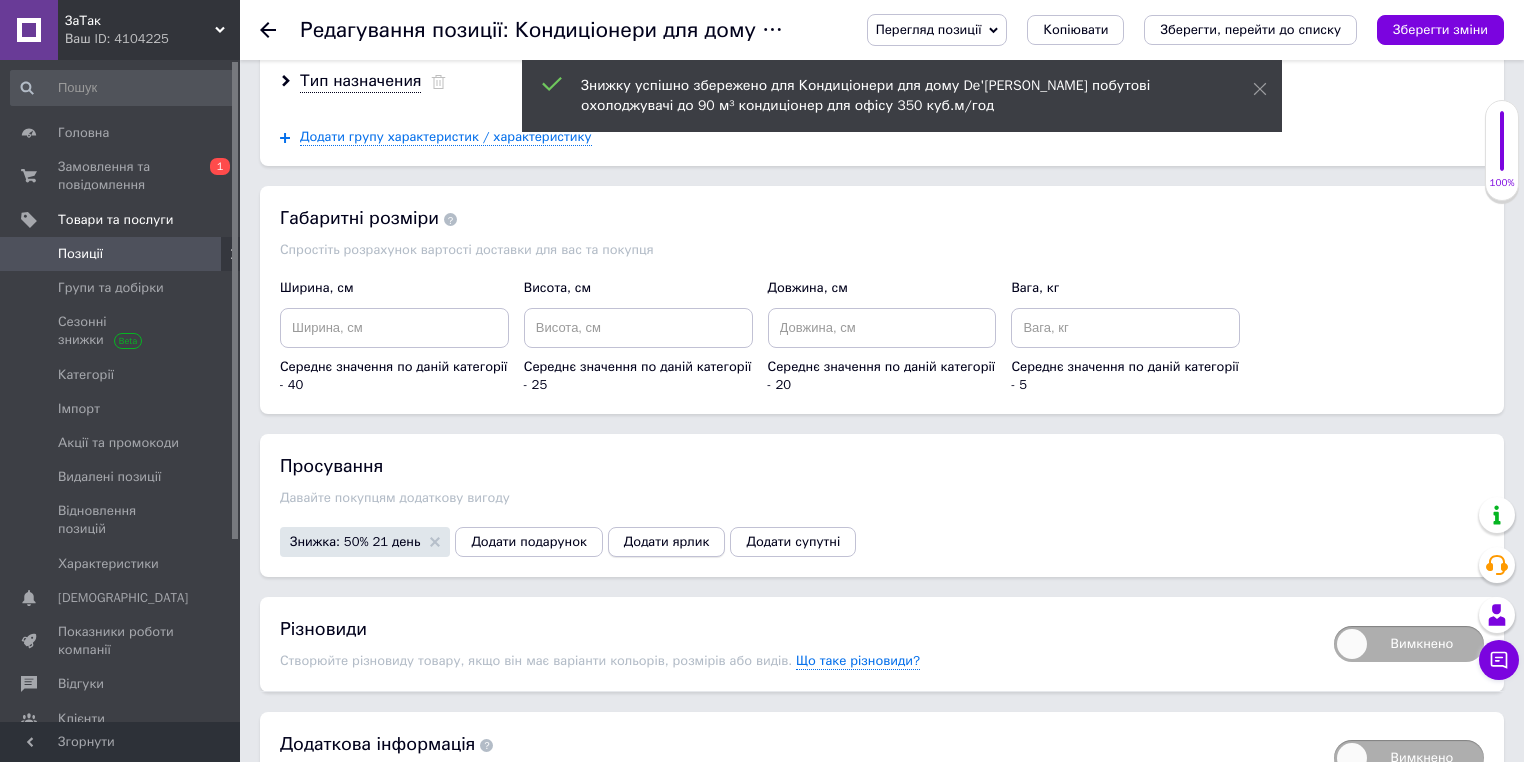 click on "Додати ярлик" at bounding box center (667, 542) 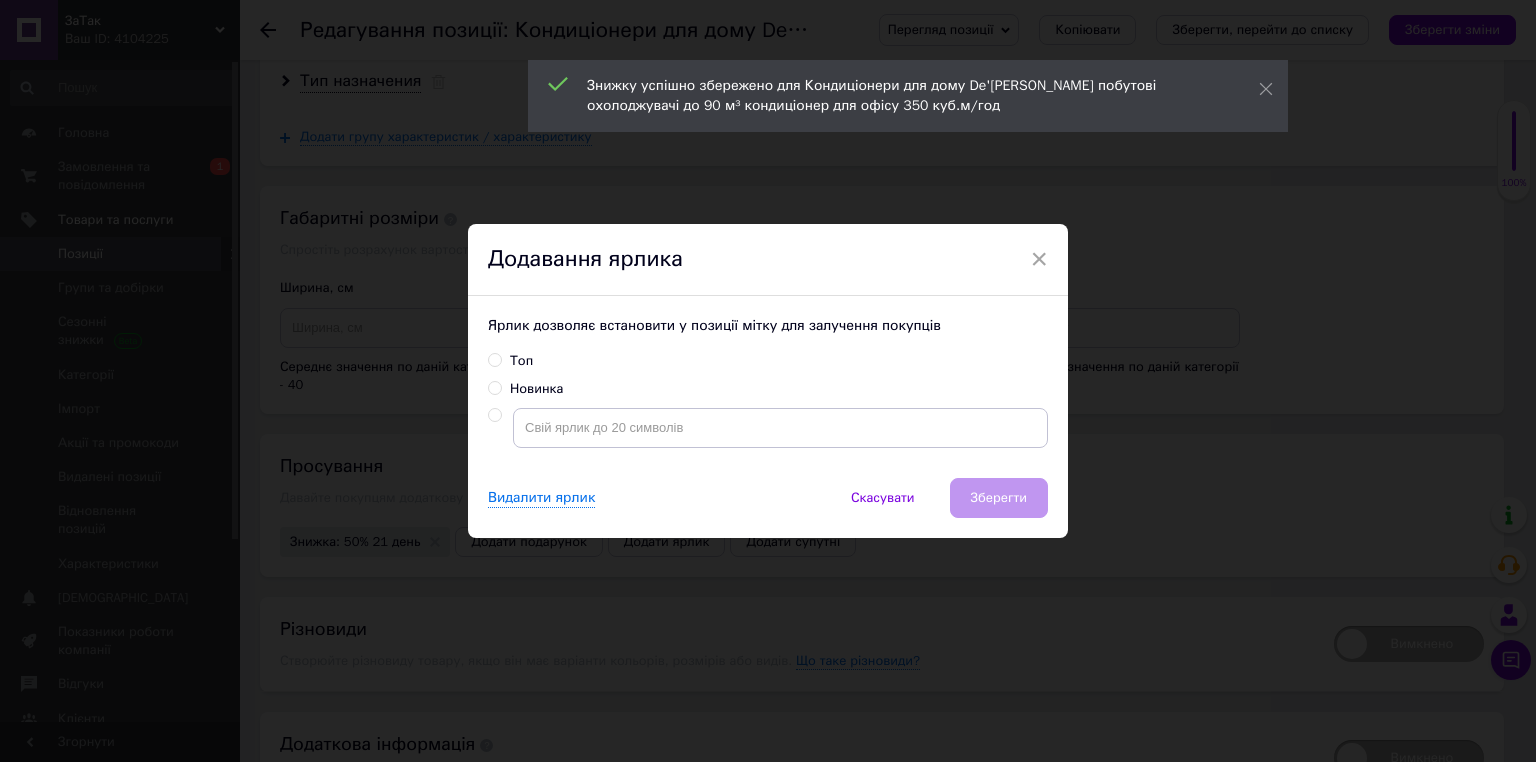 click on "Додавання ярлика" at bounding box center [768, 260] 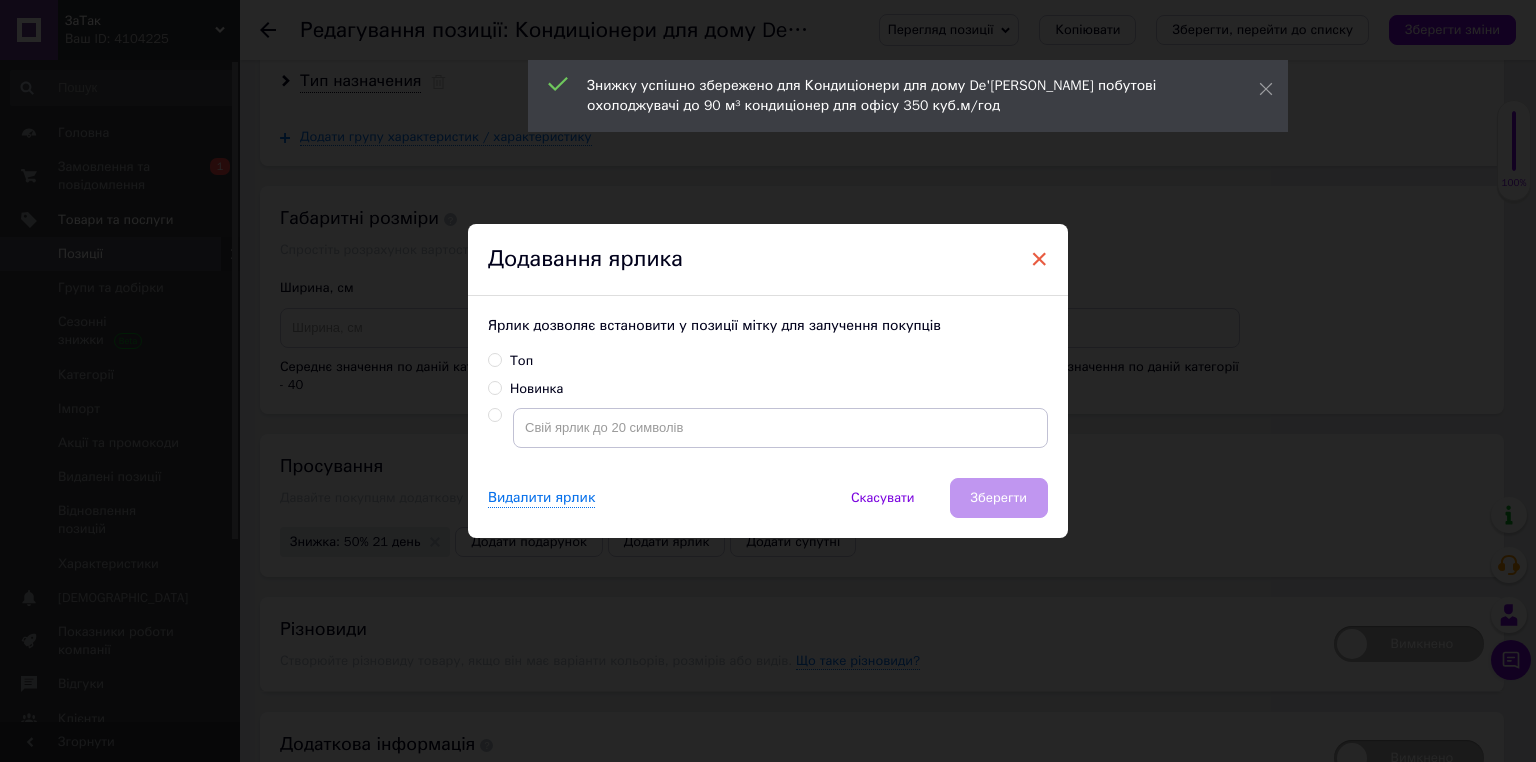 click on "×" at bounding box center (1039, 259) 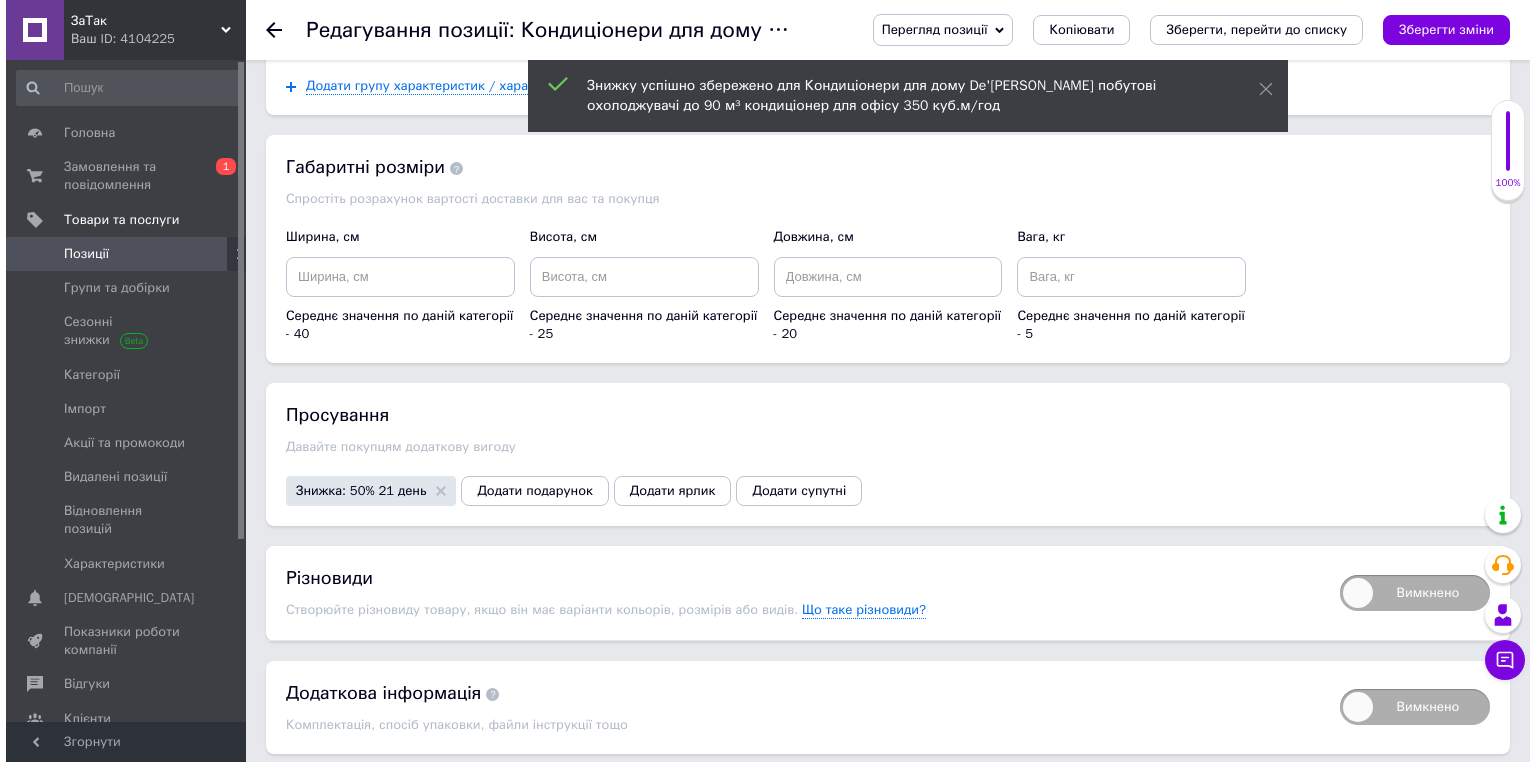 scroll, scrollTop: 3235, scrollLeft: 0, axis: vertical 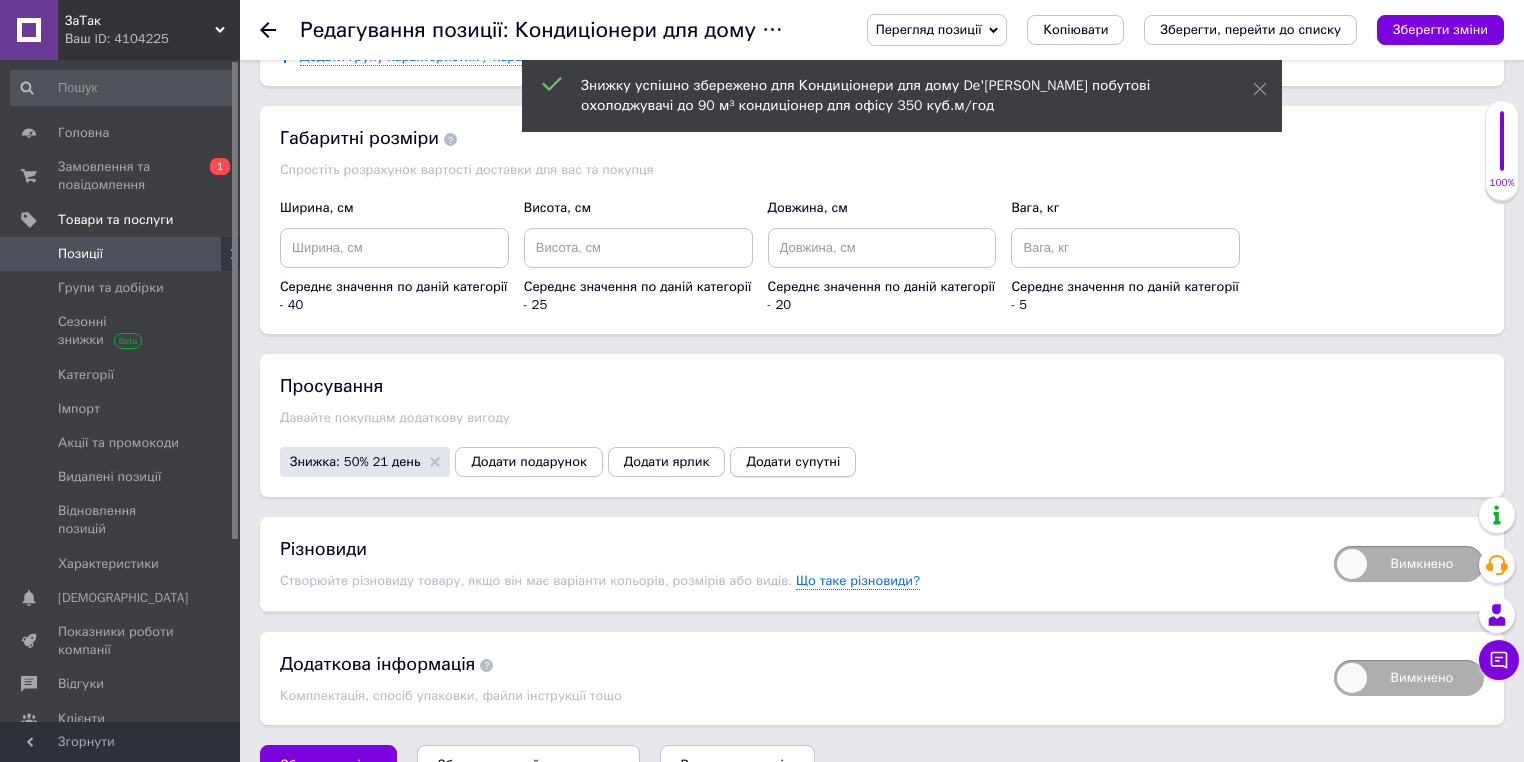 click on "Додати супутні" at bounding box center [793, 462] 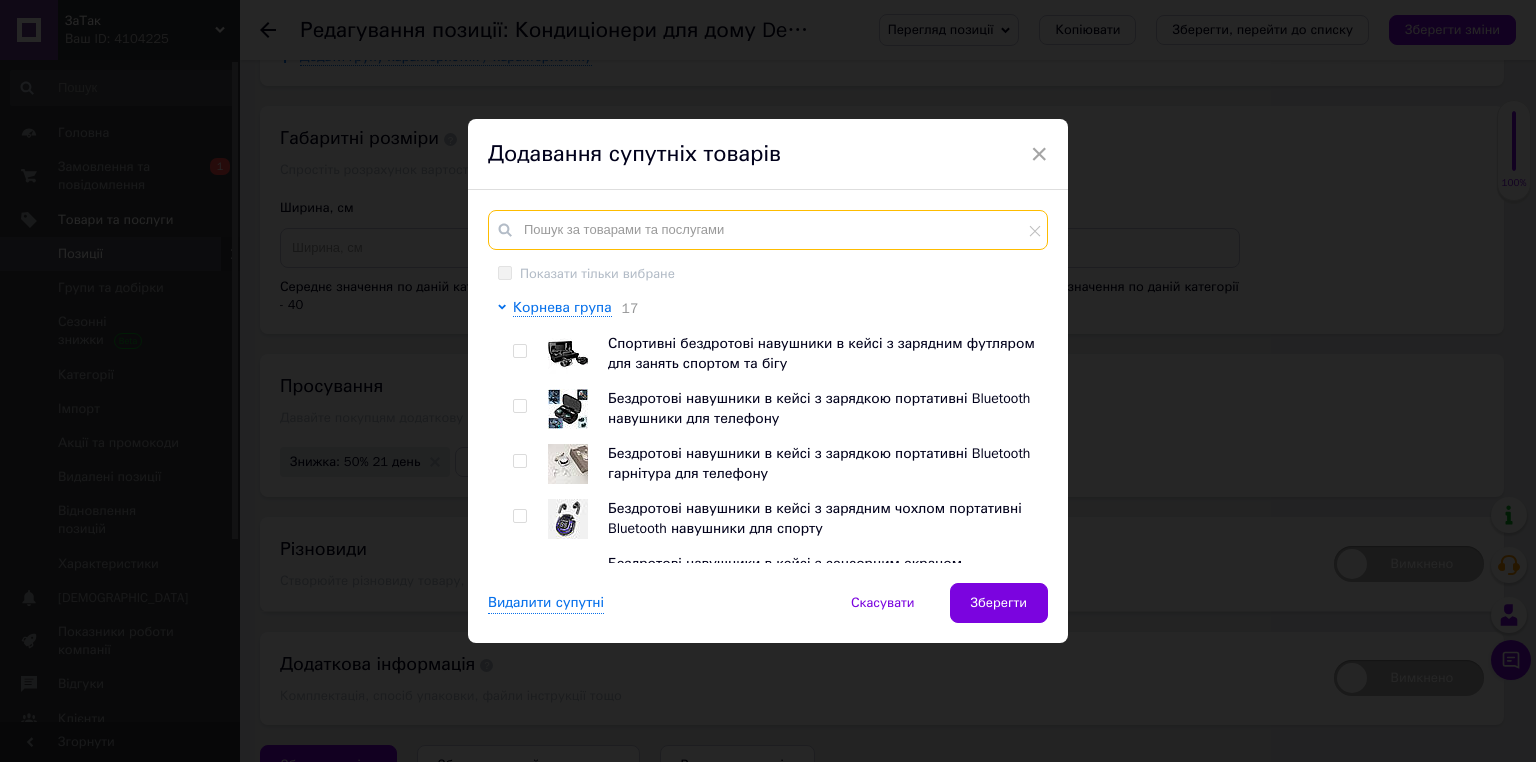 click at bounding box center [768, 230] 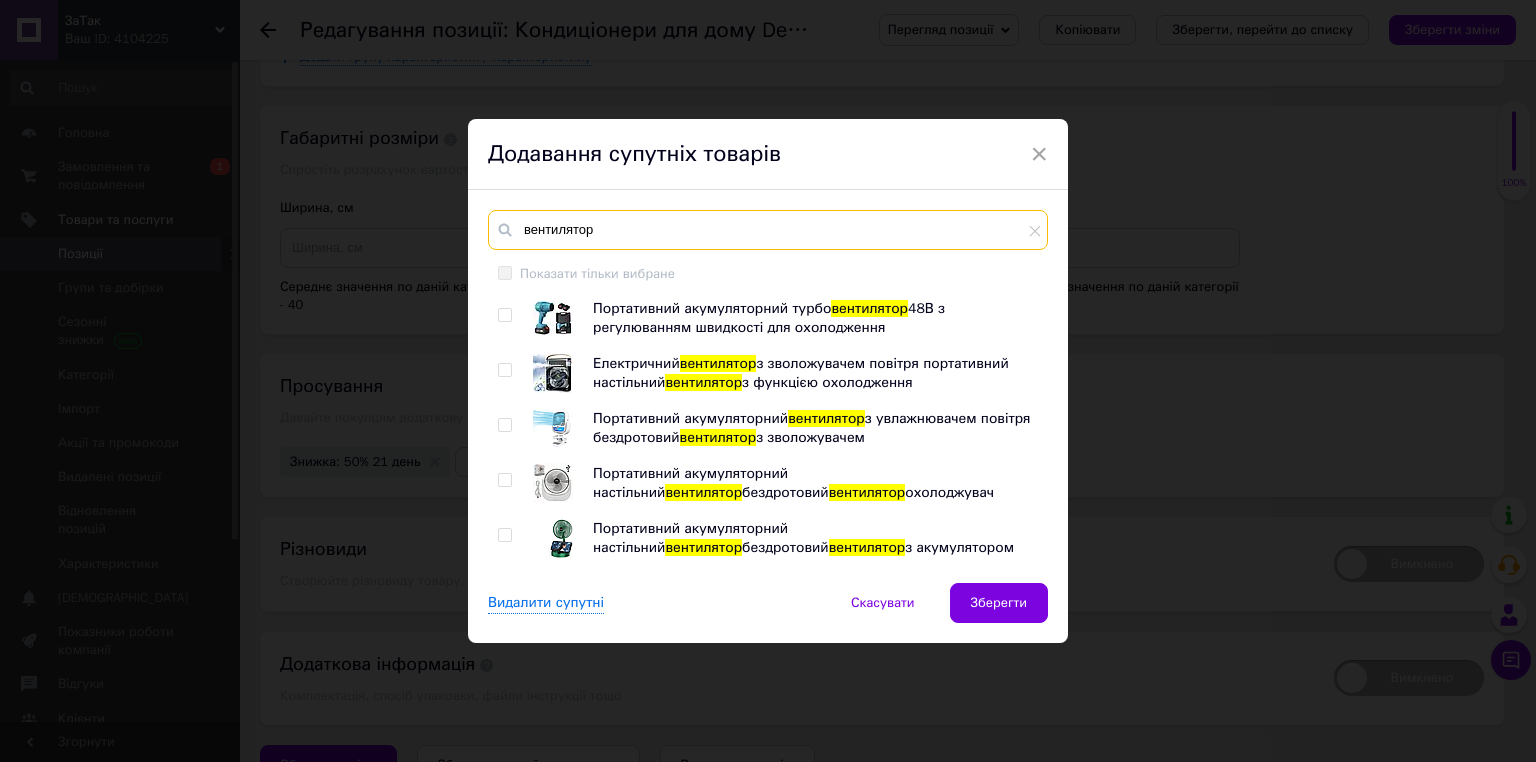 type on "вентилятор" 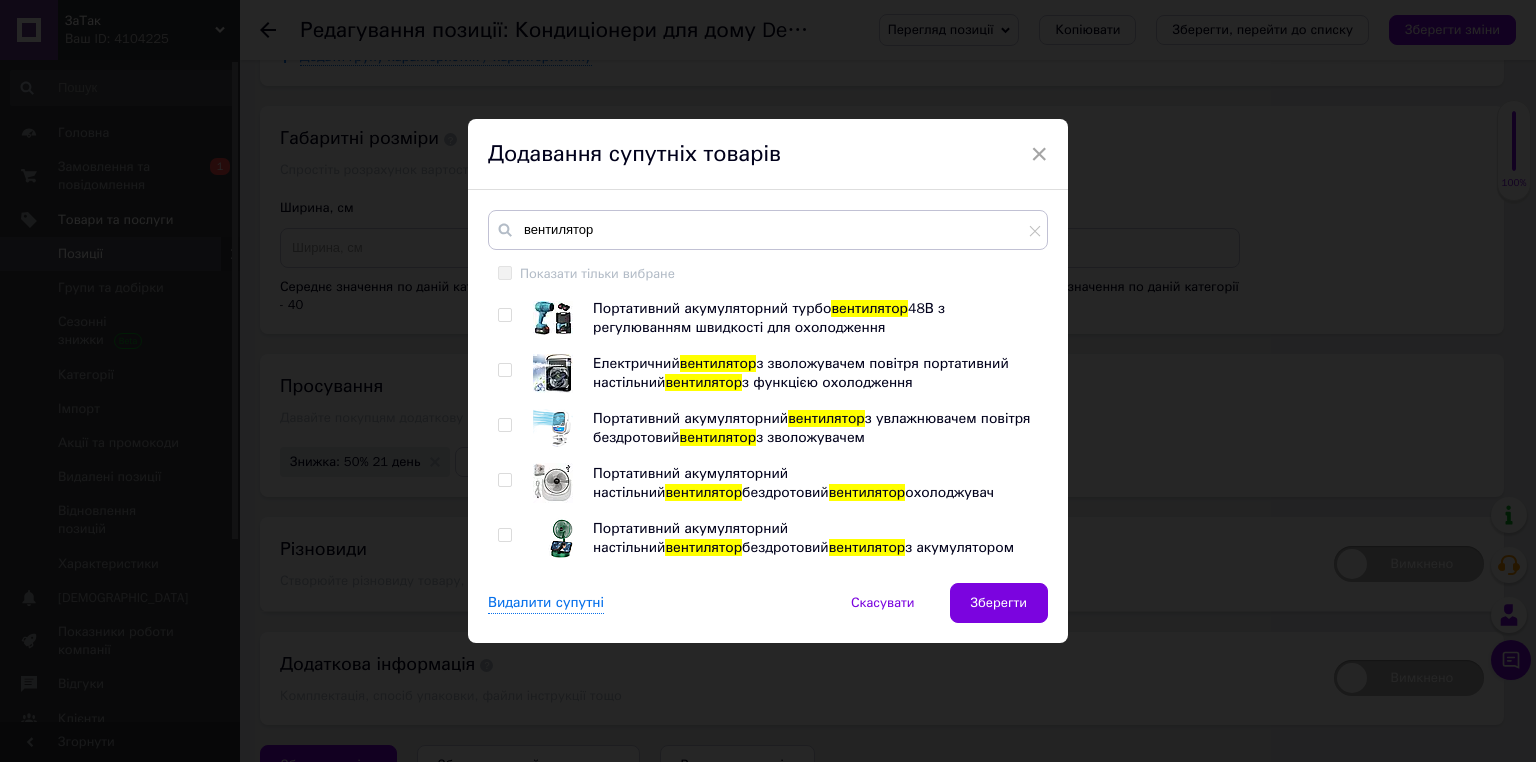 click at bounding box center [504, 370] 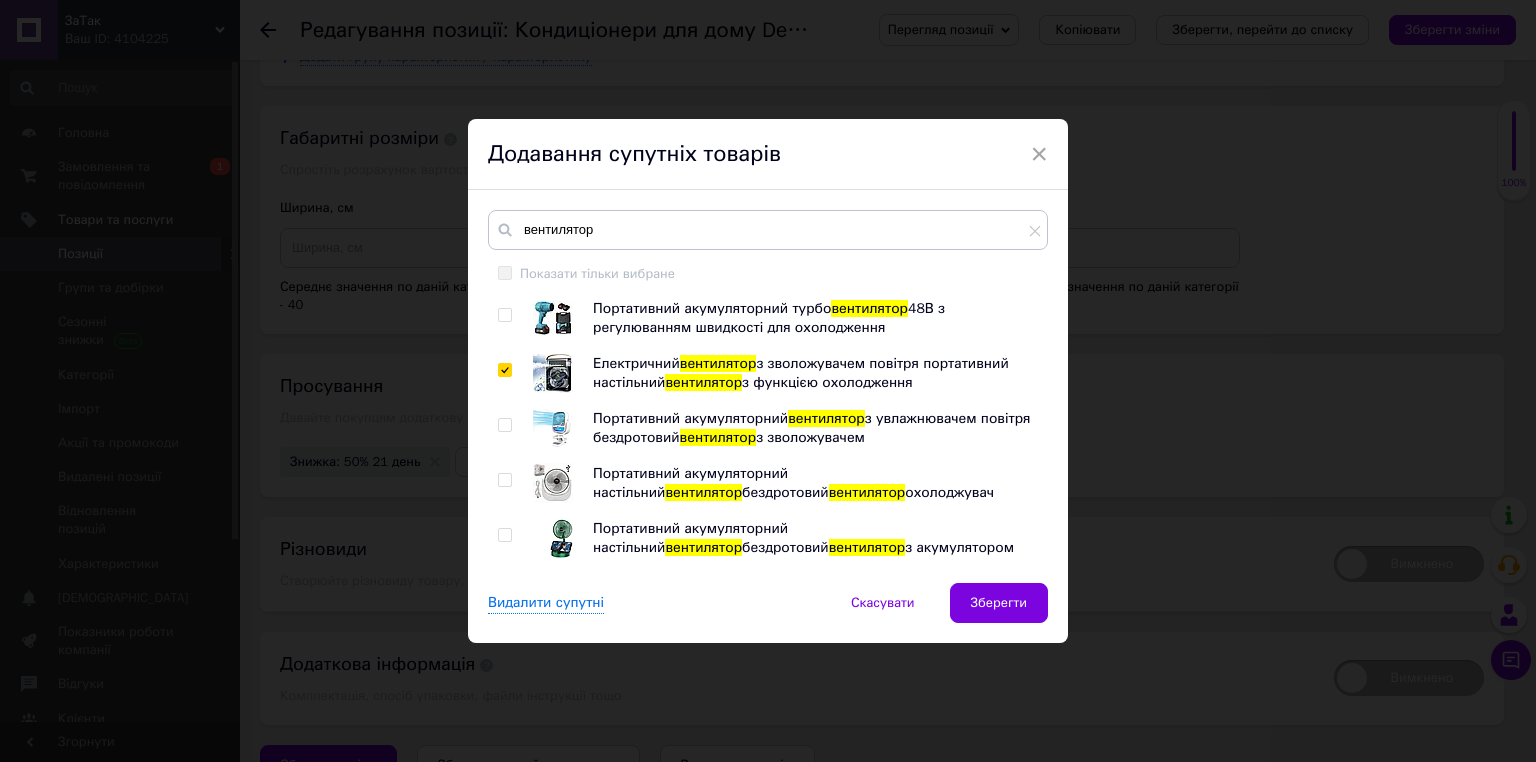 checkbox on "true" 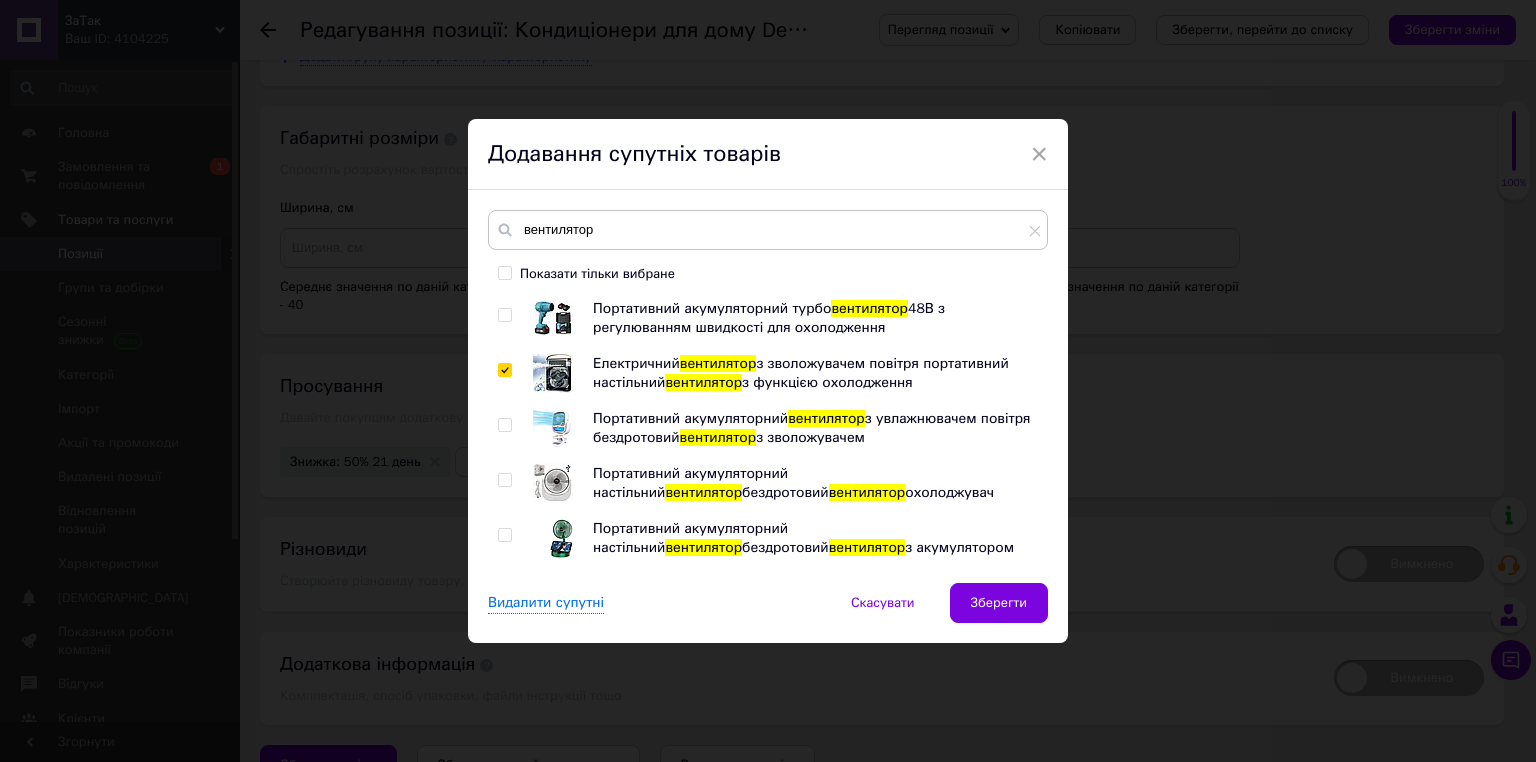 drag, startPoint x: 508, startPoint y: 422, endPoint x: 506, endPoint y: 458, distance: 36.05551 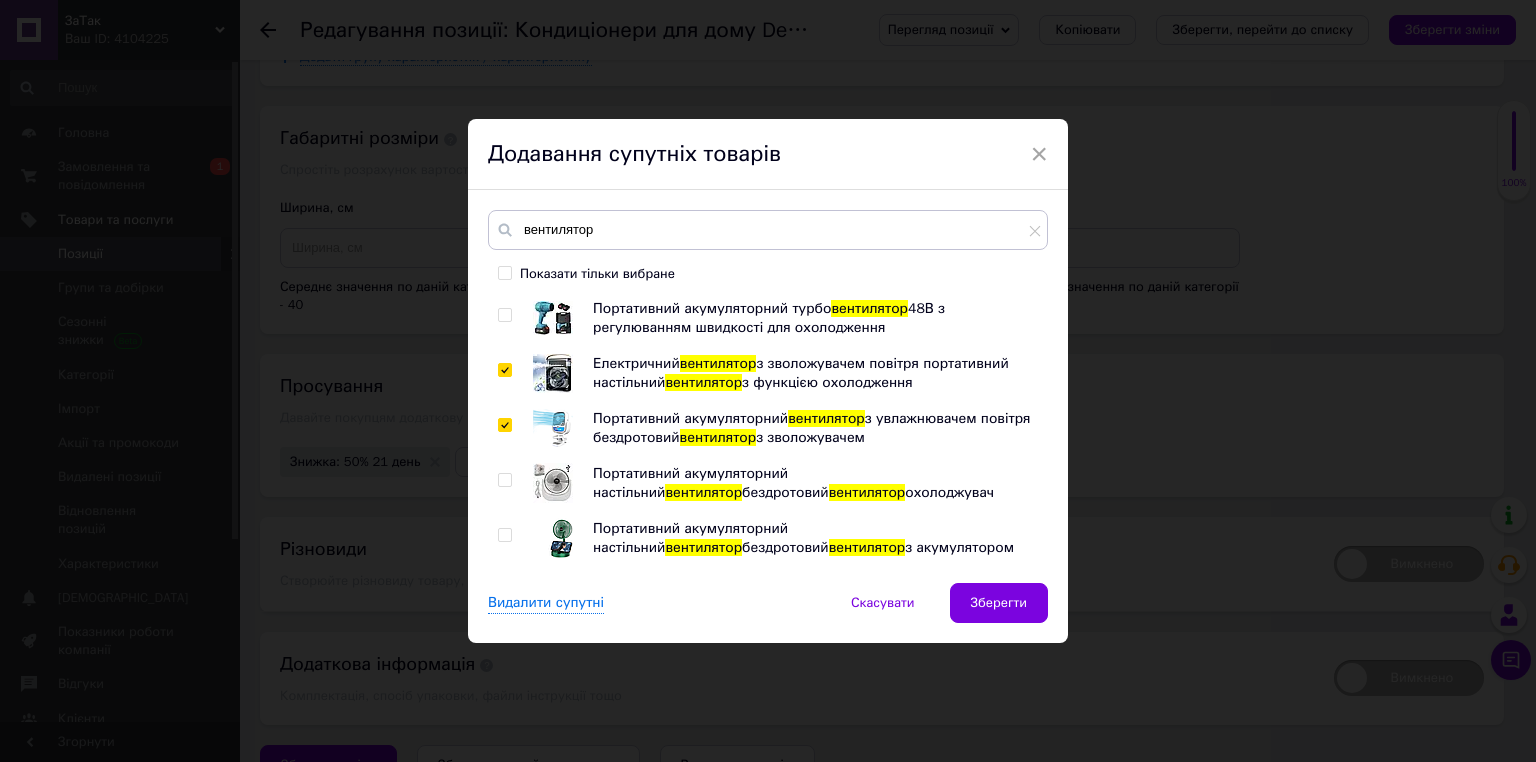 checkbox on "true" 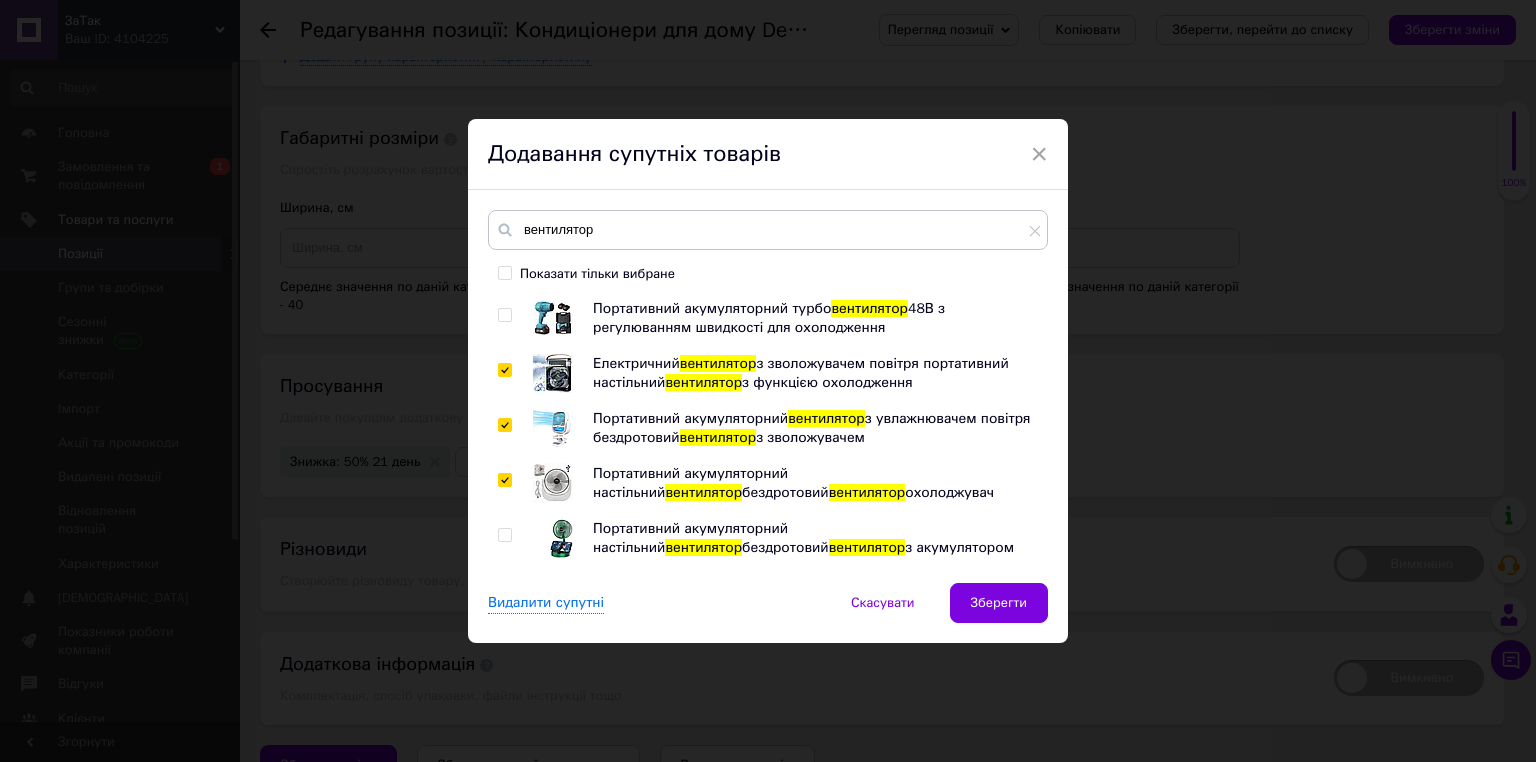 checkbox on "true" 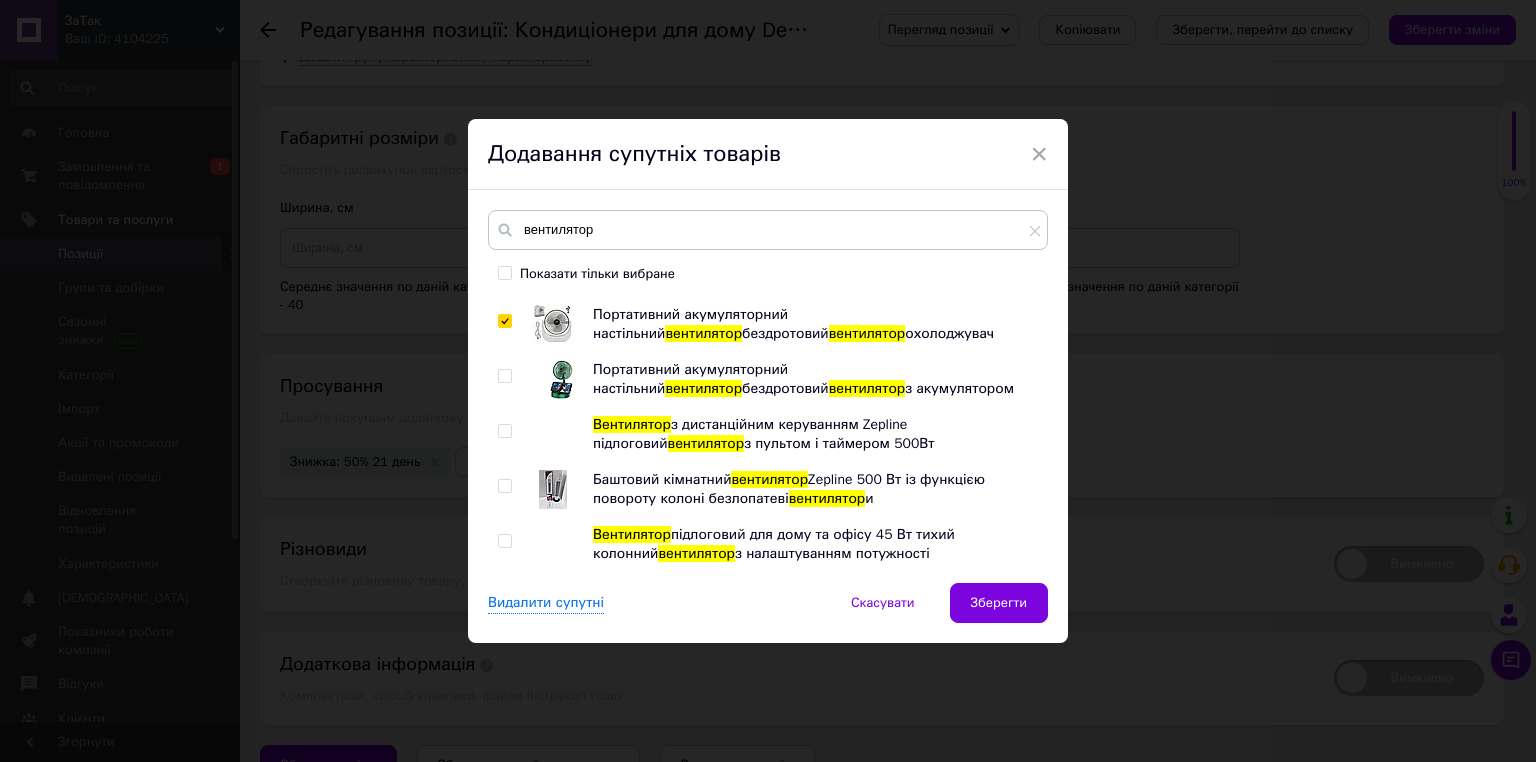 scroll, scrollTop: 160, scrollLeft: 0, axis: vertical 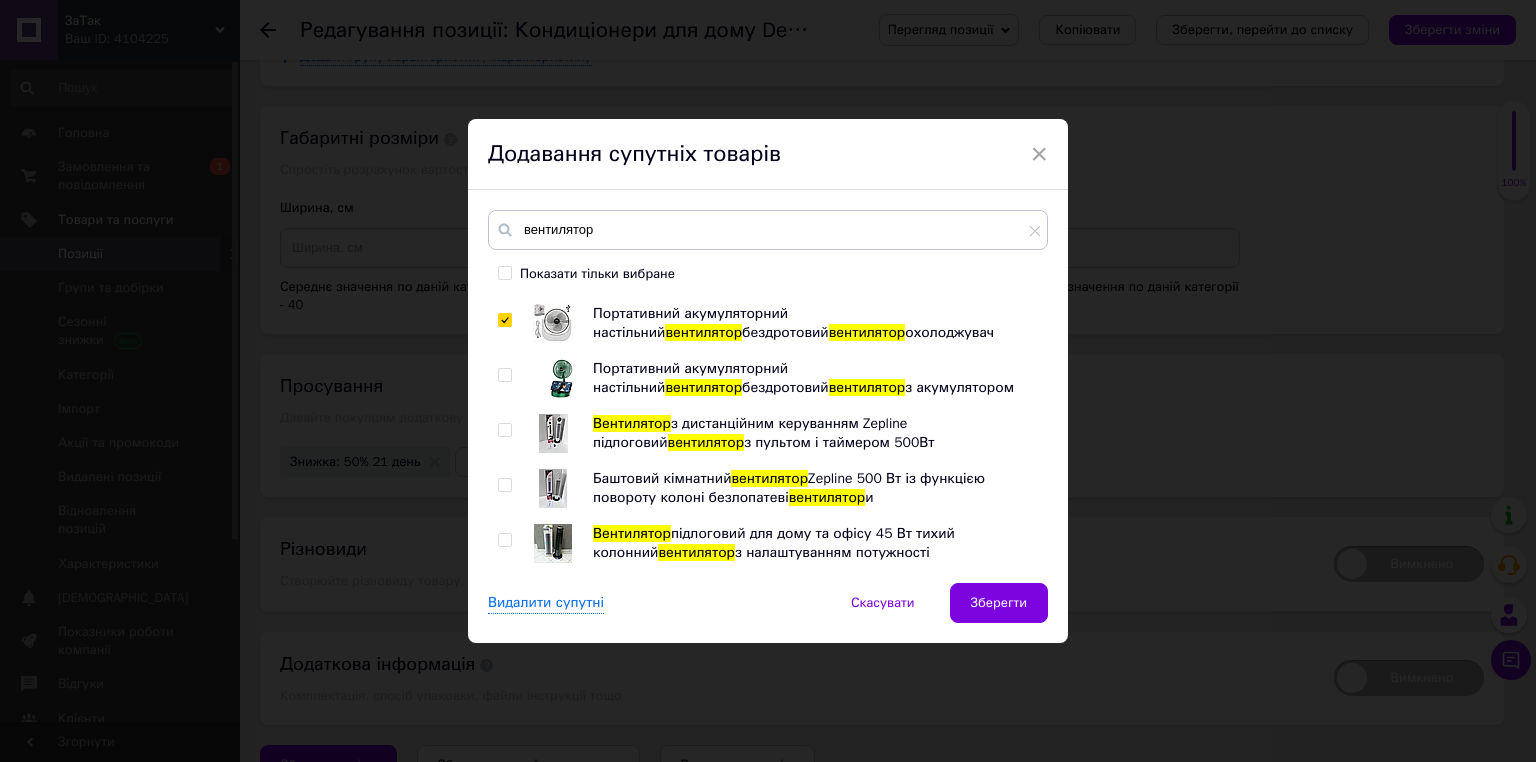 click at bounding box center (504, 375) 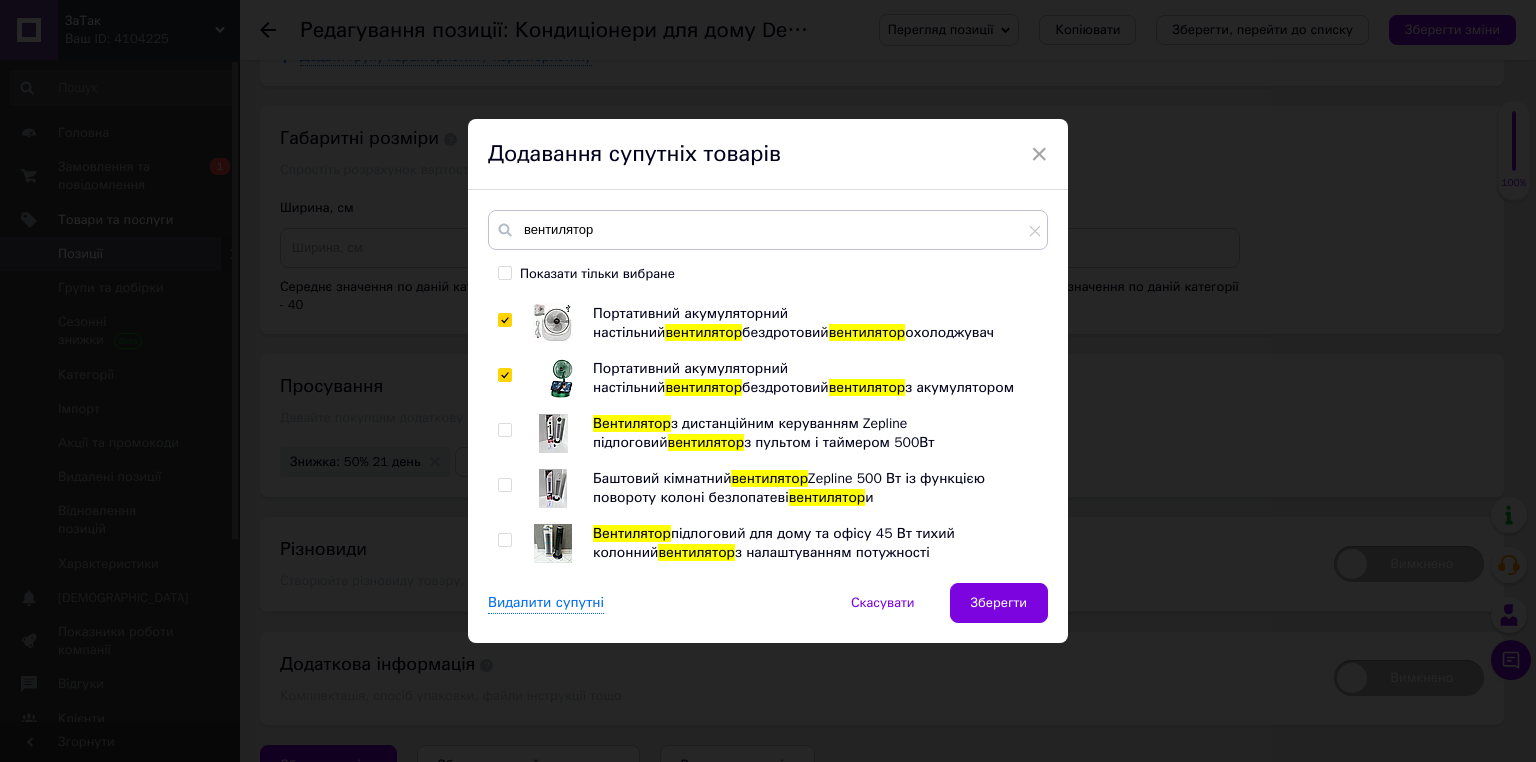 checkbox on "true" 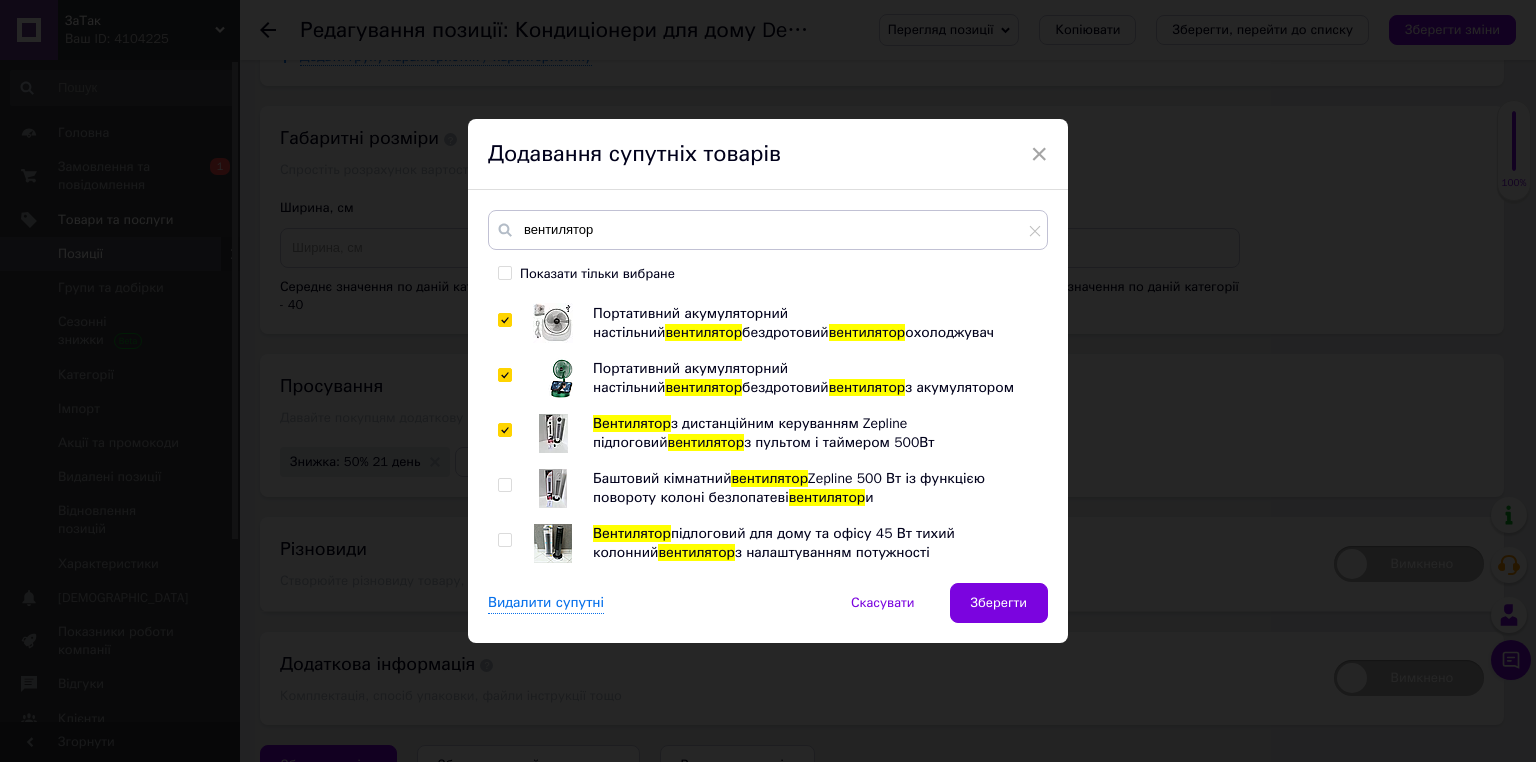 checkbox on "true" 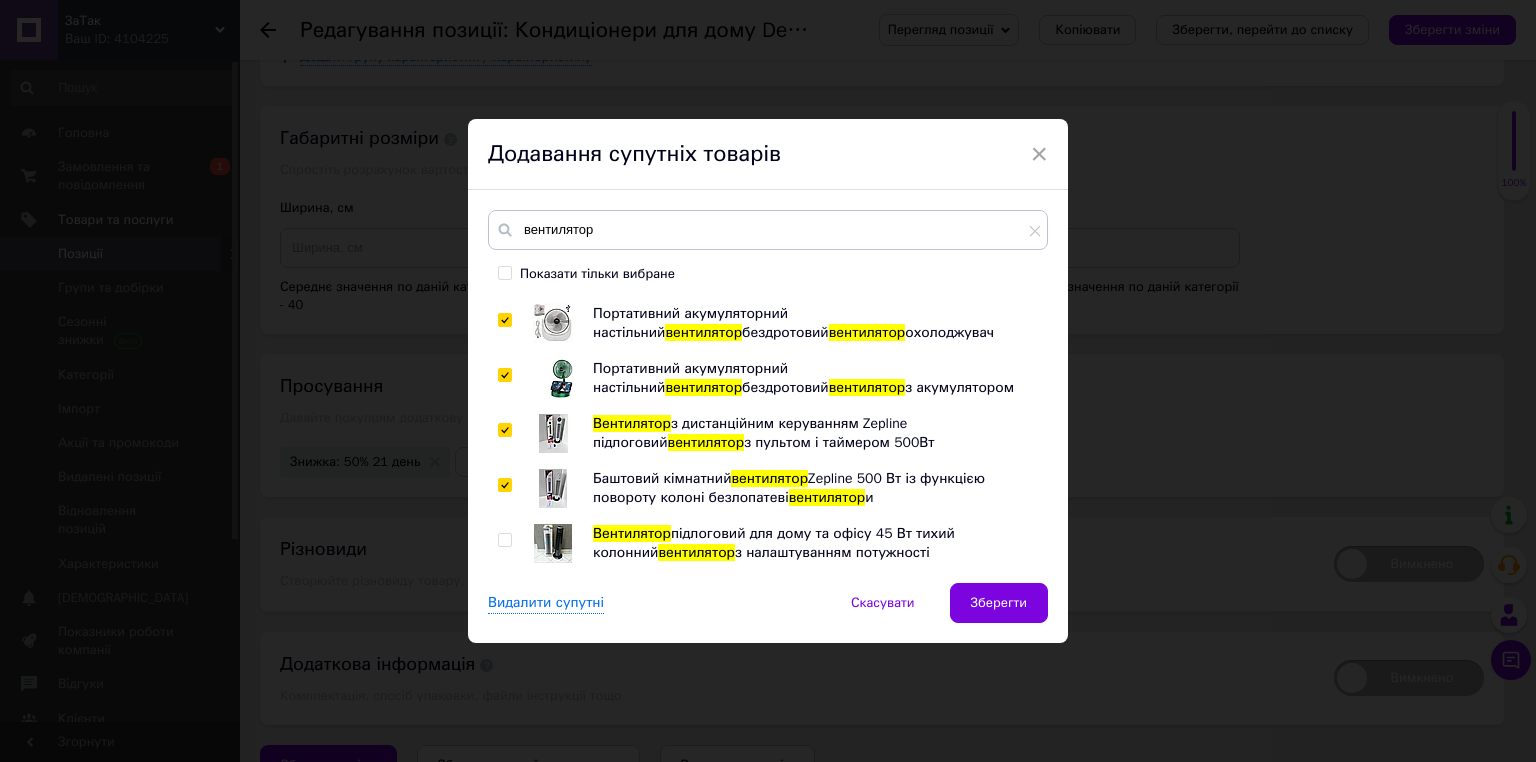 checkbox on "true" 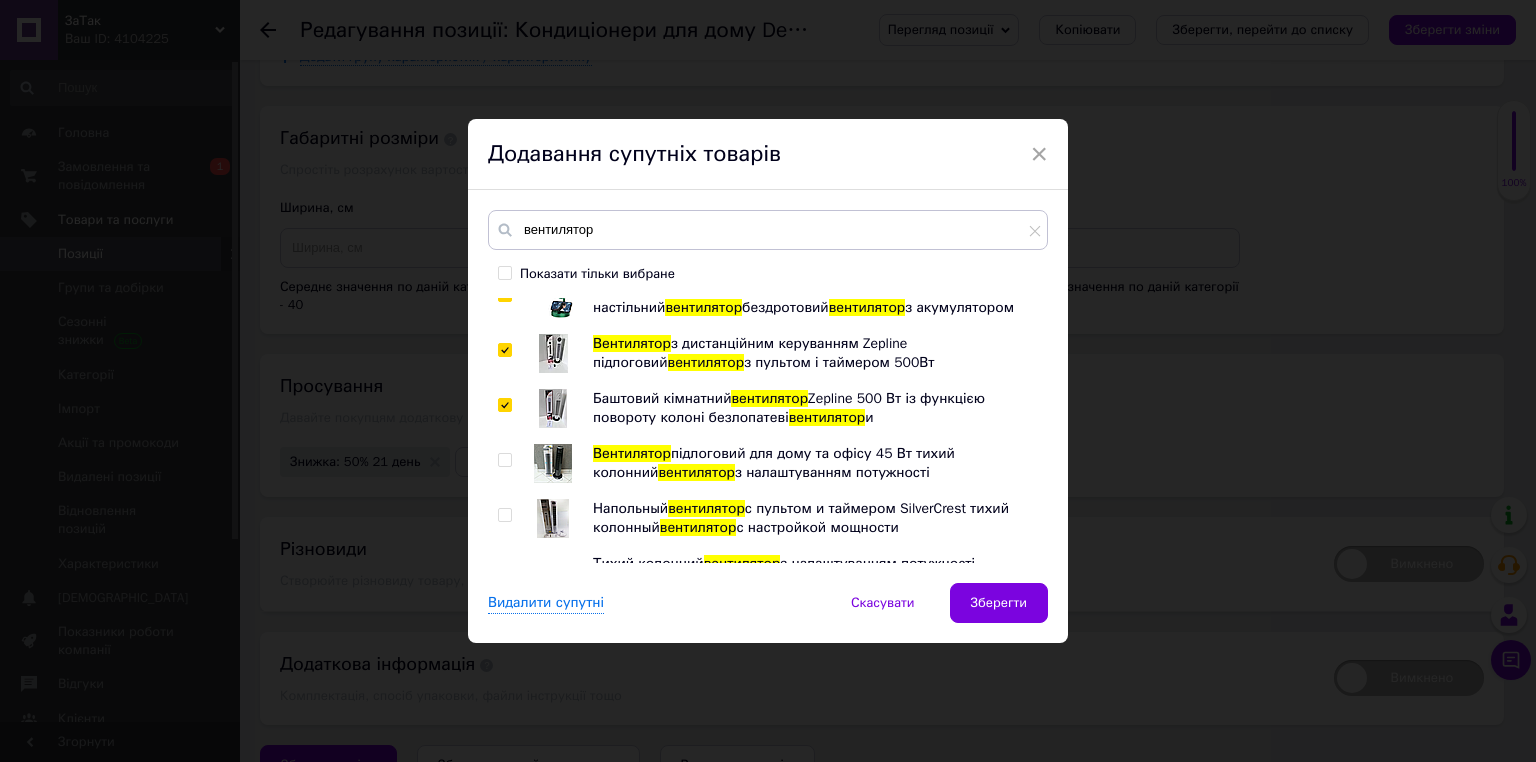 drag, startPoint x: 504, startPoint y: 460, endPoint x: 506, endPoint y: 504, distance: 44.04543 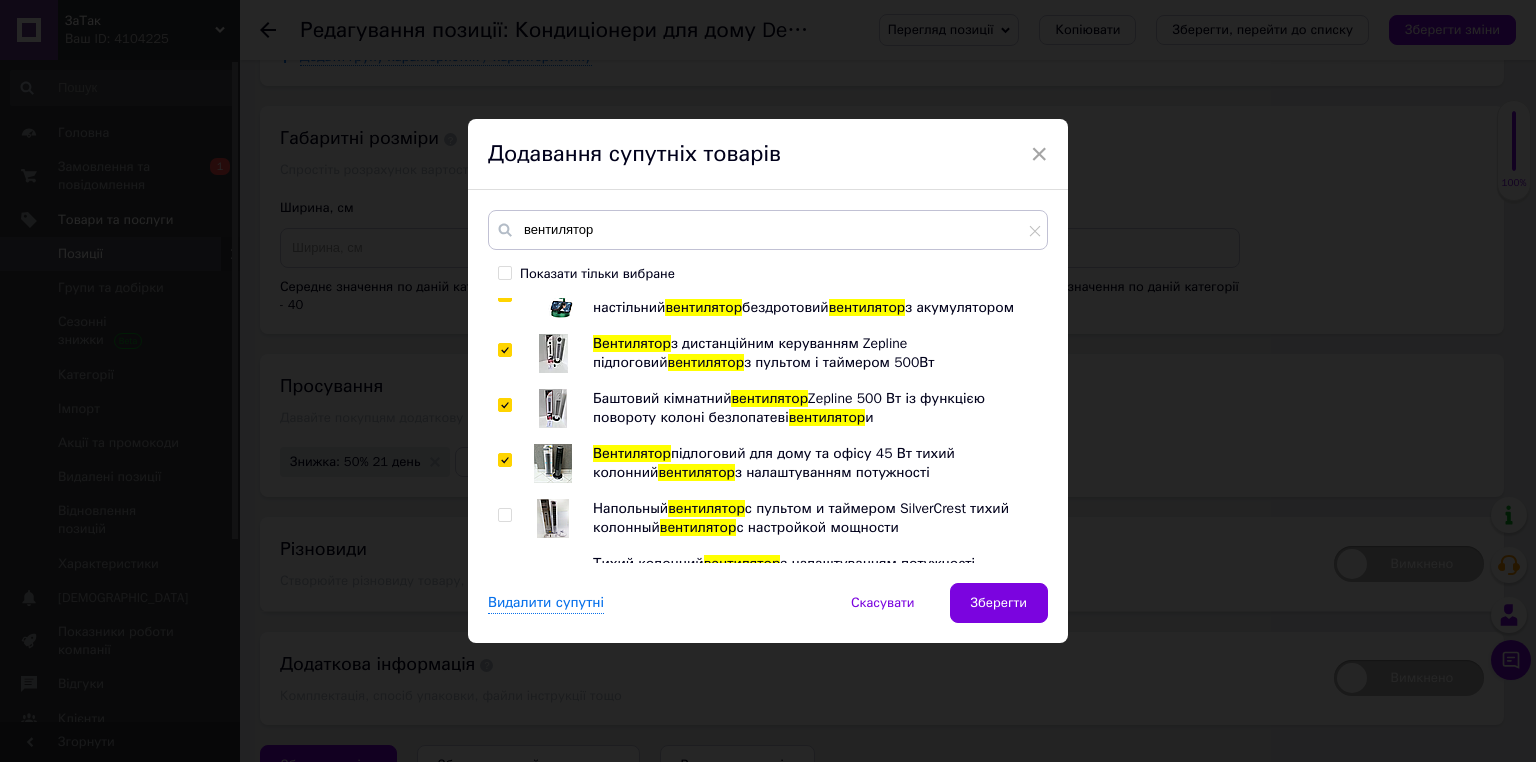 checkbox on "true" 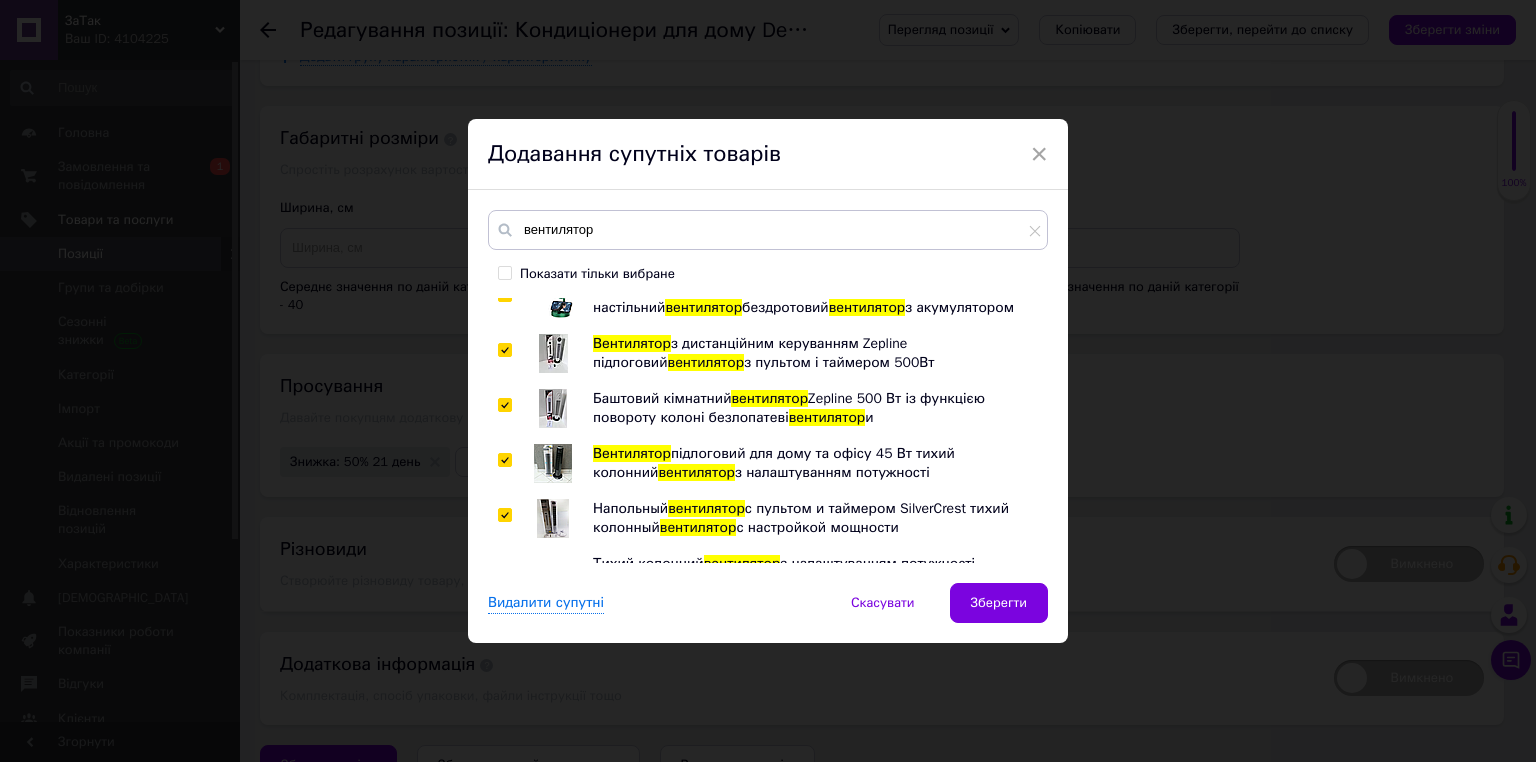 checkbox on "true" 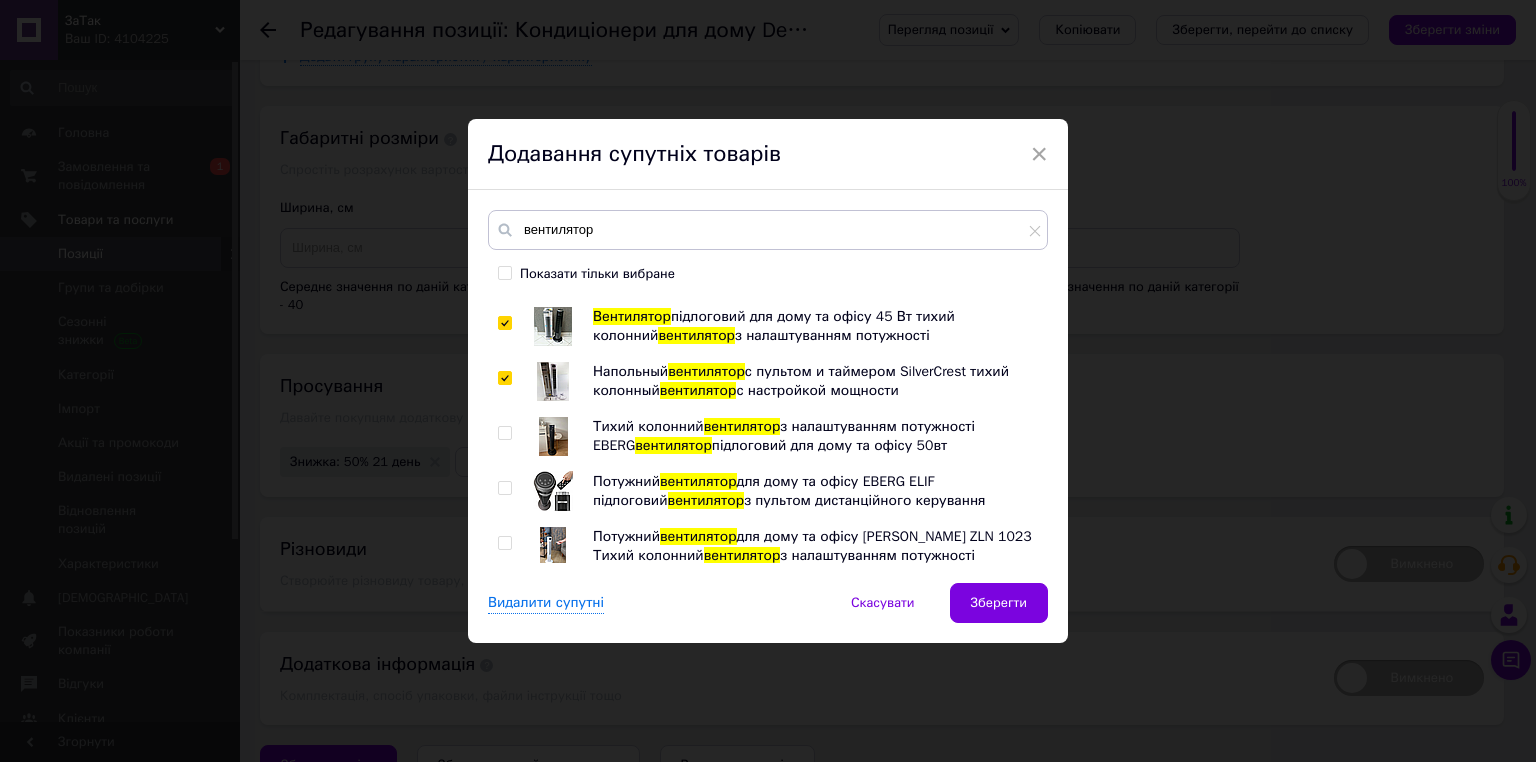 scroll, scrollTop: 400, scrollLeft: 0, axis: vertical 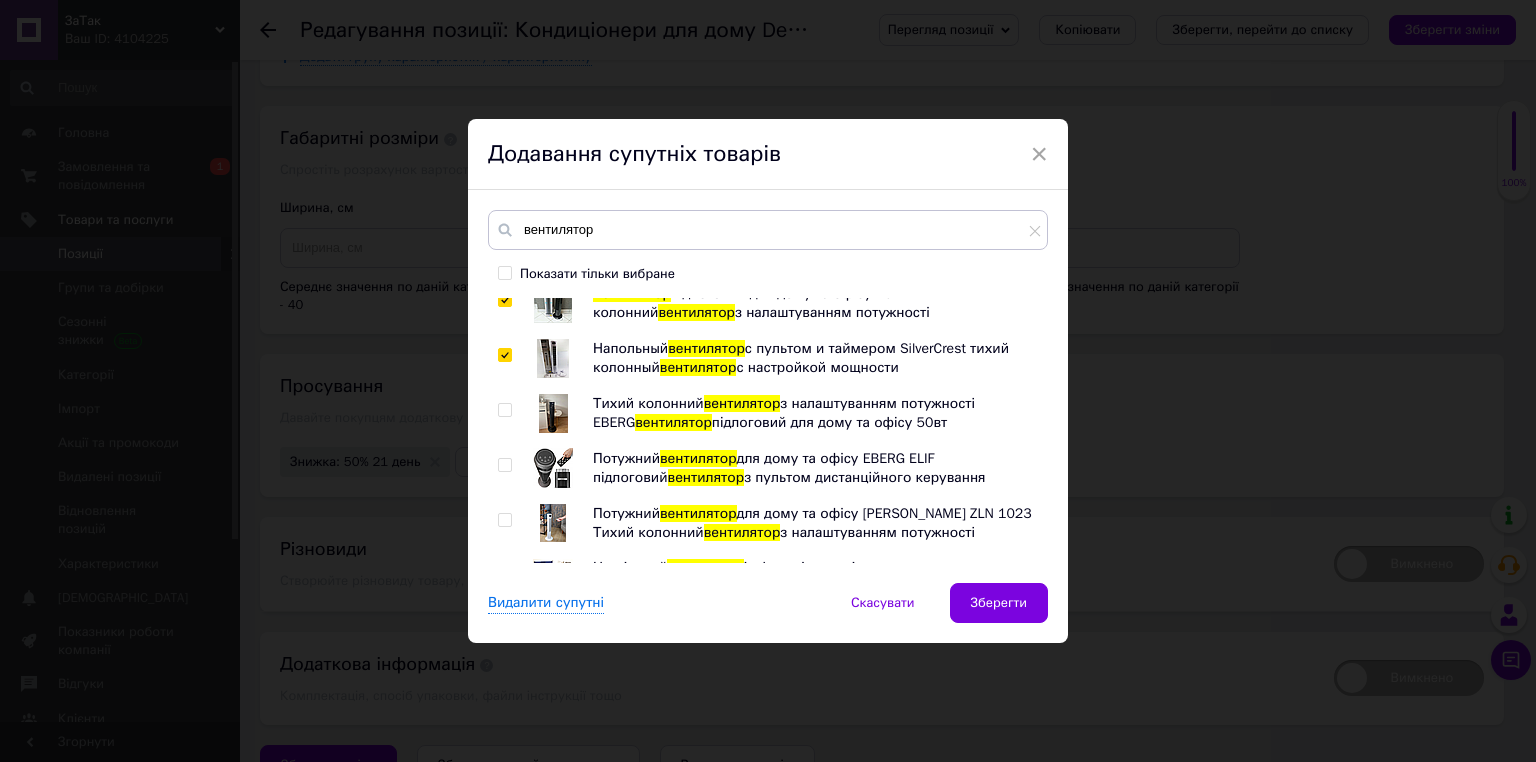 drag, startPoint x: 502, startPoint y: 408, endPoint x: 508, endPoint y: 463, distance: 55.326305 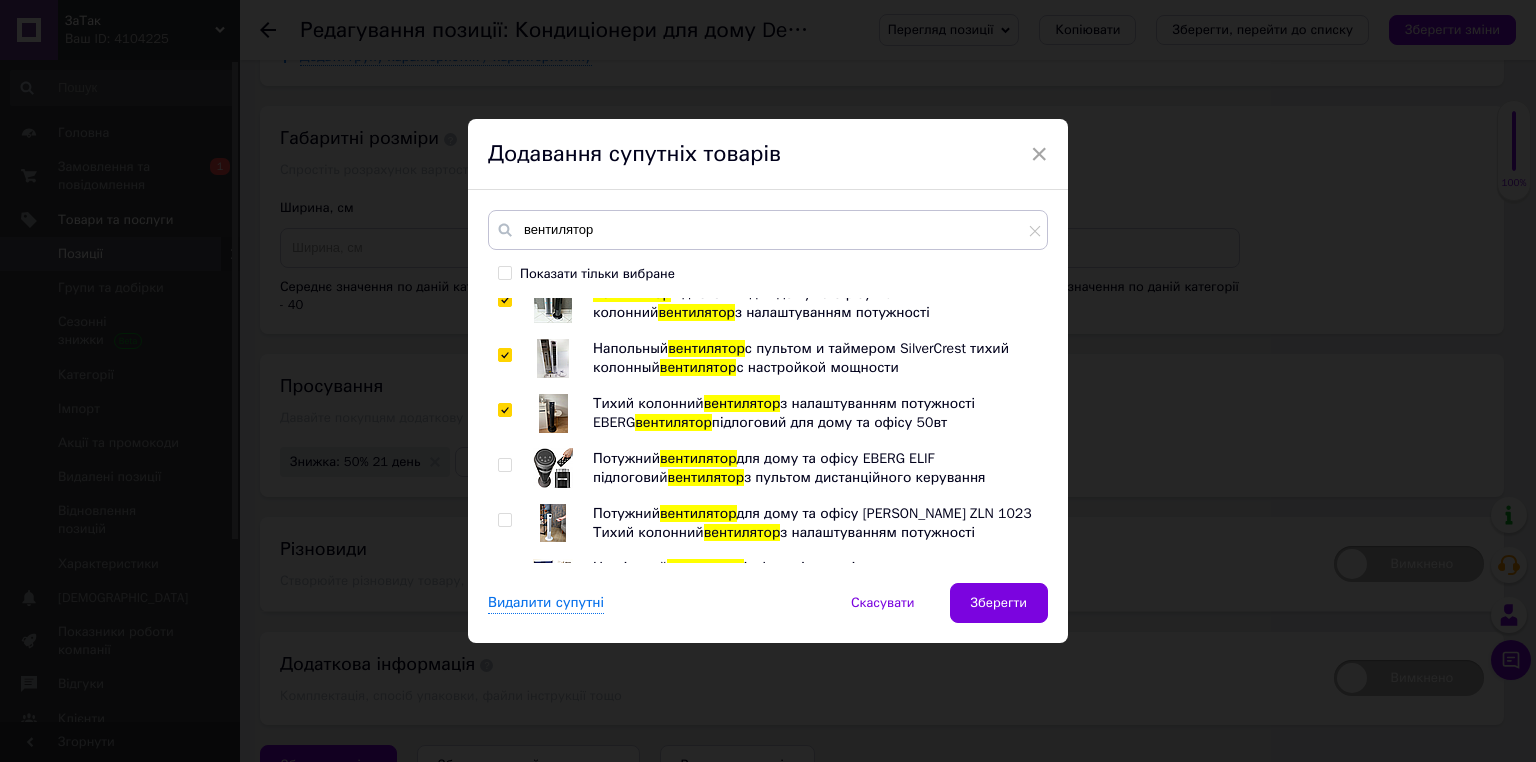 checkbox on "true" 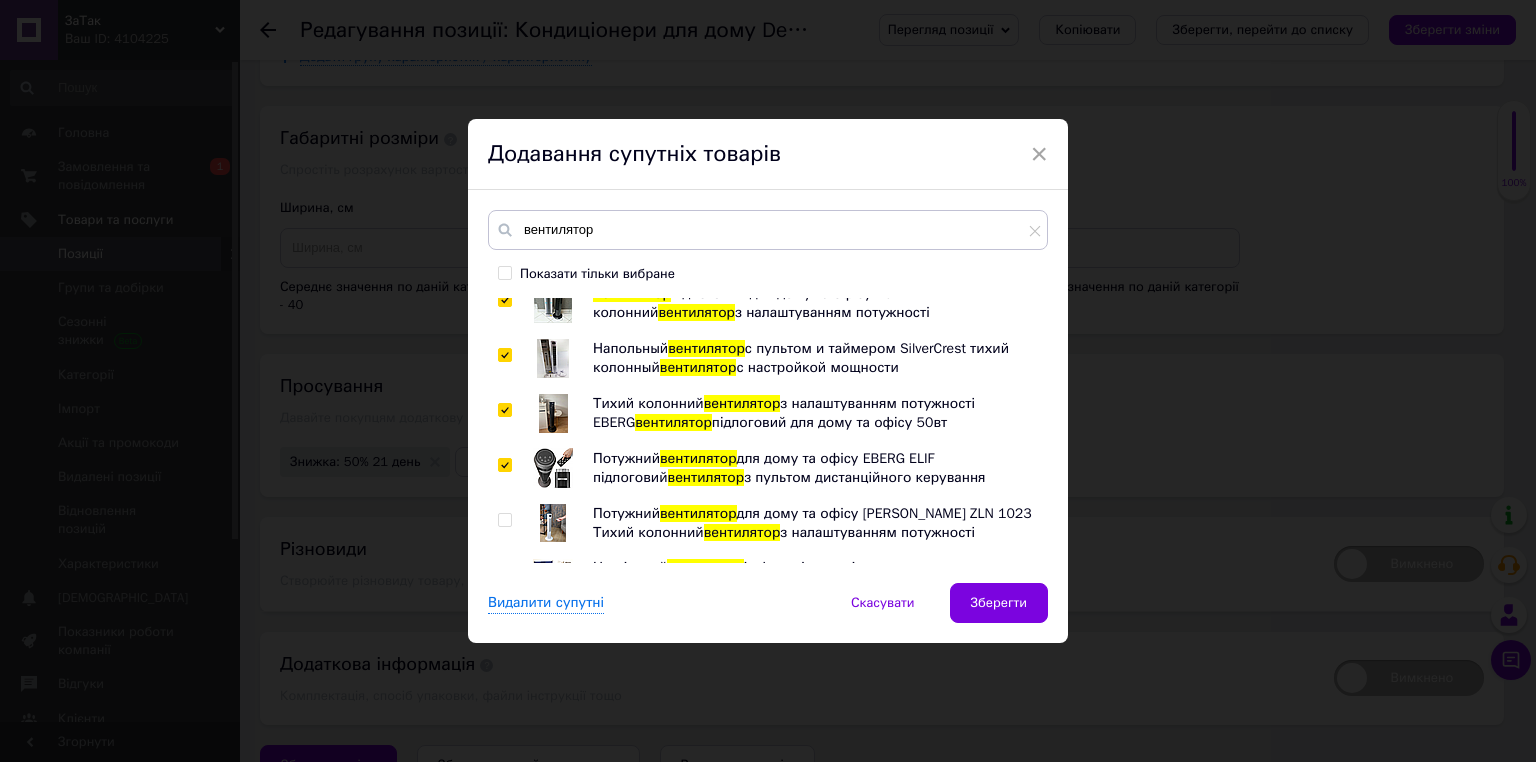 checkbox on "true" 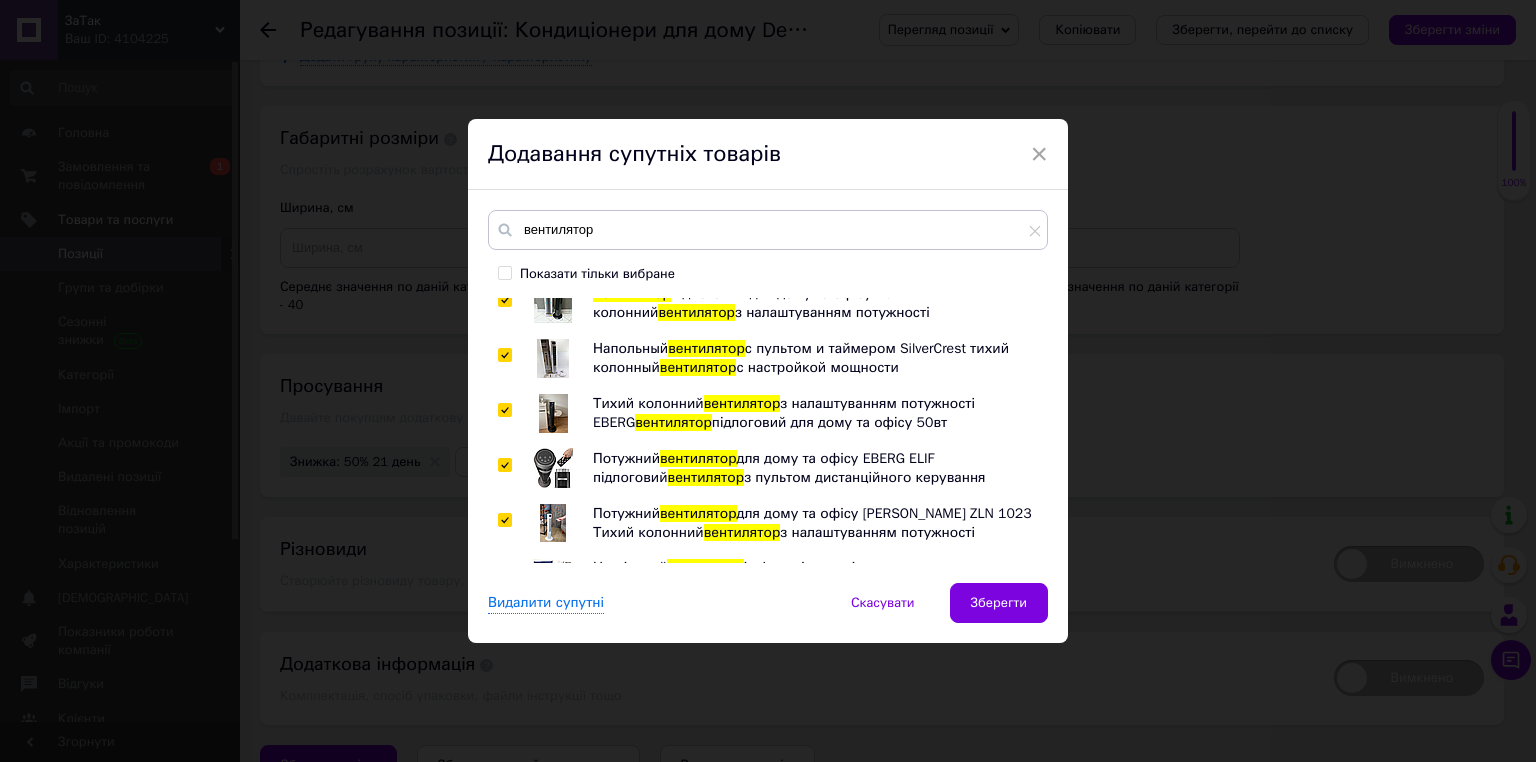 checkbox on "true" 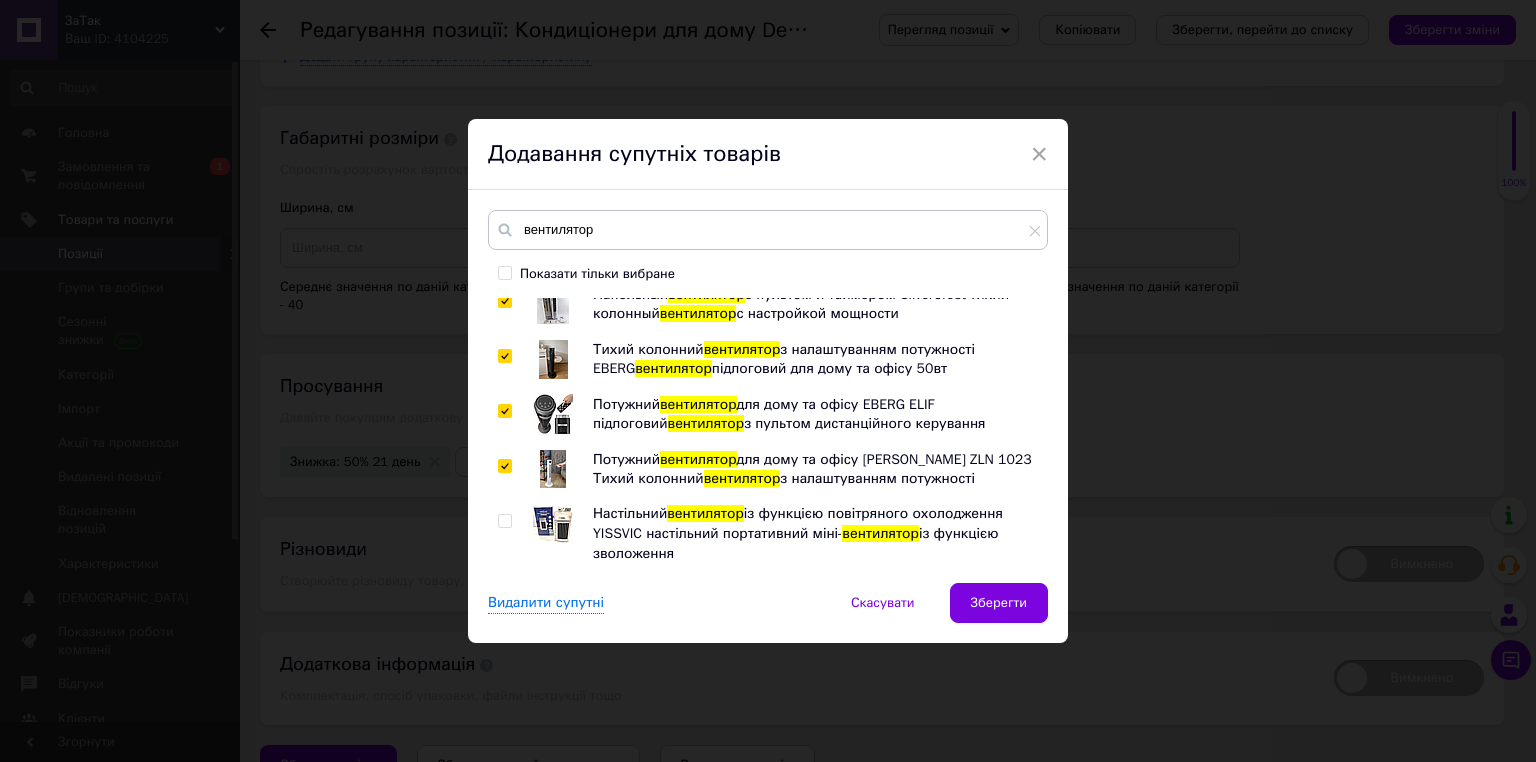 drag, startPoint x: 500, startPoint y: 506, endPoint x: 500, endPoint y: 521, distance: 15 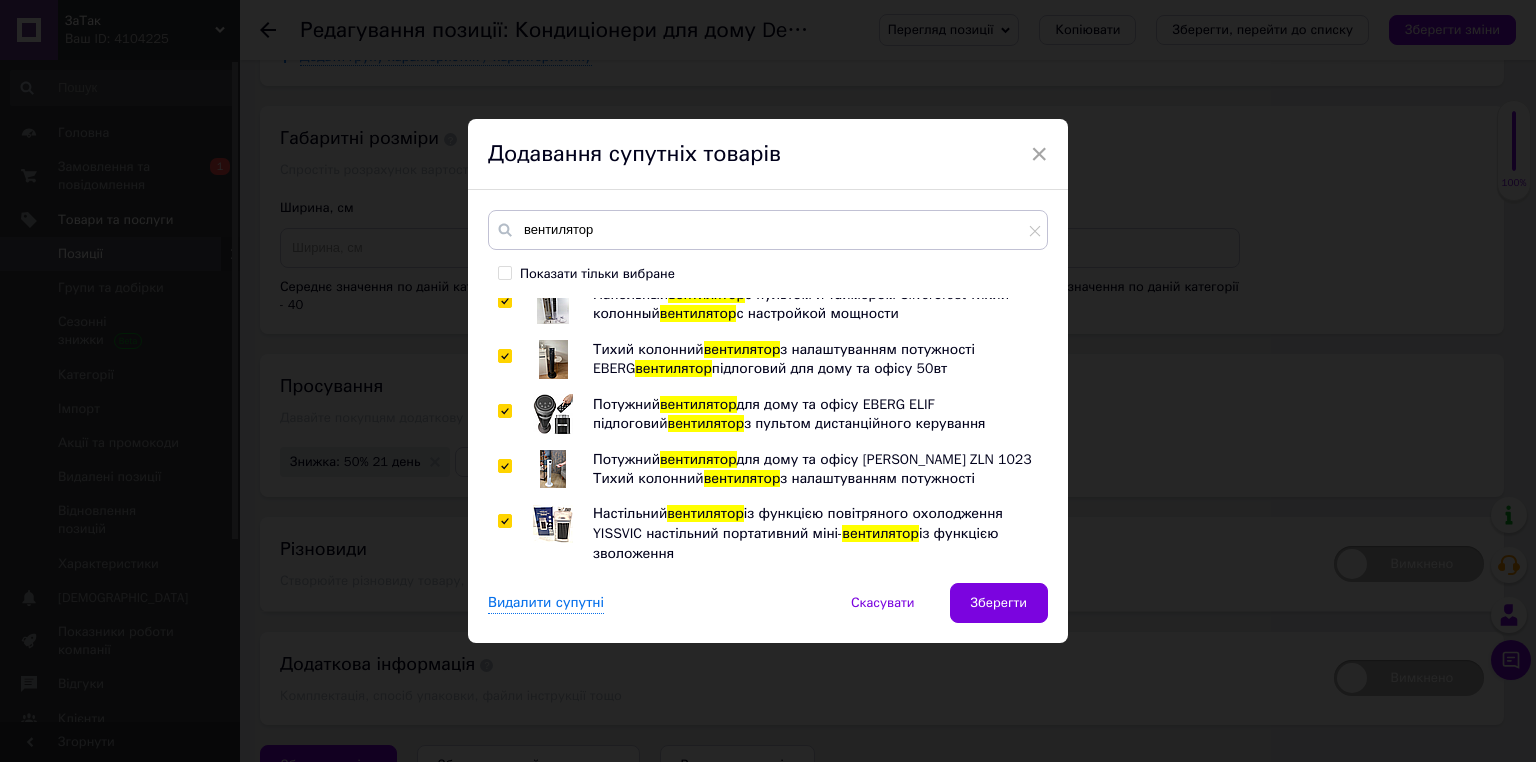 checkbox on "true" 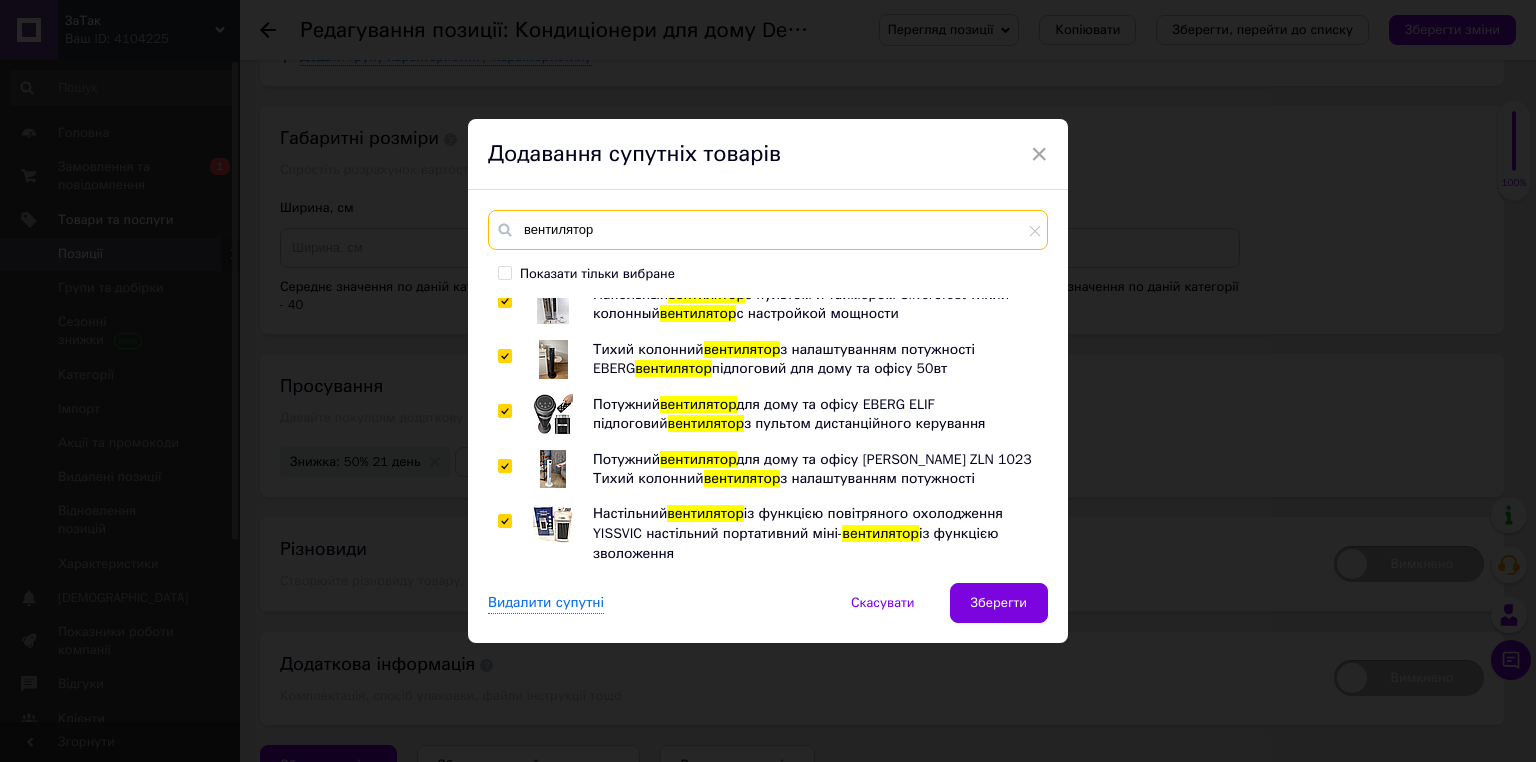 drag, startPoint x: 593, startPoint y: 235, endPoint x: 489, endPoint y: 231, distance: 104.0769 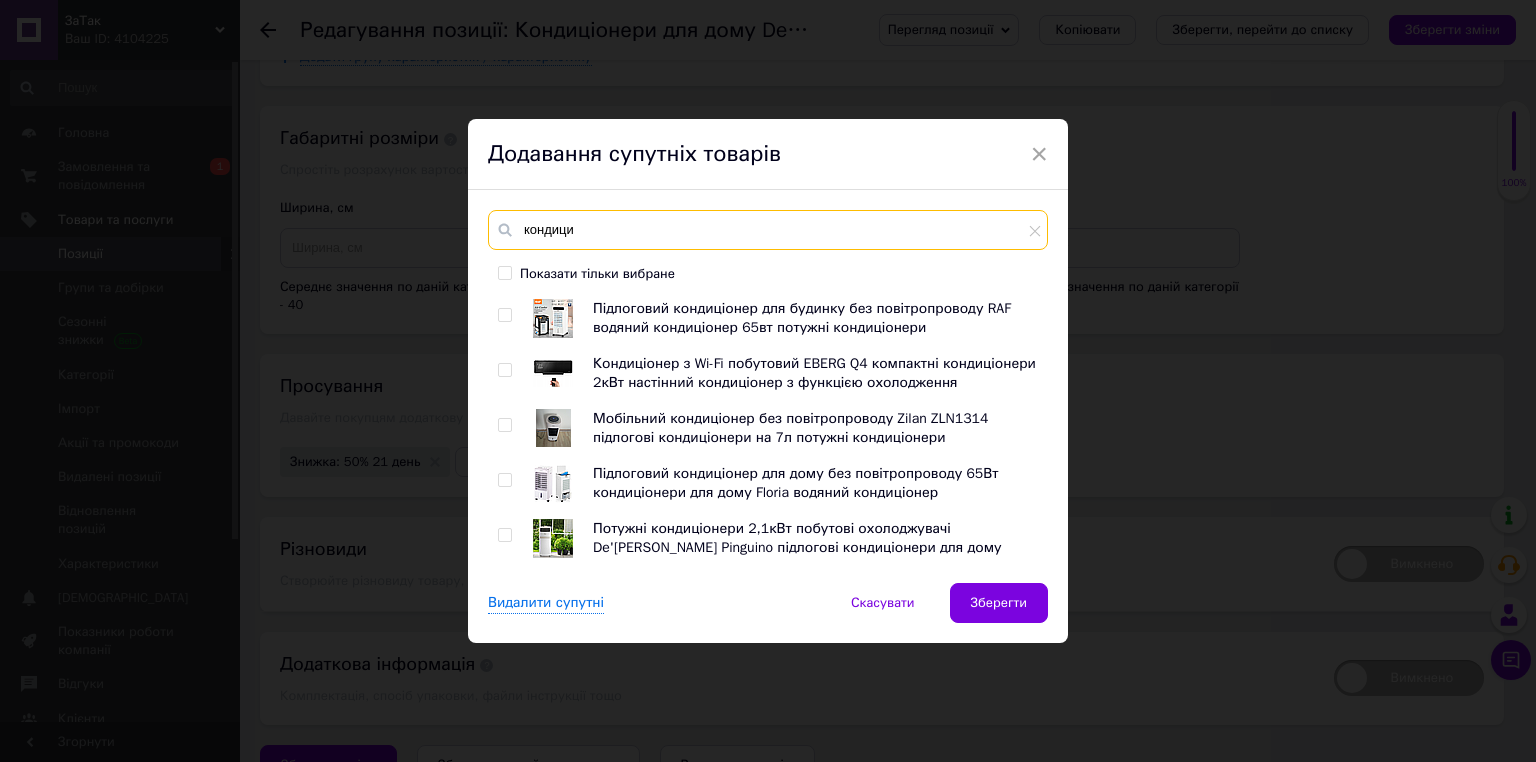 scroll, scrollTop: 0, scrollLeft: 0, axis: both 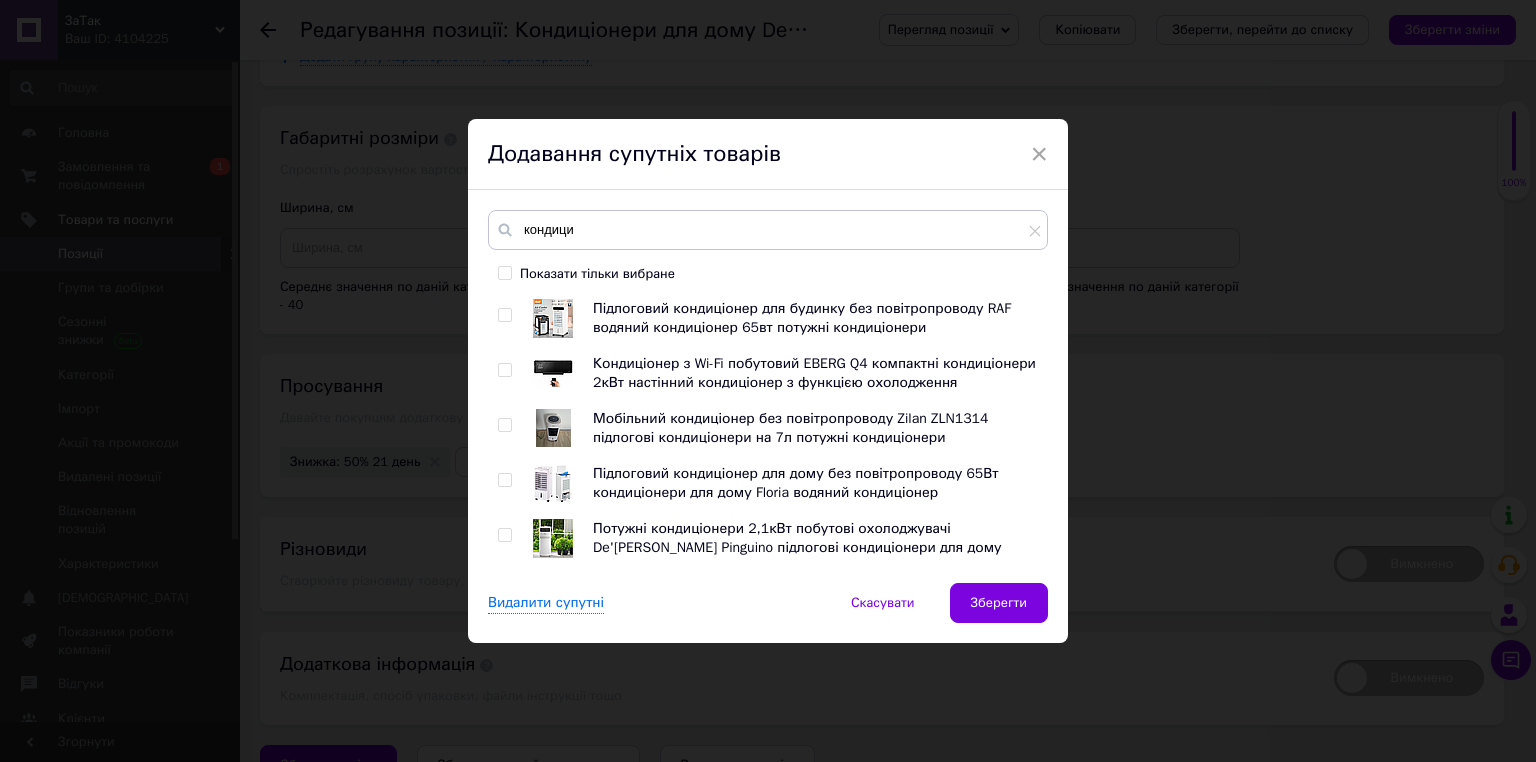 click at bounding box center (504, 315) 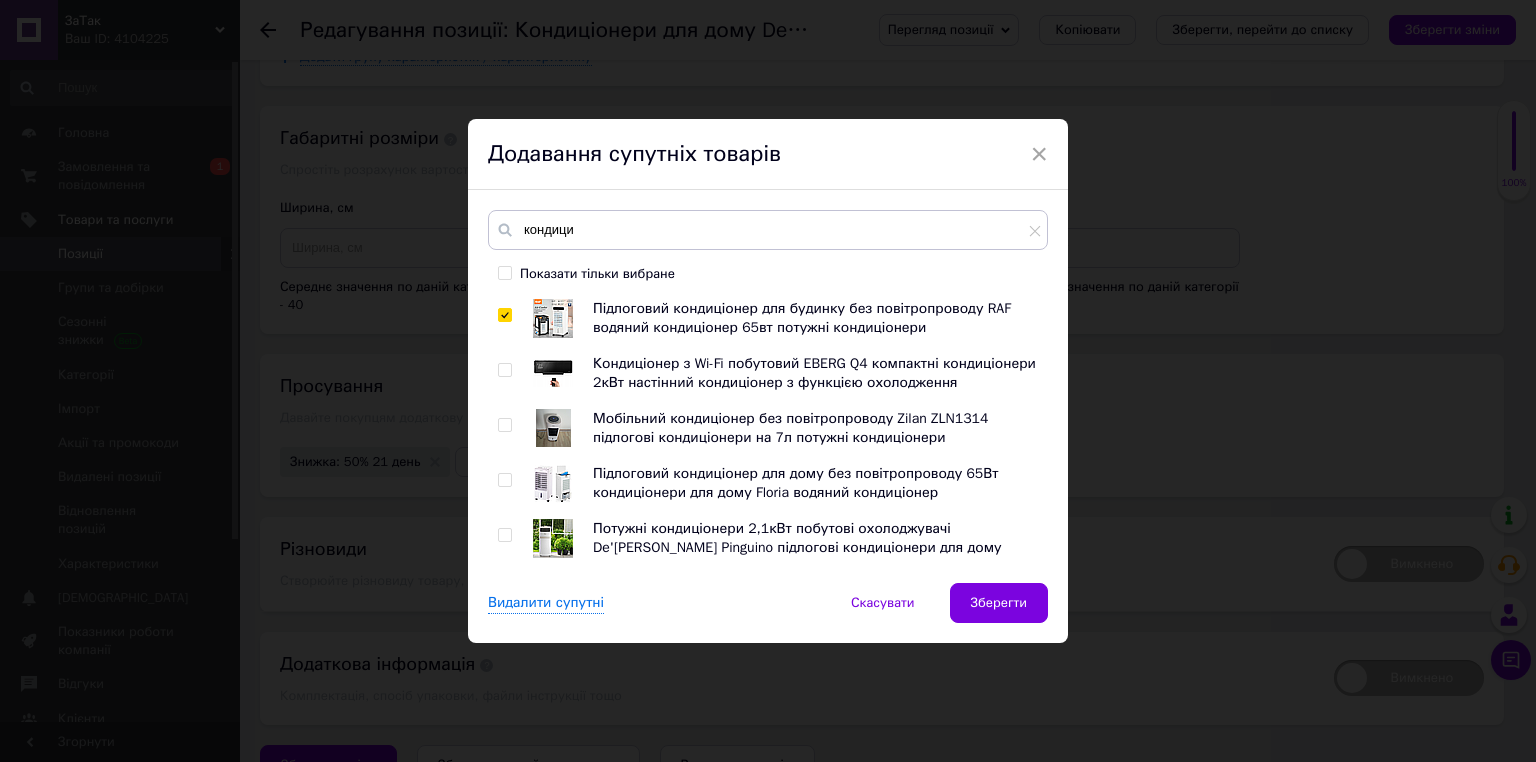 checkbox on "true" 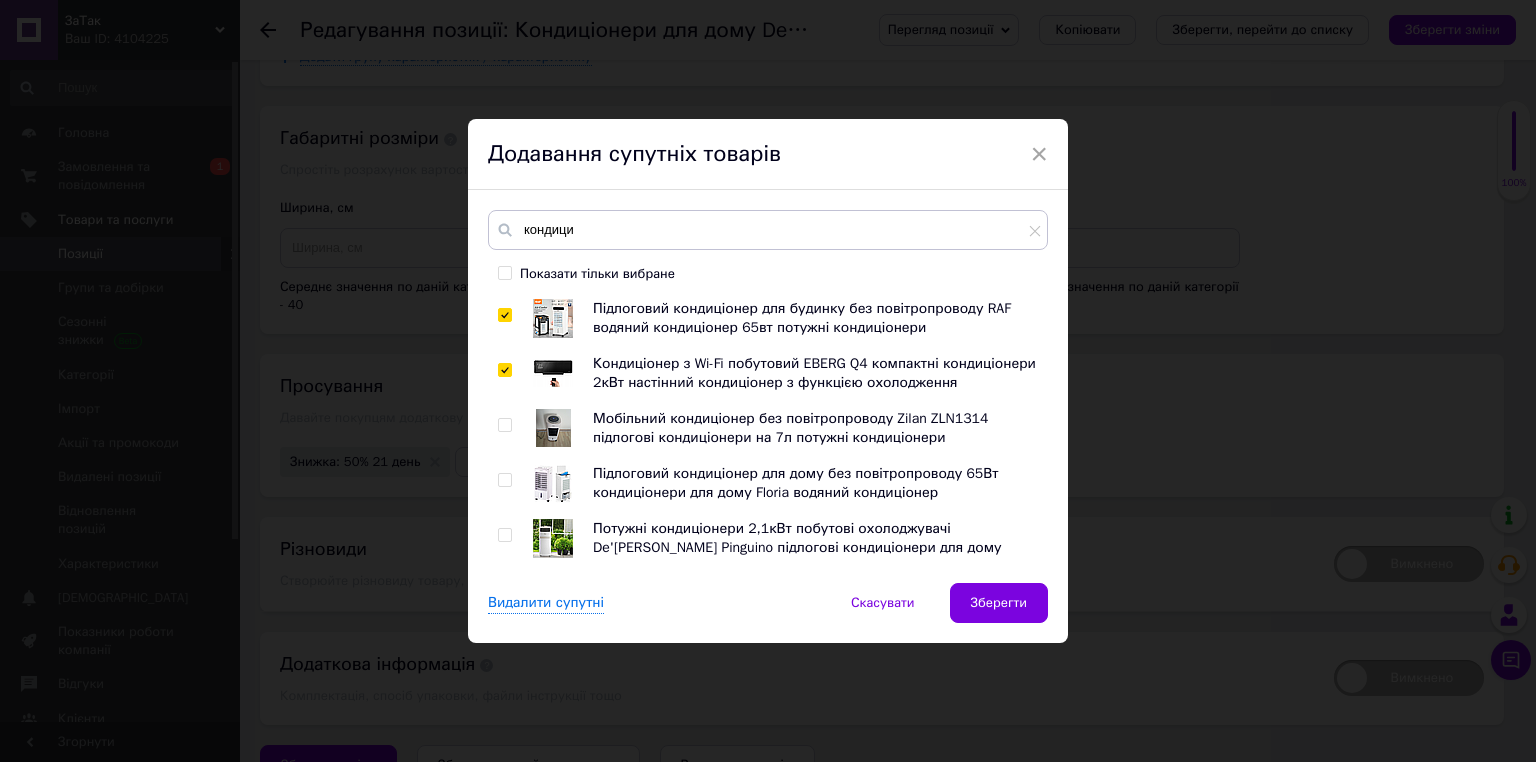 checkbox on "true" 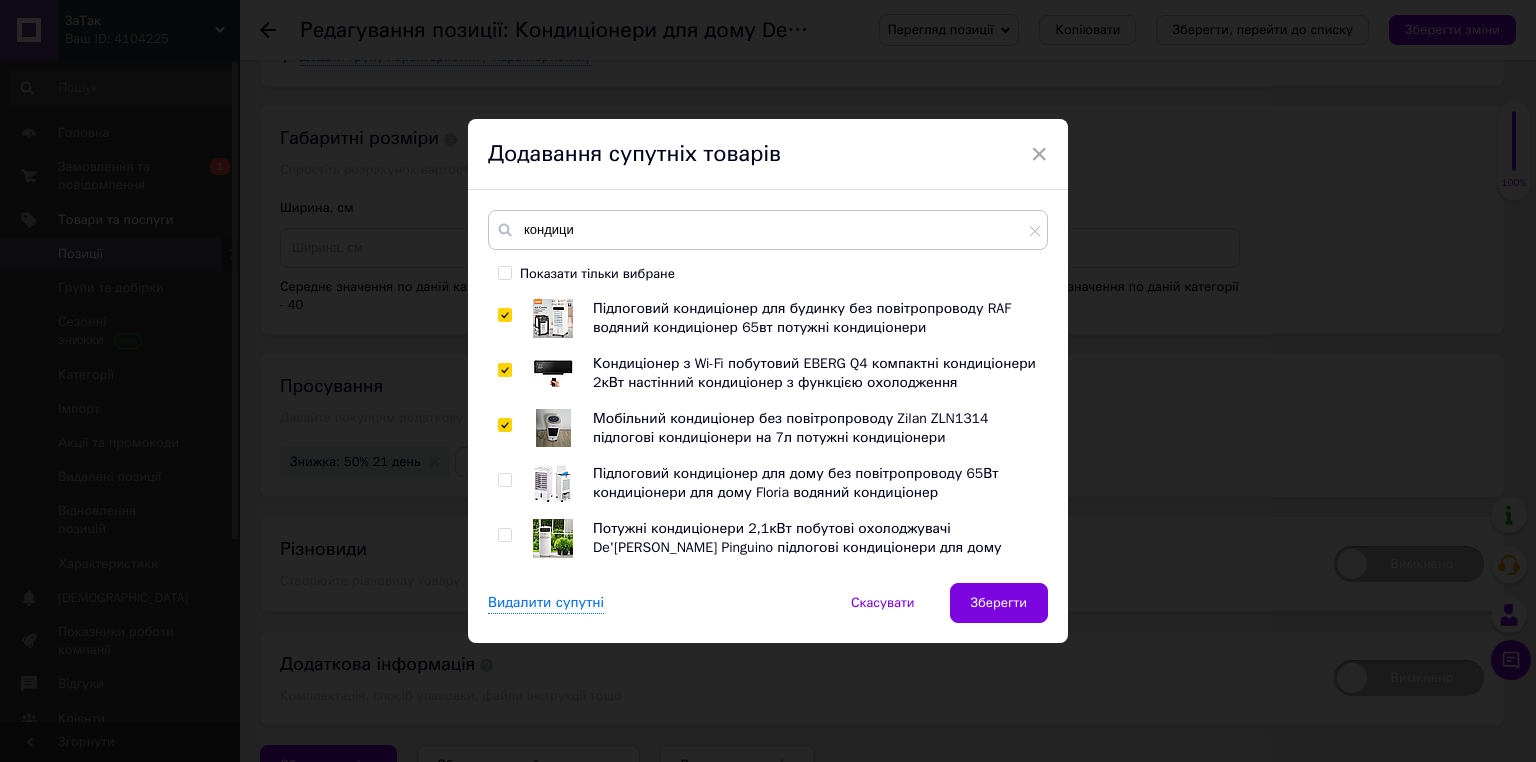 checkbox on "true" 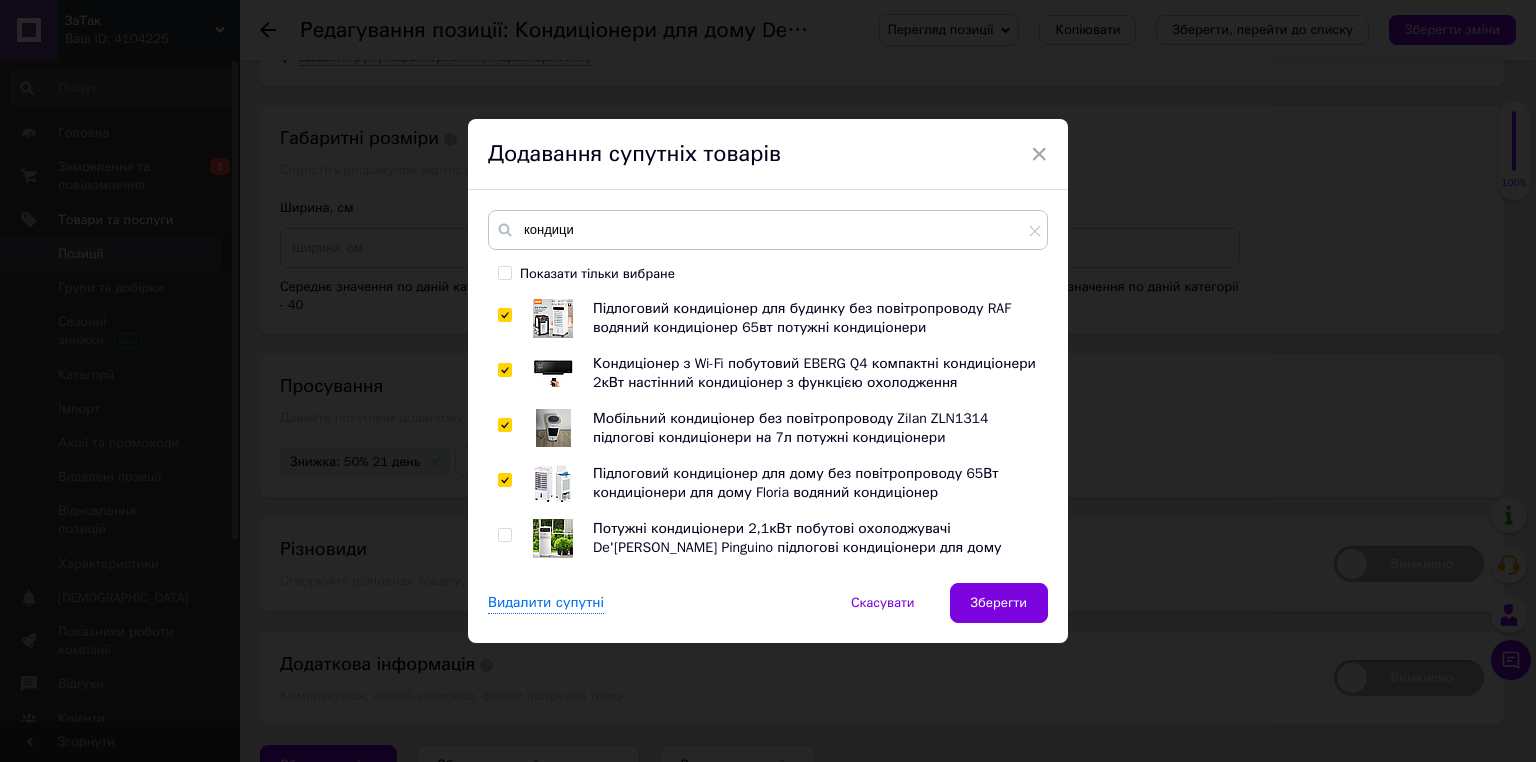 checkbox on "true" 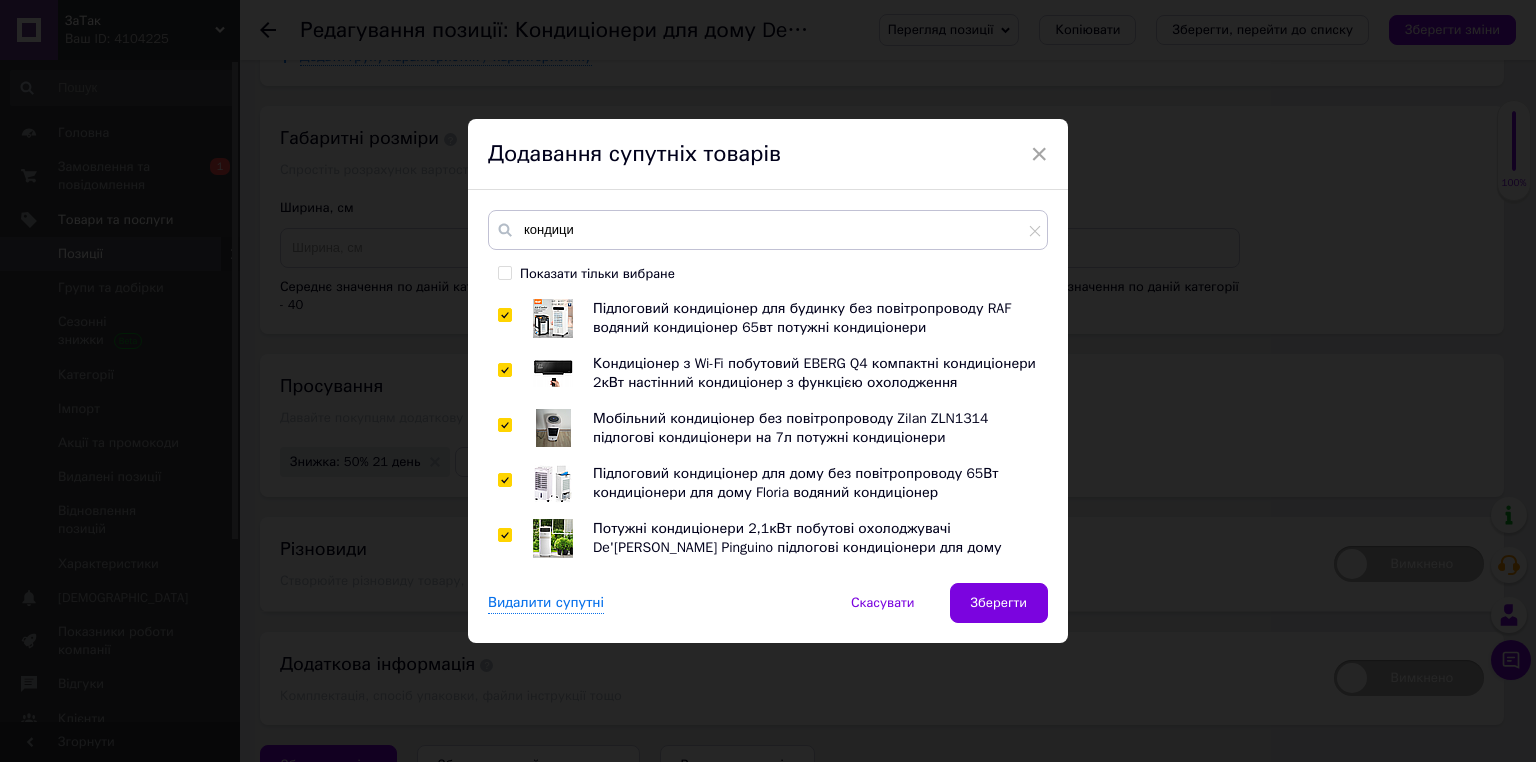 checkbox on "true" 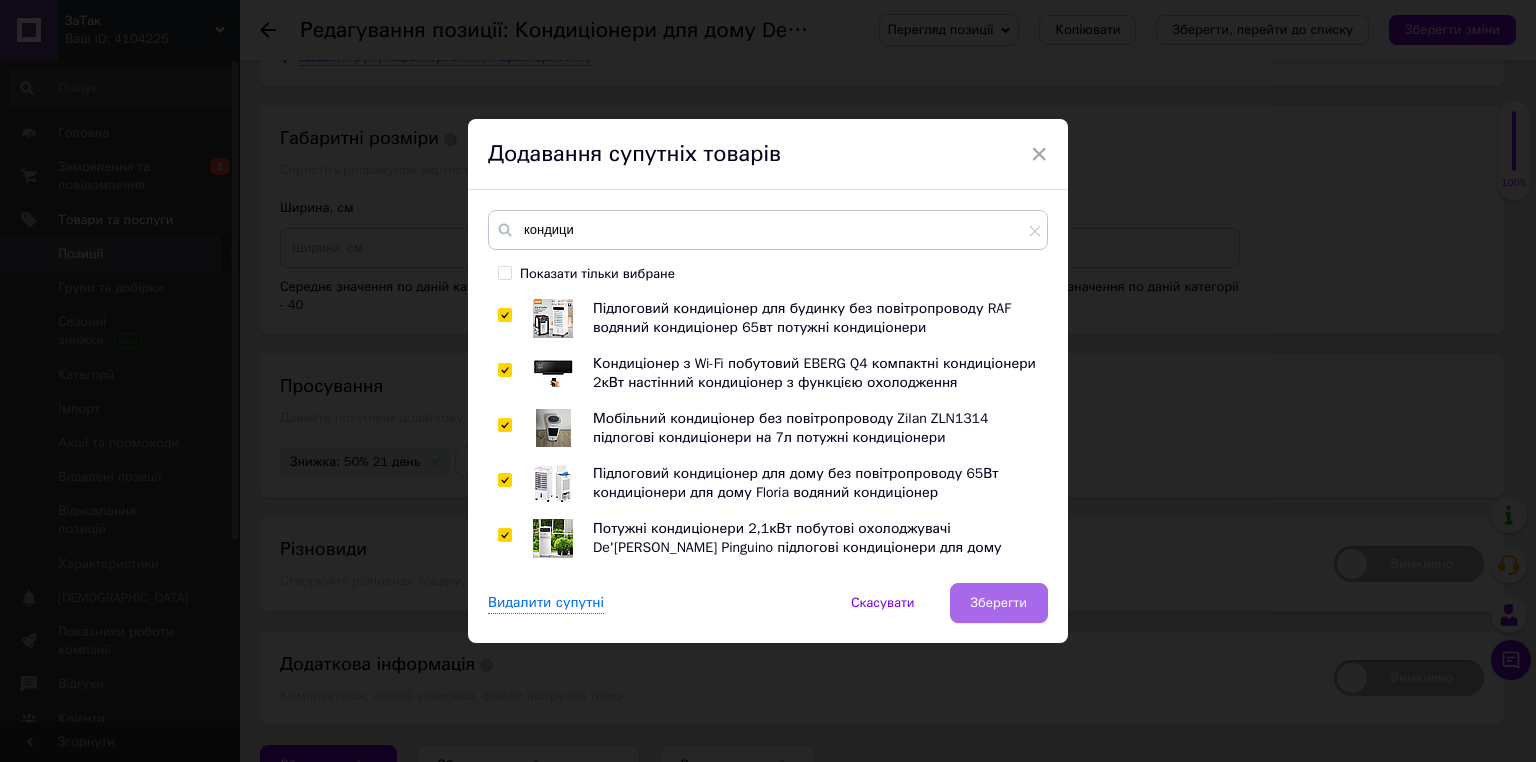 click on "Зберегти" at bounding box center (999, 603) 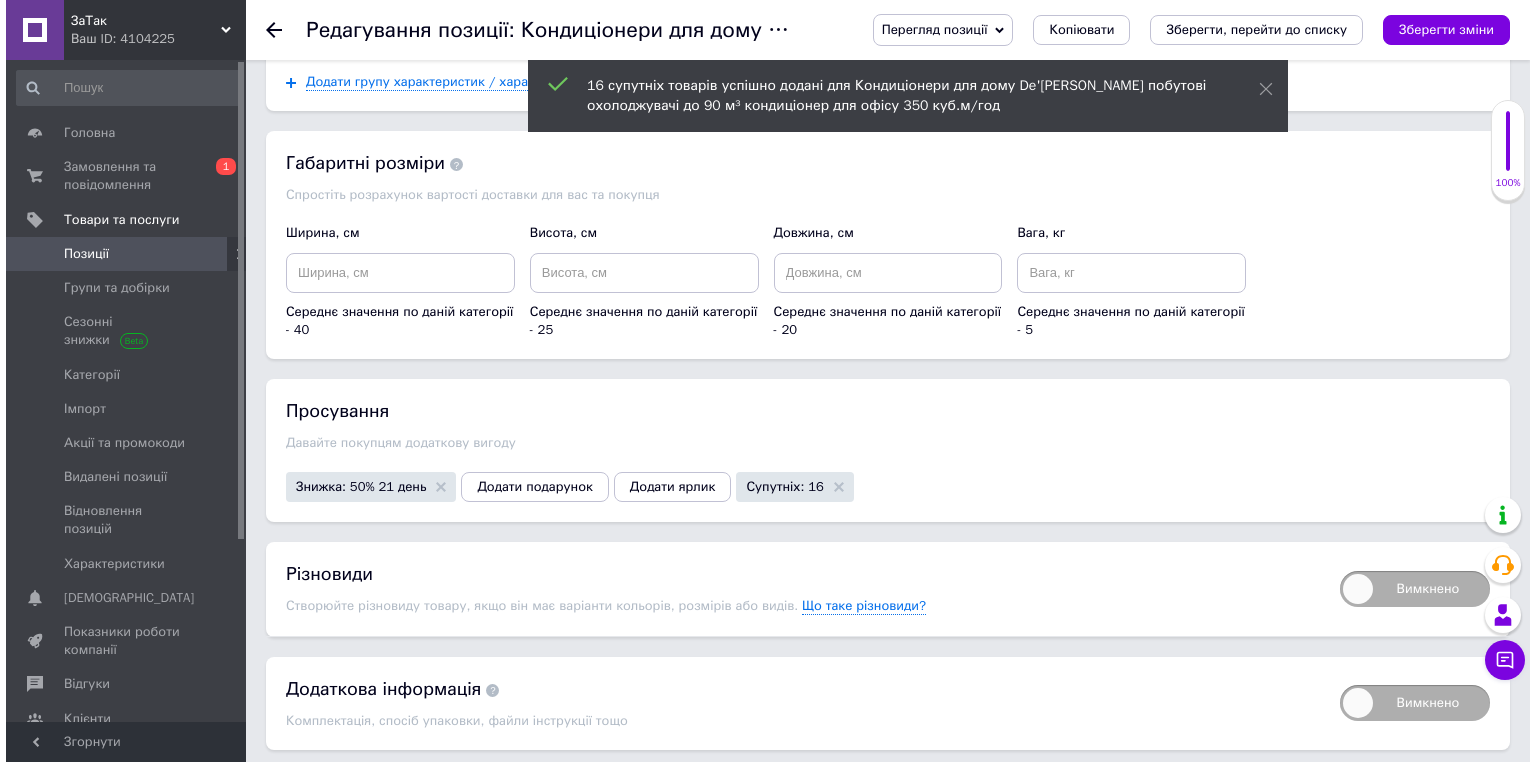 scroll, scrollTop: 3262, scrollLeft: 0, axis: vertical 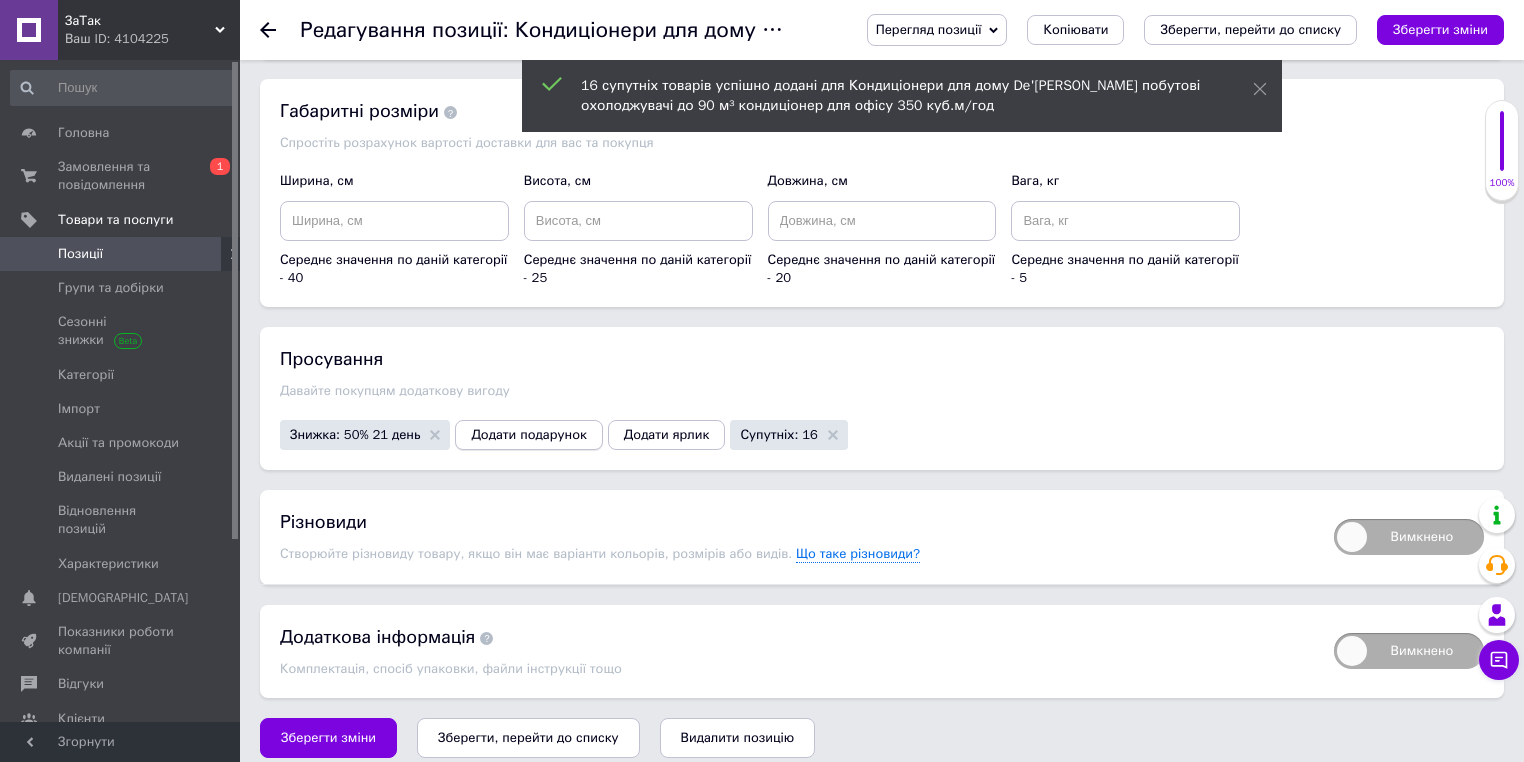 click on "Додати подарунок" at bounding box center [528, 435] 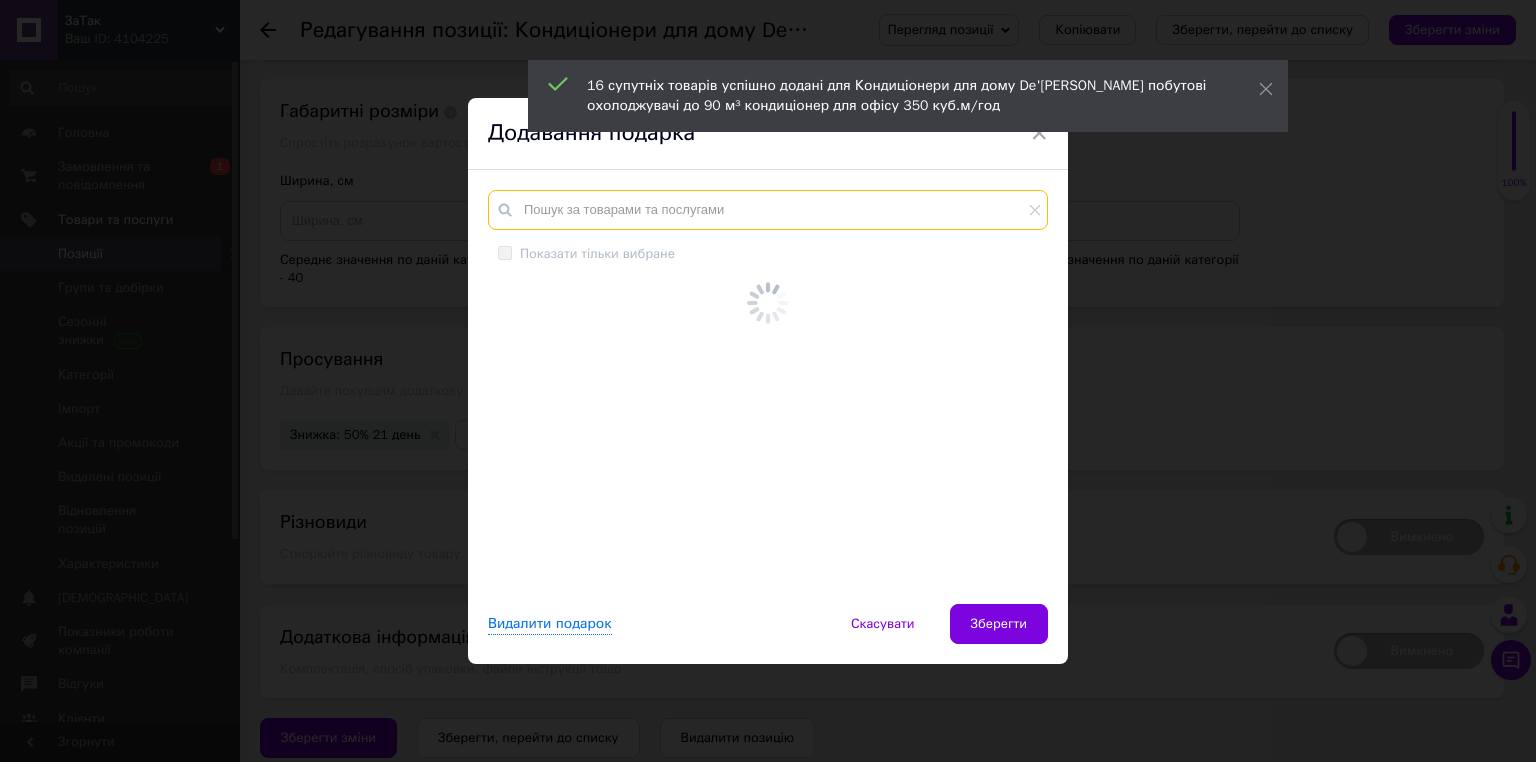 click at bounding box center (768, 210) 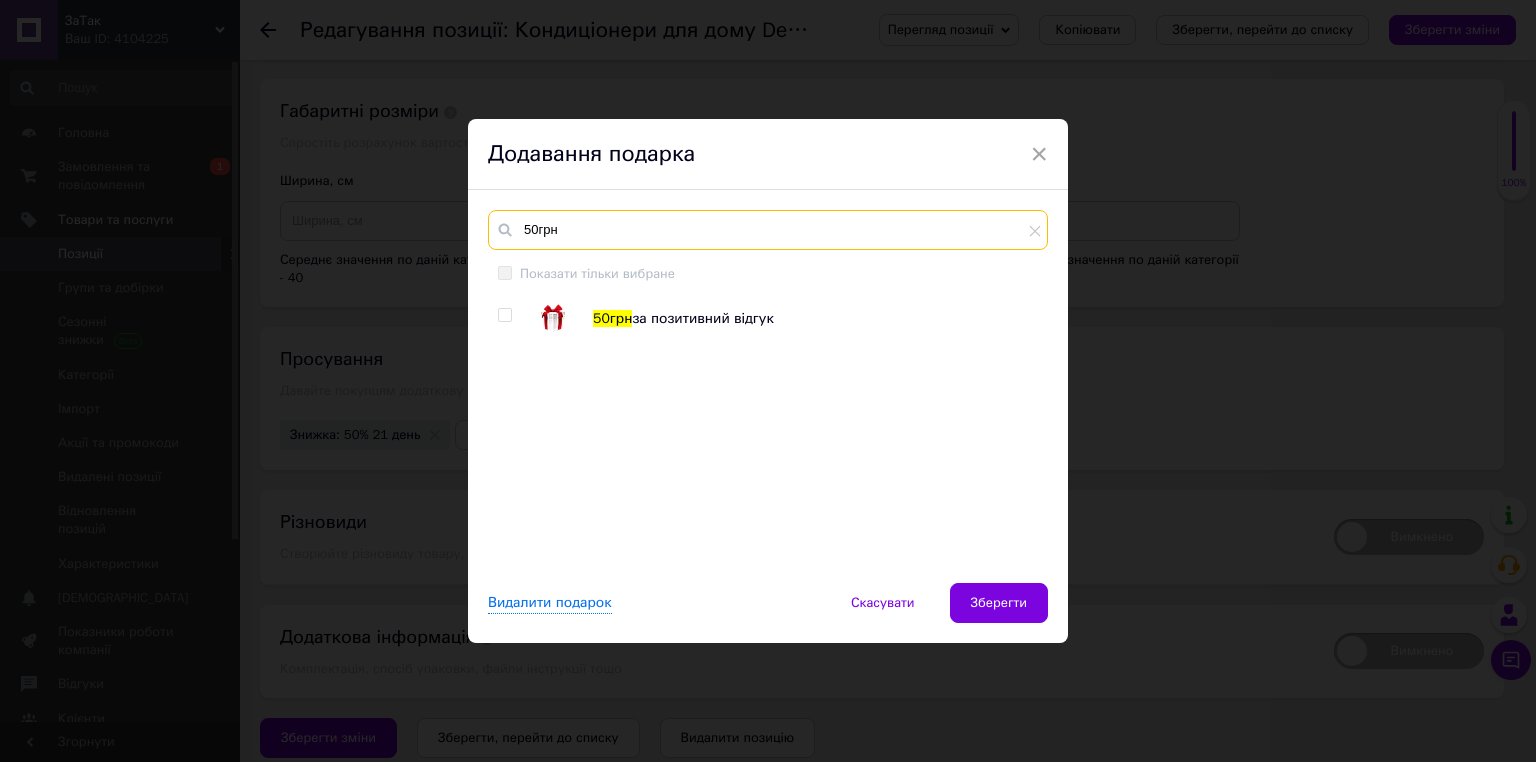 type on "50грн" 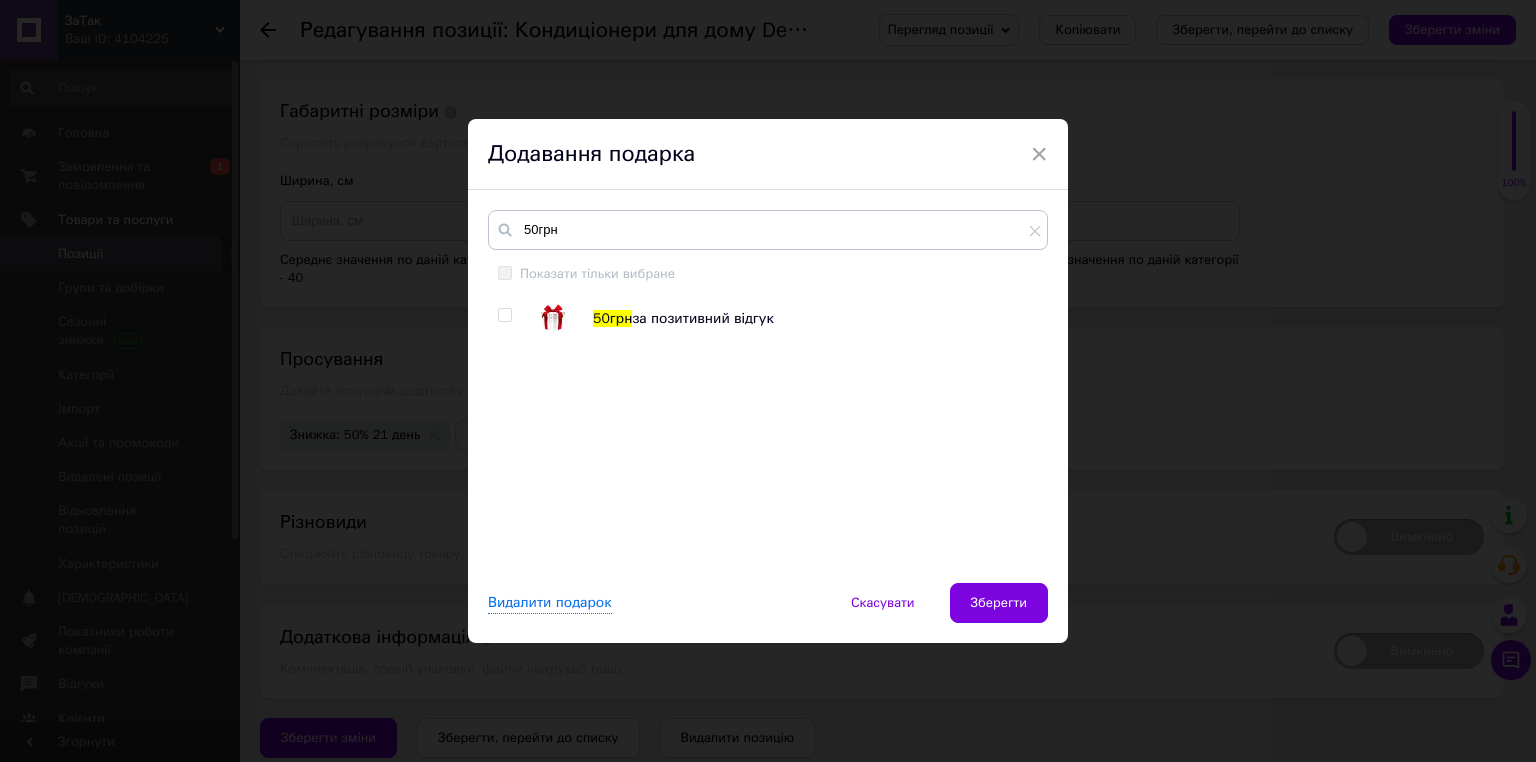 click at bounding box center (504, 315) 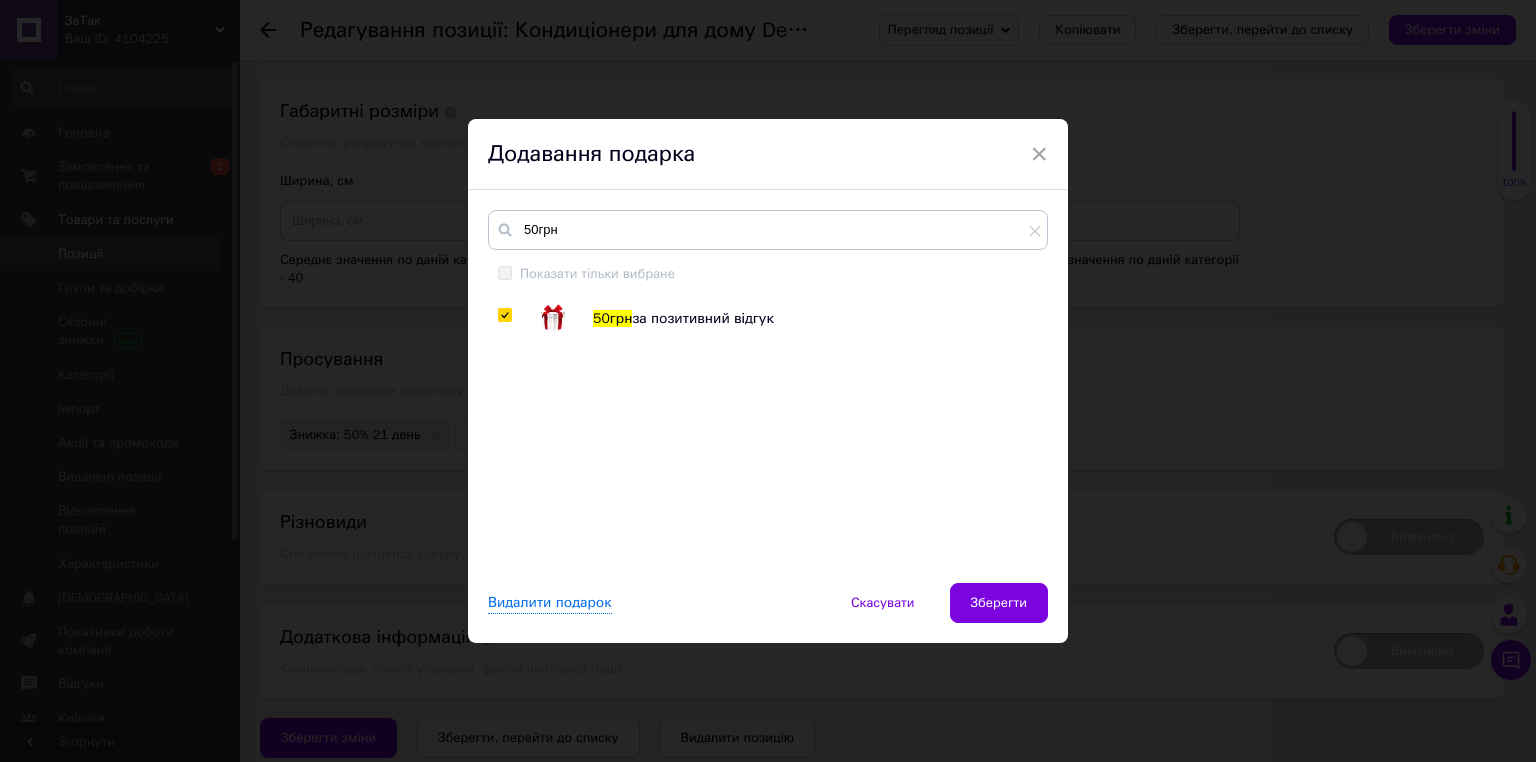 checkbox on "true" 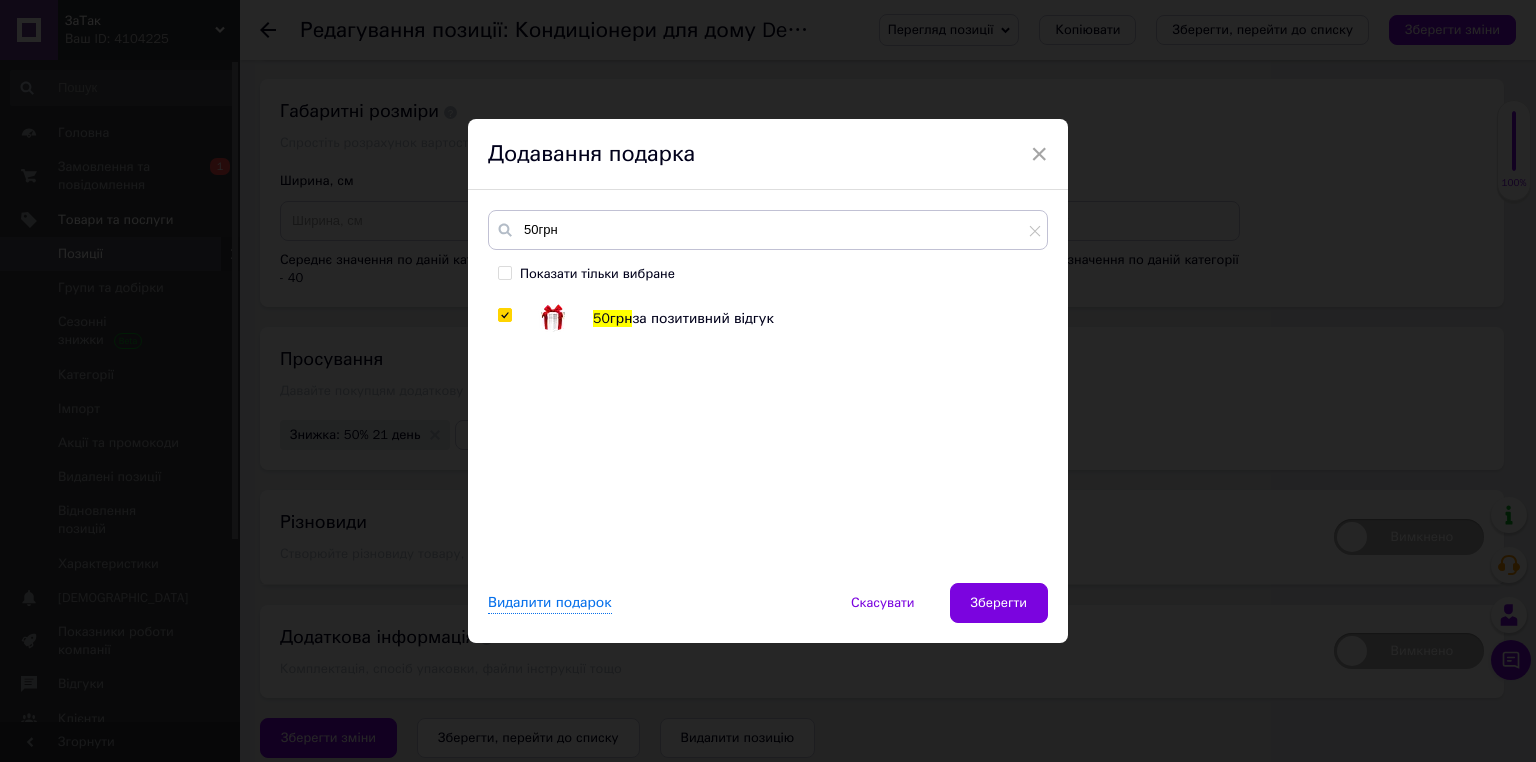 click on "Зберегти" at bounding box center (999, 603) 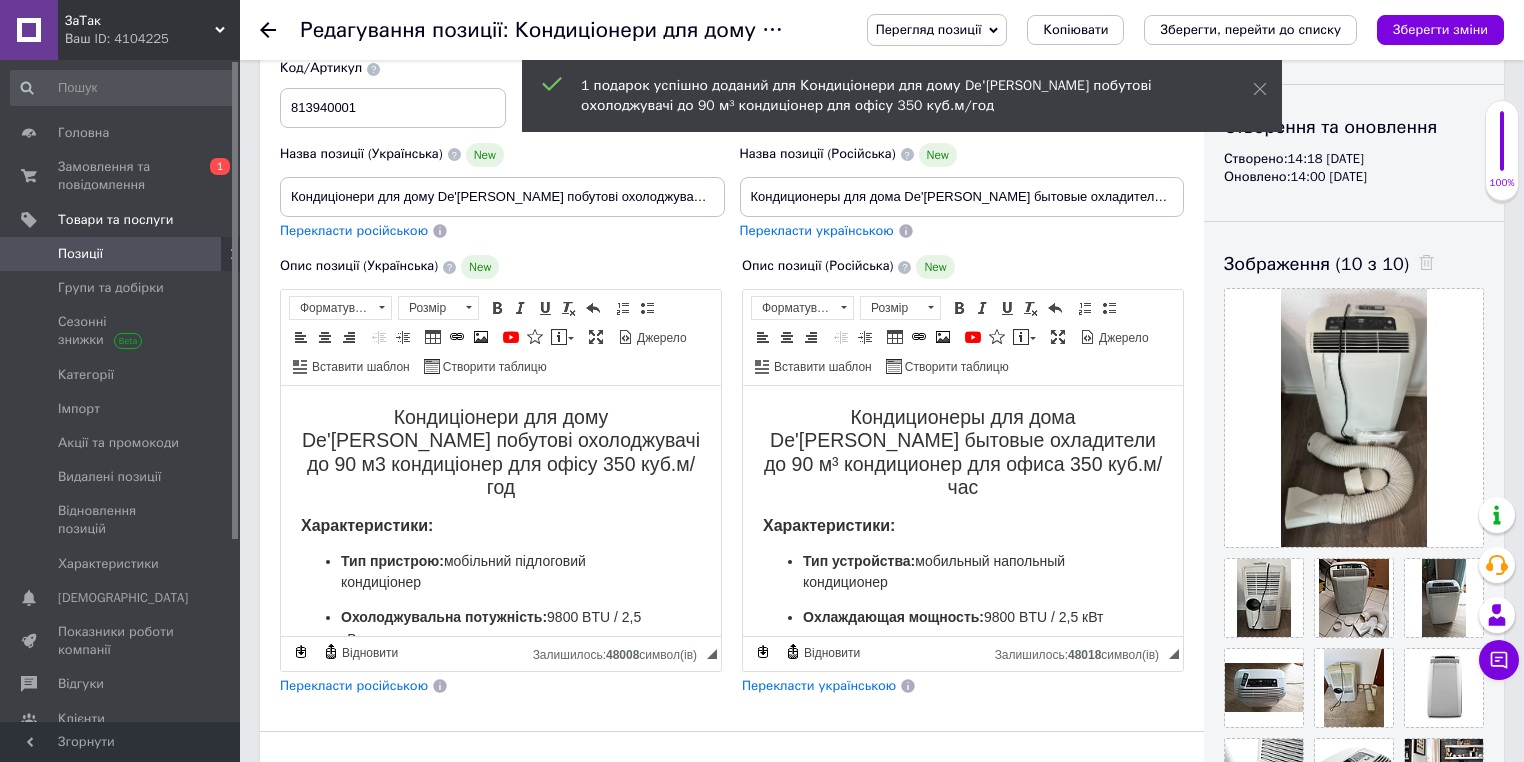 scroll, scrollTop: 88, scrollLeft: 0, axis: vertical 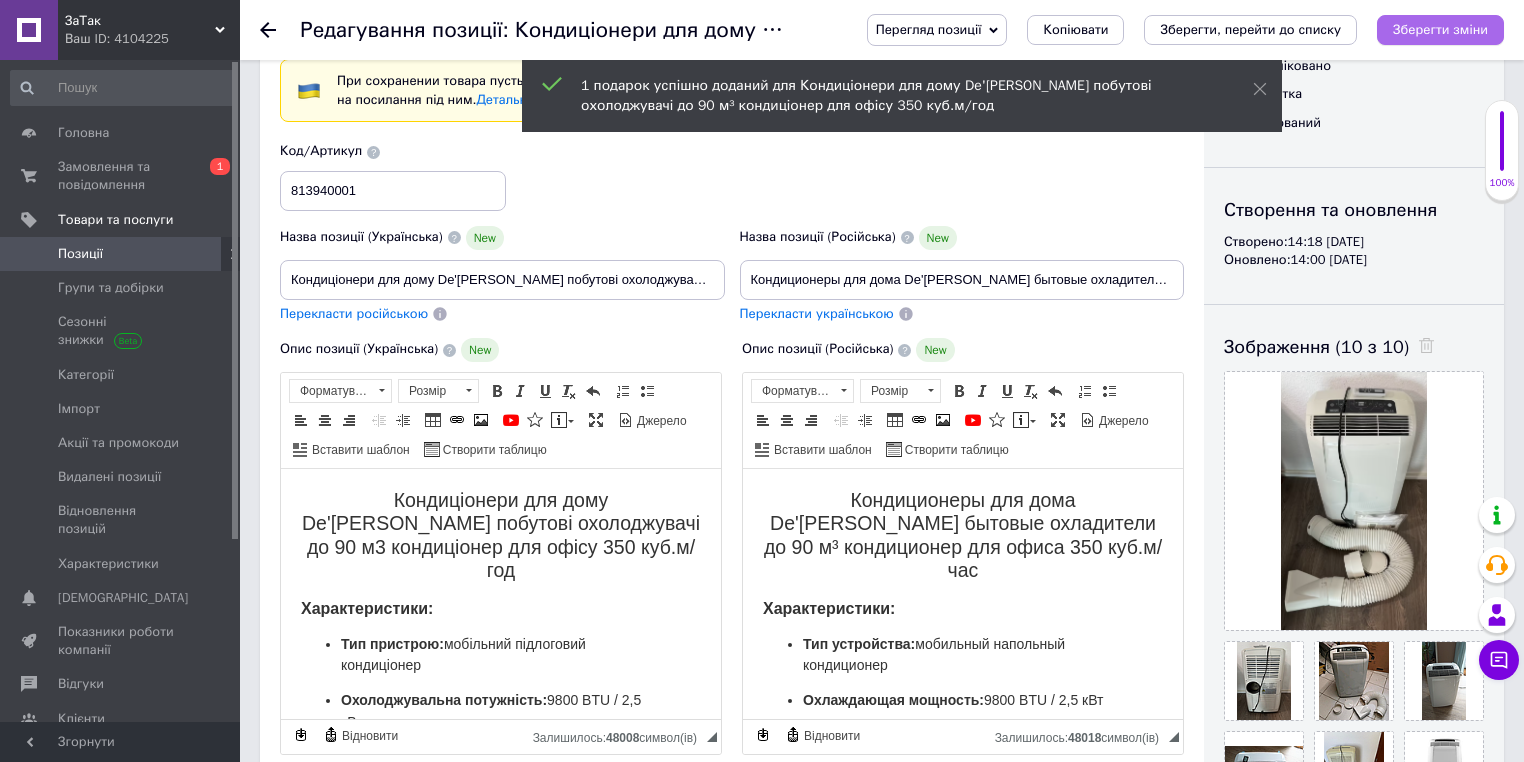 click on "Зберегти зміни" at bounding box center (1440, 29) 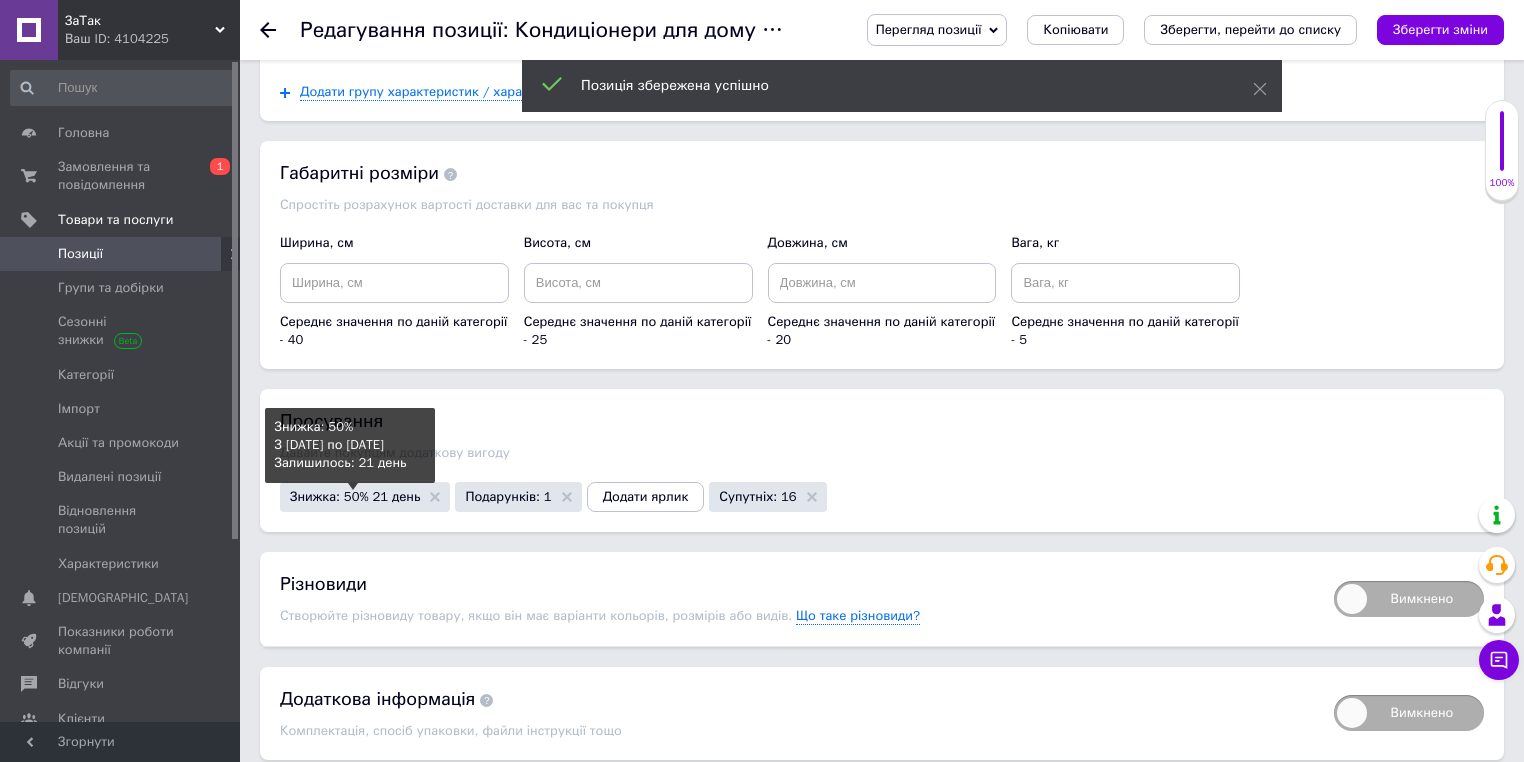 scroll, scrollTop: 3182, scrollLeft: 0, axis: vertical 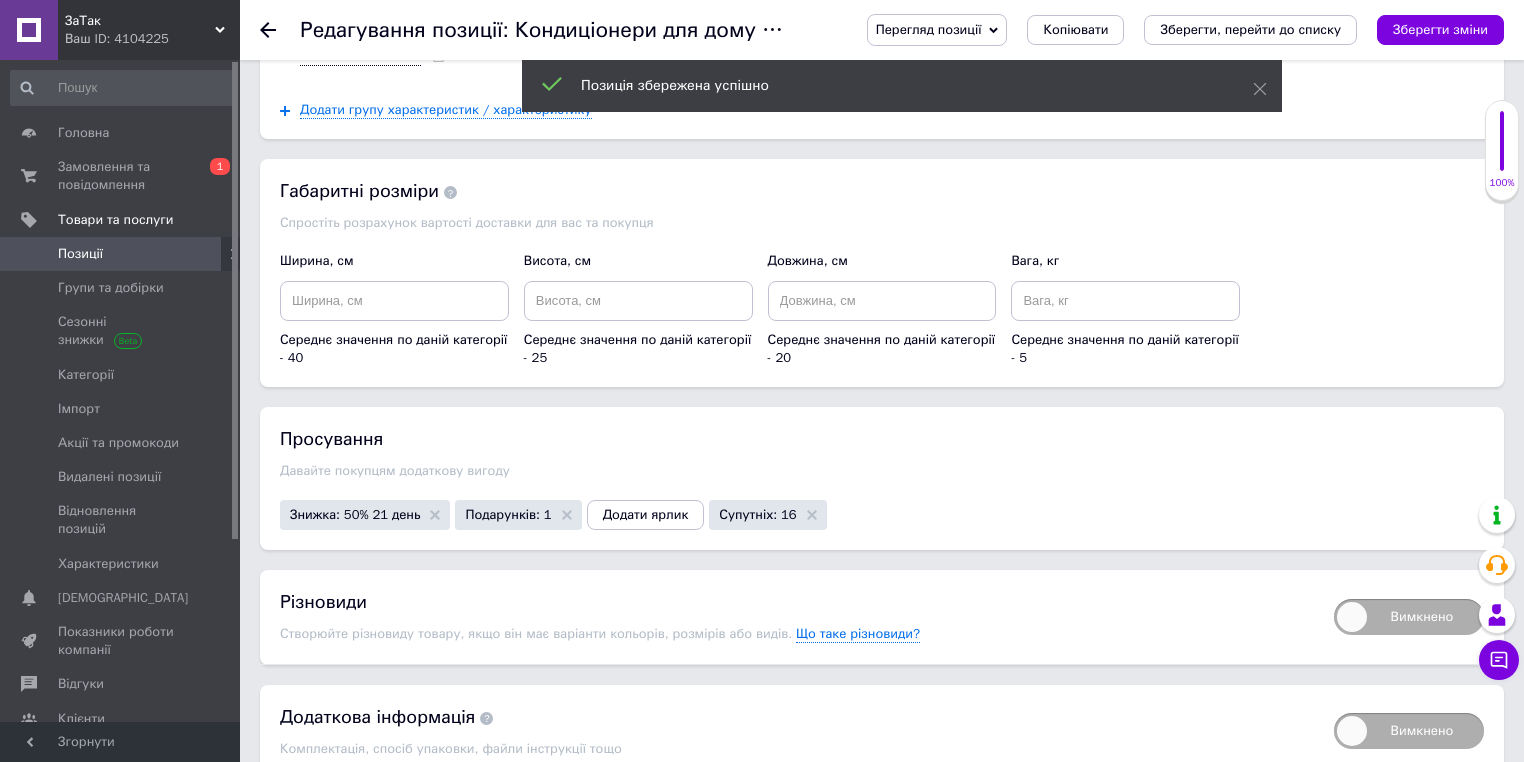 click on "Середнє значення по даній категорії - 40" at bounding box center (394, 349) 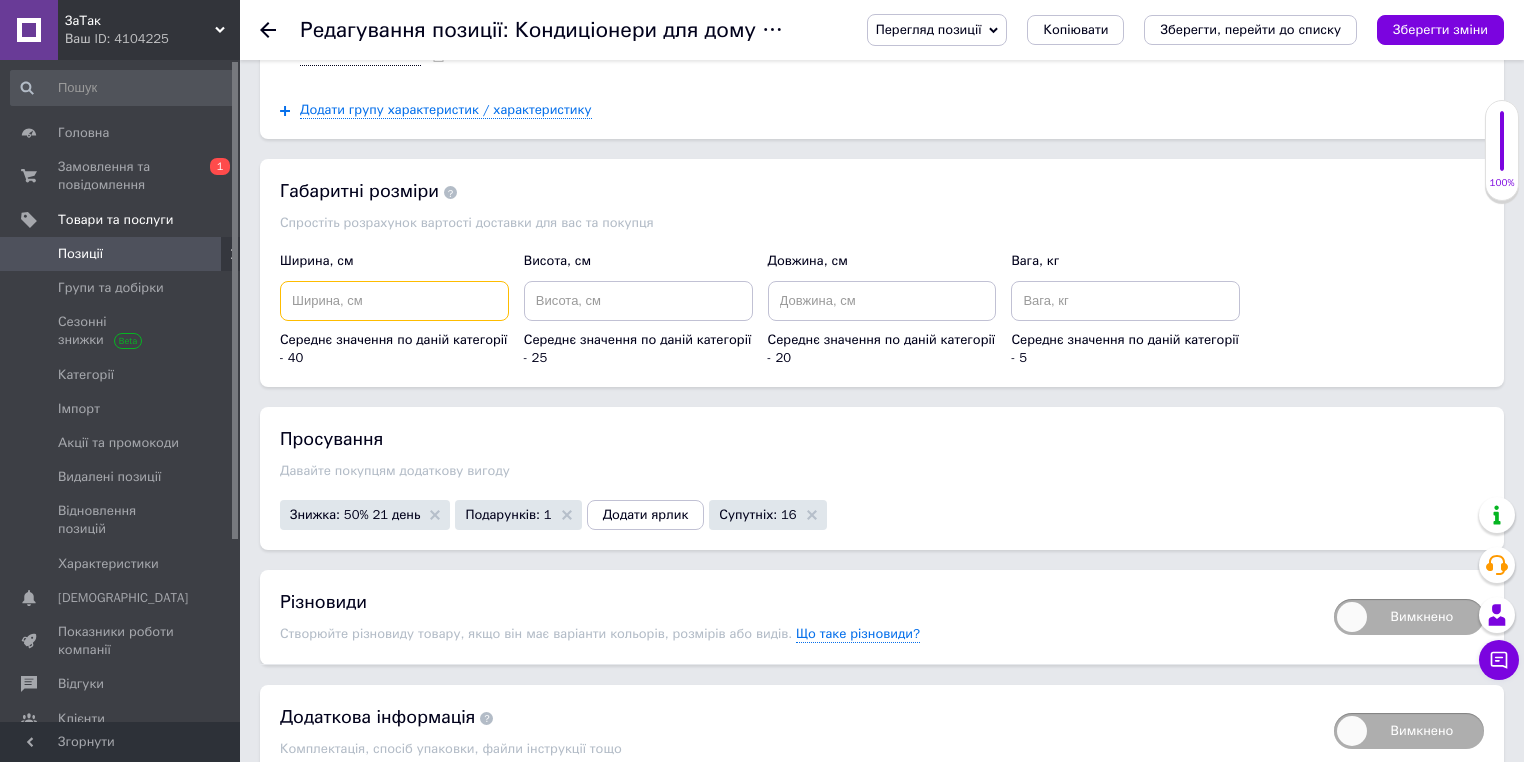 click at bounding box center (394, 301) 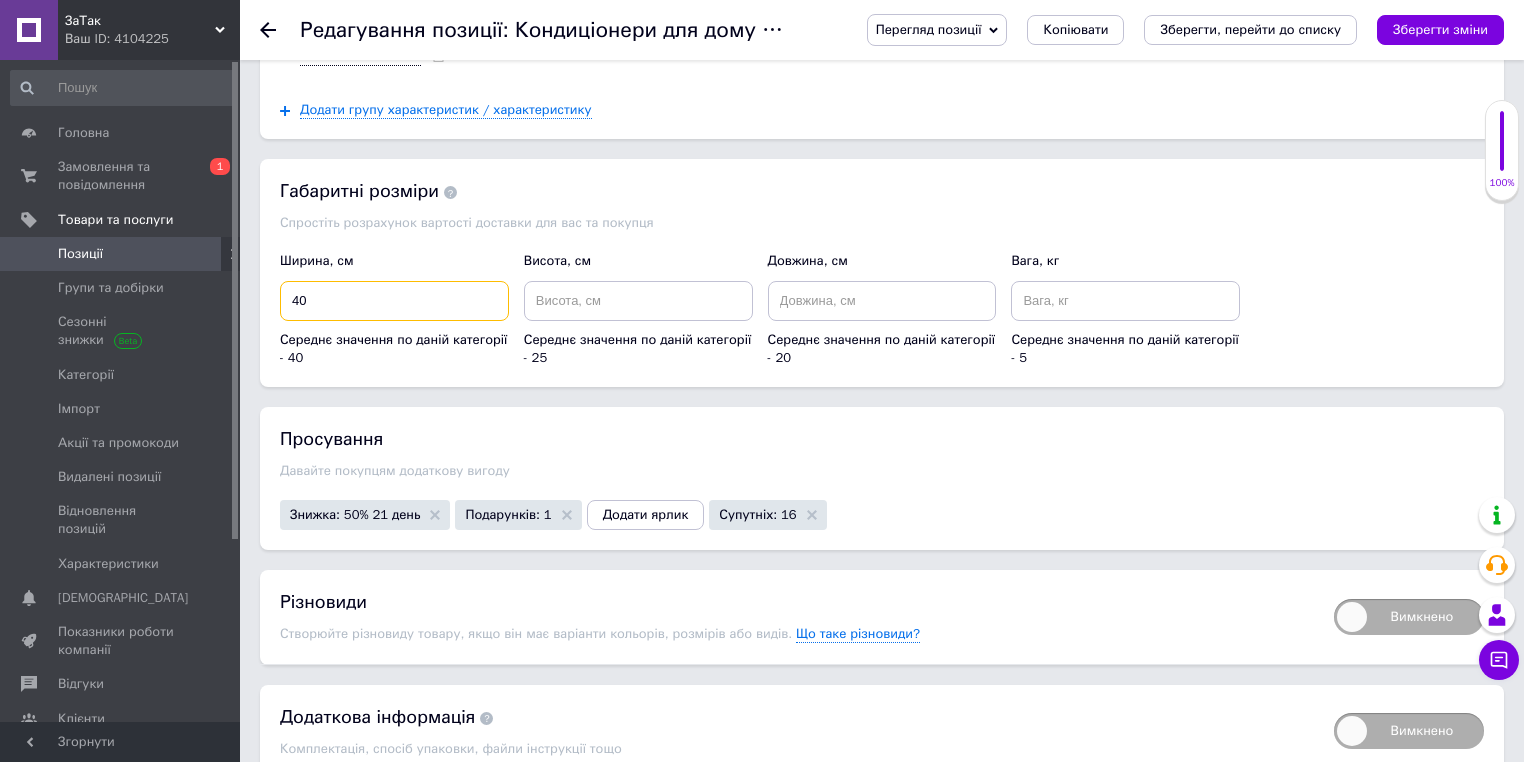 type on "40" 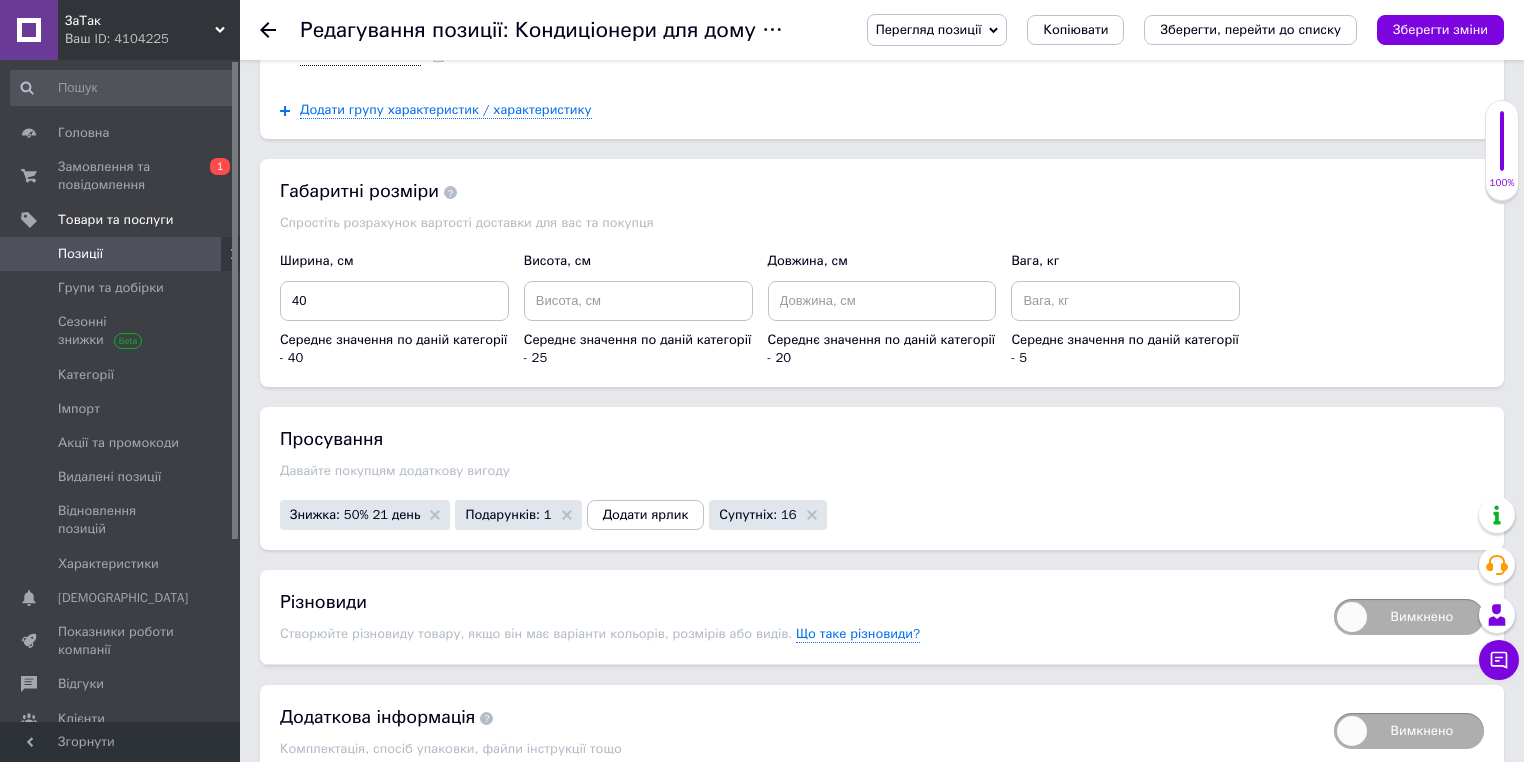 click on "Середнє значення по даній категорії - 25" at bounding box center [638, 324] 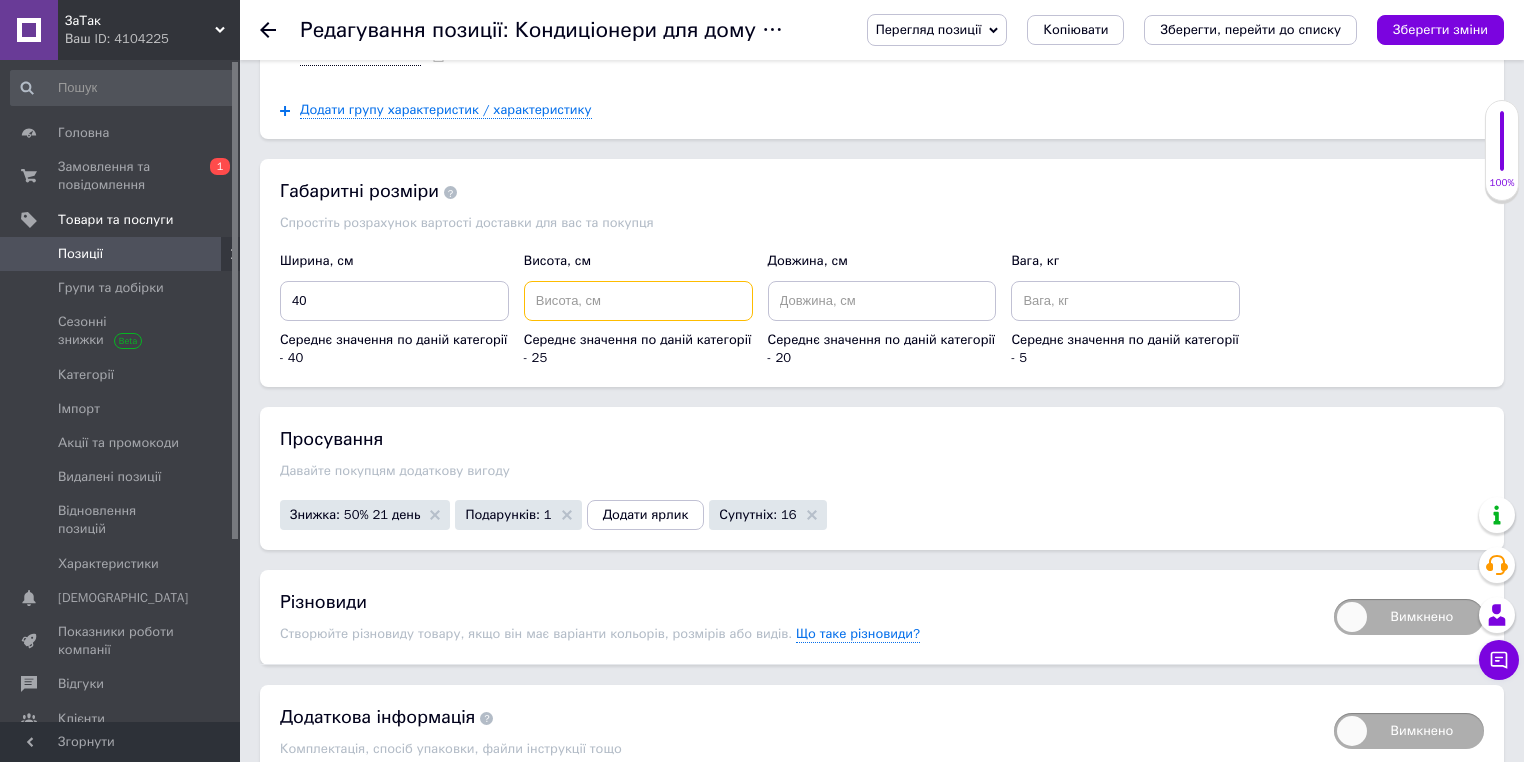 click at bounding box center (638, 301) 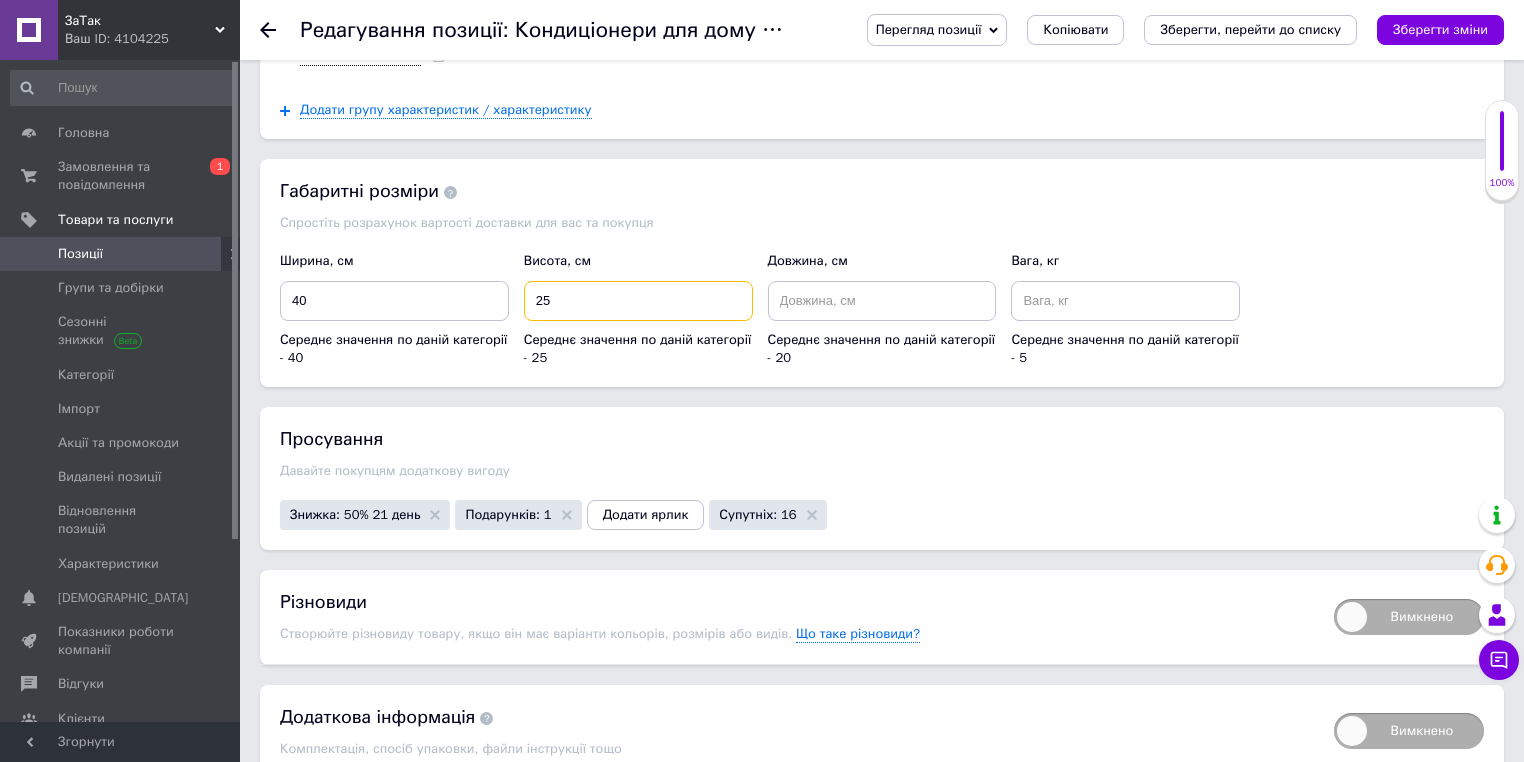 type on "25" 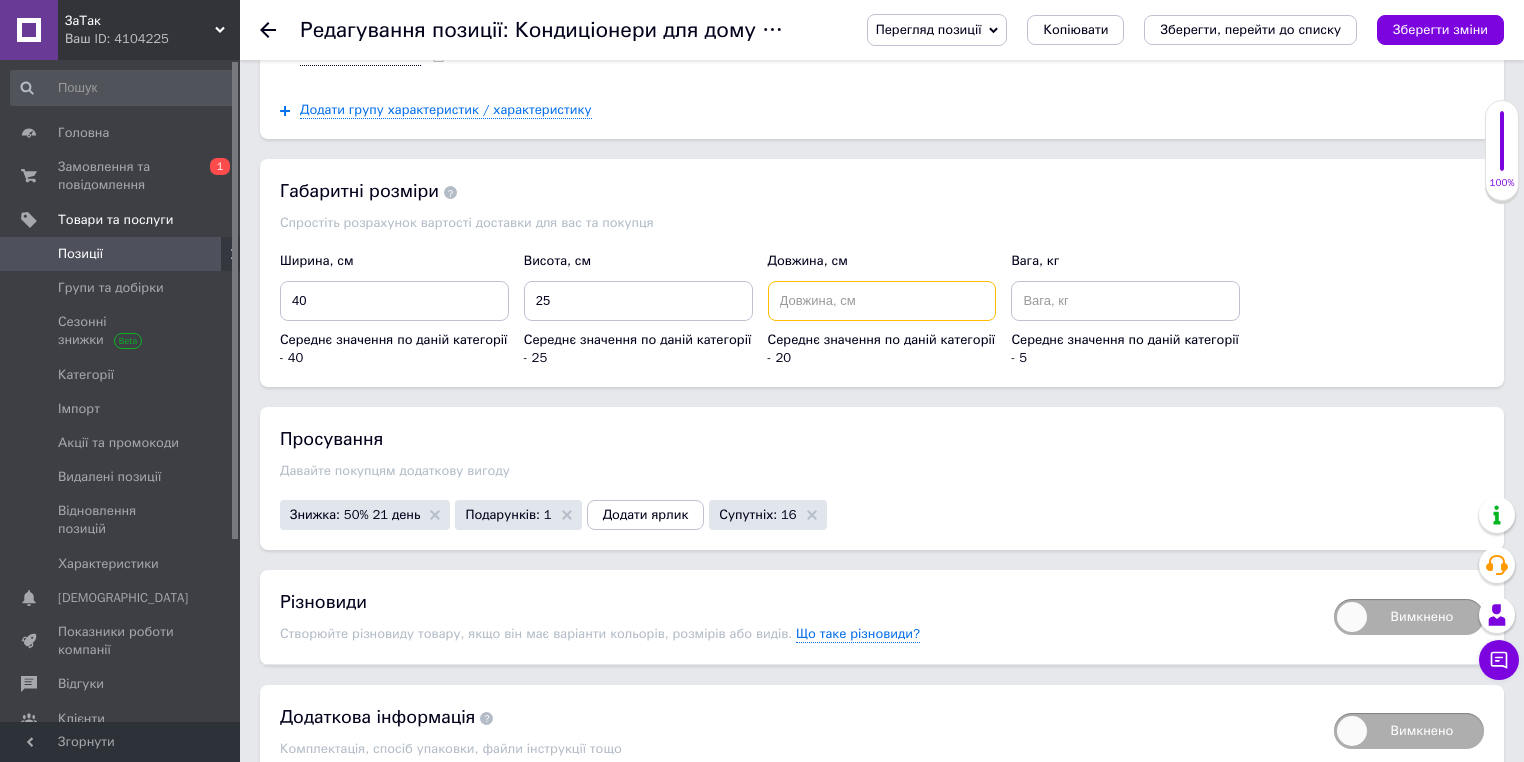 click at bounding box center (882, 301) 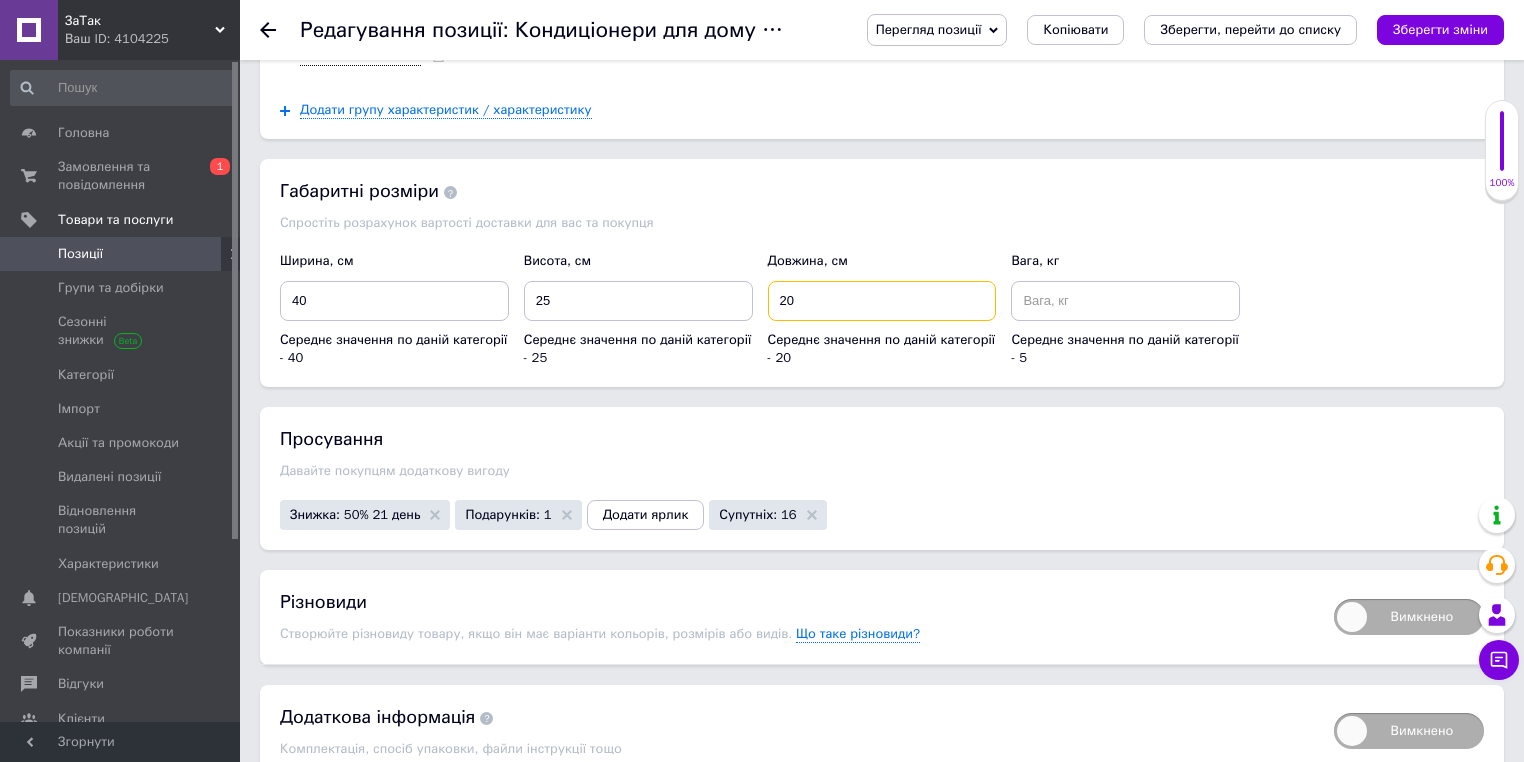 type on "20" 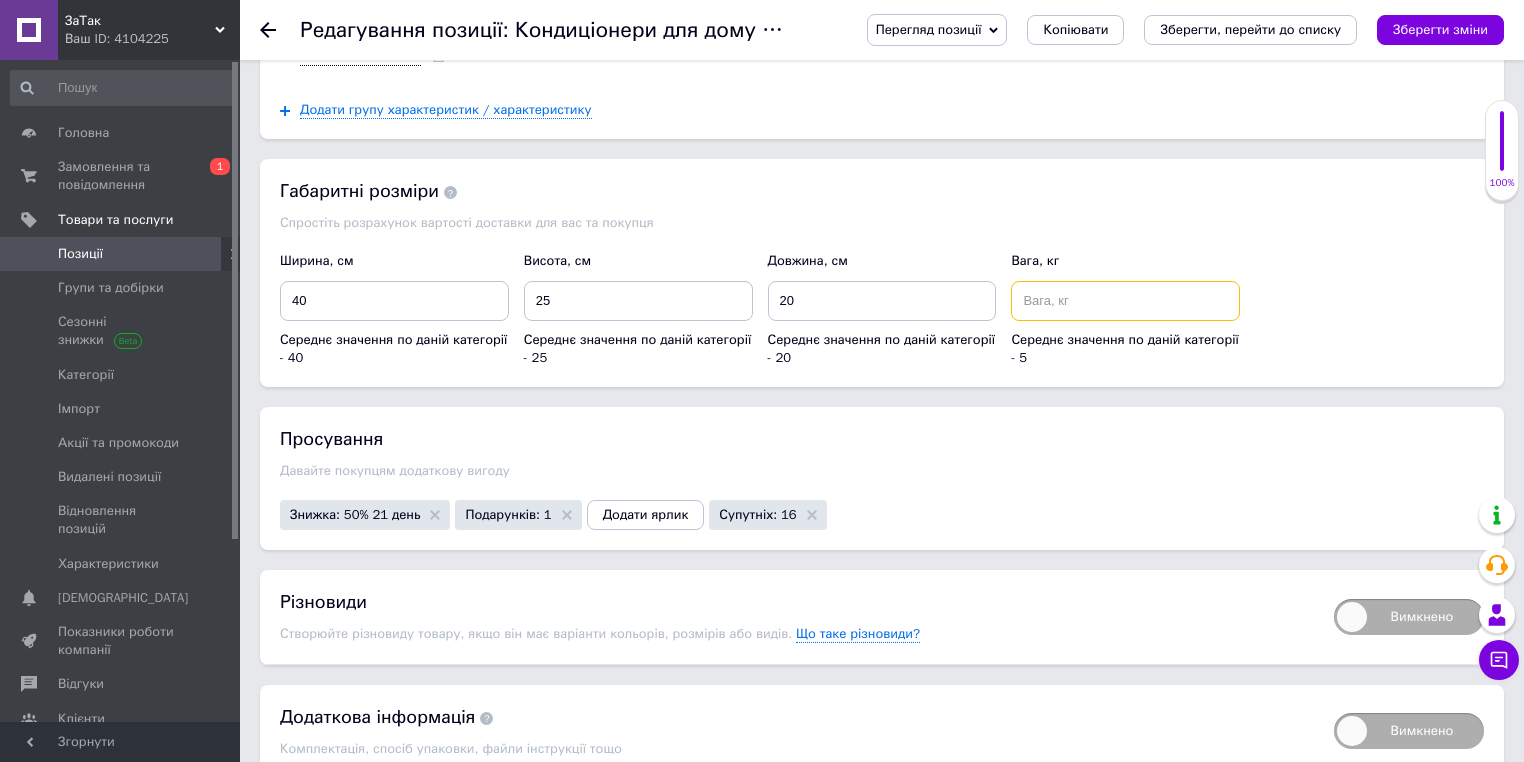 click at bounding box center (1125, 301) 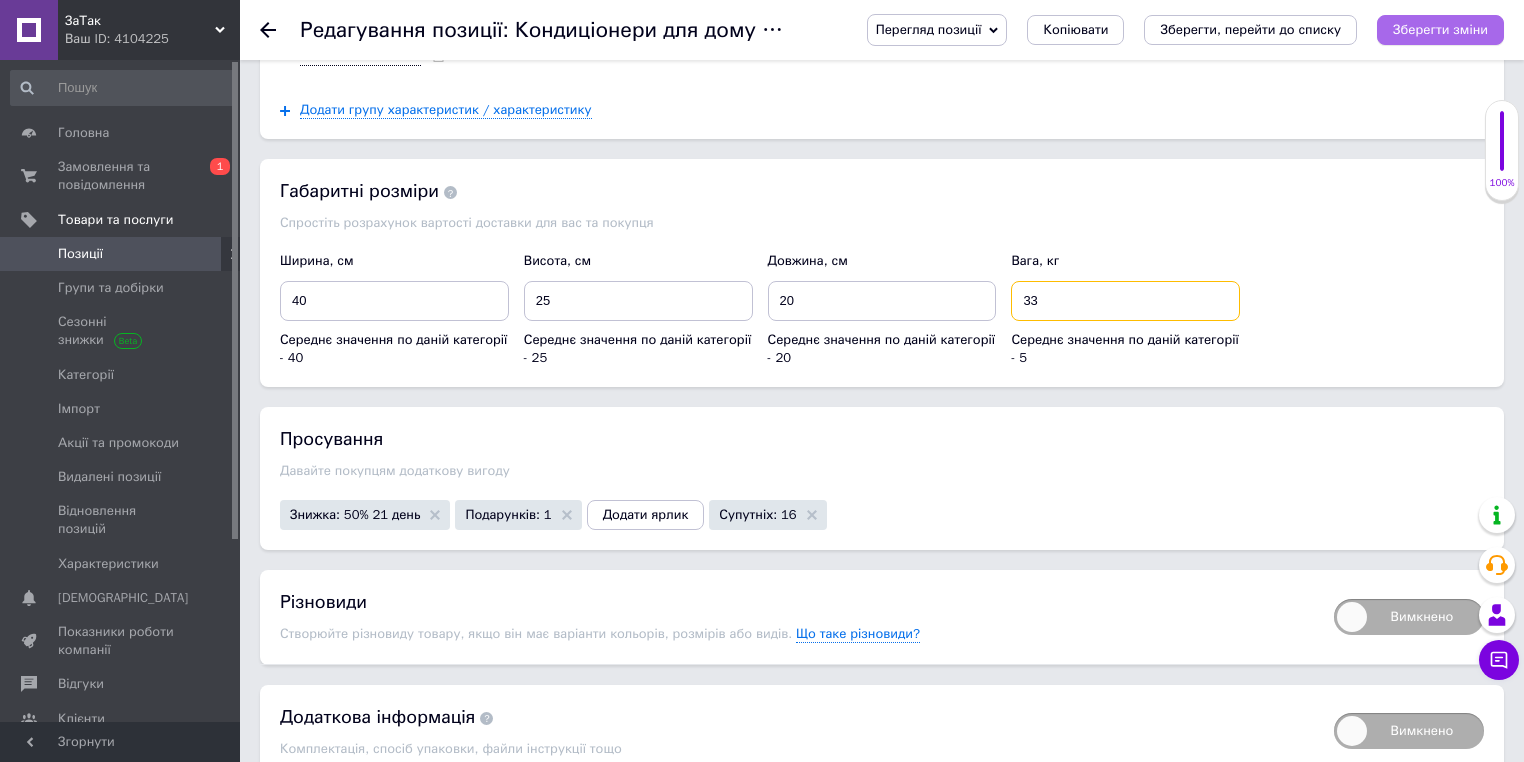 type on "33" 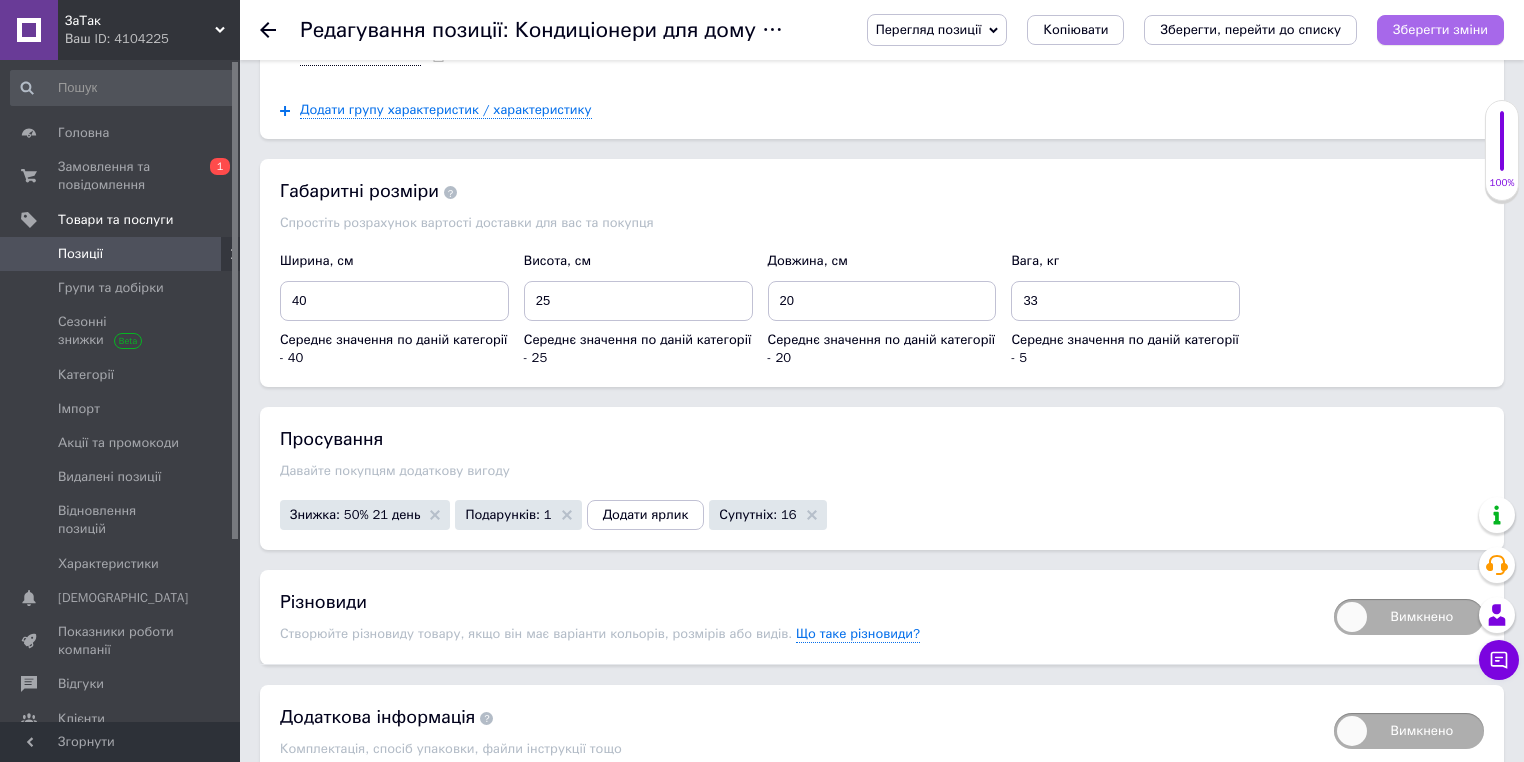 click on "Зберегти зміни" at bounding box center (1440, 29) 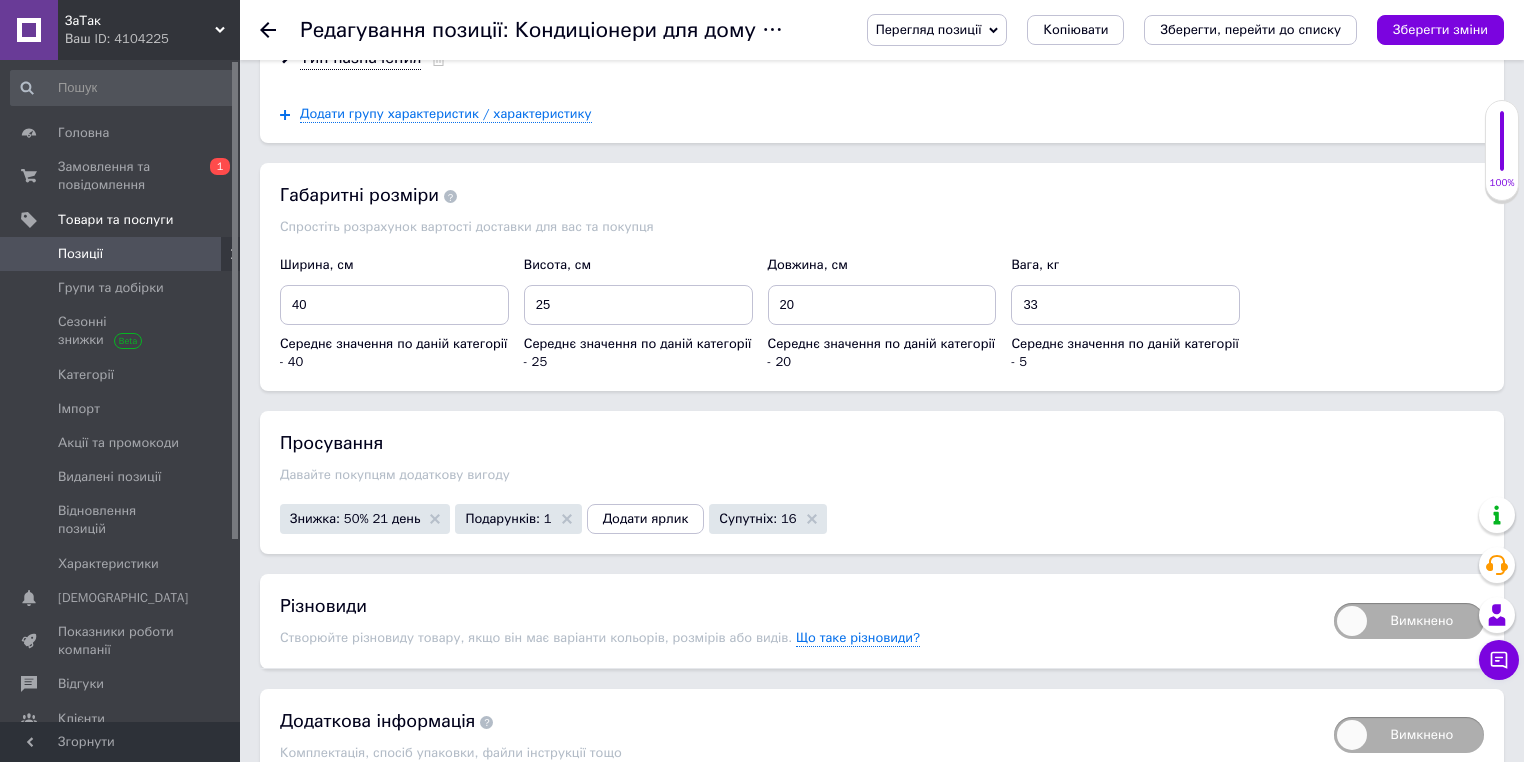 scroll, scrollTop: 3182, scrollLeft: 0, axis: vertical 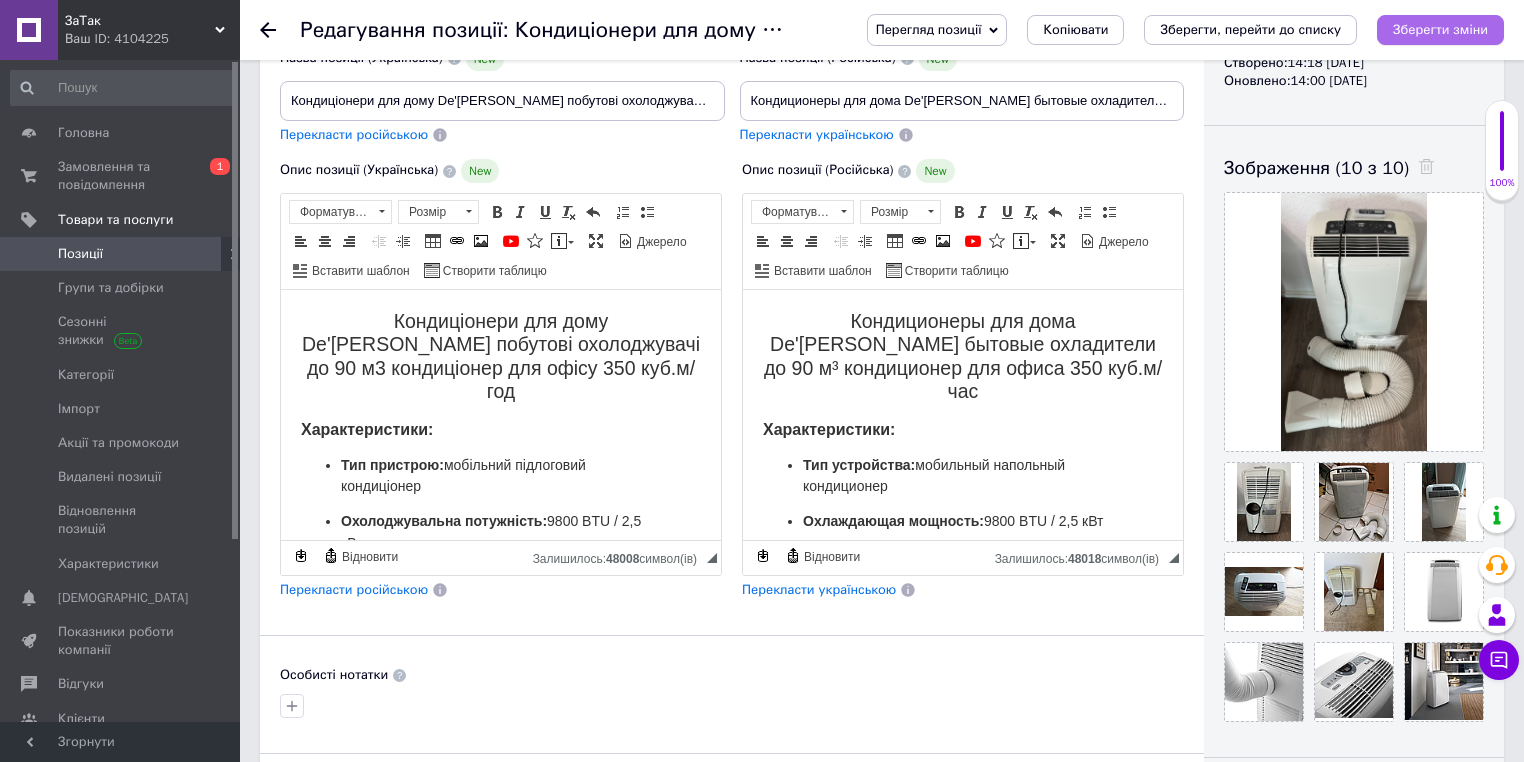 click on "Зберегти зміни" at bounding box center (1440, 30) 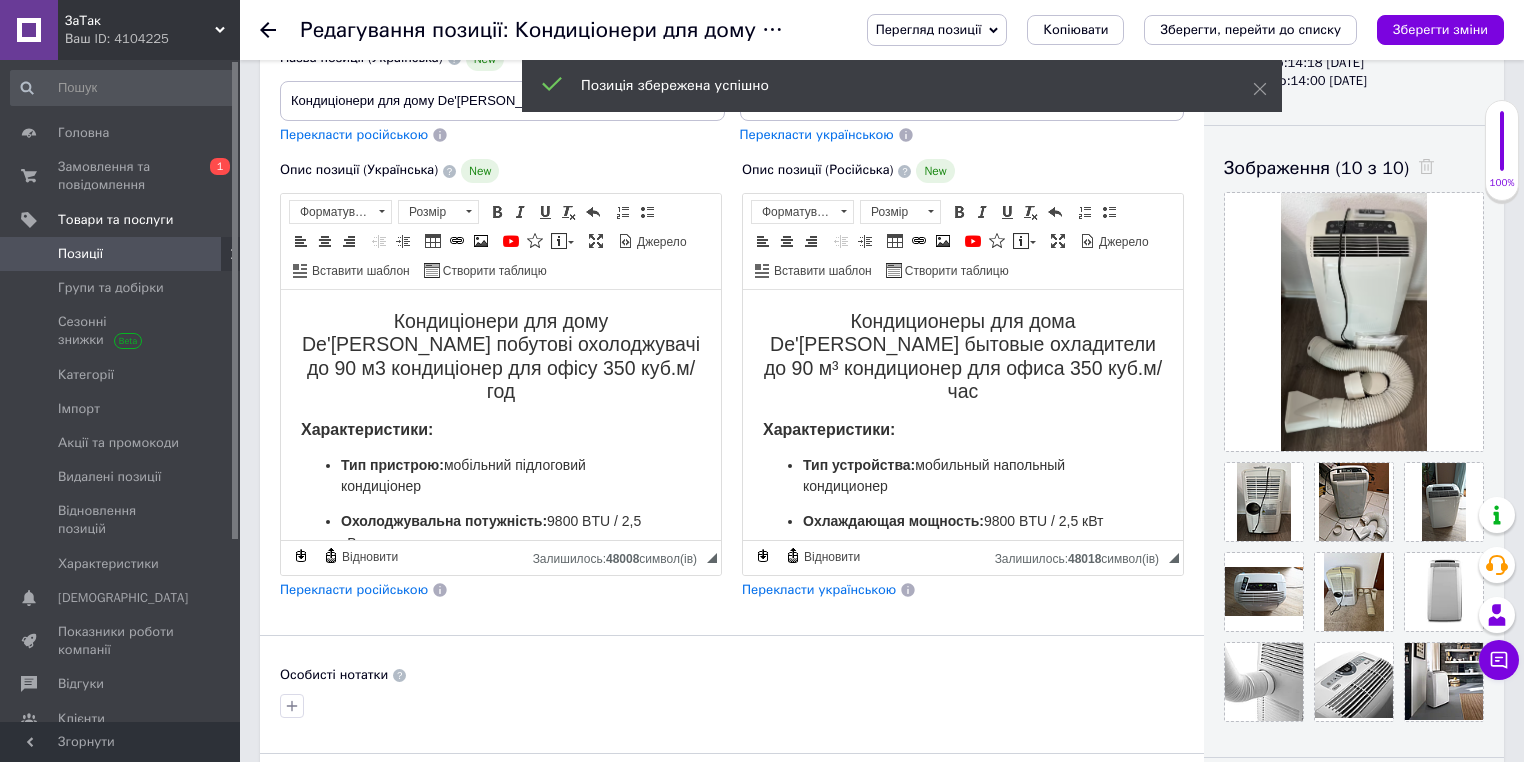 click on "Позиції" at bounding box center [121, 254] 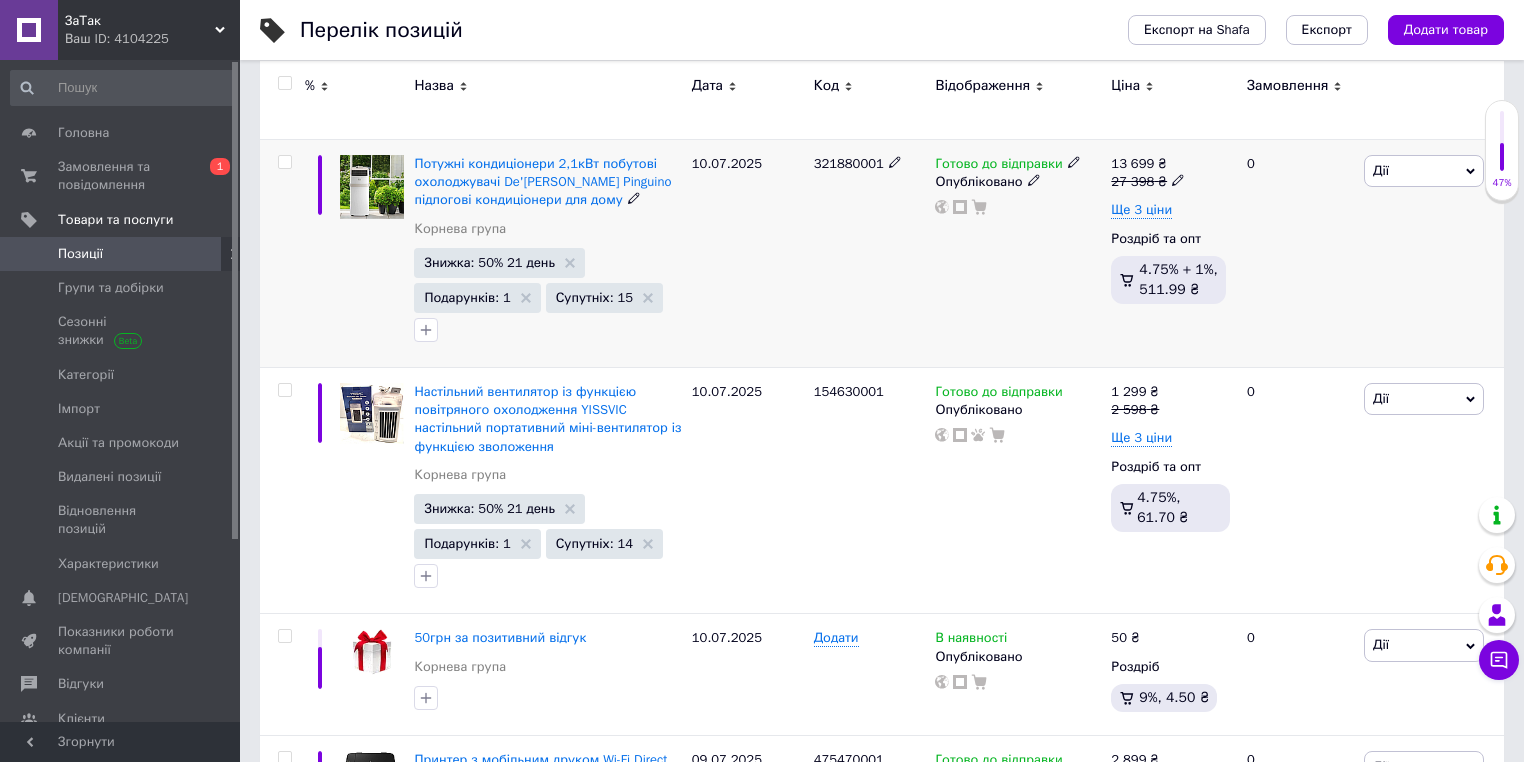 scroll, scrollTop: 560, scrollLeft: 0, axis: vertical 